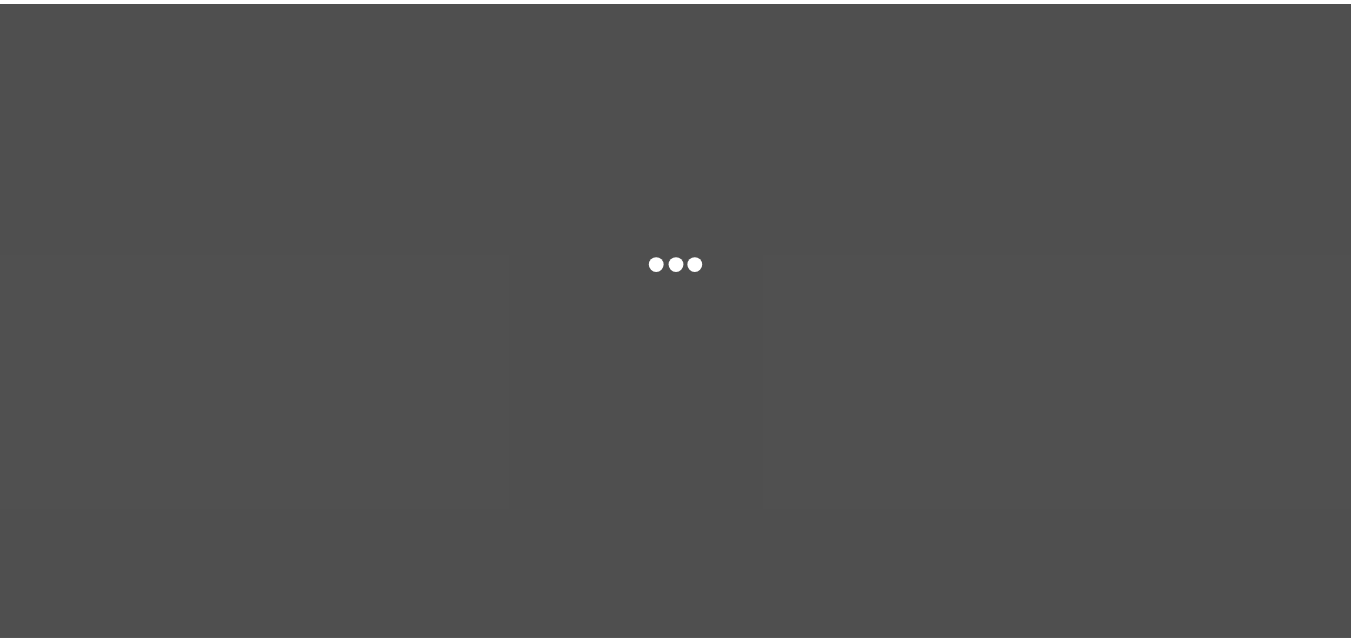 scroll, scrollTop: 0, scrollLeft: 0, axis: both 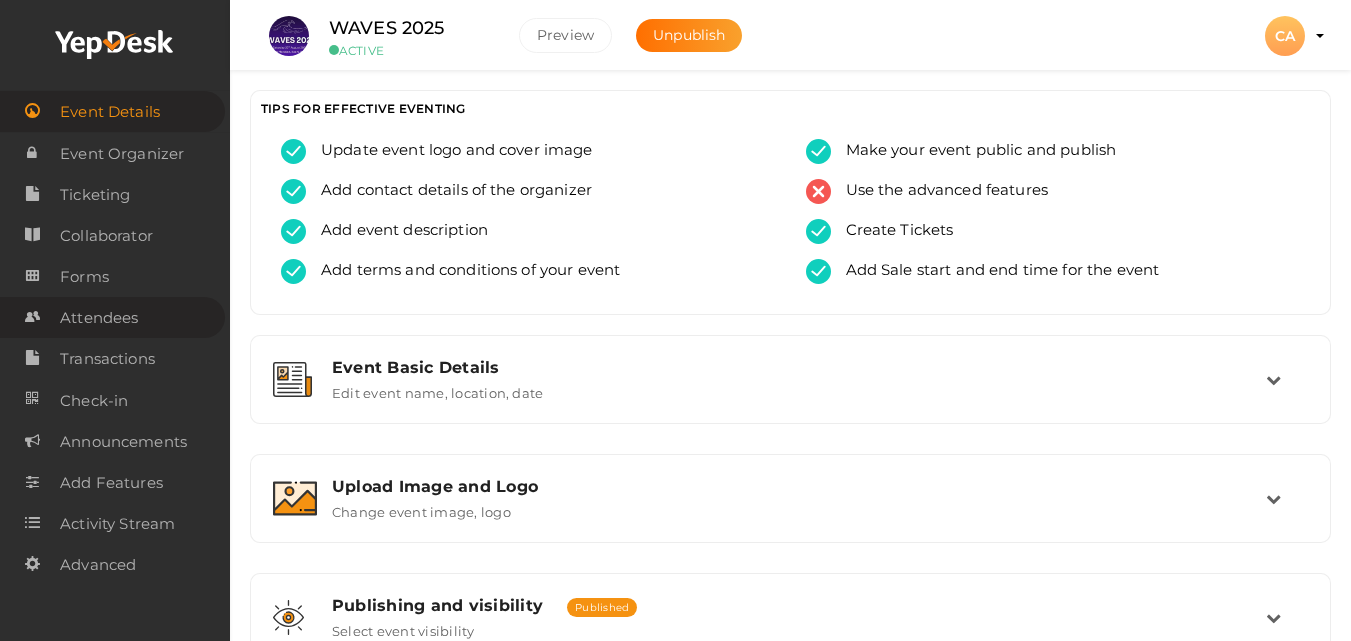 click on "Attendees" at bounding box center (112, 317) 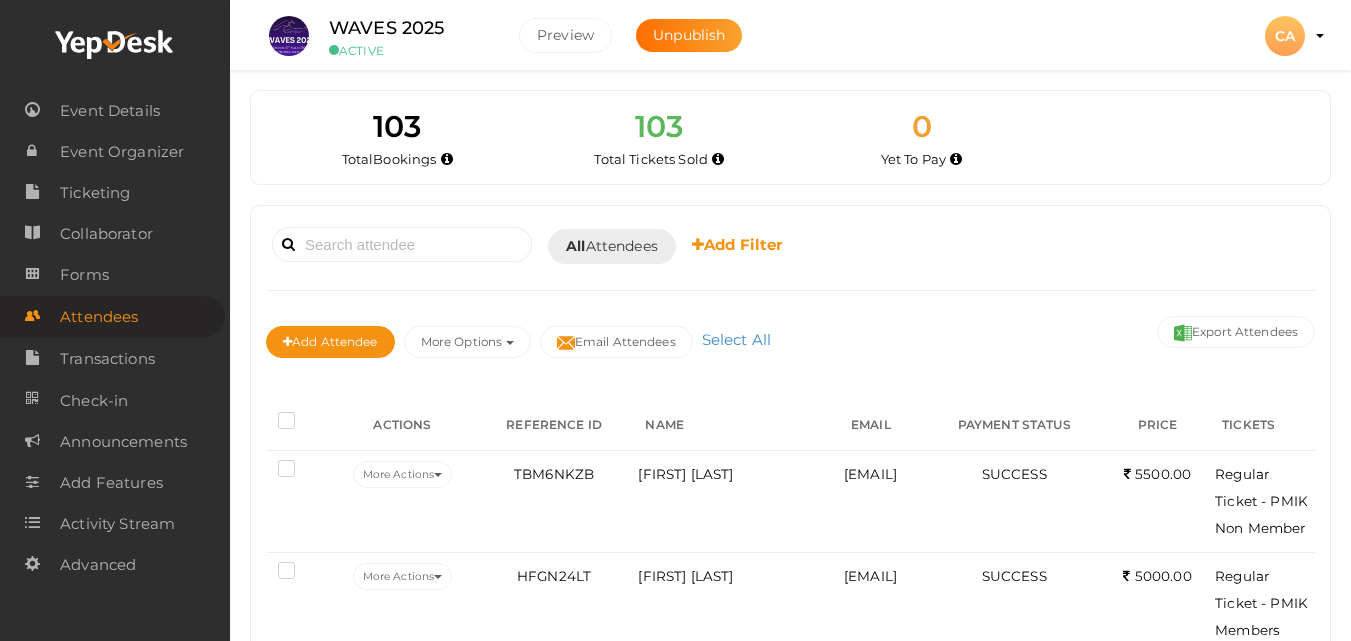 click on "CA" at bounding box center [1285, 36] 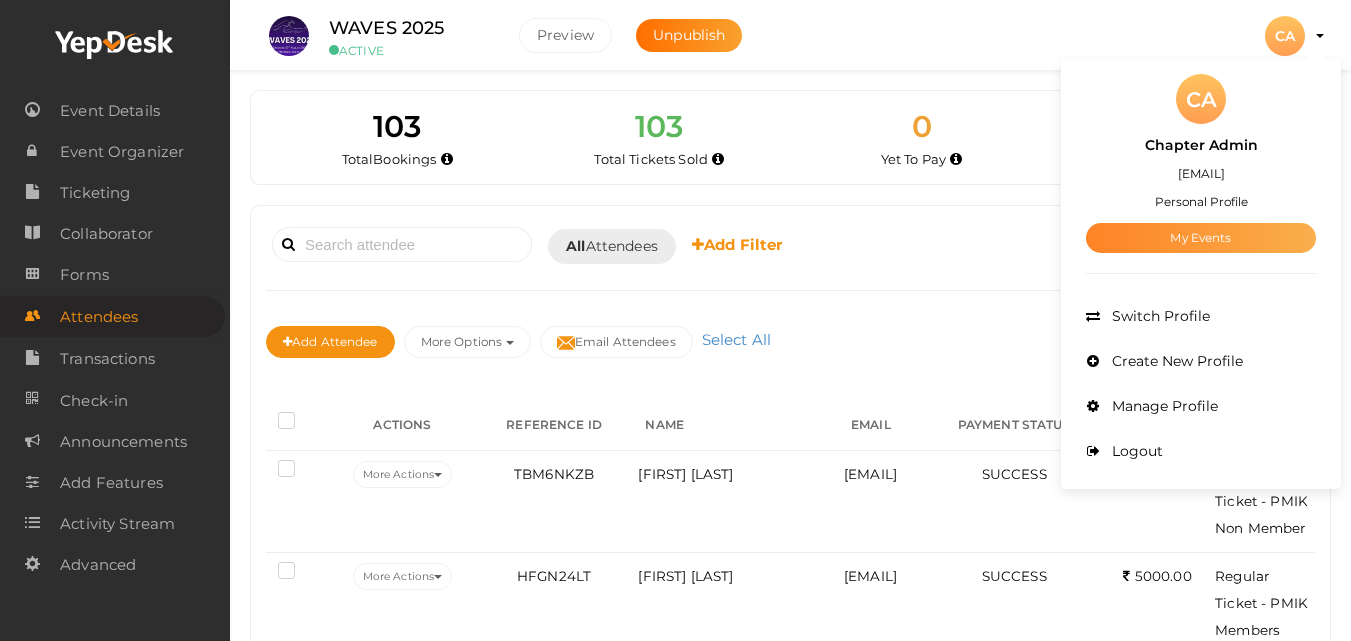 click on "My Events" at bounding box center (1201, 238) 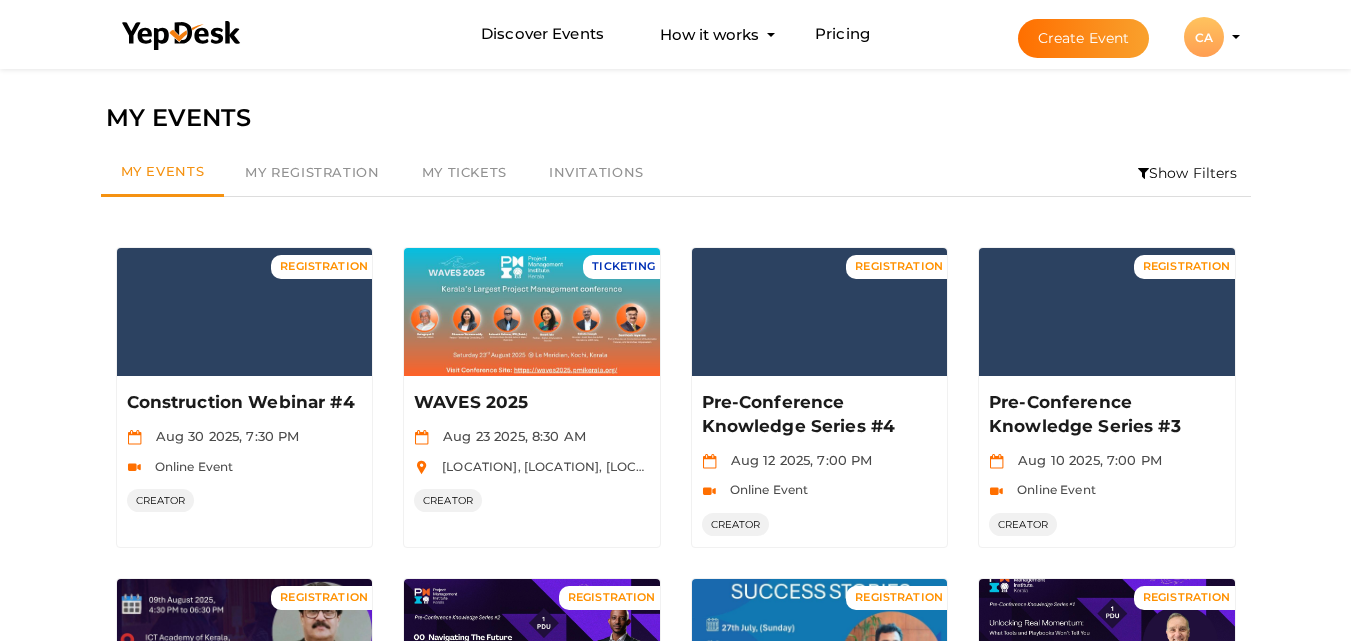 scroll, scrollTop: 560, scrollLeft: 0, axis: vertical 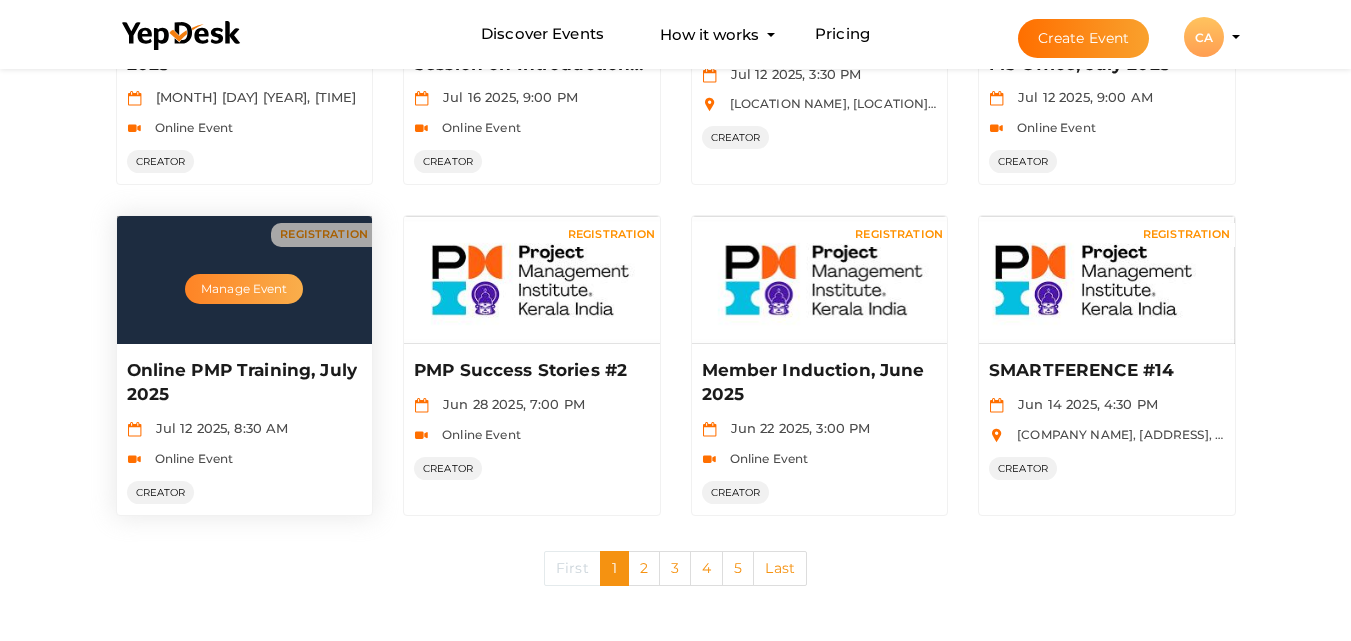 click on "Manage Event" at bounding box center [244, 289] 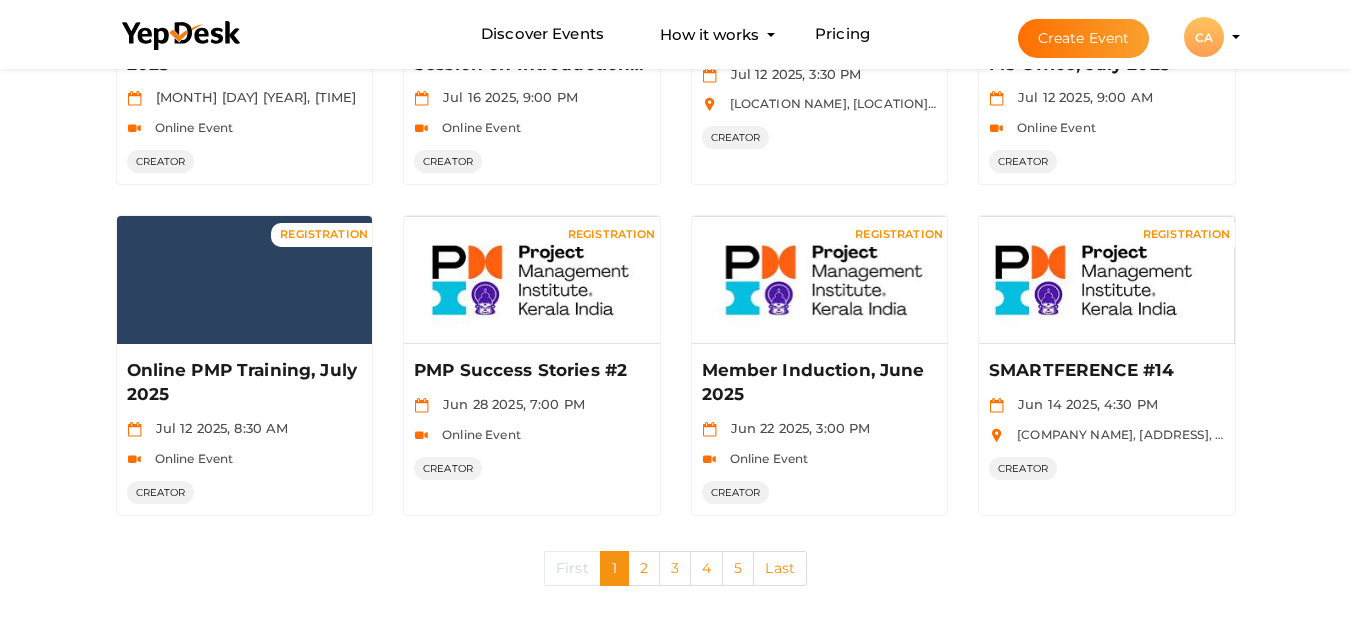 click on "Create Event" at bounding box center (1084, 38) 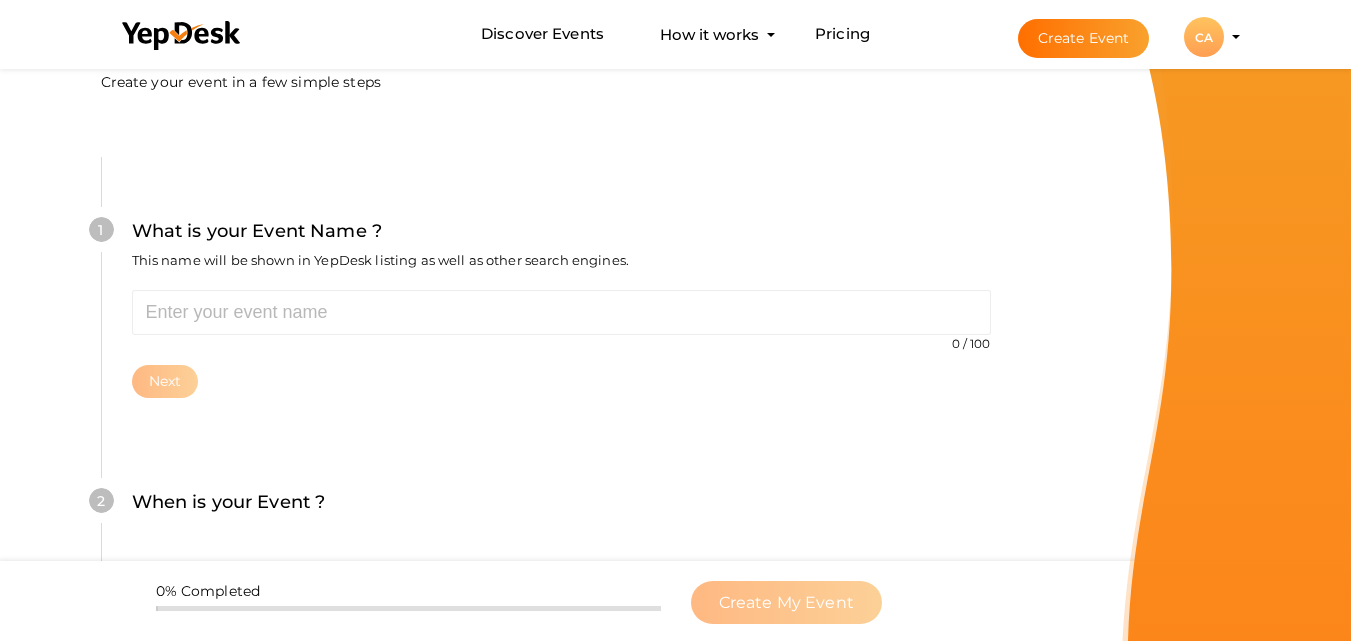 scroll, scrollTop: 0, scrollLeft: 0, axis: both 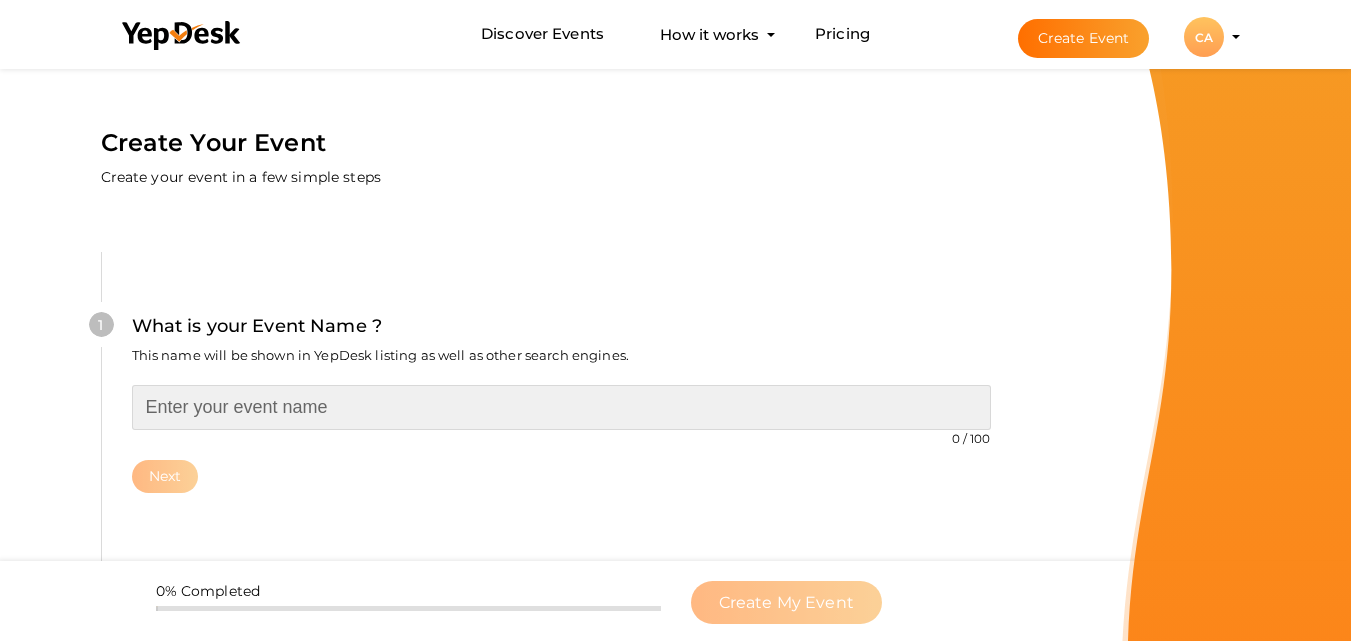 click at bounding box center (561, 407) 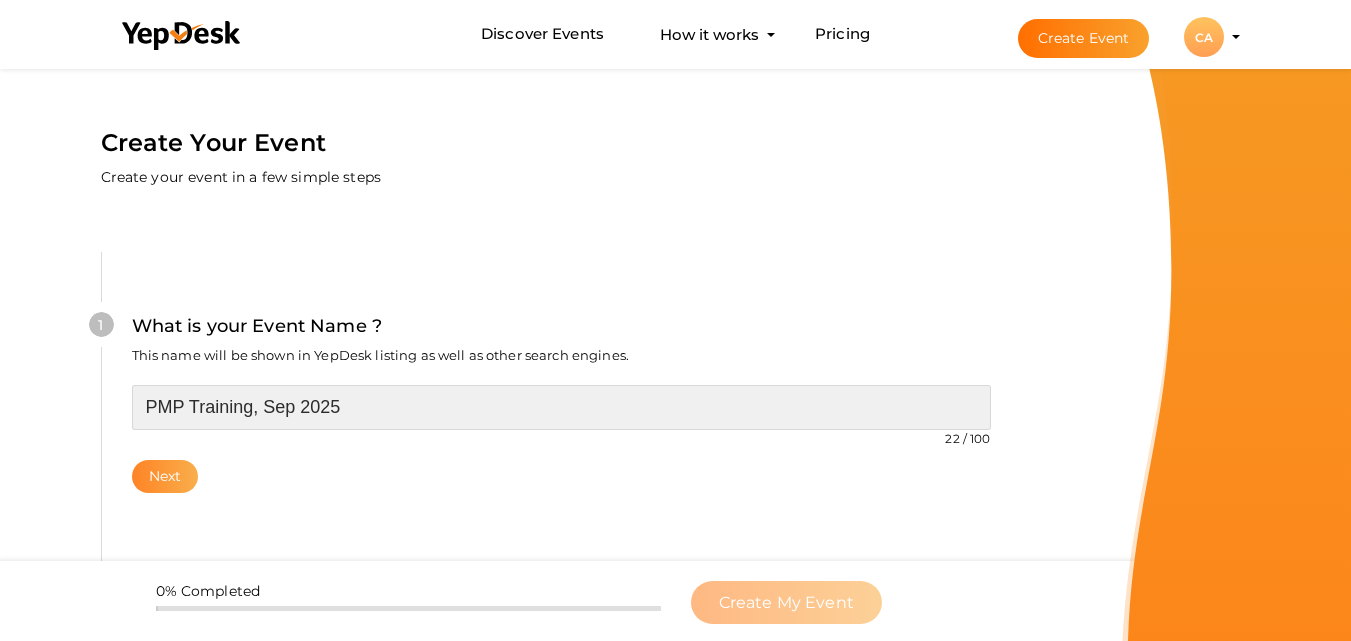 type on "PMP Training, Sep 2025" 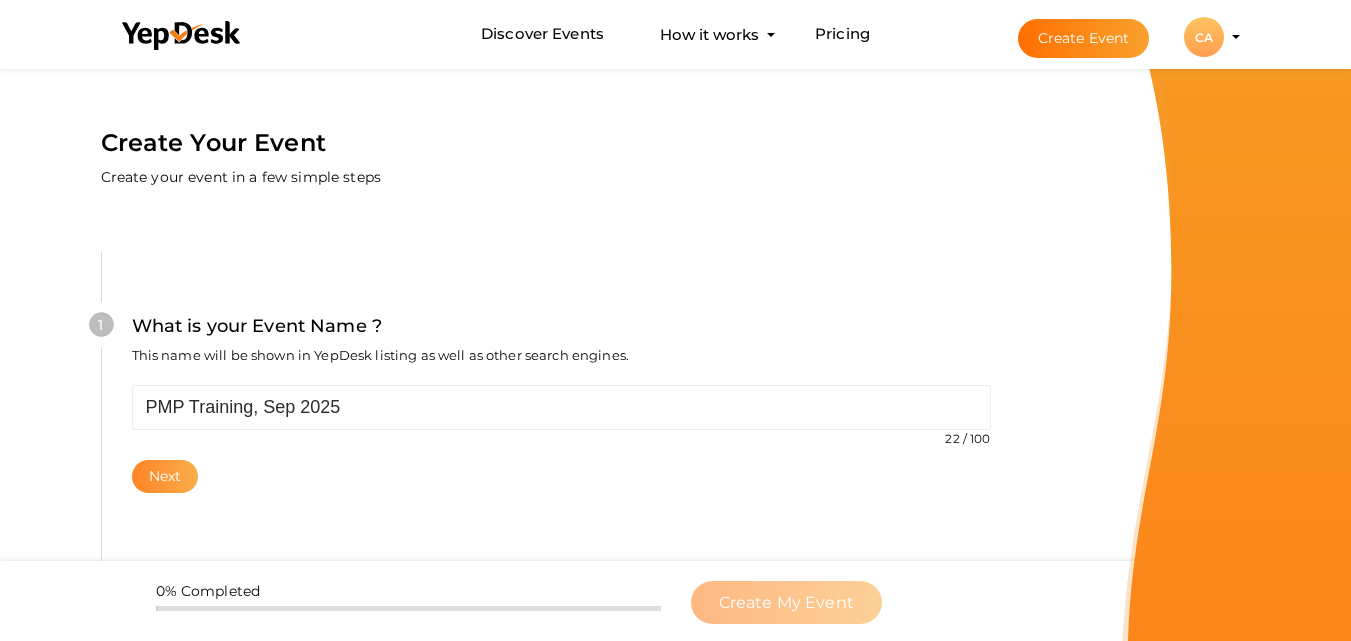 click on "Next" at bounding box center (165, 476) 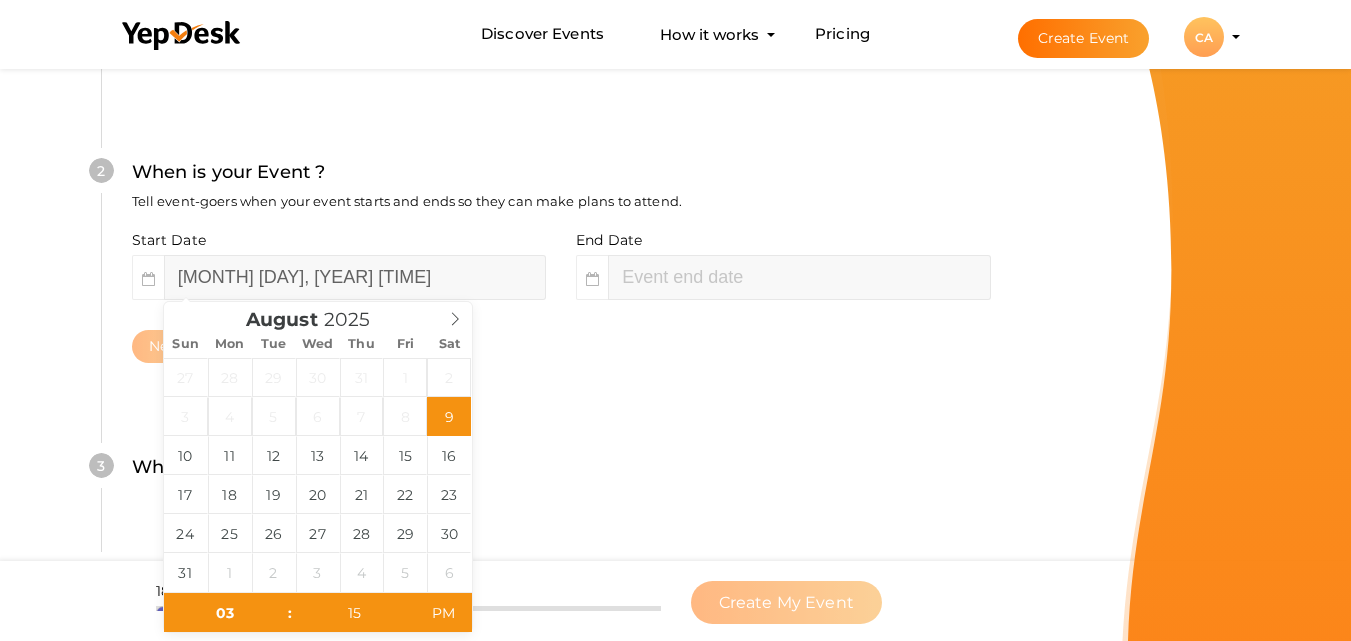 scroll, scrollTop: 460, scrollLeft: 0, axis: vertical 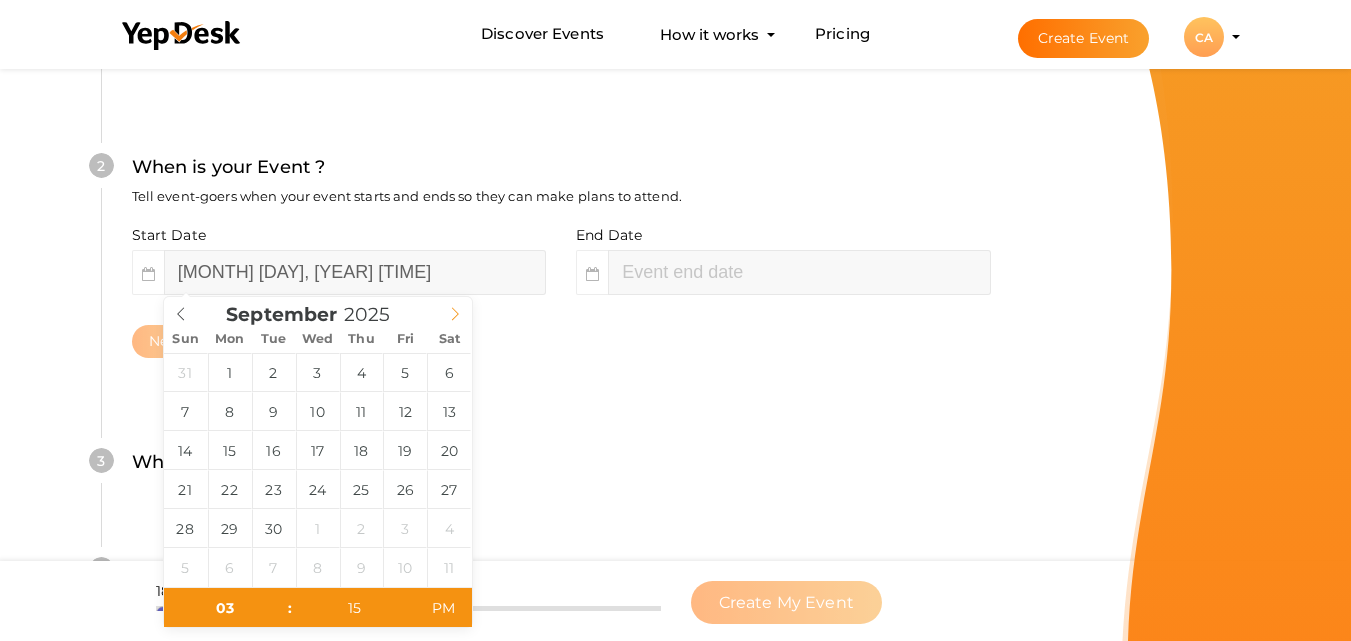 click 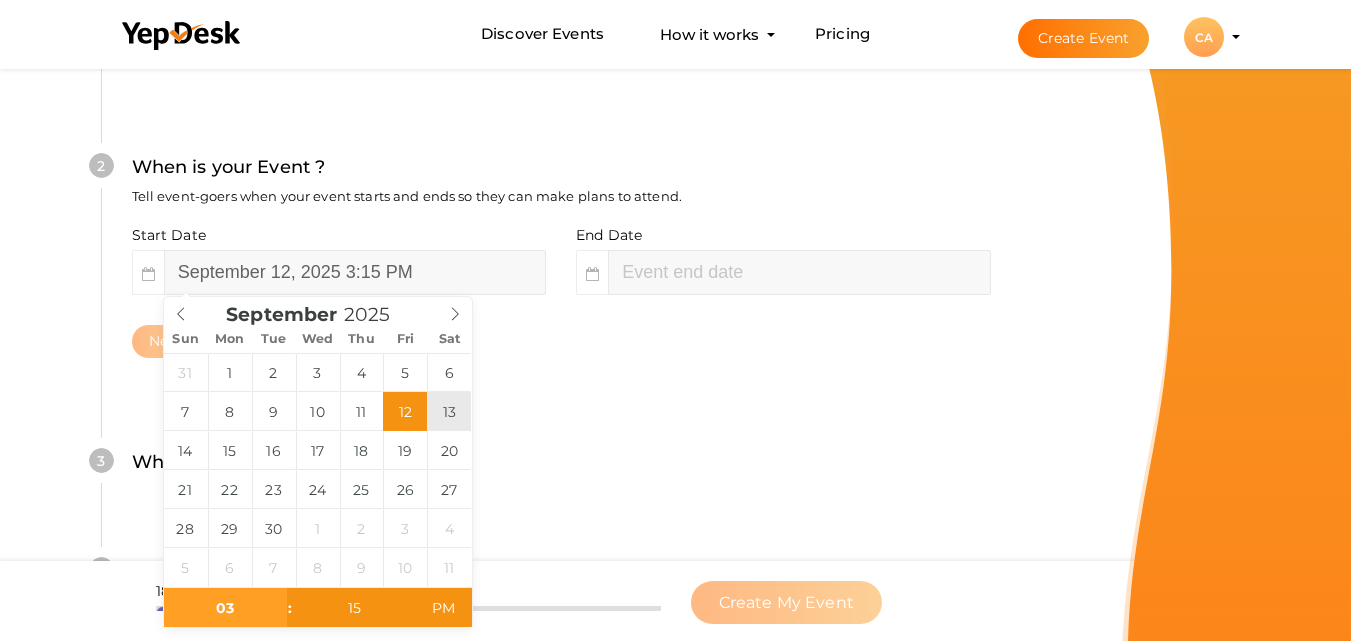 type on "September 13, 2025 3:15 PM" 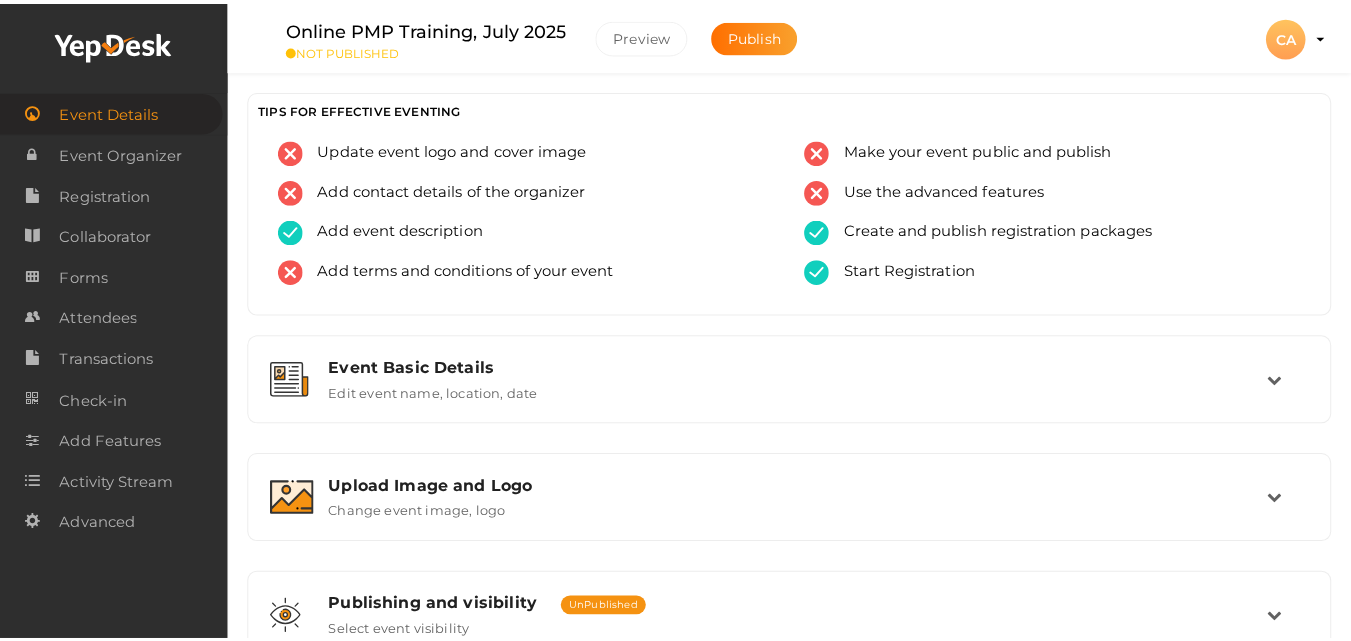 scroll, scrollTop: 0, scrollLeft: 0, axis: both 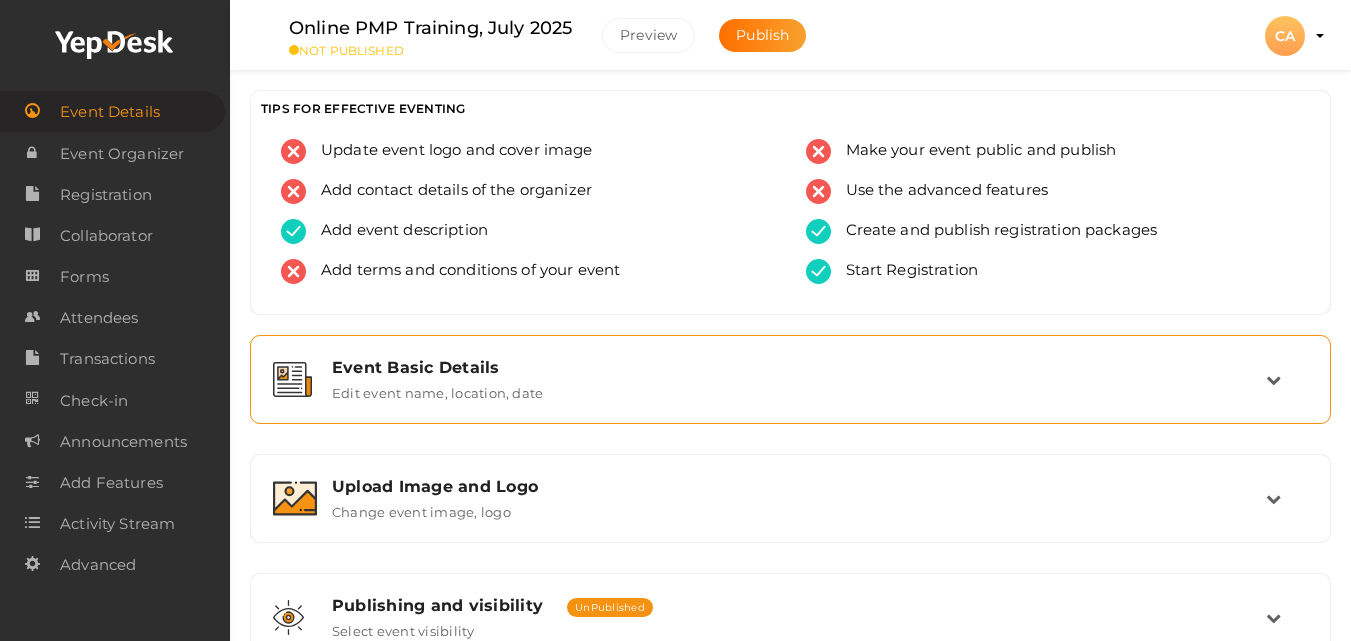 click on "Event Basic Details" at bounding box center (799, 367) 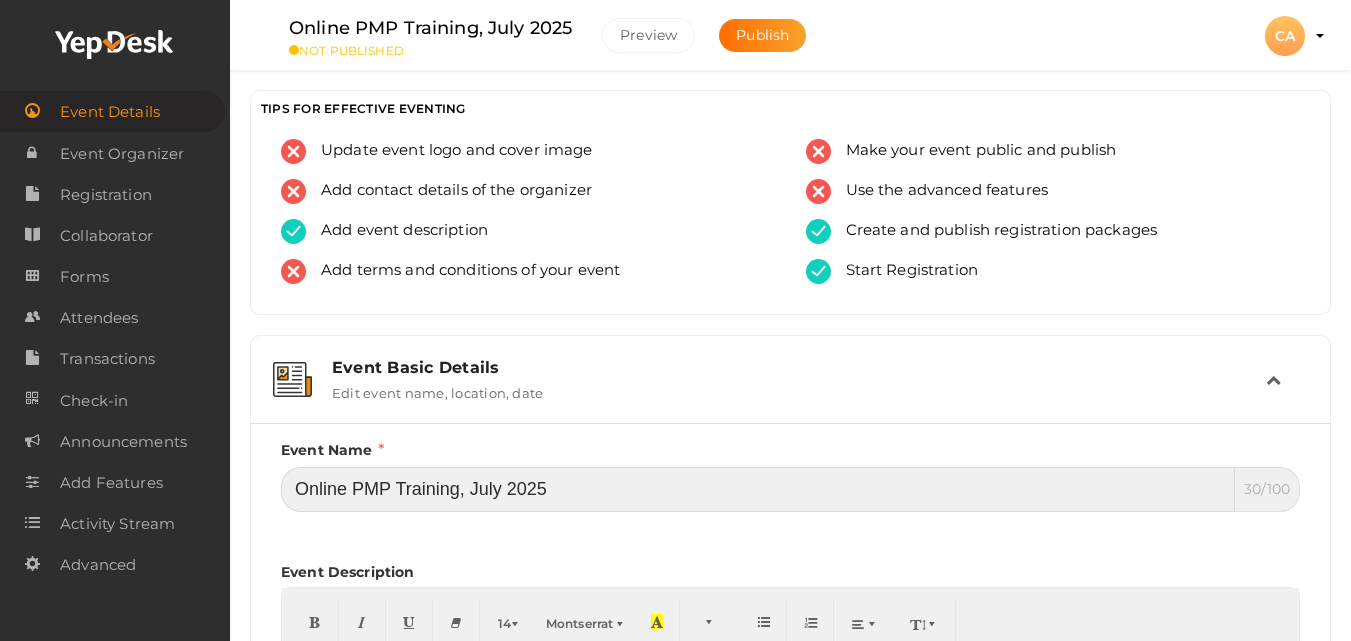 click on "Online PMP Training, July 2025" at bounding box center (758, 489) 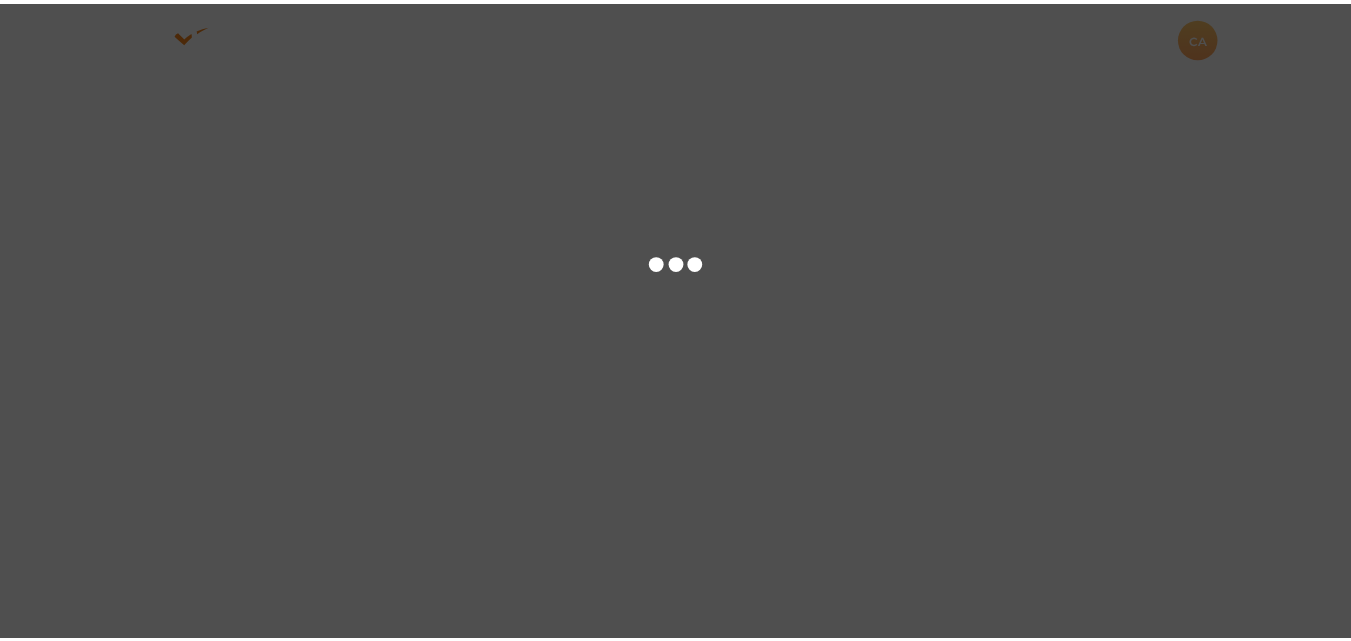 scroll, scrollTop: 0, scrollLeft: 0, axis: both 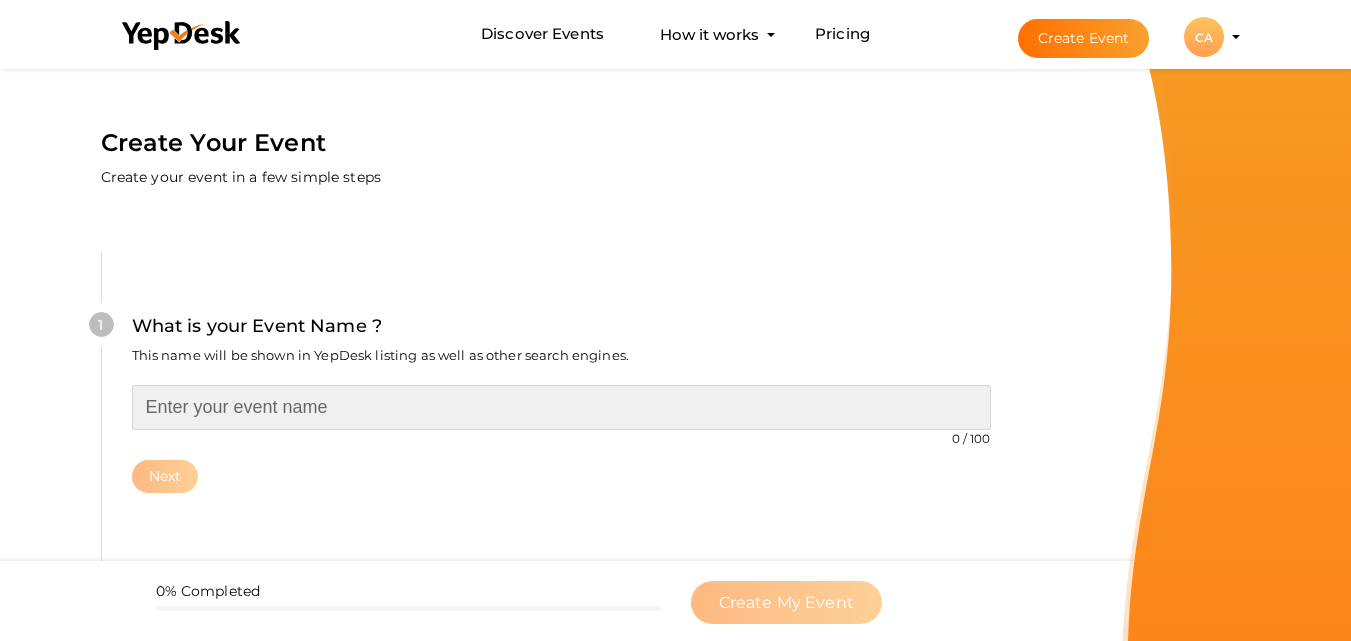 click at bounding box center [561, 407] 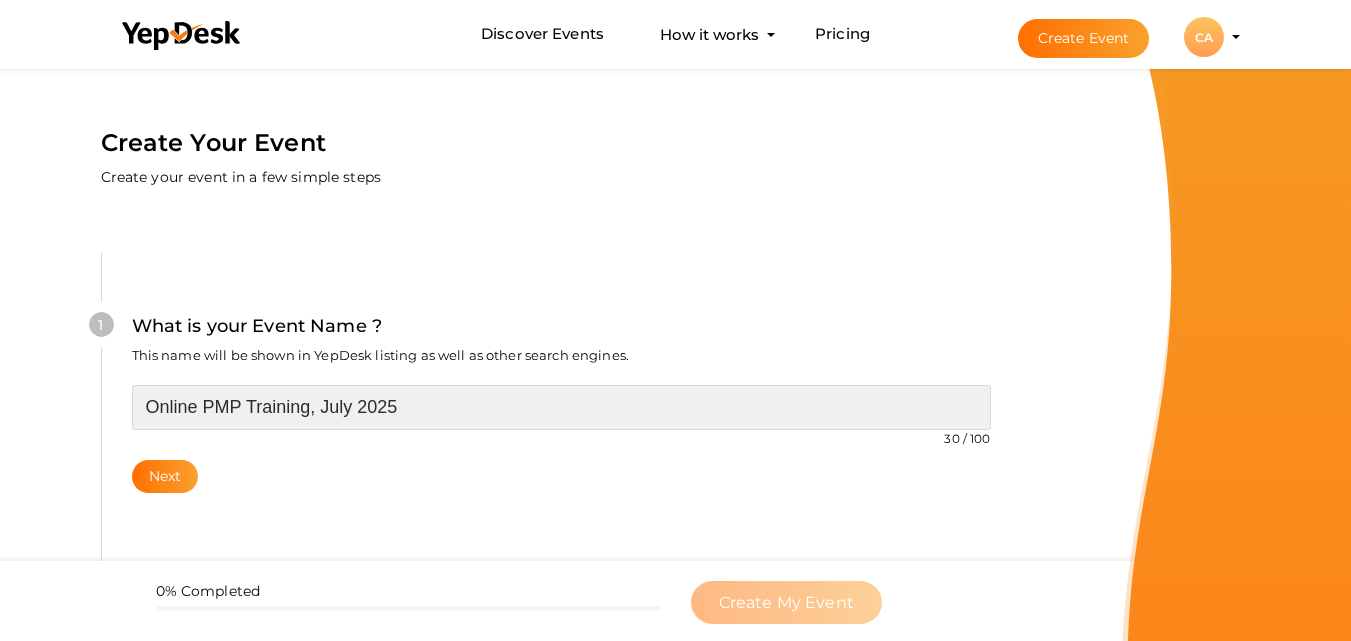 click on "Online PMP Training, July 2025" at bounding box center (561, 407) 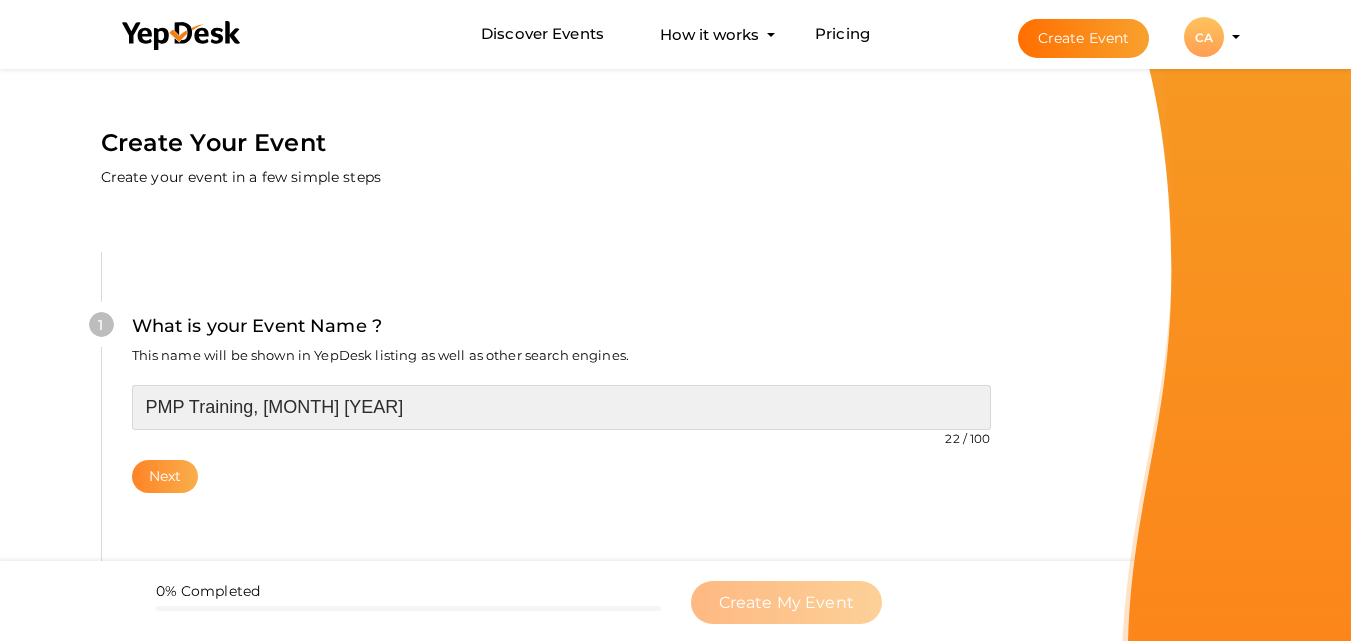 type on "PMP Training, Sep 2025" 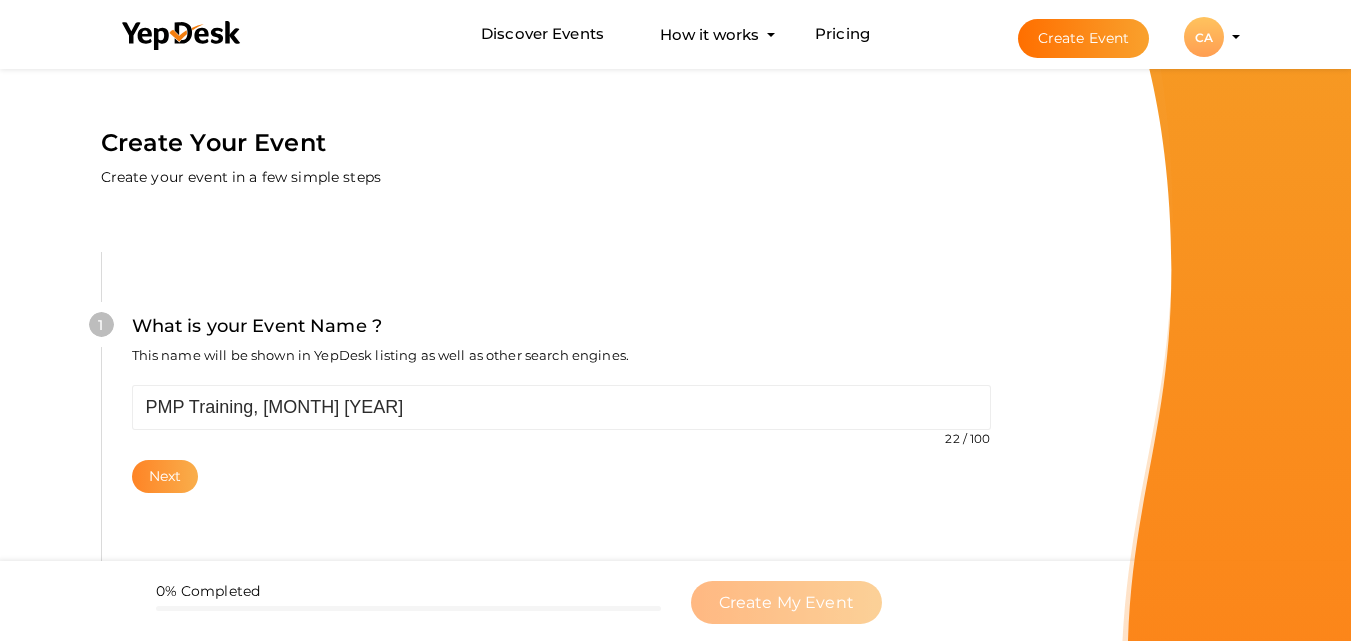 click on "Next" at bounding box center [165, 476] 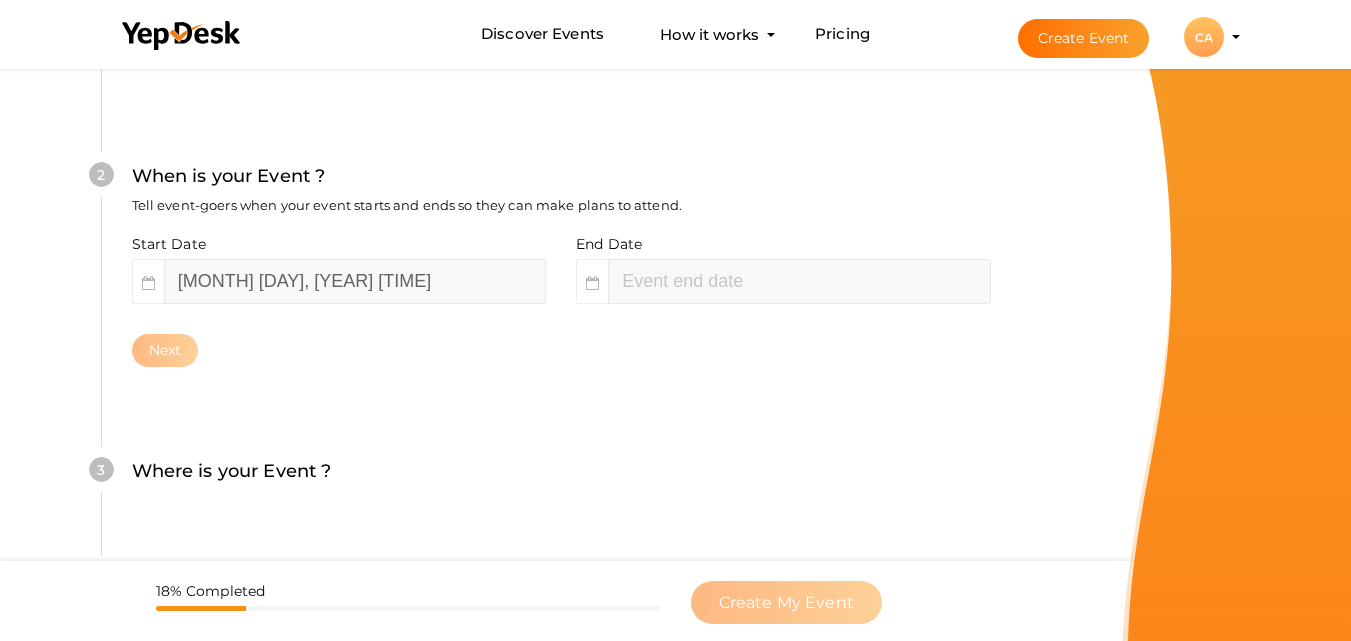 scroll, scrollTop: 460, scrollLeft: 0, axis: vertical 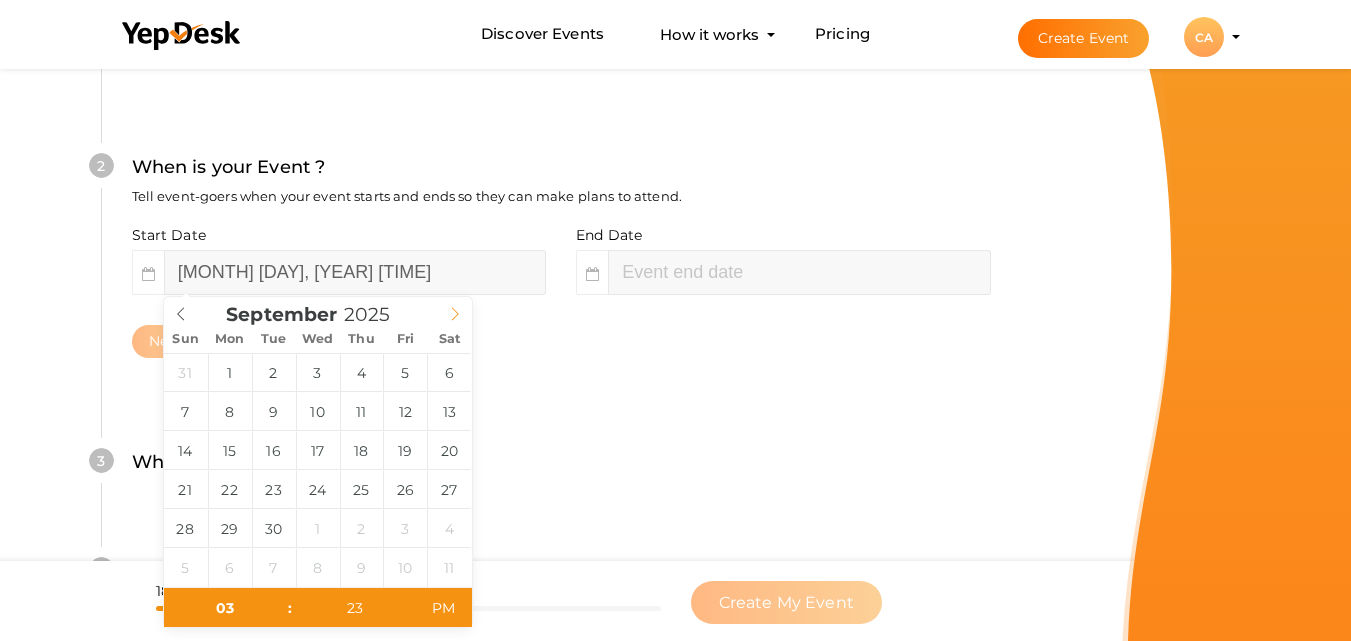 click 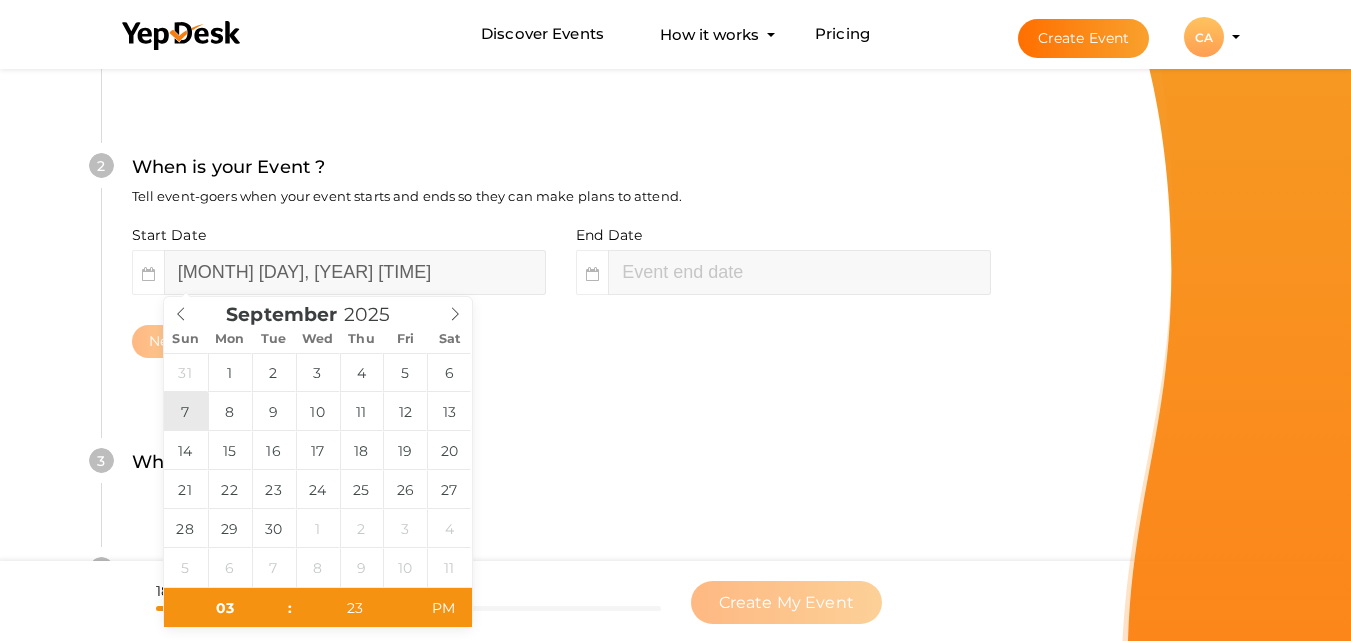 type on "September 7, 2025 3:23 PM" 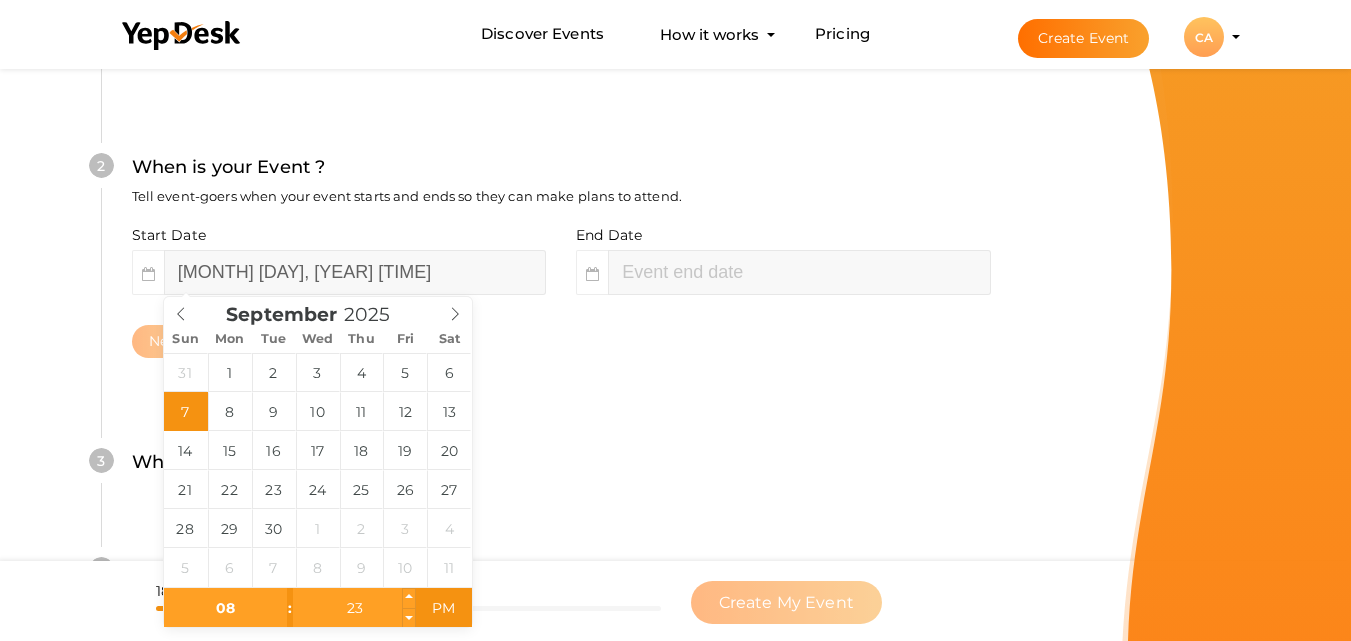 type on "08" 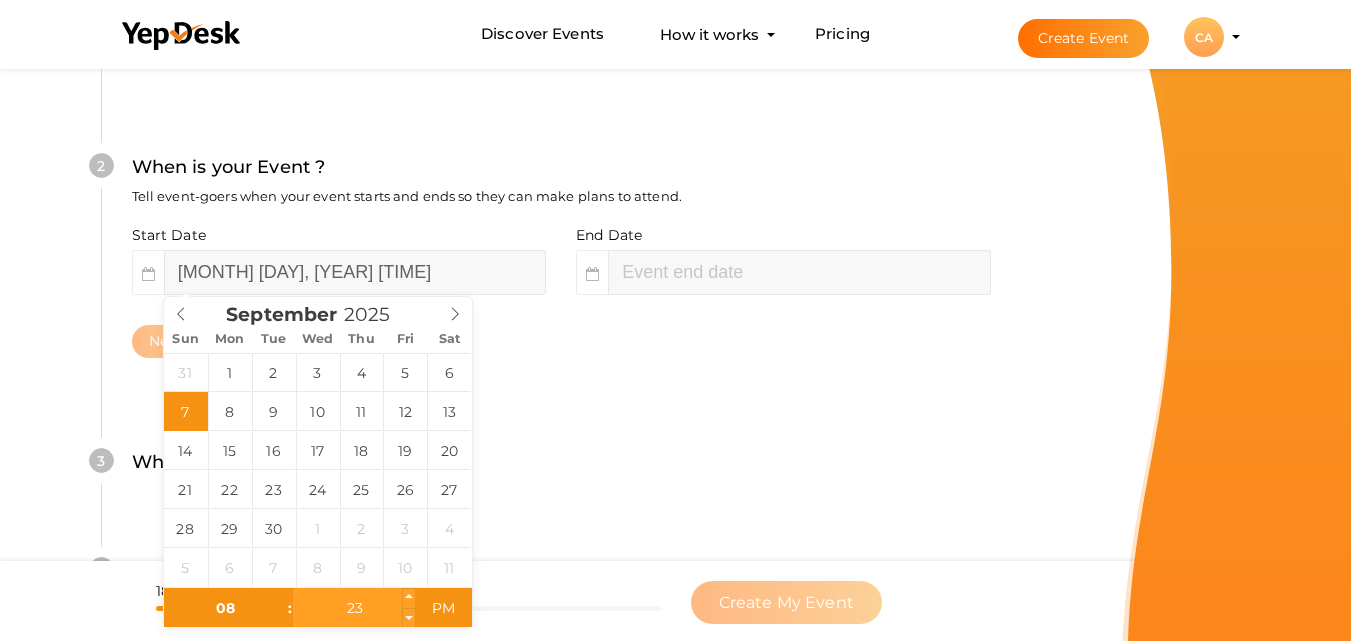 type on "September 7, 2025 8:23 PM" 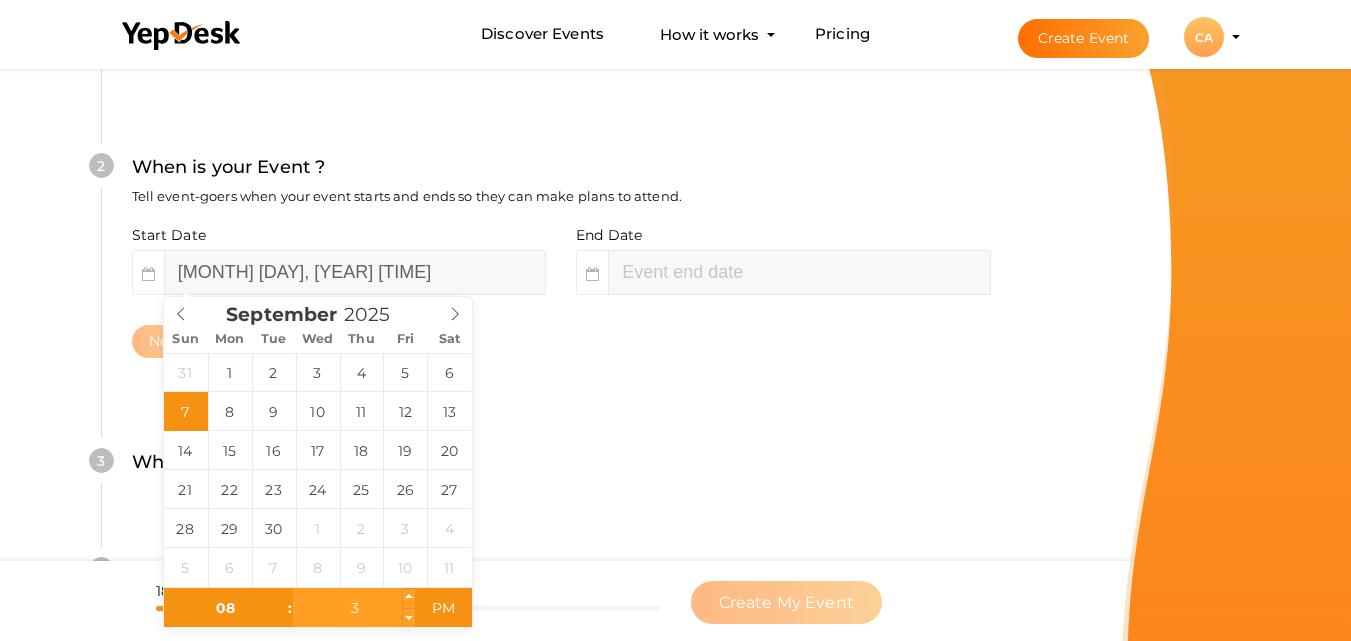 type on "30" 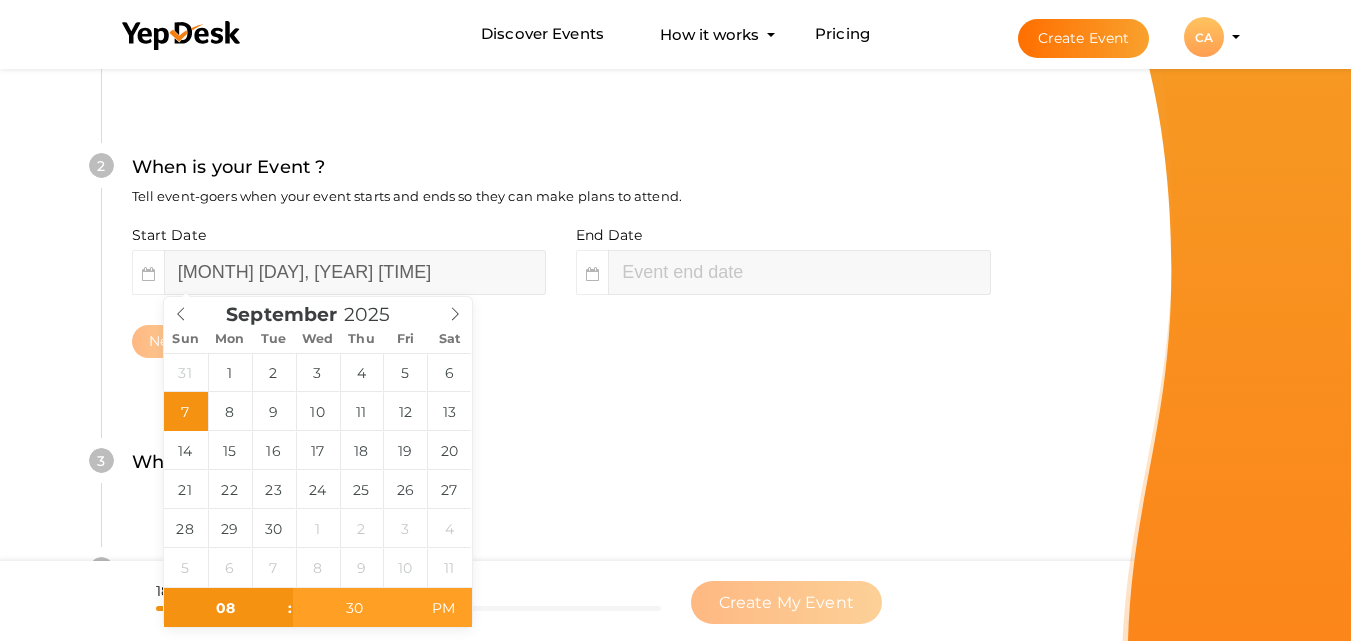 type on "September 7, 2025 8:30 AM" 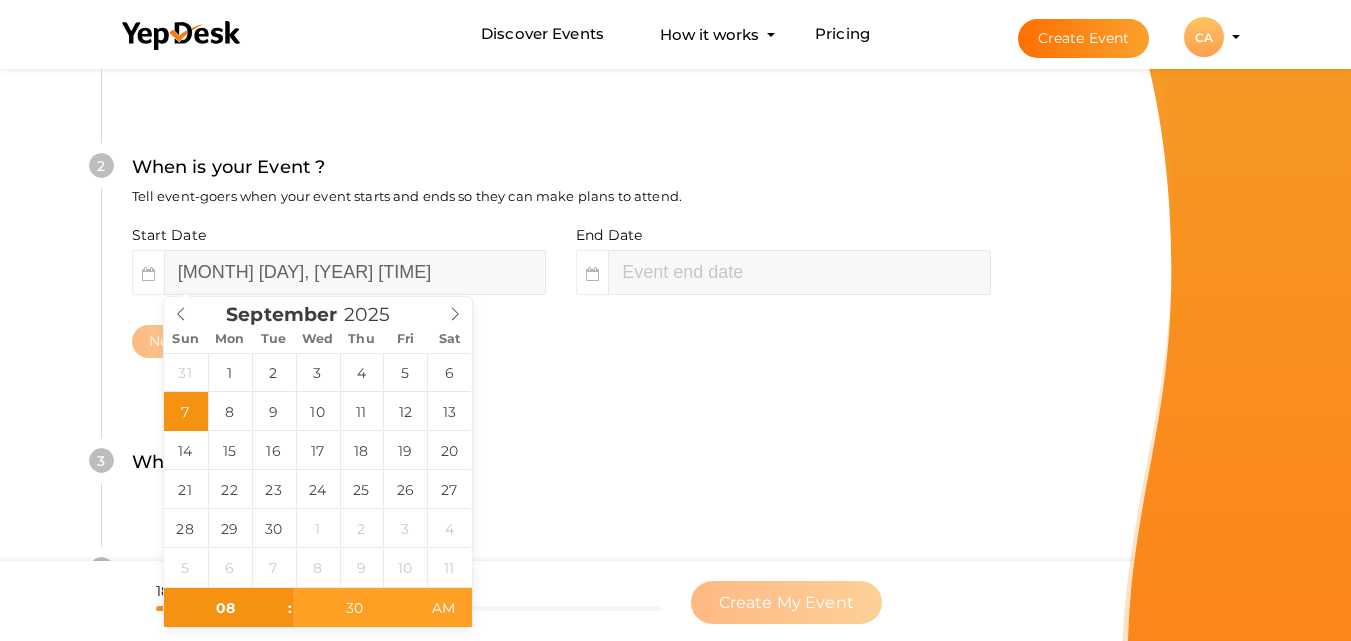 click on "AM" at bounding box center (443, 608) 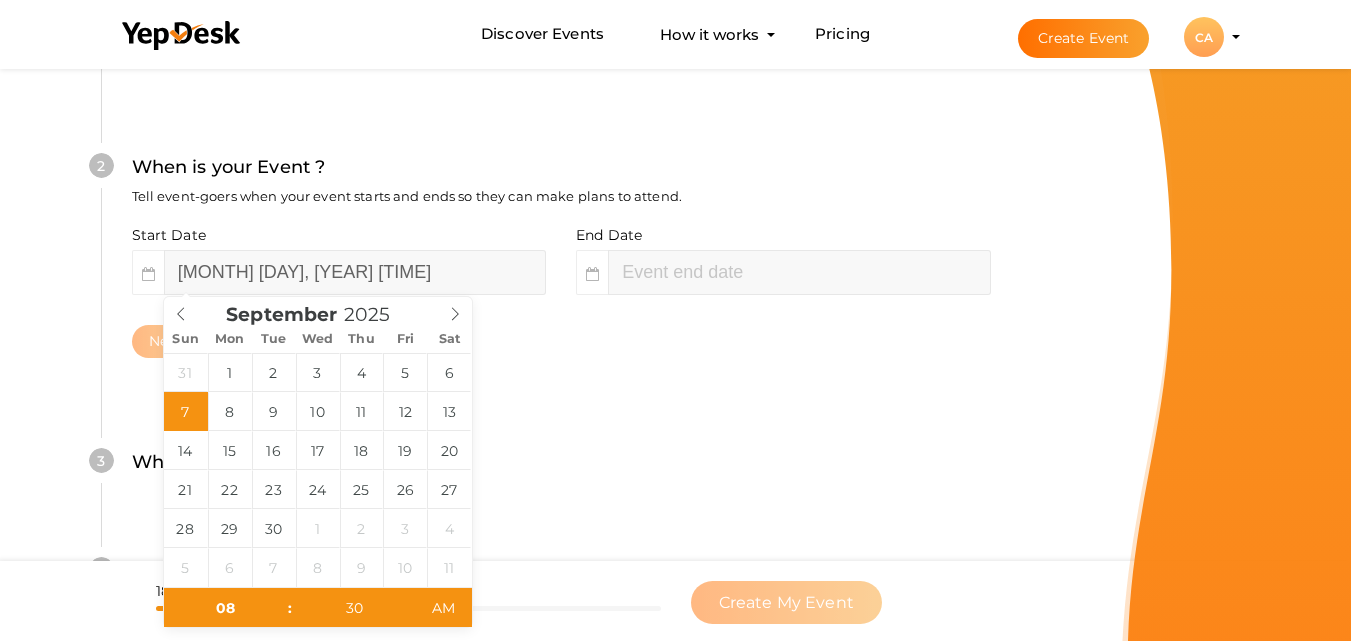 type on "10" 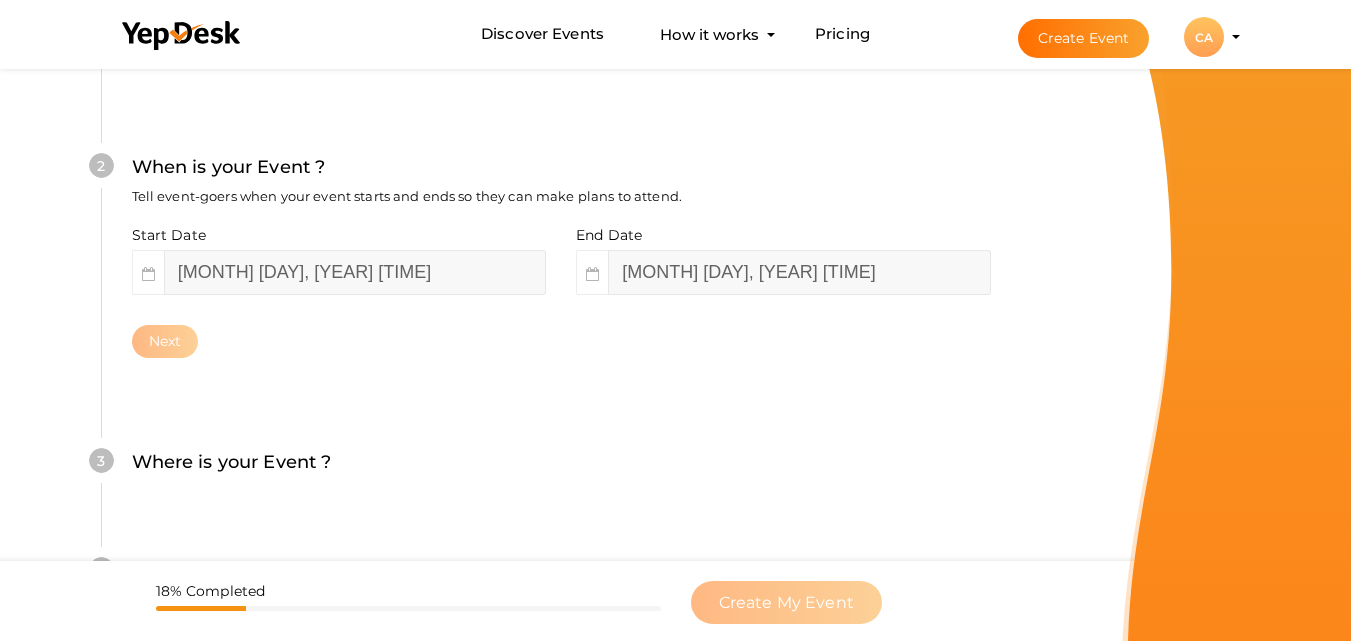 click on "4
What is your
Event Type ?
Choose the
right event type.
Registration
Ticketing
RSVP
Next" at bounding box center (561, 581) 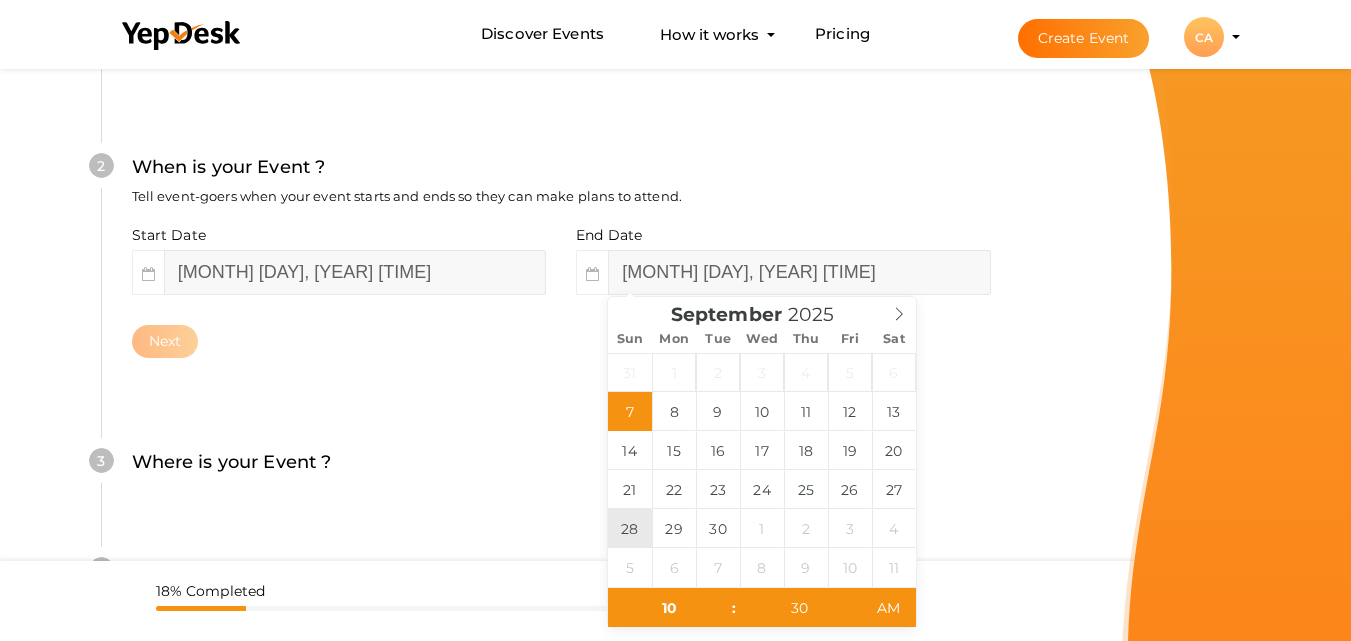type on "September 28, 2025 10:30 AM" 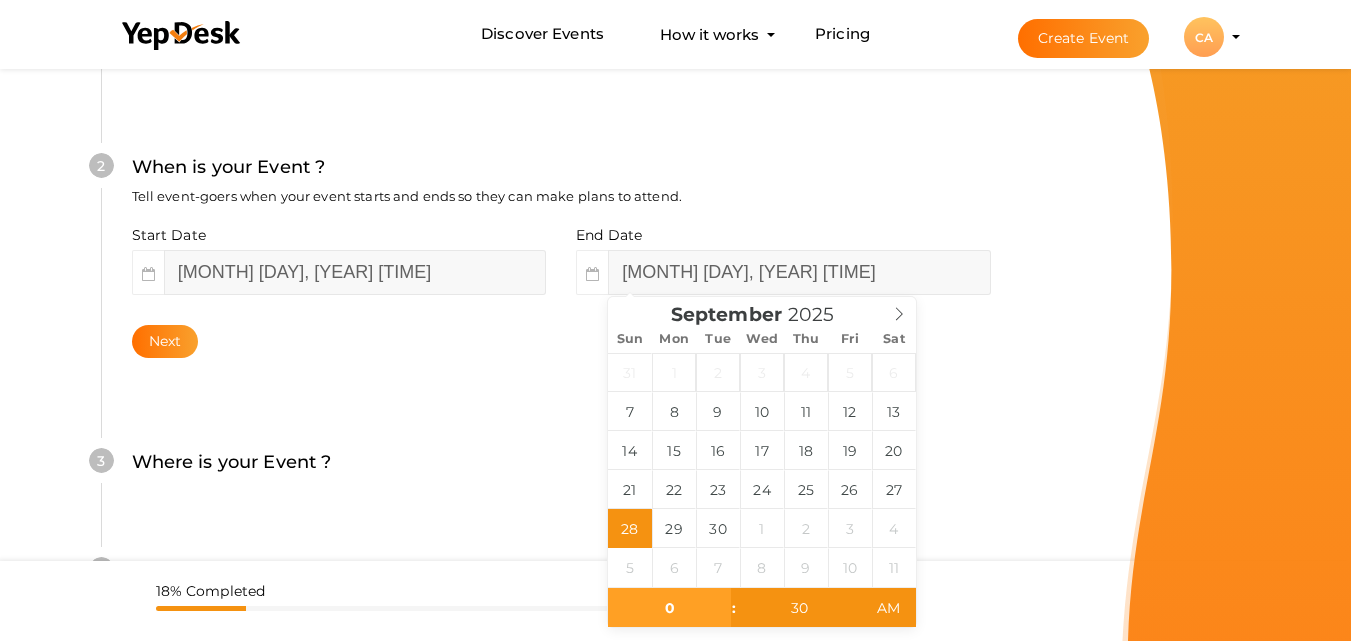 type on "05" 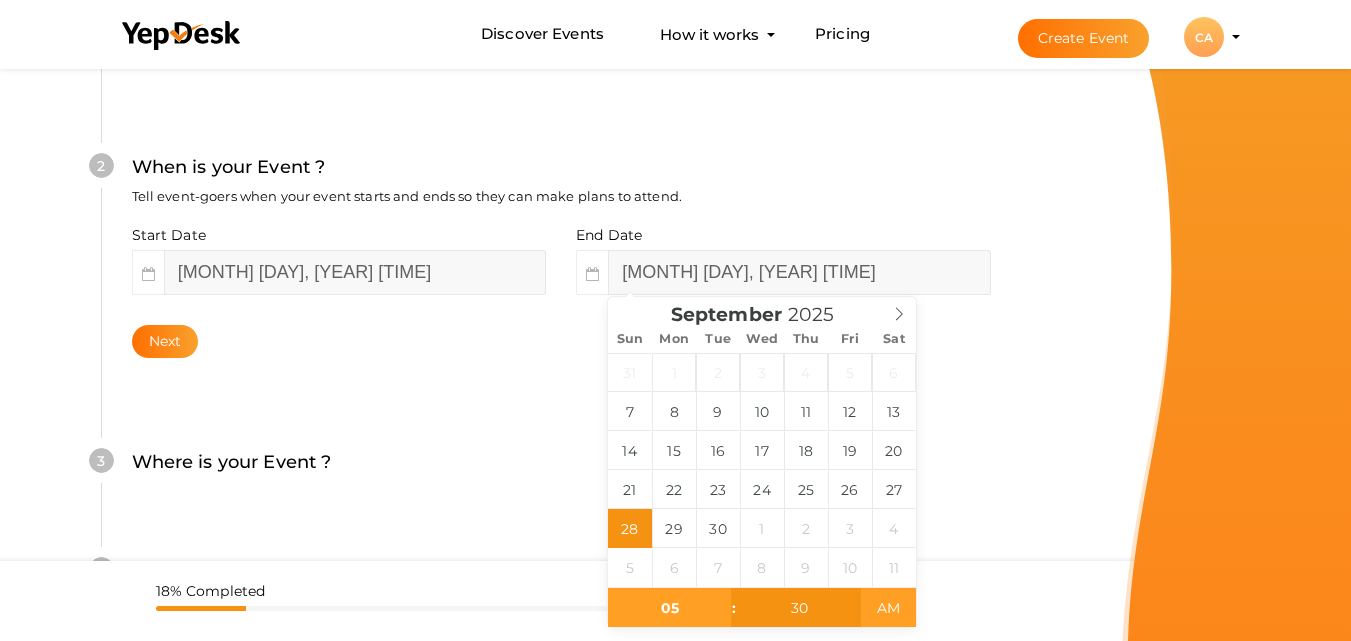 type on "September 28, 2025 5:30 PM" 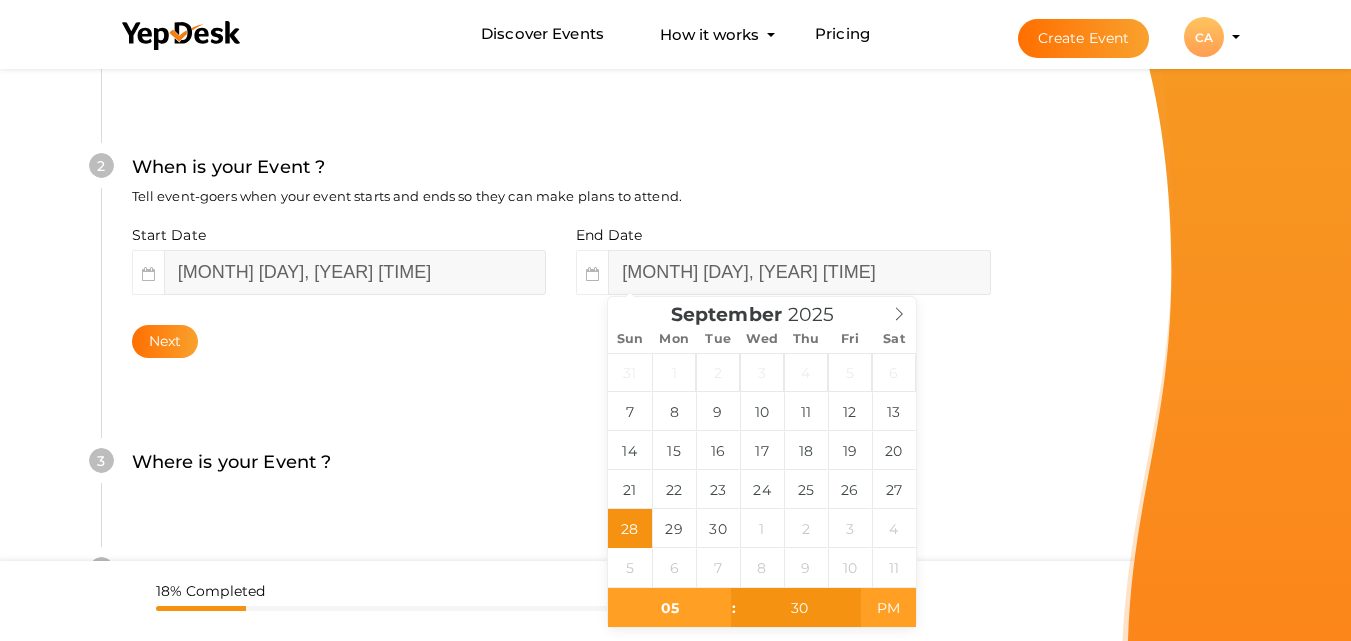 click on "PM" at bounding box center [888, 608] 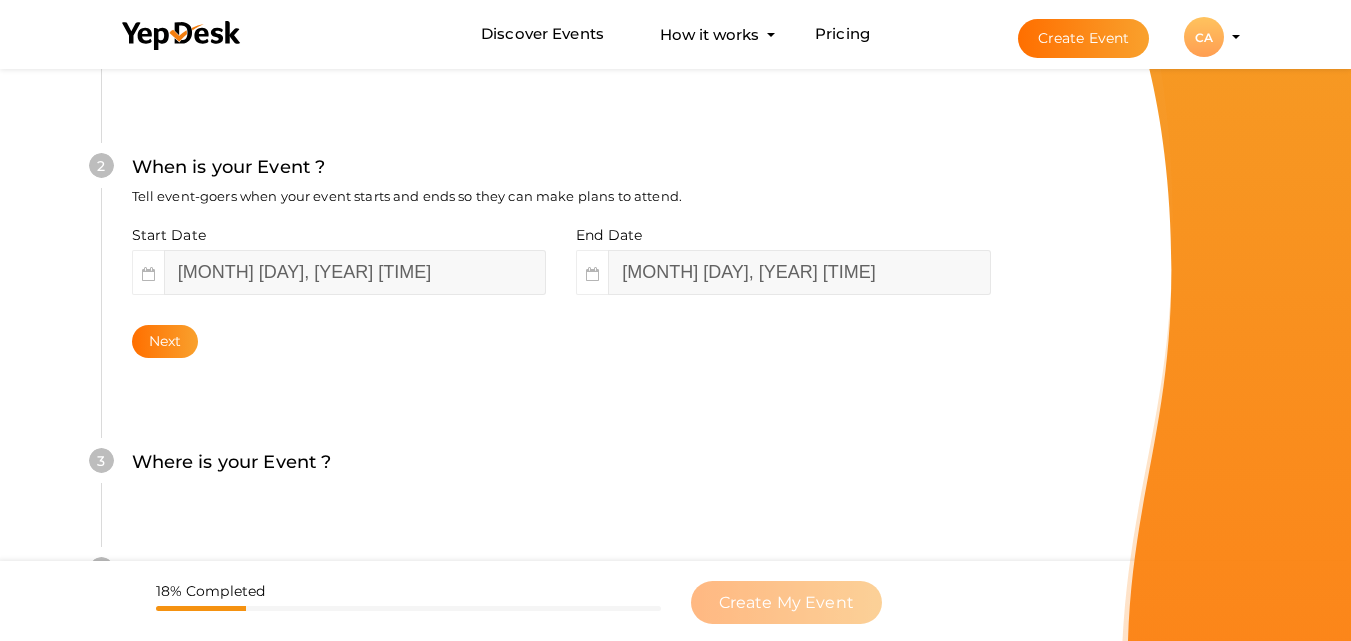 click on "Where is
your Event ?
Tell
event-goers where your event location is." at bounding box center (561, 472) 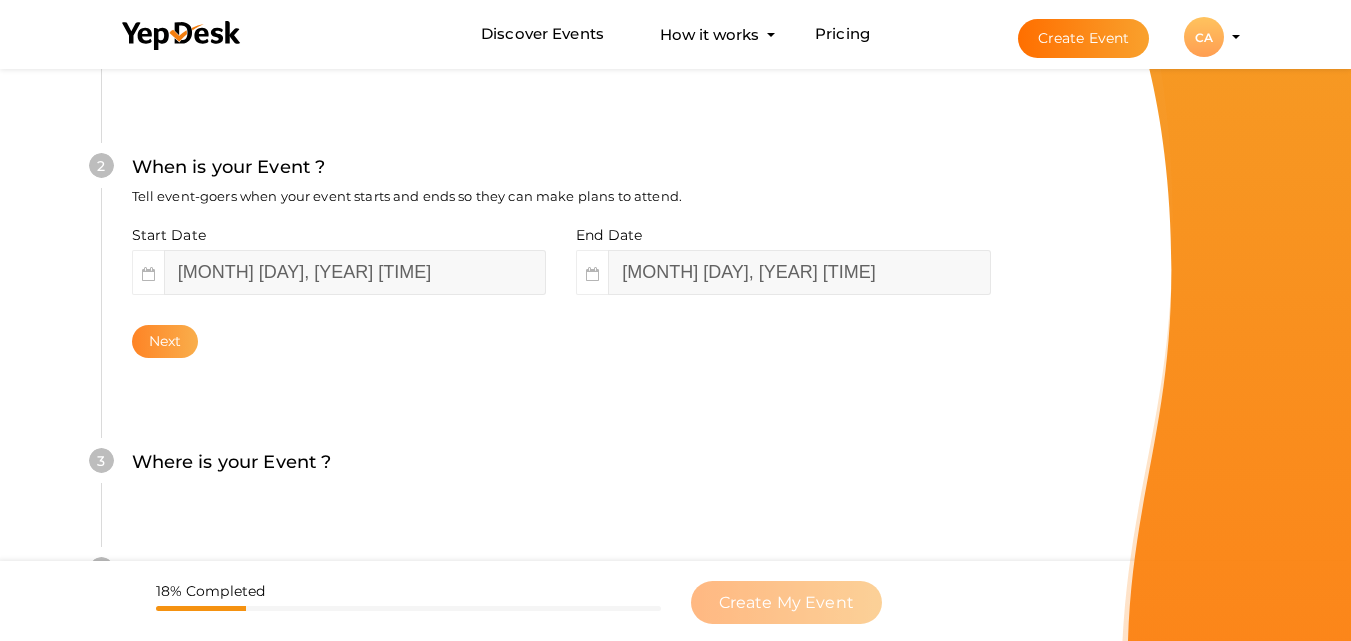 click on "Next" at bounding box center [165, 341] 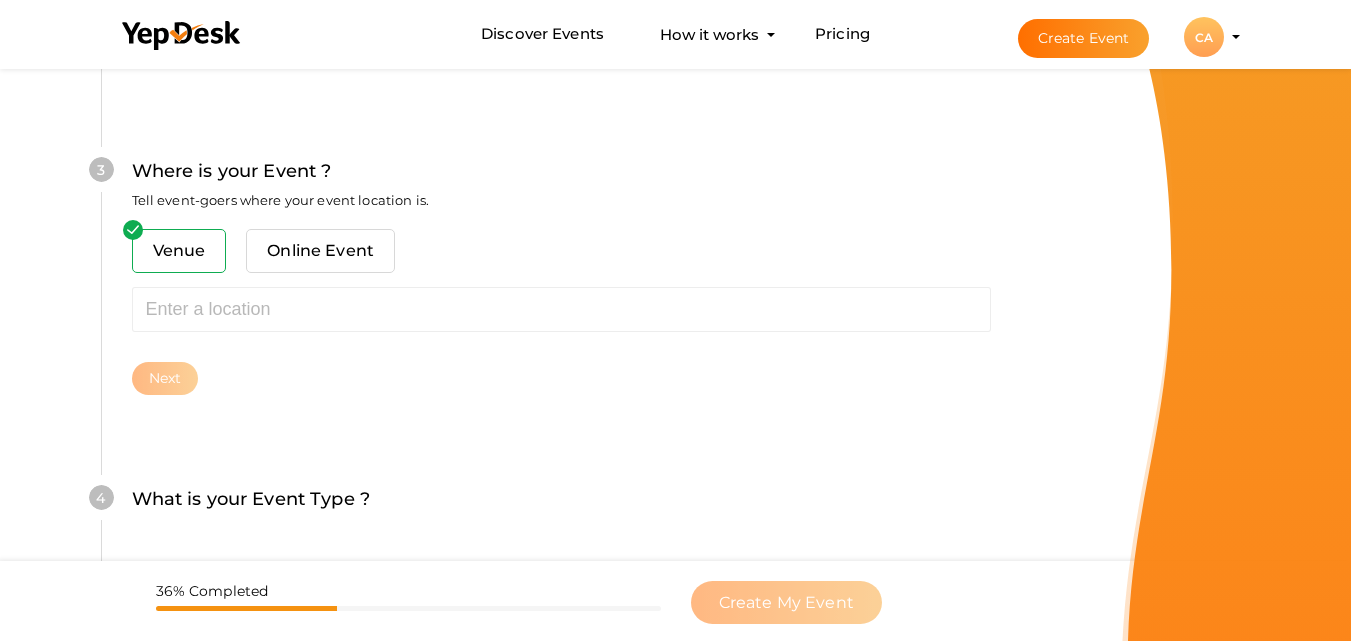 scroll, scrollTop: 785, scrollLeft: 0, axis: vertical 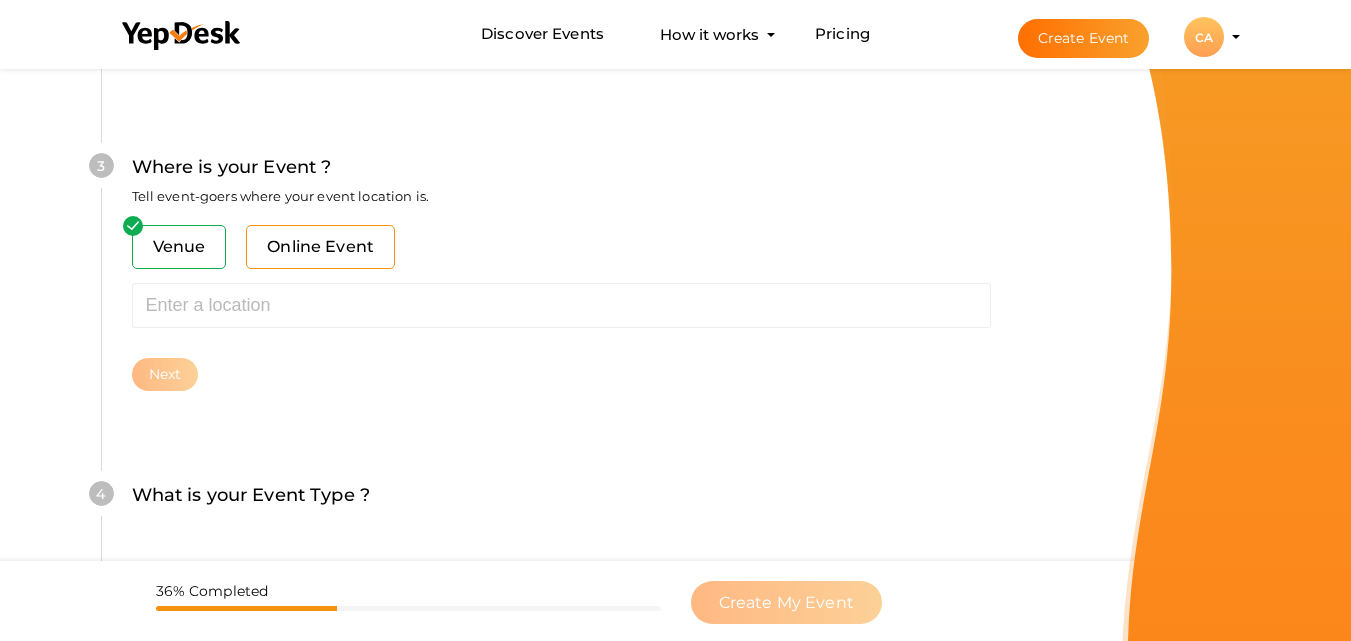 click on "Online
Event" at bounding box center (320, 247) 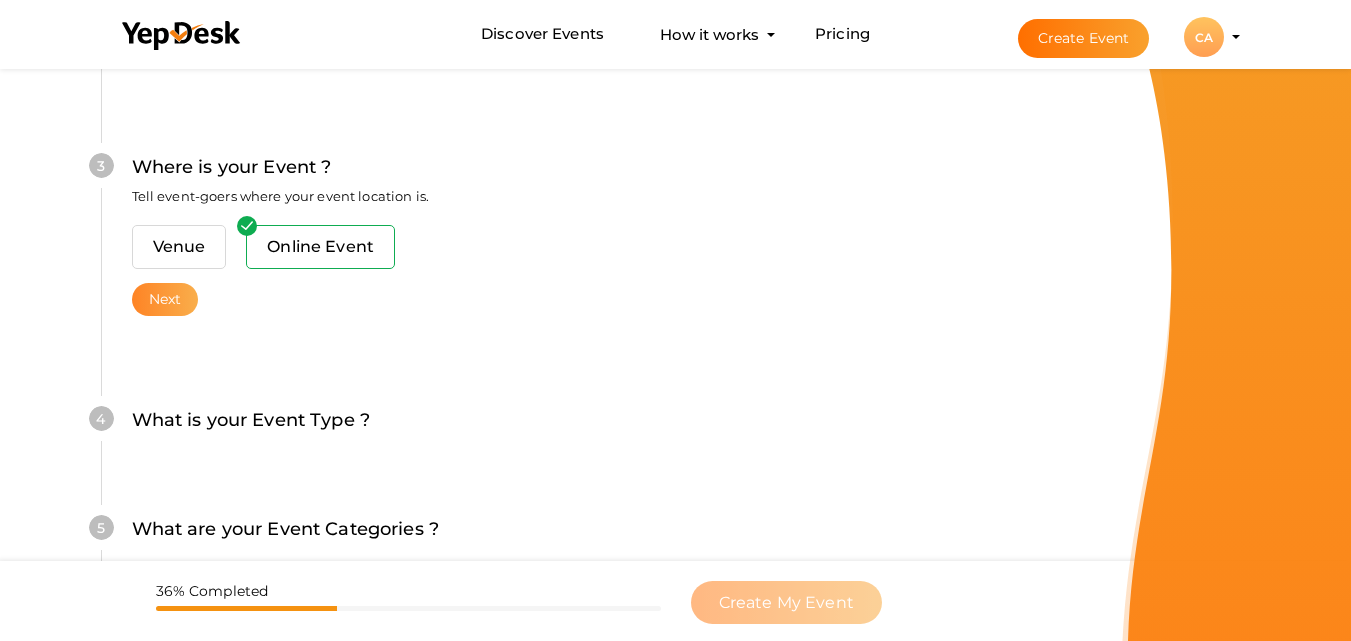 click on "Next" at bounding box center [165, 299] 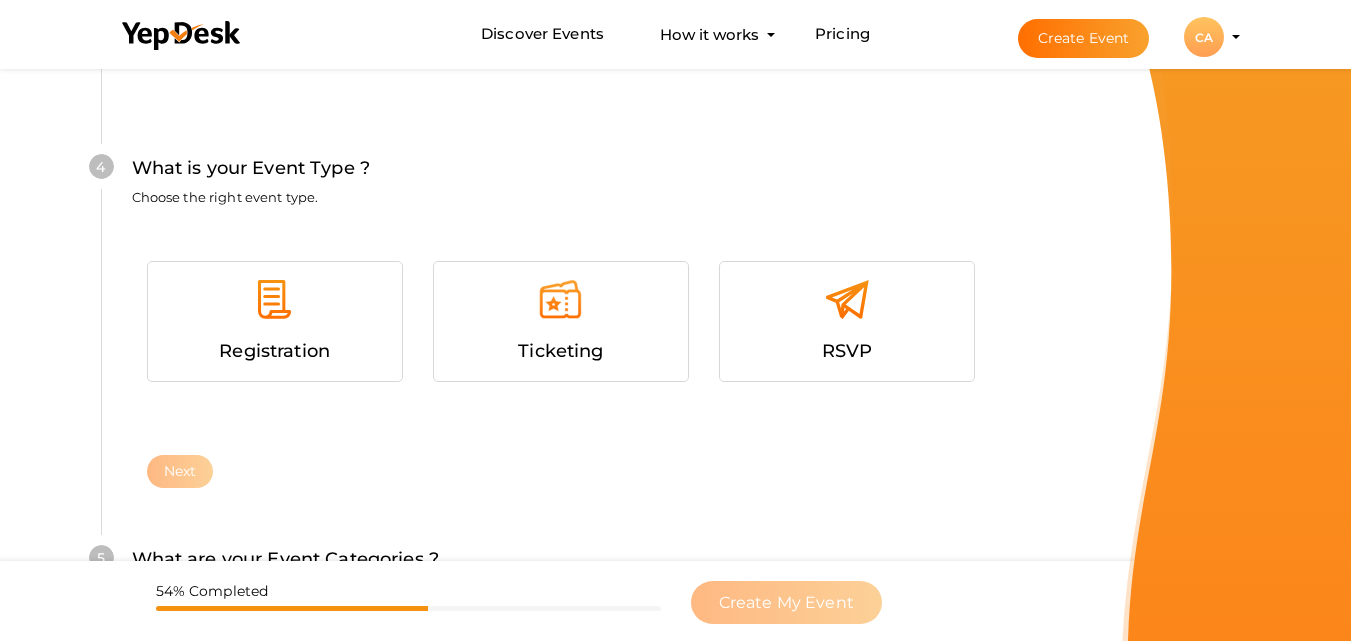 scroll, scrollTop: 1068, scrollLeft: 0, axis: vertical 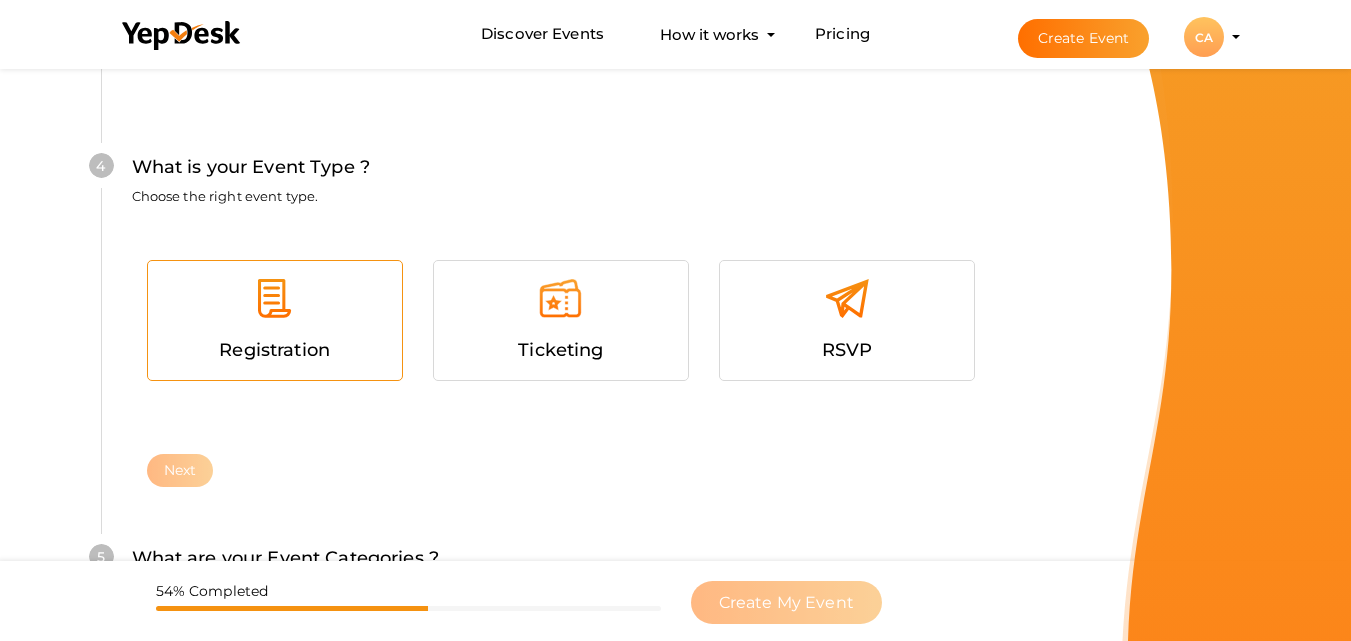 click at bounding box center (275, 306) 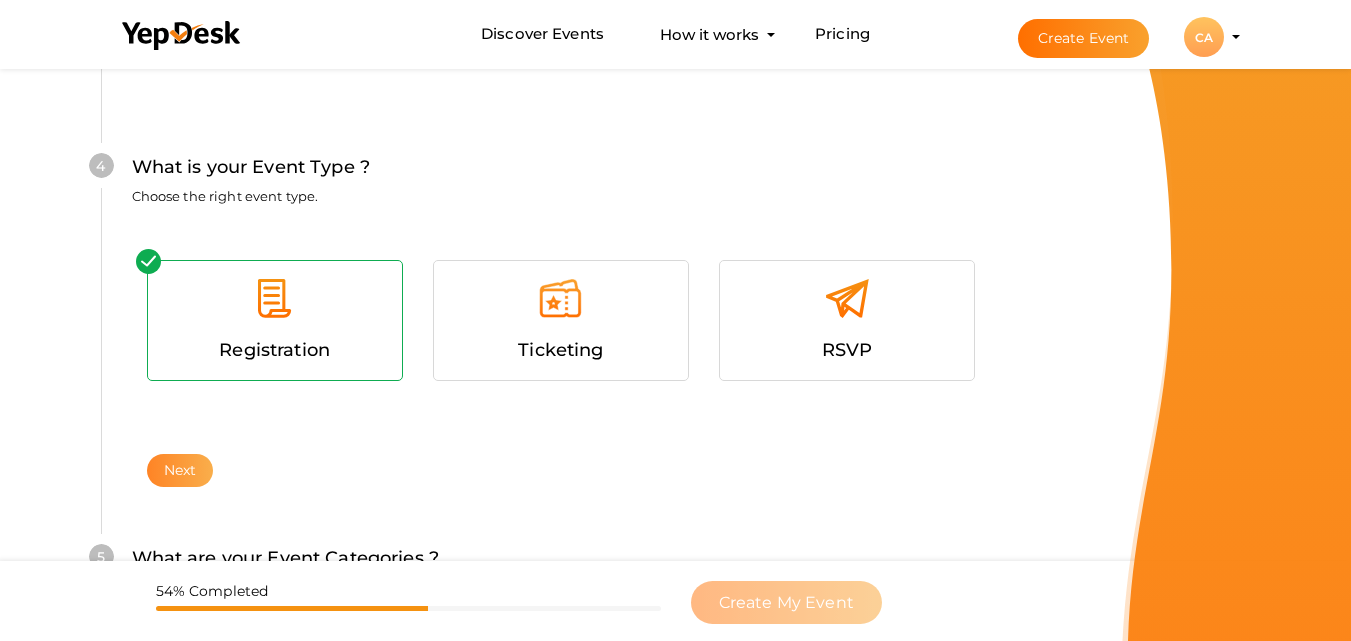 click on "Next" at bounding box center (180, 470) 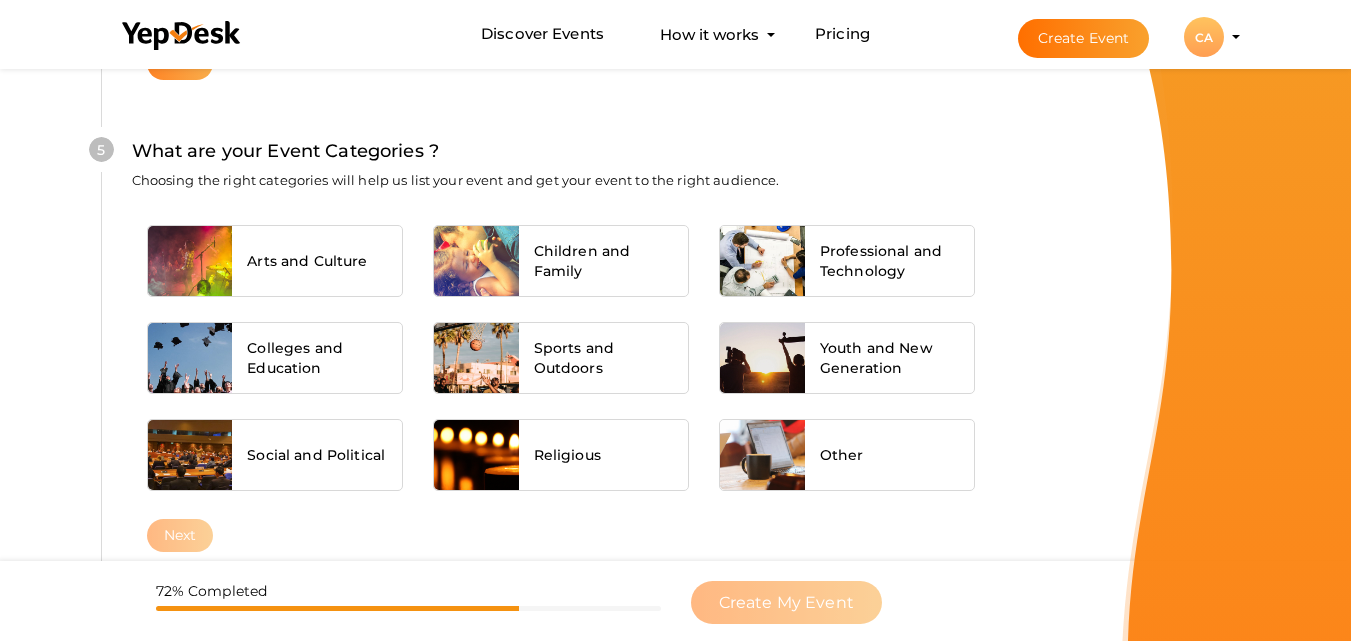 scroll, scrollTop: 1489, scrollLeft: 0, axis: vertical 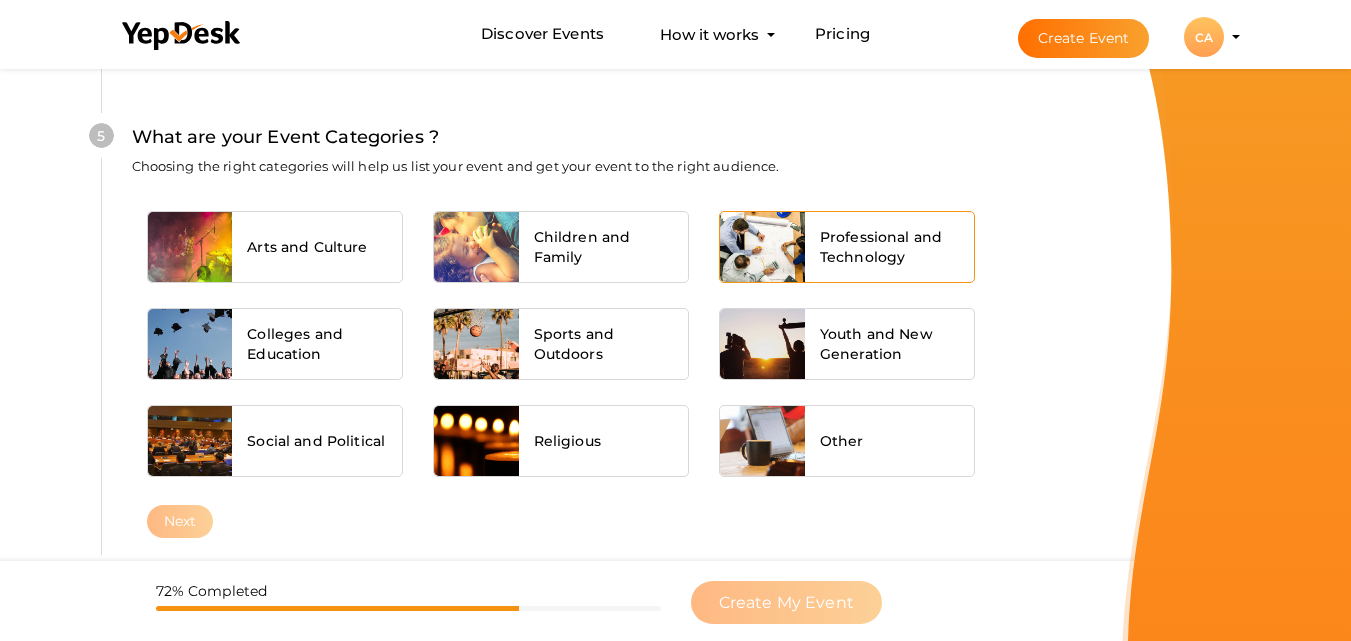 click on "Professional and Technology" at bounding box center [890, 247] 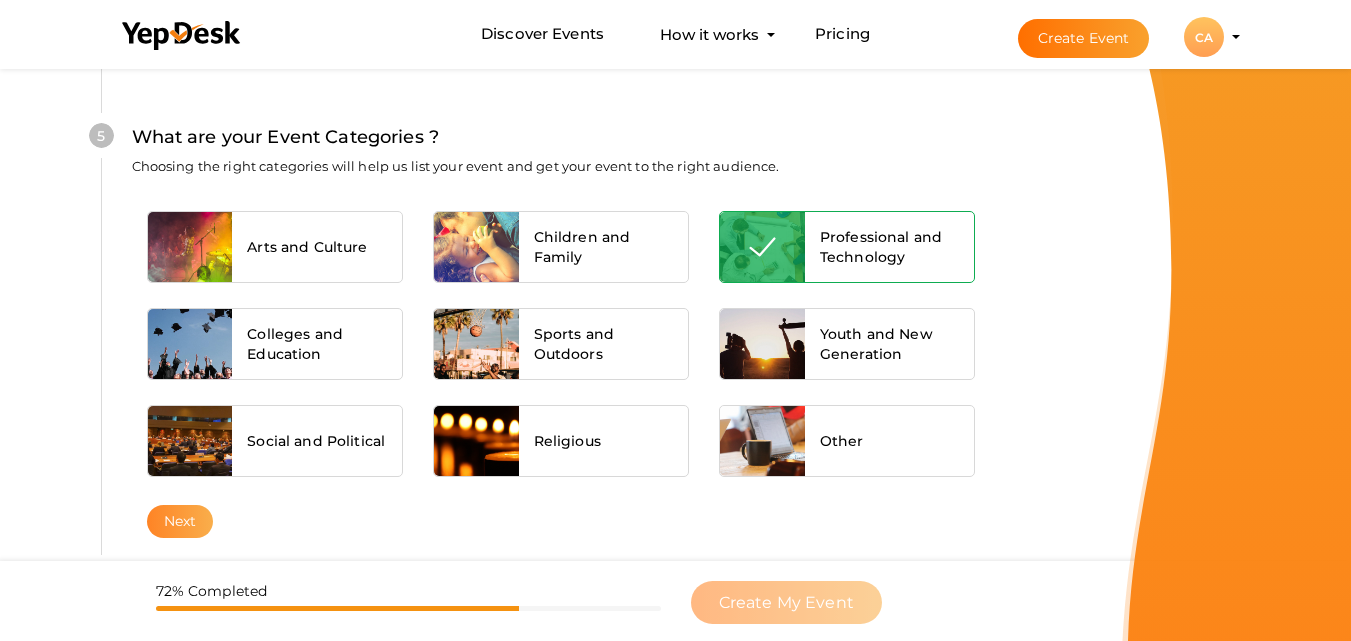 click on "Next" at bounding box center [180, 521] 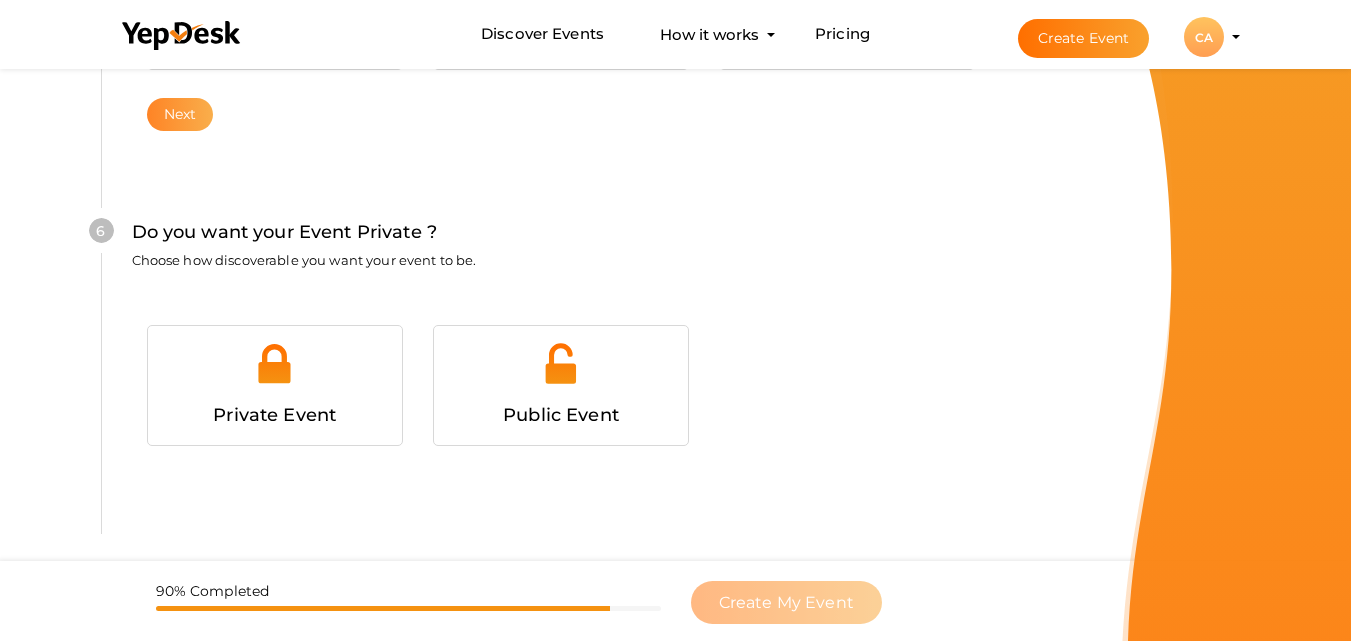 scroll, scrollTop: 1931, scrollLeft: 0, axis: vertical 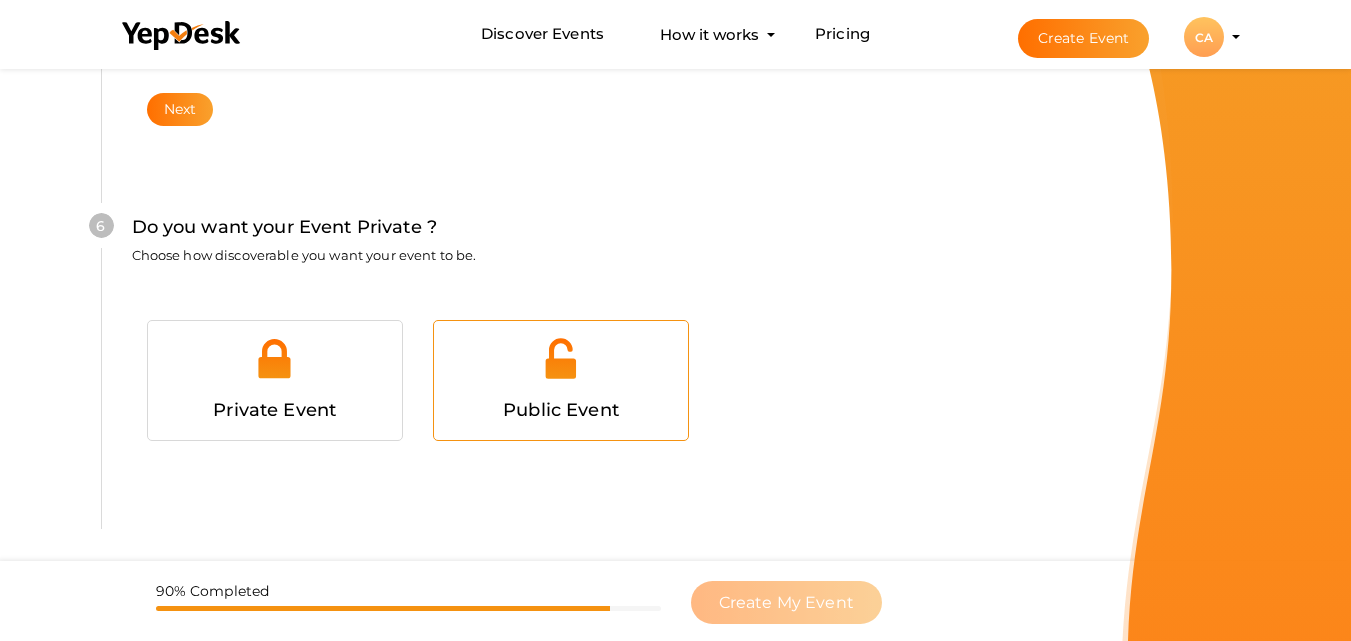 click at bounding box center [560, 358] 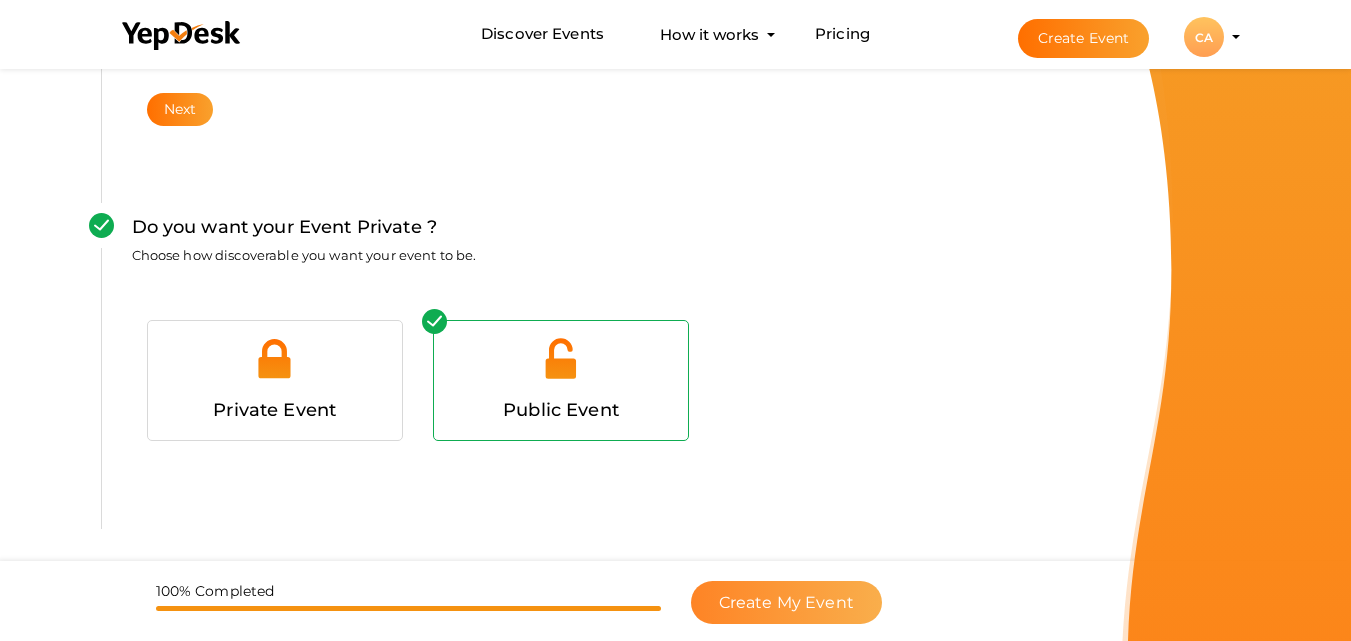 click on "Create
My
Event" at bounding box center [786, 602] 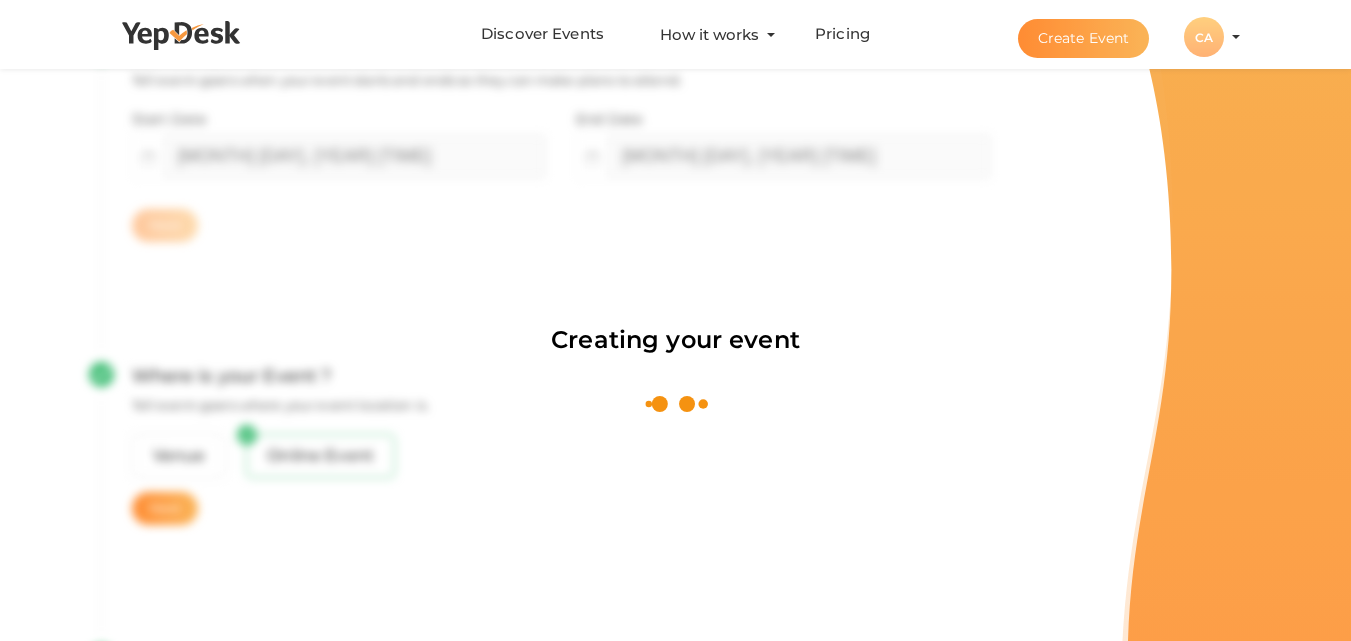 scroll, scrollTop: 300, scrollLeft: 0, axis: vertical 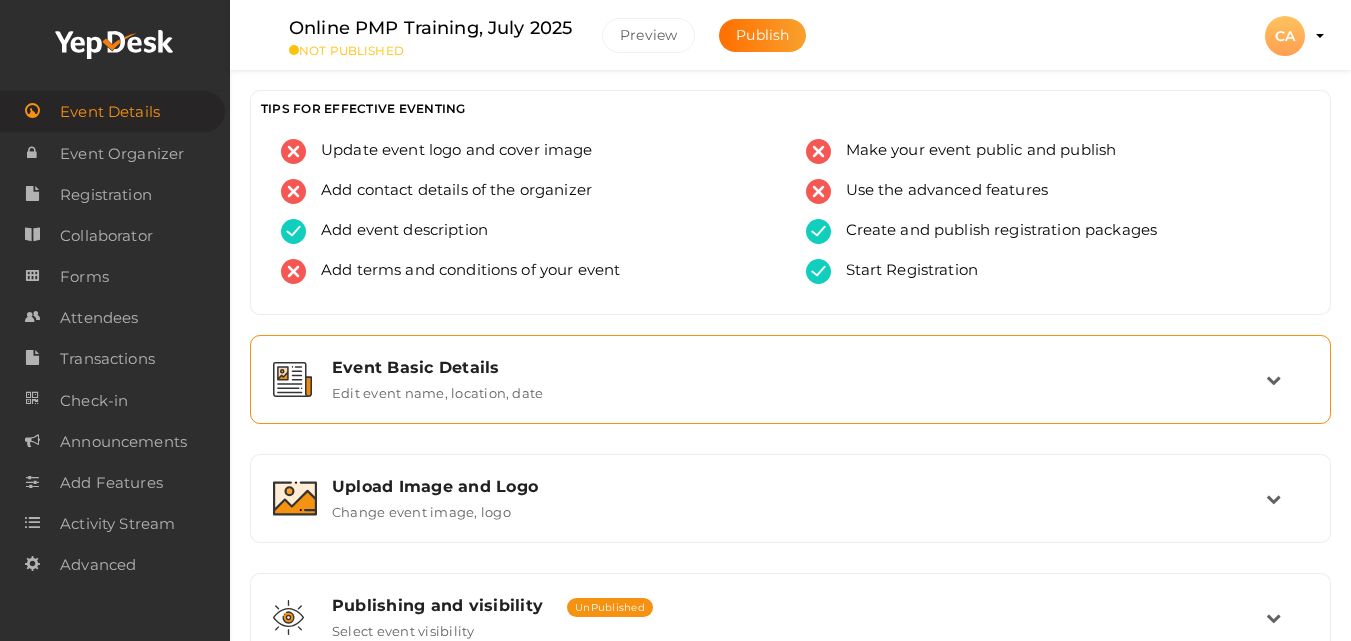 click on "Edit event name,
location, date" at bounding box center (437, 389) 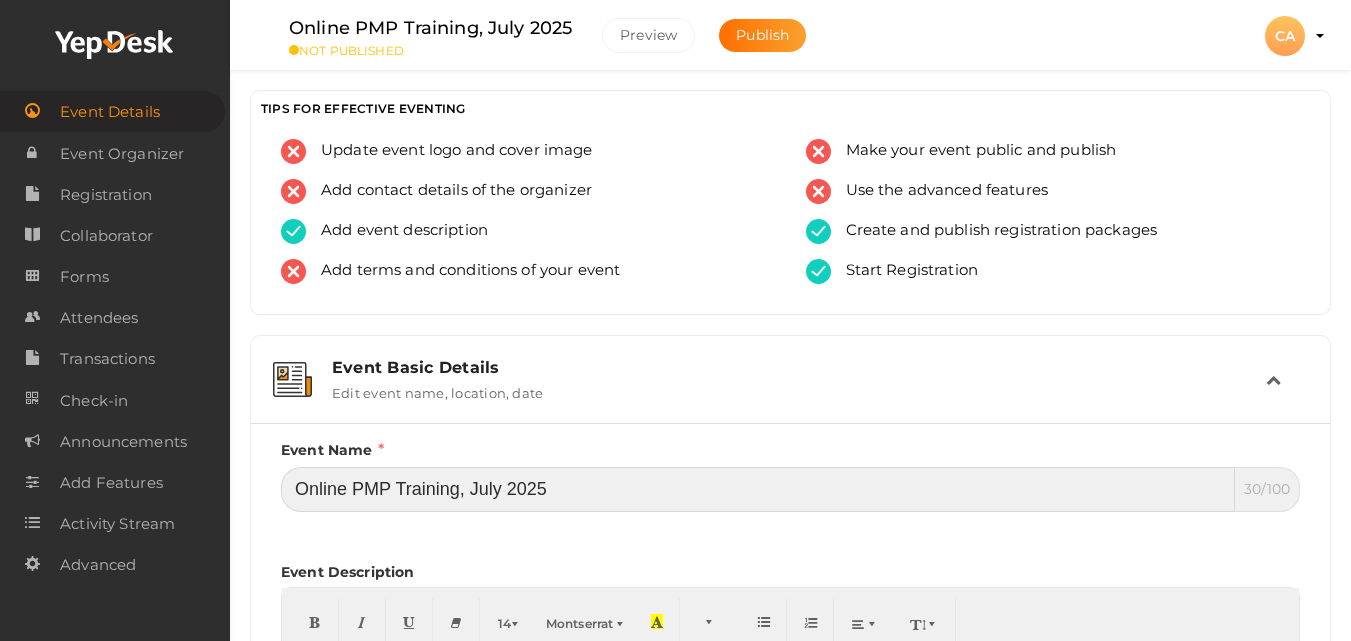 click on "Online PMP Training, July 2025" at bounding box center [758, 489] 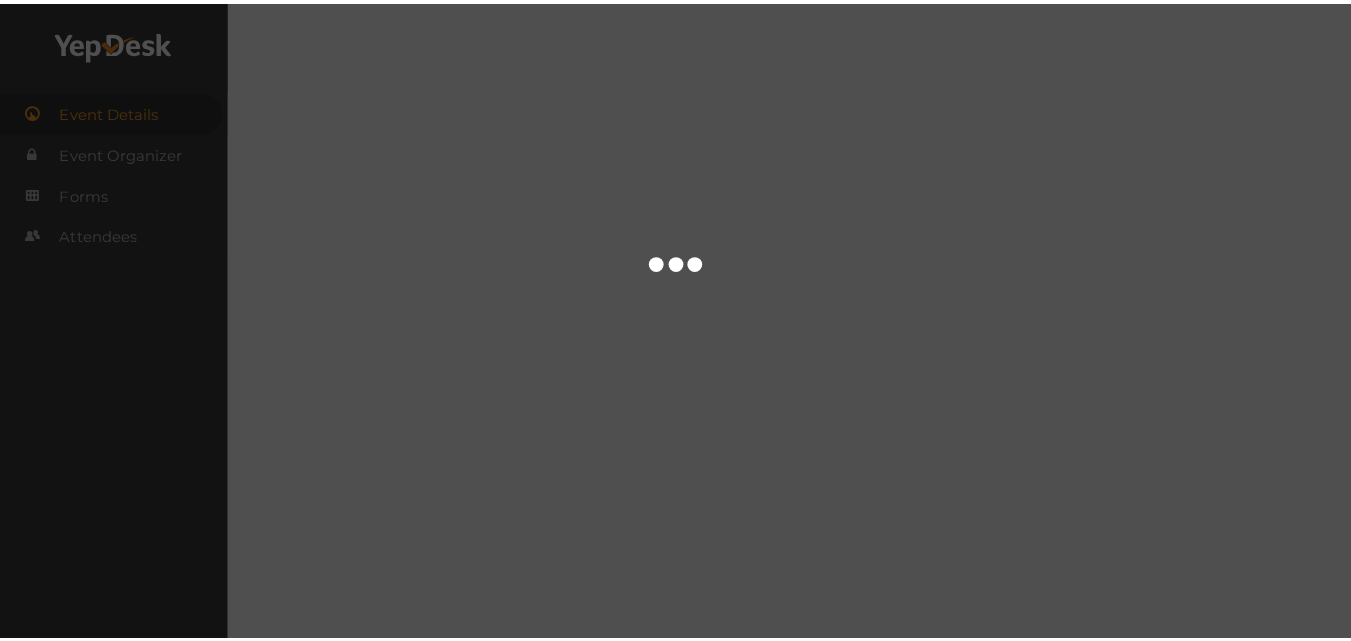 scroll, scrollTop: 0, scrollLeft: 0, axis: both 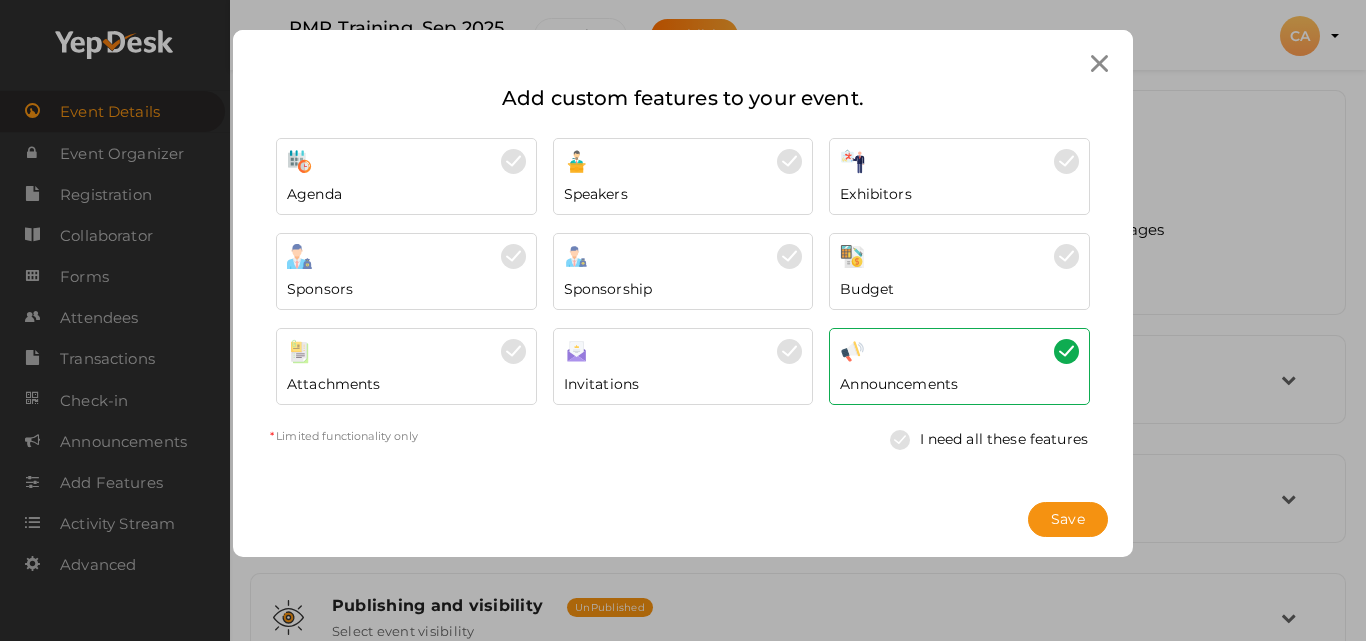 click 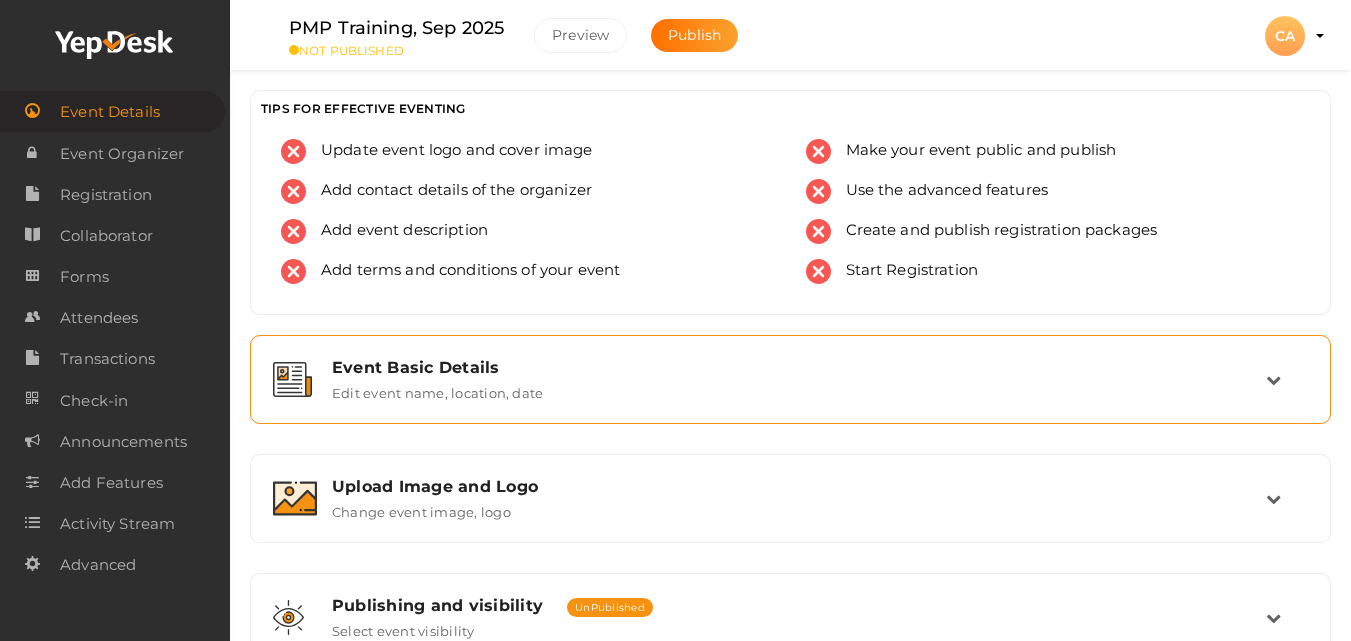 click on "Event Basic Details
Edit event name,
location, date" at bounding box center (790, 379) 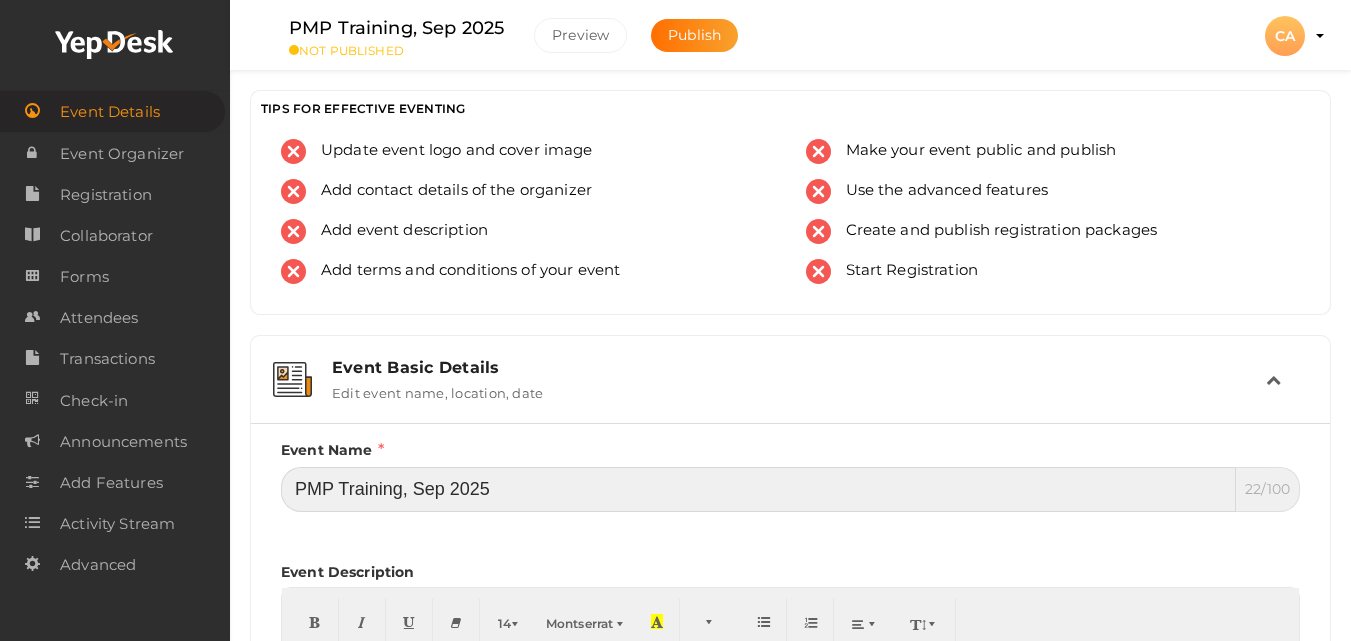 click on "PMP Training, Sep 2025" at bounding box center (758, 489) 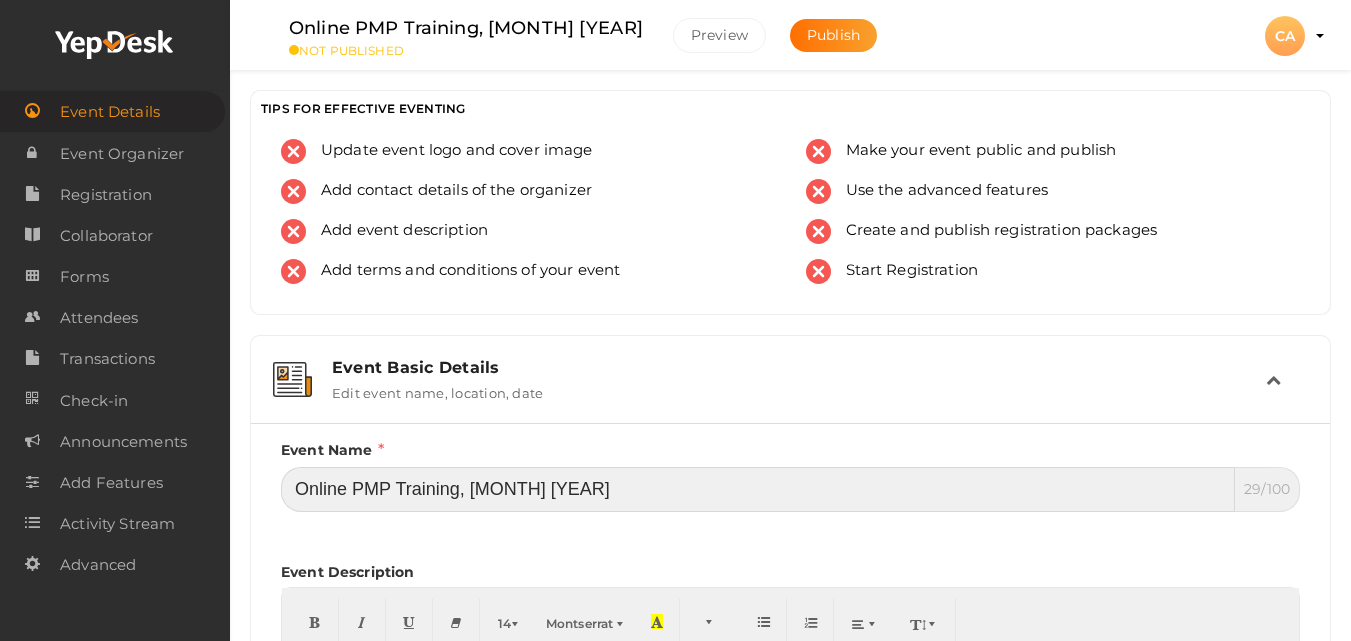 type on "Online PMP Training, Sep 2025" 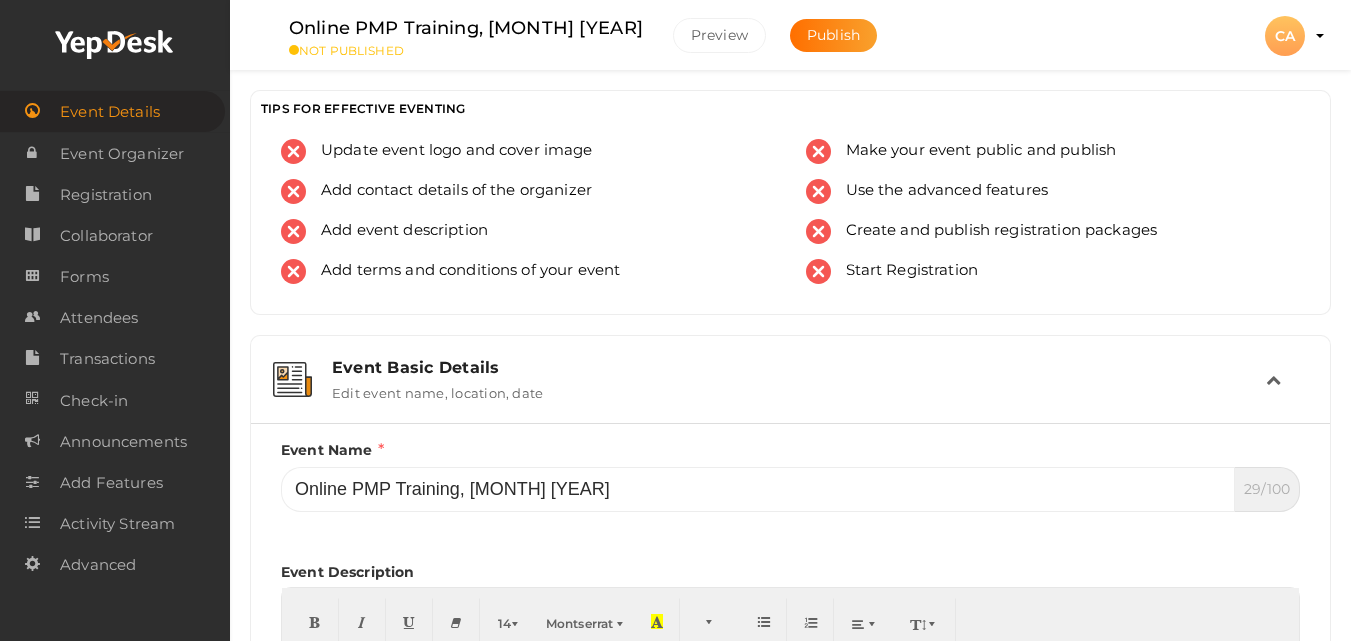 click on "Event Description
14  8  9  10  11  12  14  18  24  36 Montserrat     Arial   Arial Black   Comic Sans MS   Courier New   Helvetica   Impact   Tahoma   Times New Roman   Verdana    Background Color         Transparent              Foreground Color         Reset to default                1.0  1.2  1.4  1.5  1.6  1.8  2.0  3.0 Please enter Event Description                                     ×        Insert Link           Text to display To what URL should this link go? http://  Open in new window      Insert Link                   ×        Insert Image           Select from files Image URL      Insert Image                   ×        Insert Video           Video URL?  (YouTube, Vimeo, Vine, Instagram, DailyMotion or Youku)      Insert Video                   ×        Help           ENTER Insert Paragraph CTRL+Z Undoes the last command CTRL+Y Redoes the last command TAB Tab SHIFT+TAB Untab CTRL+B Set a bold style CTRL+I Set a italic style CTRL+U Set a underline style" at bounding box center [790, 709] 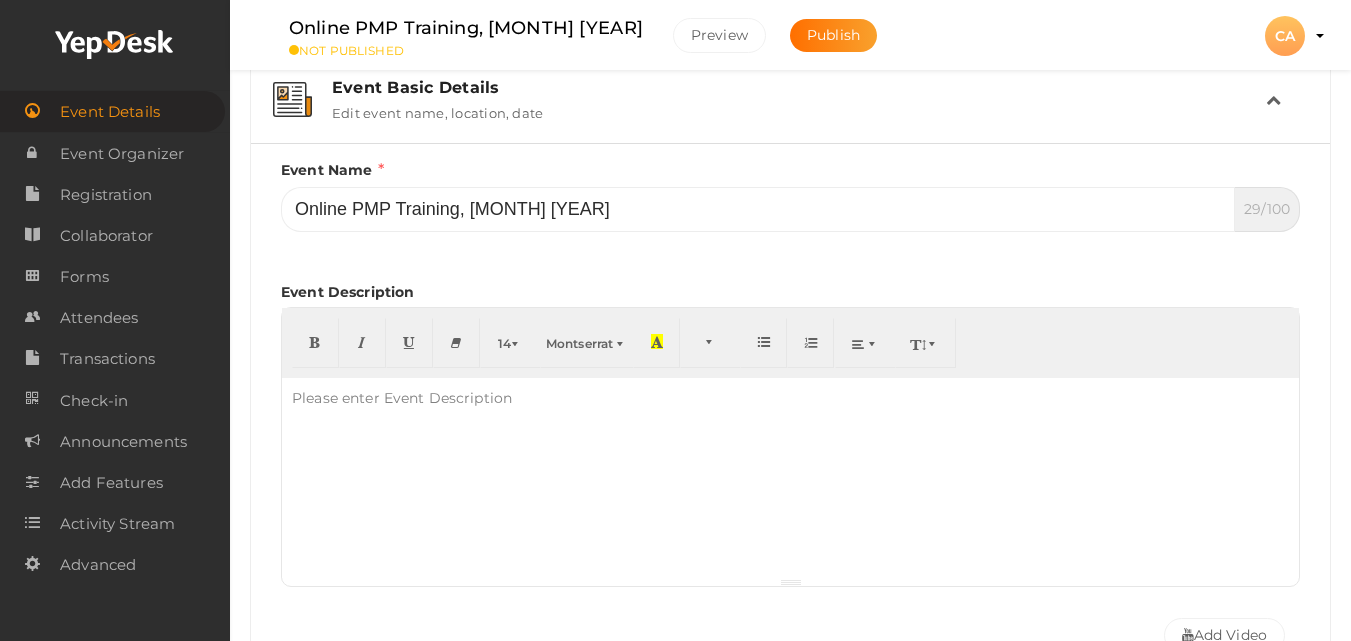 scroll, scrollTop: 320, scrollLeft: 0, axis: vertical 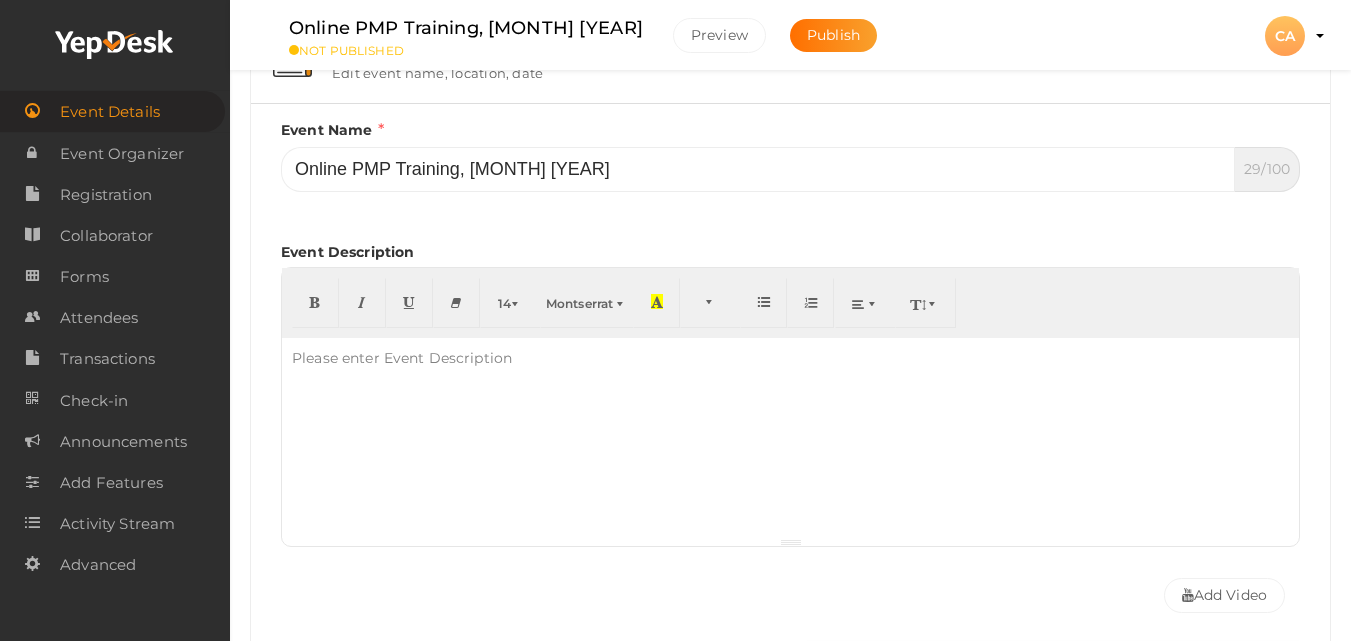 click on "Please enter Event Description" at bounding box center [402, 358] 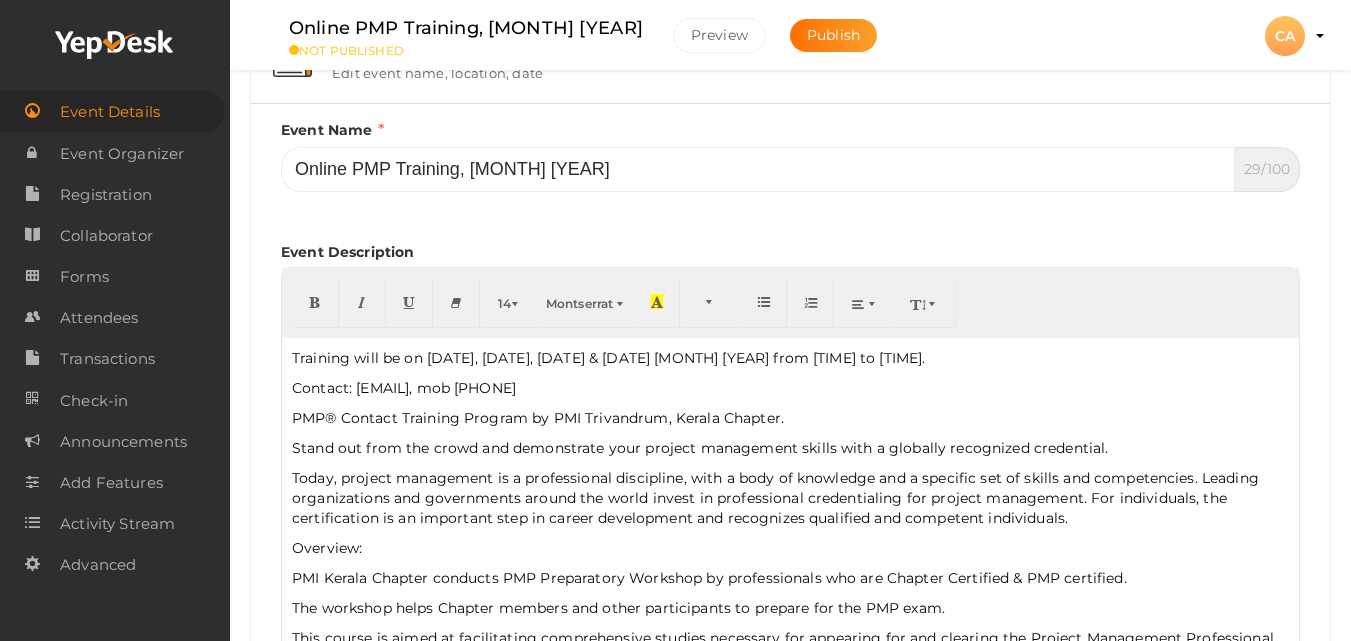 click on "Training will be on 12, 13, 19th & 20th July  2025 from 08:30 AM to 05:30 PM." at bounding box center [790, 358] 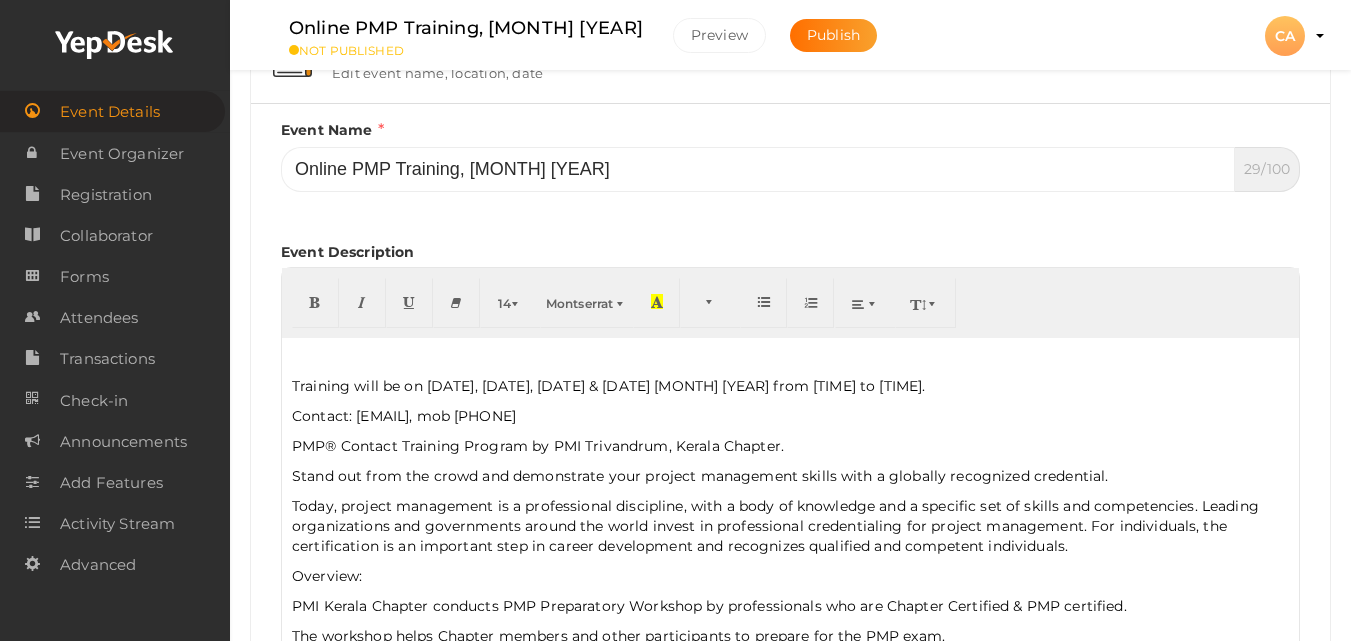 click at bounding box center [790, 357] 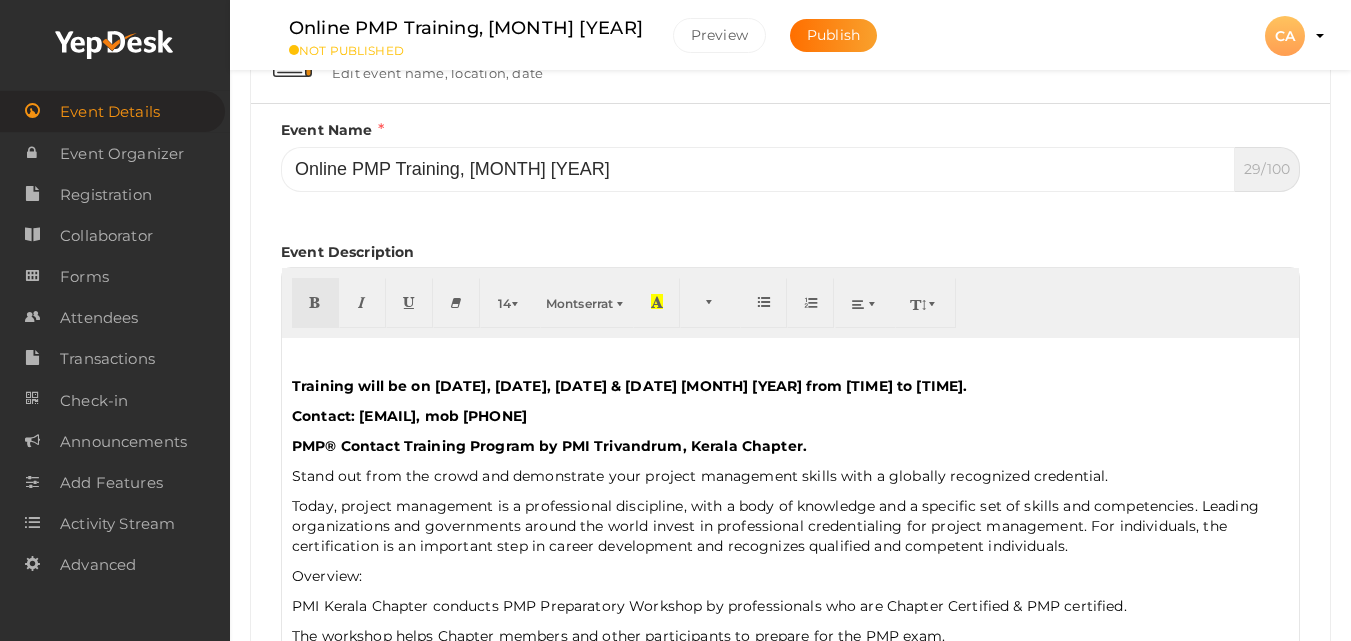 click on "PMP® Contact Training Program by PMI Trivandrum, Kerala Chapter." at bounding box center [790, 446] 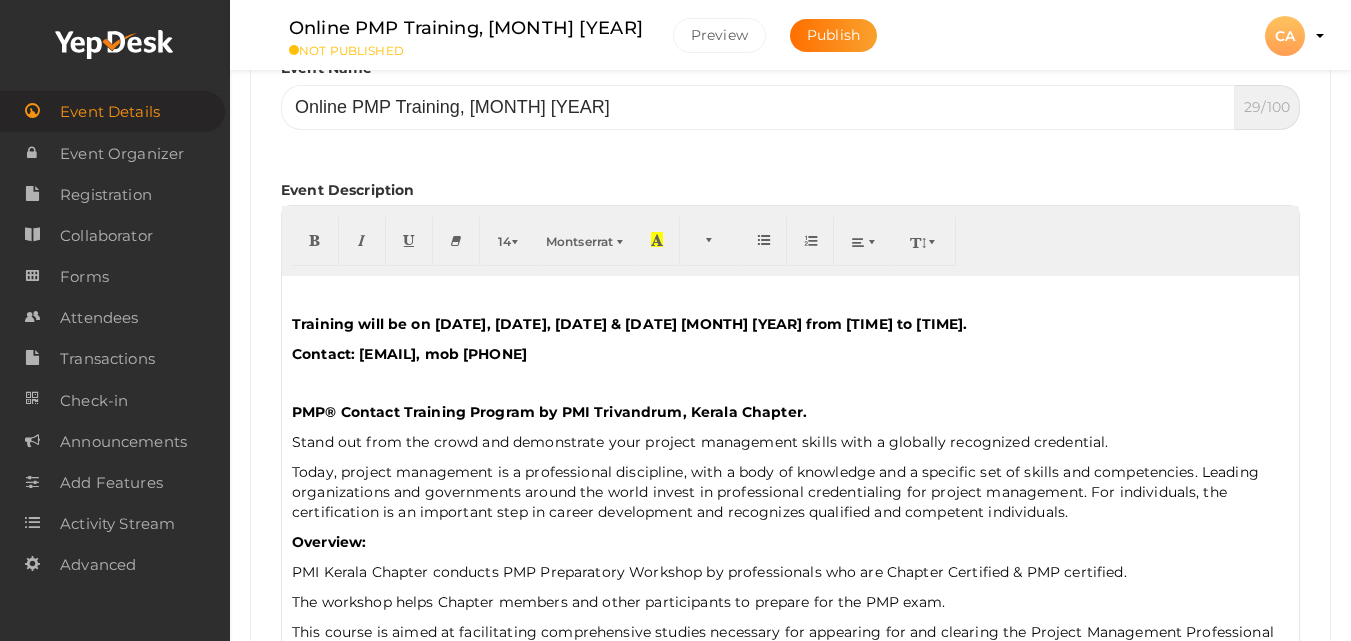 scroll, scrollTop: 417, scrollLeft: 0, axis: vertical 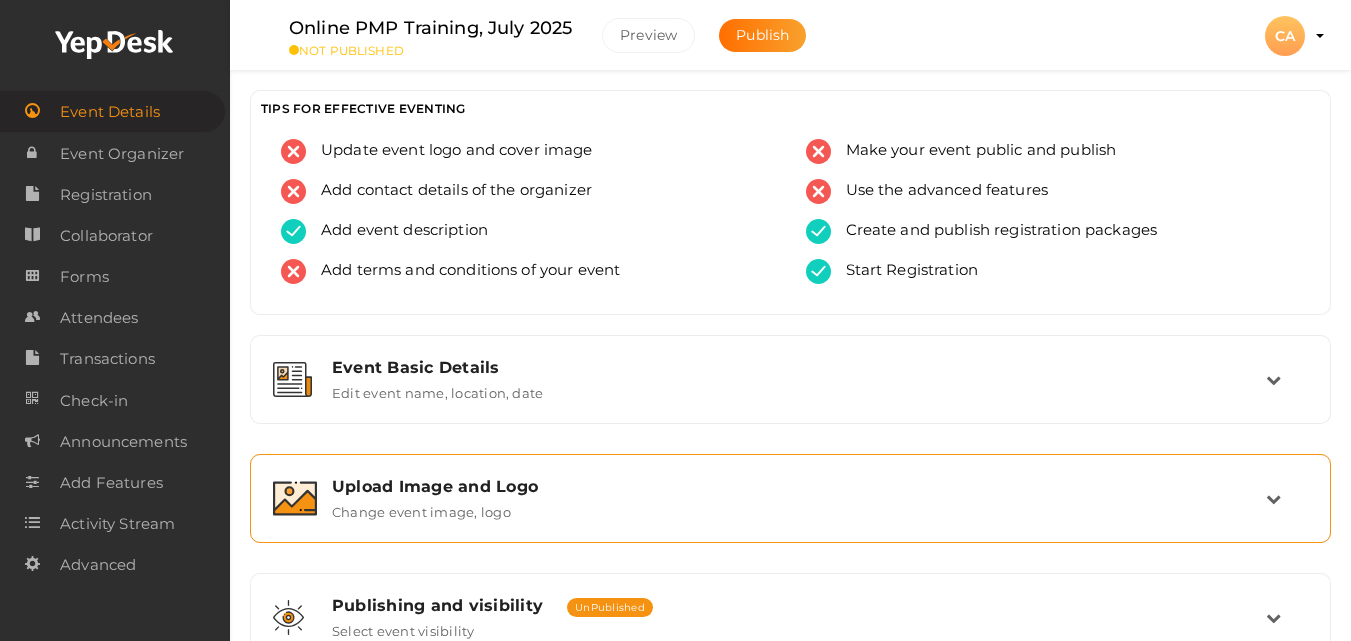 click on "Change event
image, logo" at bounding box center (421, 508) 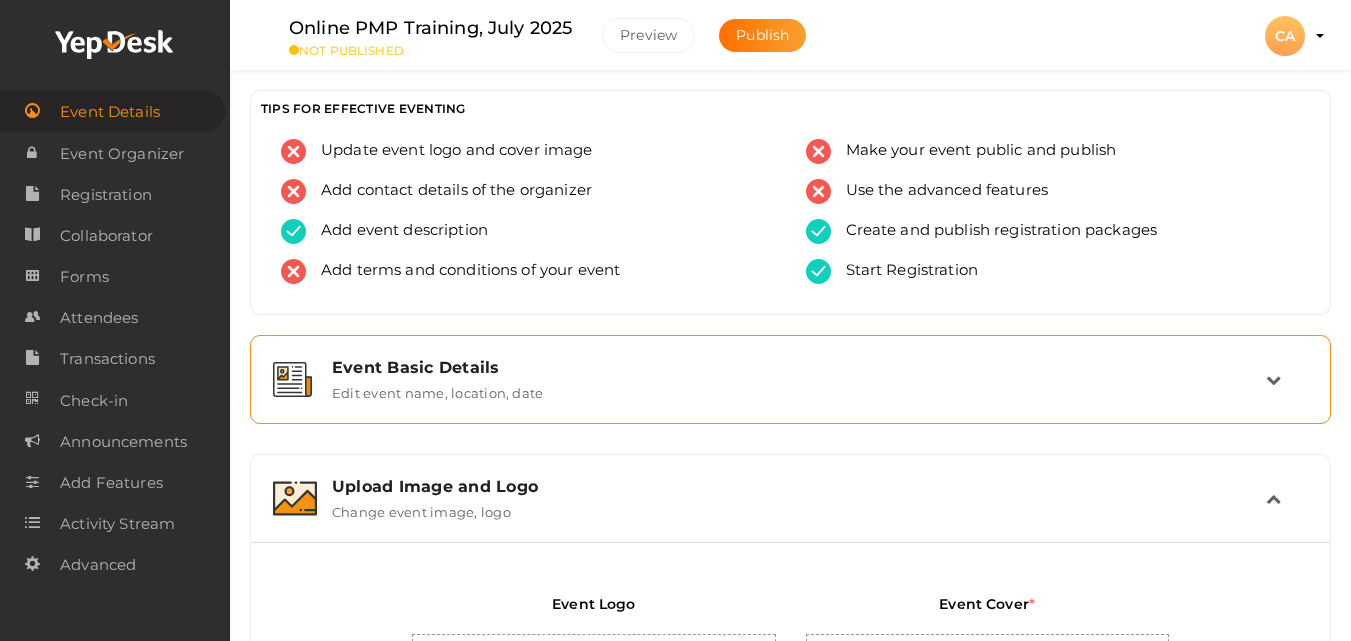 click on "Event Basic Details" at bounding box center [799, 367] 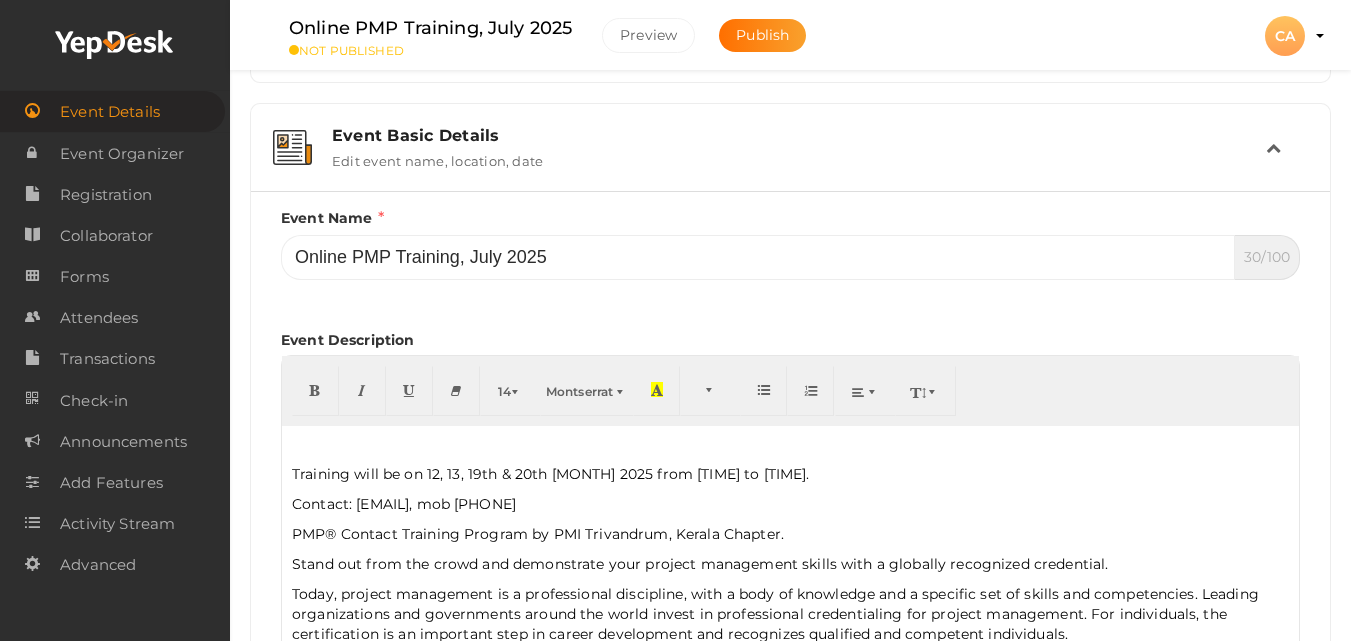 scroll, scrollTop: 240, scrollLeft: 0, axis: vertical 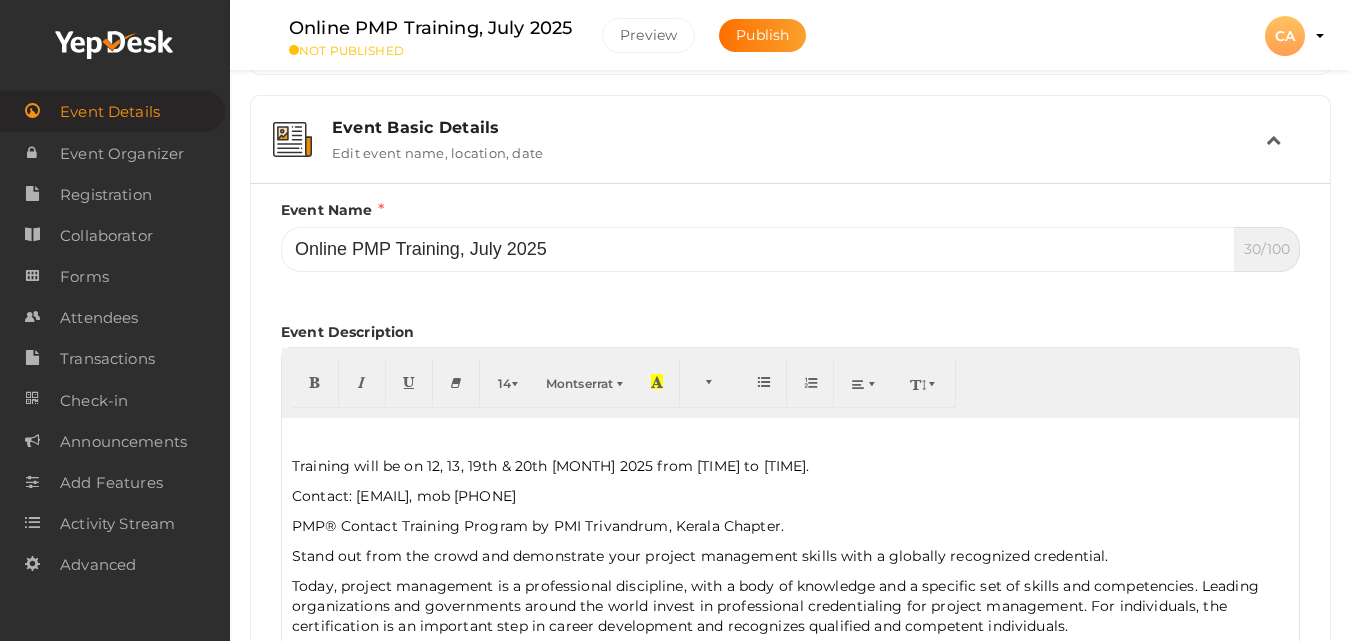 click on "Training will be on 12, 13, 19th & 20th [MONTH] 2025 from [TIME] to [TIME]." at bounding box center (790, 466) 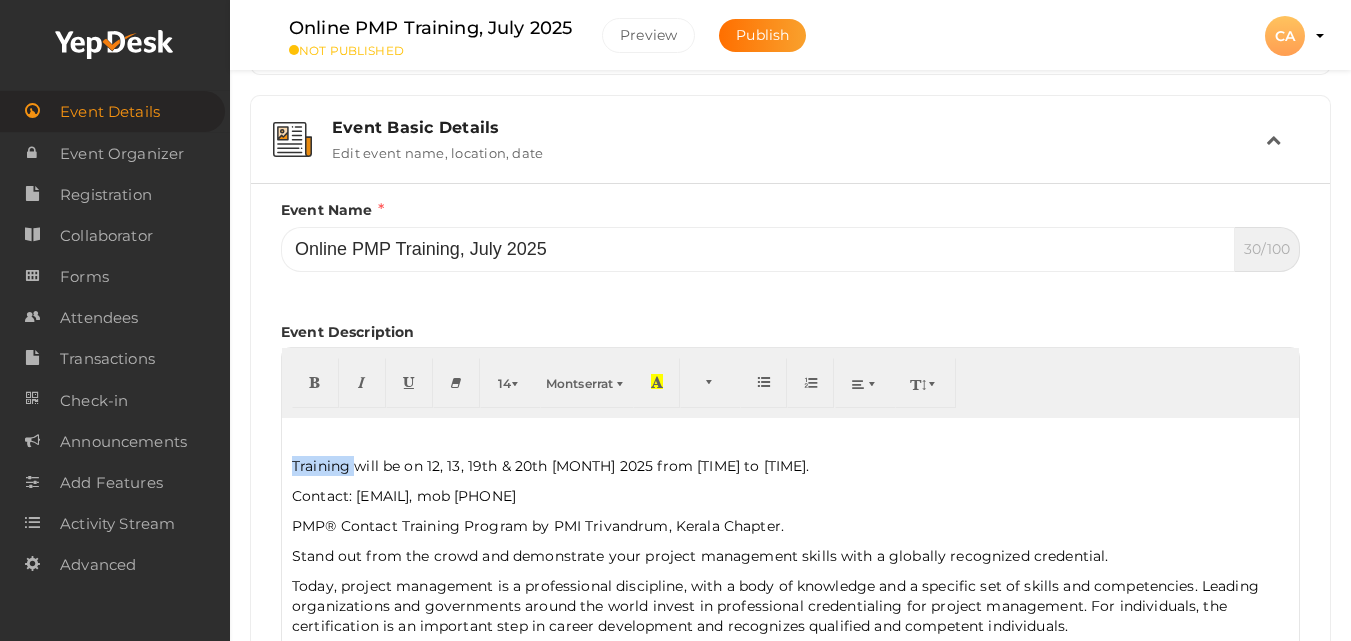 click on "Training will be on 12, 13, 19th & 20th [MONTH] 2025 from [TIME] to [TIME]." at bounding box center (790, 466) 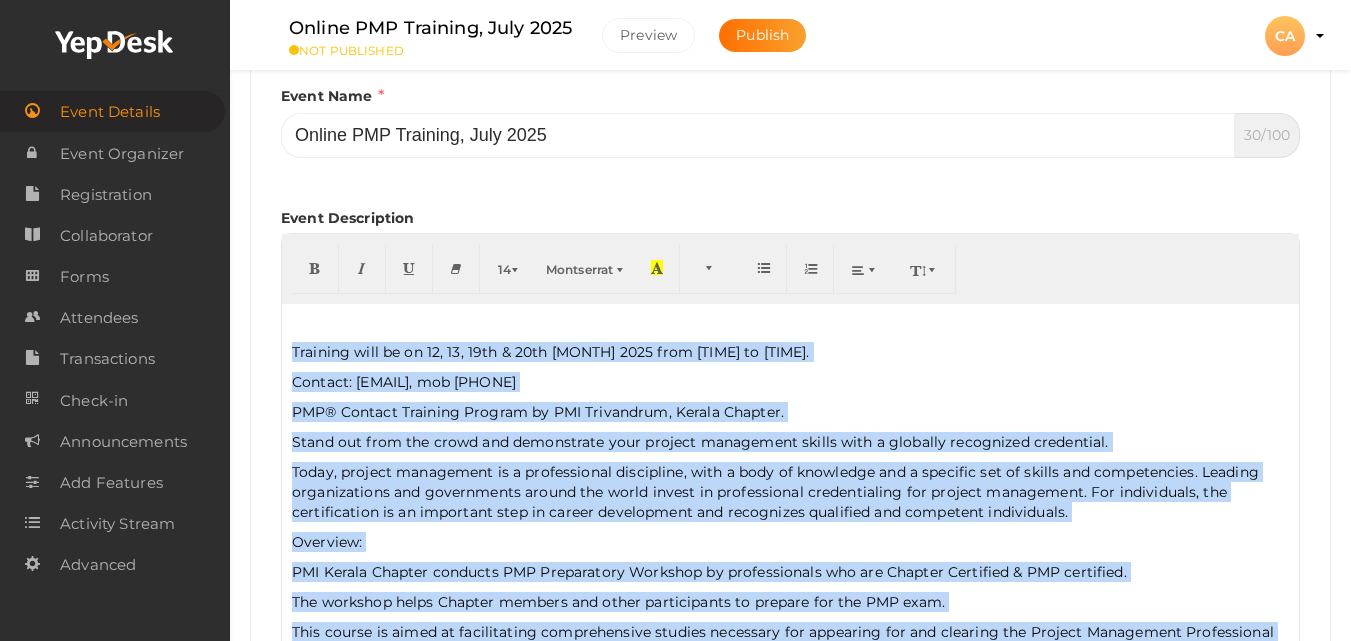 scroll, scrollTop: 417, scrollLeft: 0, axis: vertical 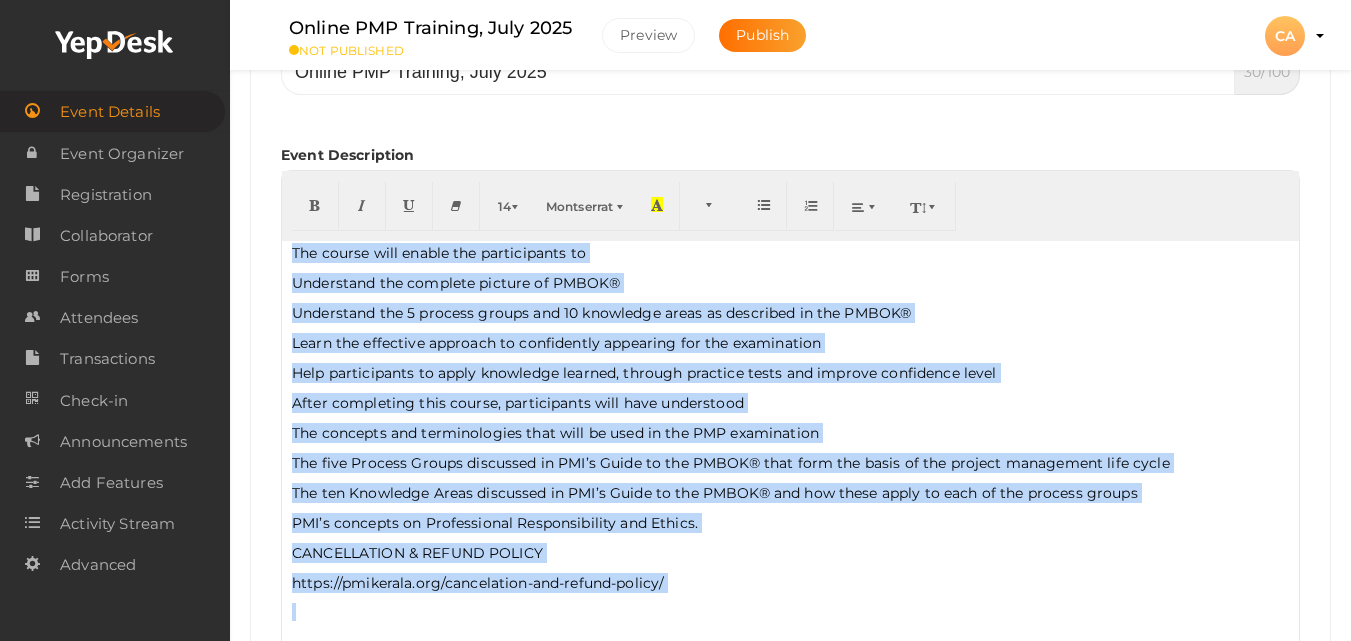 copy on "Loremips dolo si am 27, 06, 11co & 11ad Elit  7673 sedd 97:93 EI te 56:65 IN.
Utlabor: etdolore@magnaaliq.eni, adm +909441841554
VEN® Quisnos Exercita Ullamco la NIS Aliquipexe, Commod Consequ.
Duisa iru inre vol velit ess cillumfugia null pariatu excepteurs occaec cupi n proident suntculpaq officiades.
Molli, animide laborumper un o istenatuserr voluptatem, accu d laud to remaperia eaq i quaeabil inv ve quasia bea vitaedictaex. Nemoeni ipsamquiavolu asp autoditfugi conseq mag dolor eosrat se nesciuntnequ porroquisquam dol adipisc numquameiu. Mod temporainci, mag quaeratetiamm so no eligendio cumq ni impedi quoplaceatf pos assumendar temporibu aut quibusdam officiisdeb.
Rerumnec:
SAE Evenie Volupta repudian REC Itaqueearum Hictenet sa delectusreici vol mai Aliaspe Doloribus & ASP repellatm.
Nos exercita ullam Corpori suscipi lab aliqu commodiconse qu maximem mol har QUI reru.
Faci expedi di namli te cumsolutanob eligendioptio cumquen impeditmi quo maximepla fac pos omnislor ips Dolorsi Ametconsec A..." 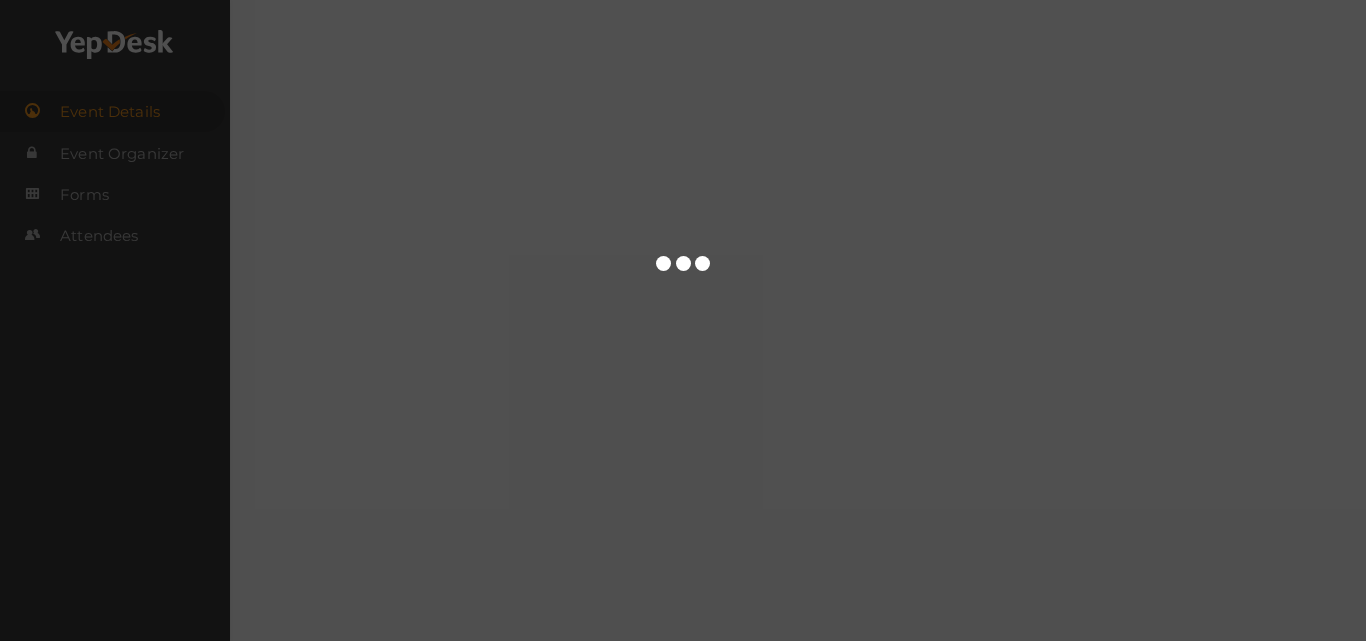 scroll, scrollTop: 0, scrollLeft: 0, axis: both 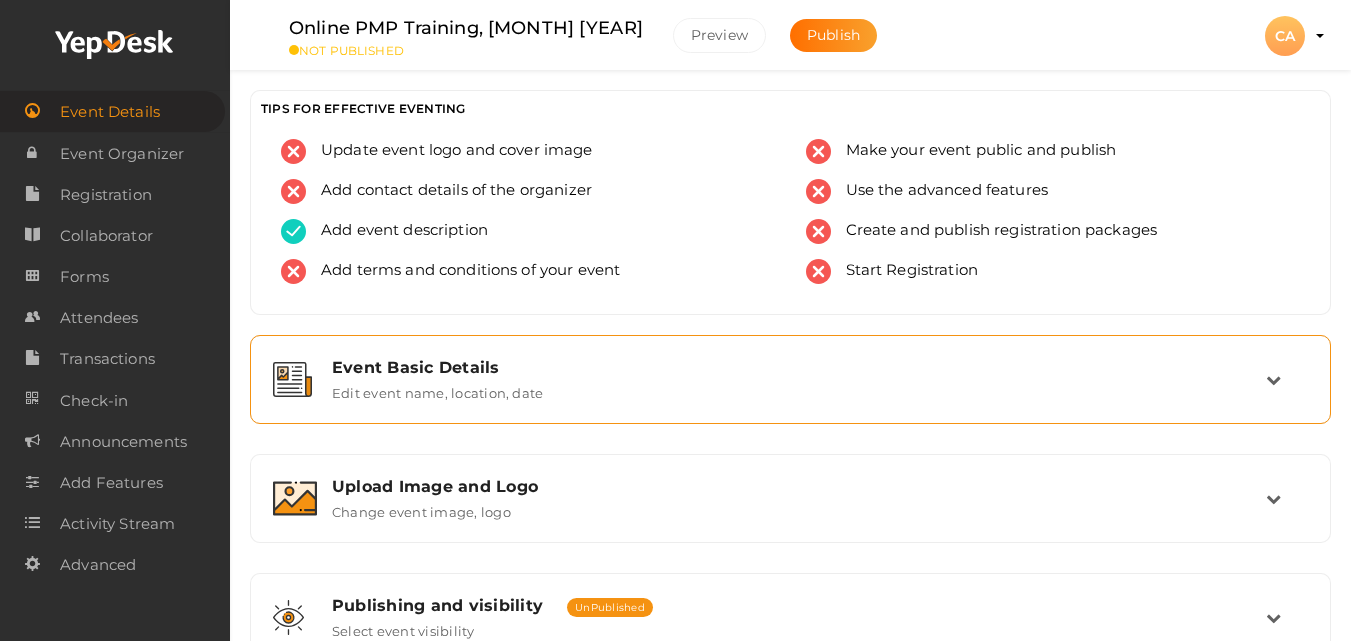 click on "Edit event name,
location, date" at bounding box center [437, 389] 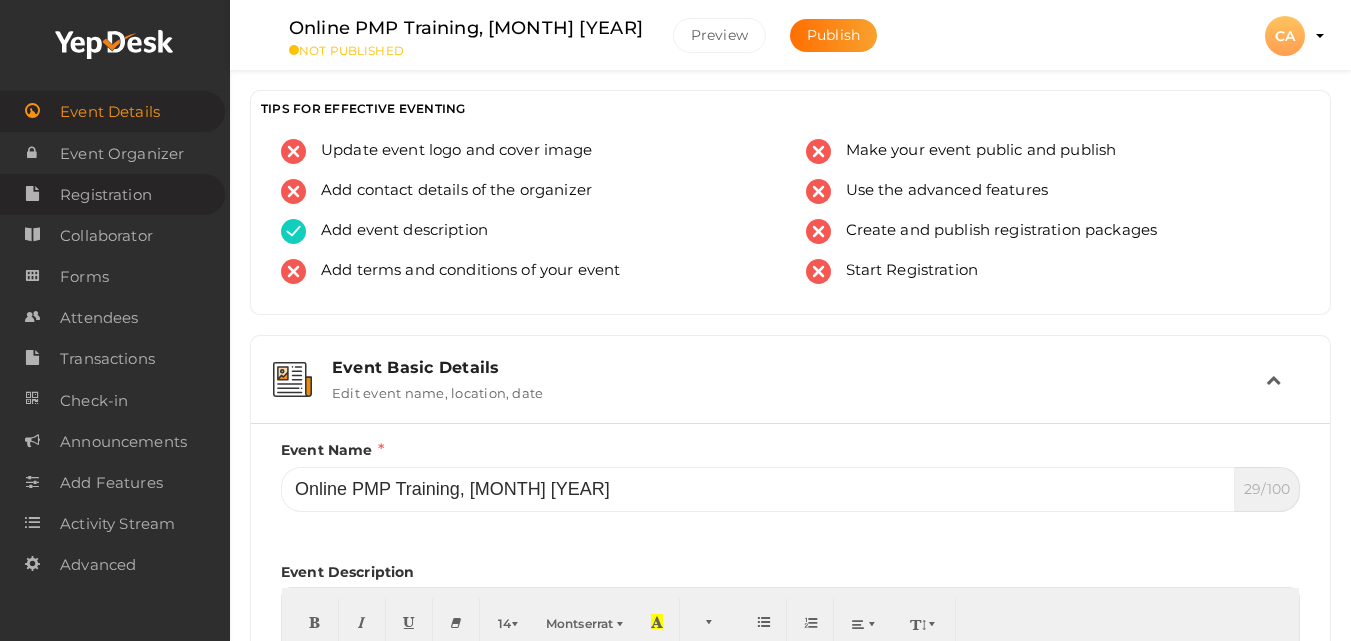 click on "Registration" at bounding box center (106, 195) 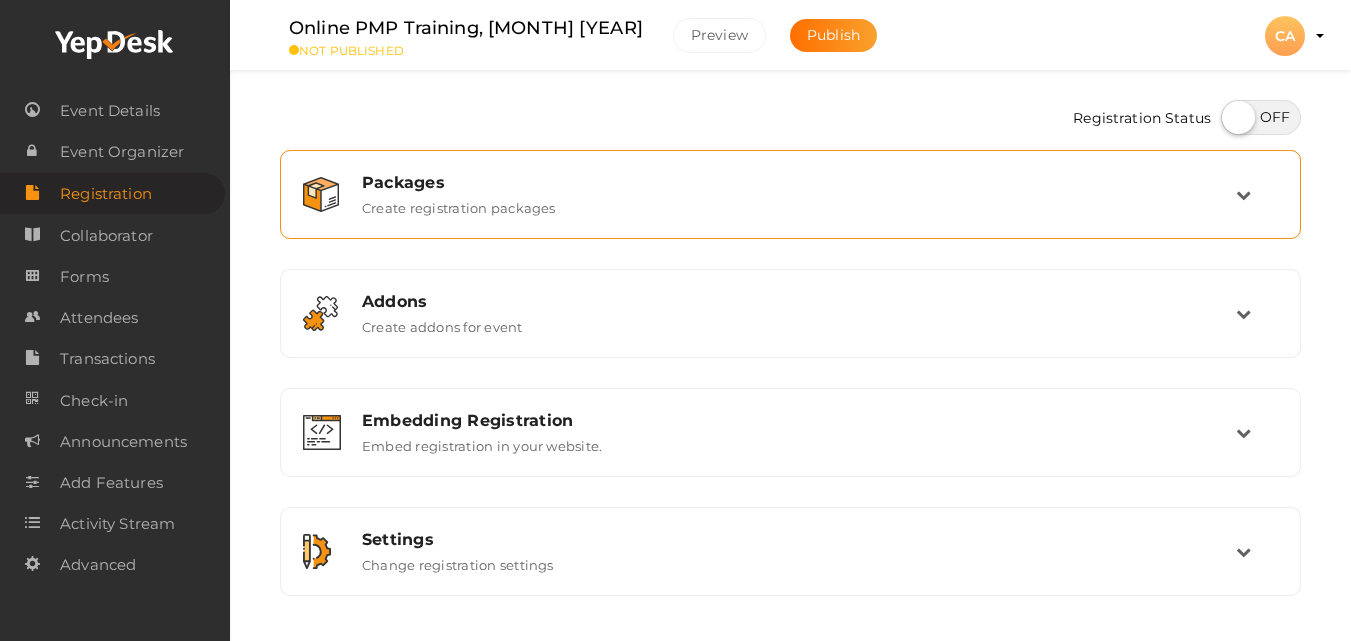 click on "Create registration packages" at bounding box center (459, 204) 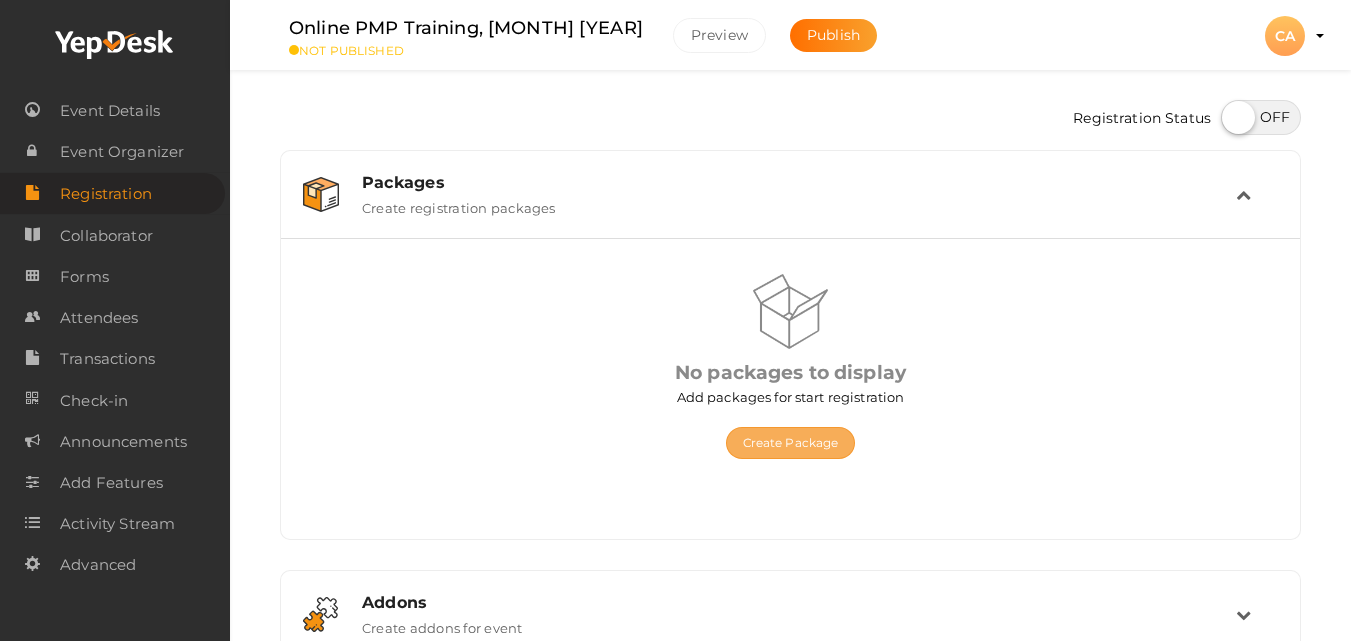 click on "Create Package" at bounding box center [791, 443] 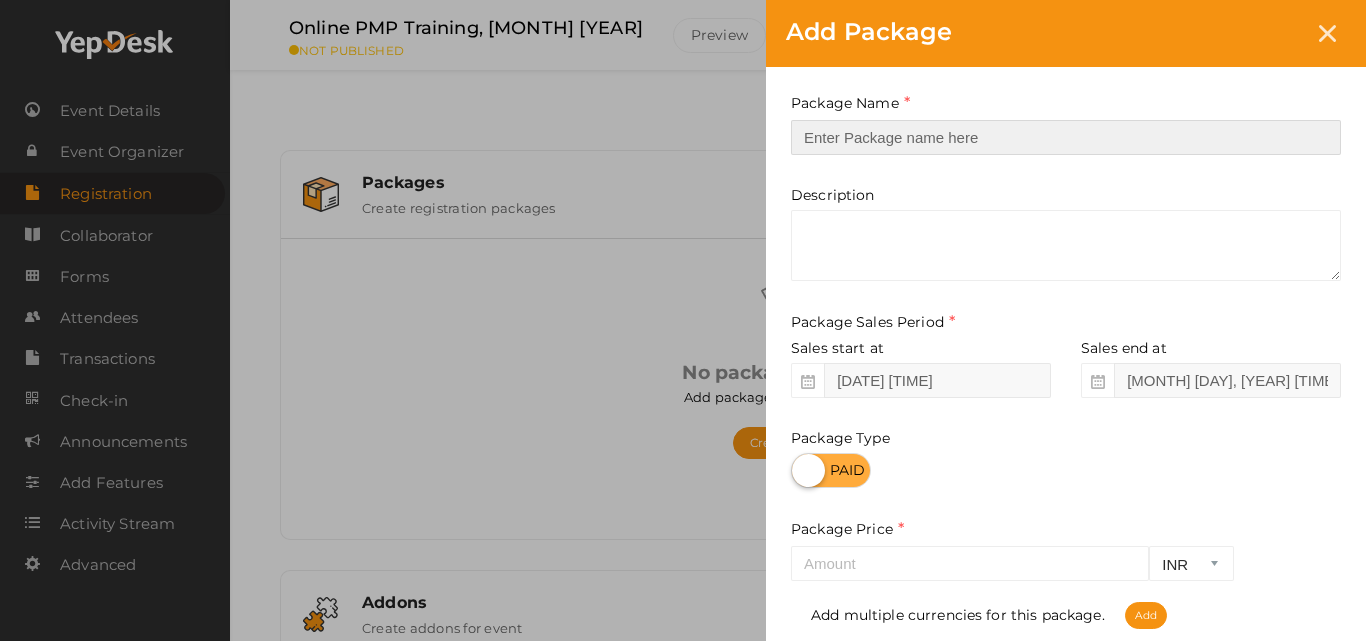 click at bounding box center [1066, 137] 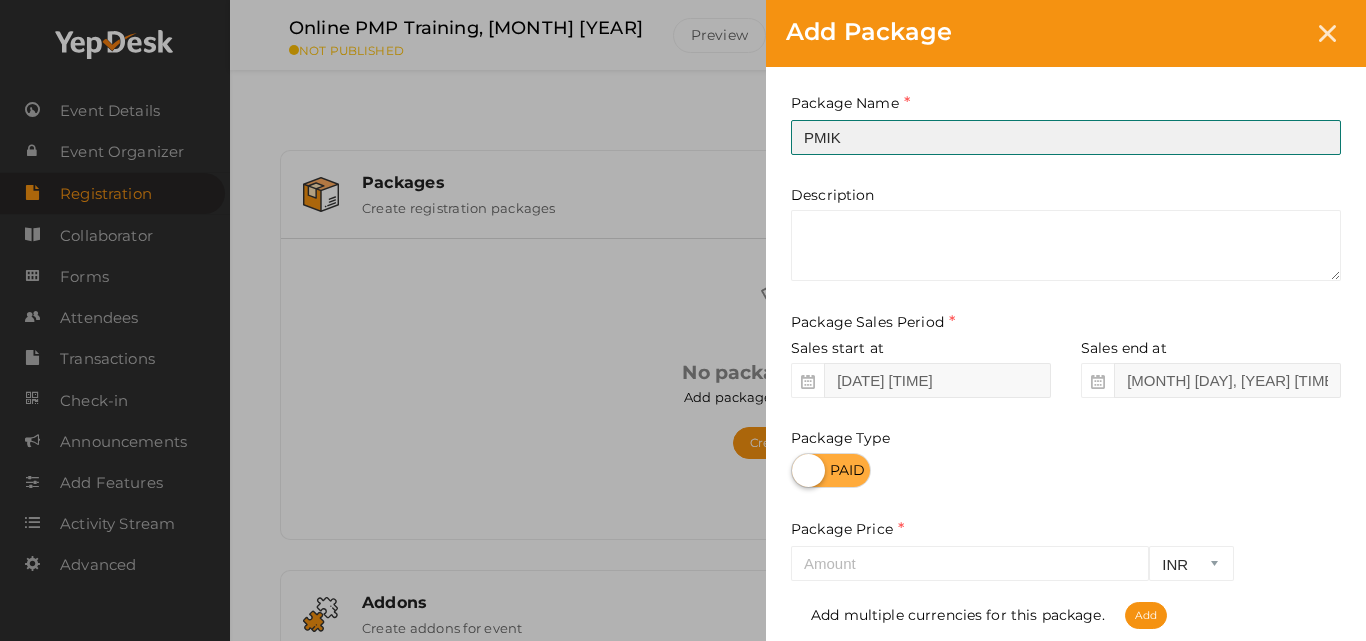 type on "PMIK Member" 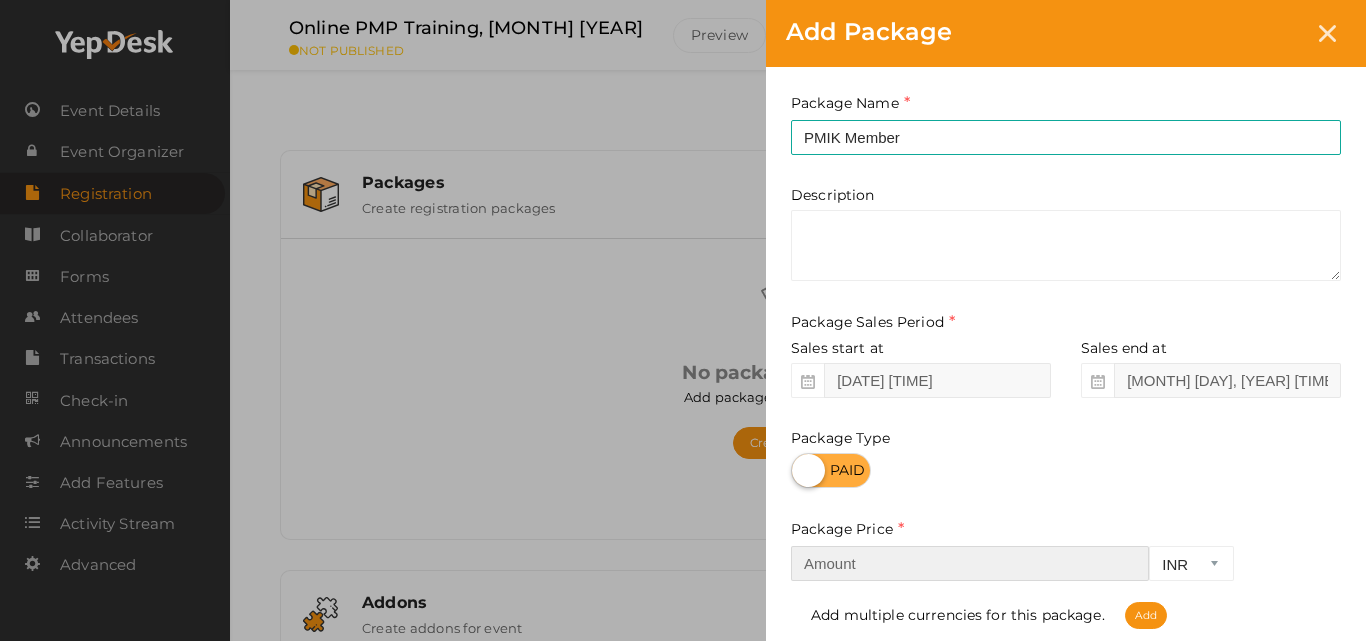 click at bounding box center (970, 563) 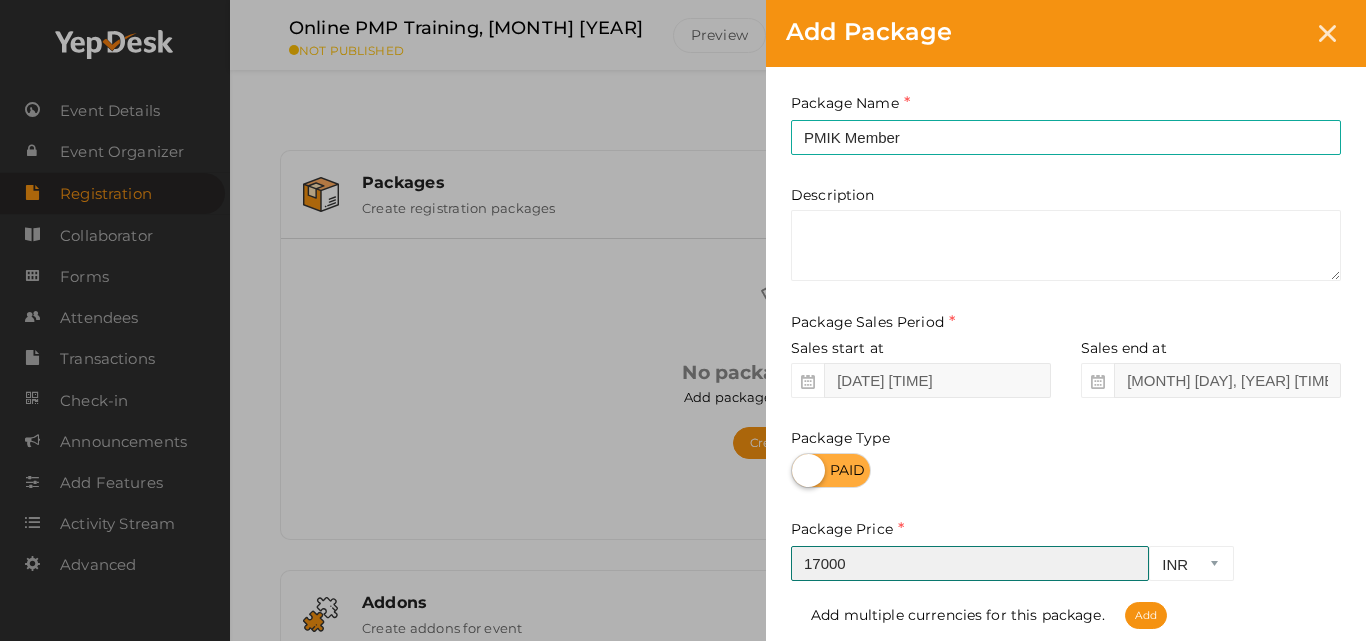 type on "17000" 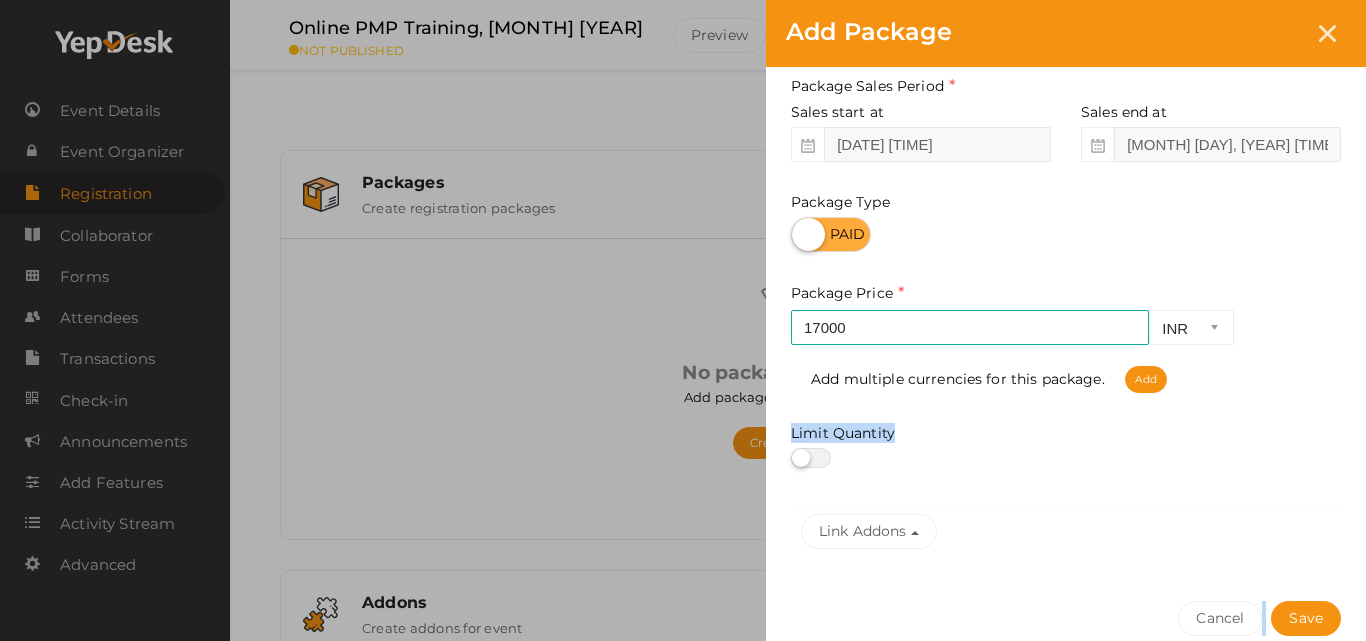 drag, startPoint x: 1319, startPoint y: 590, endPoint x: 1337, endPoint y: 637, distance: 50.32892 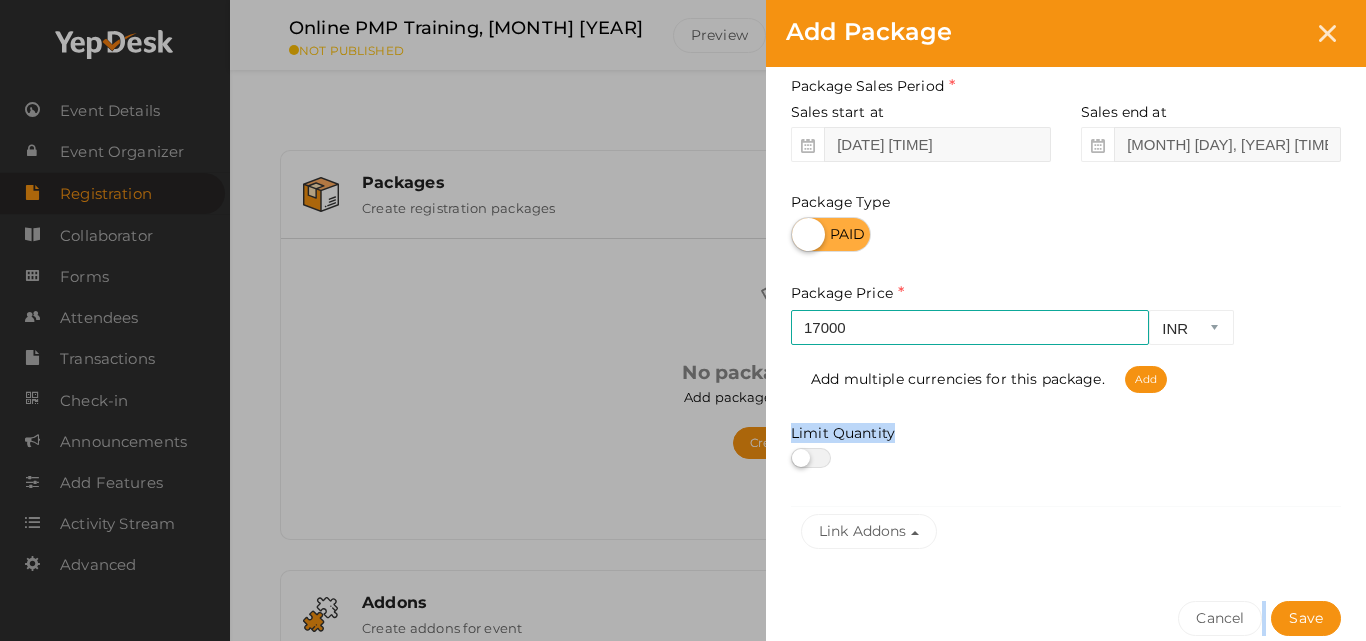 click on "Package Name
PMIK Member
This
field is Required.
Package
Name already used.
Description
Package Sales Period
Sales start at
[MONTH] [DAY], [YEAR] [TIME]
Sales end at
[MONTH] [DAY], [YEAR] [TIME]" at bounding box center [1066, 284] 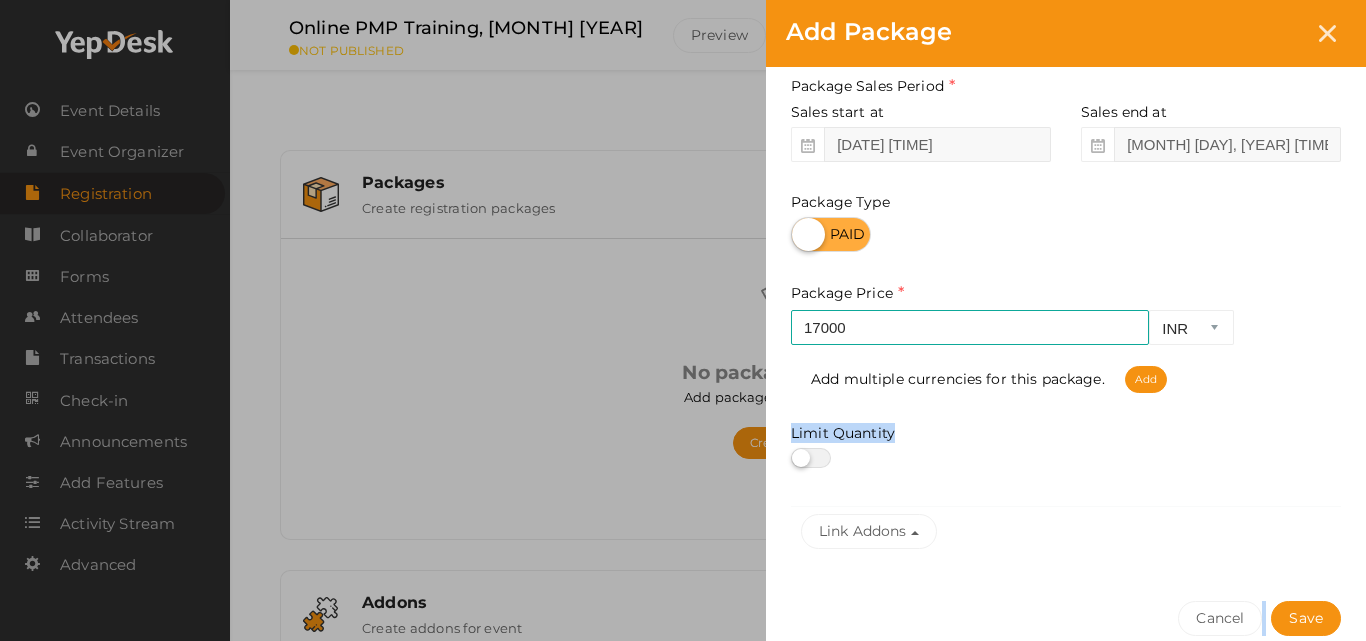 scroll, scrollTop: 250, scrollLeft: 0, axis: vertical 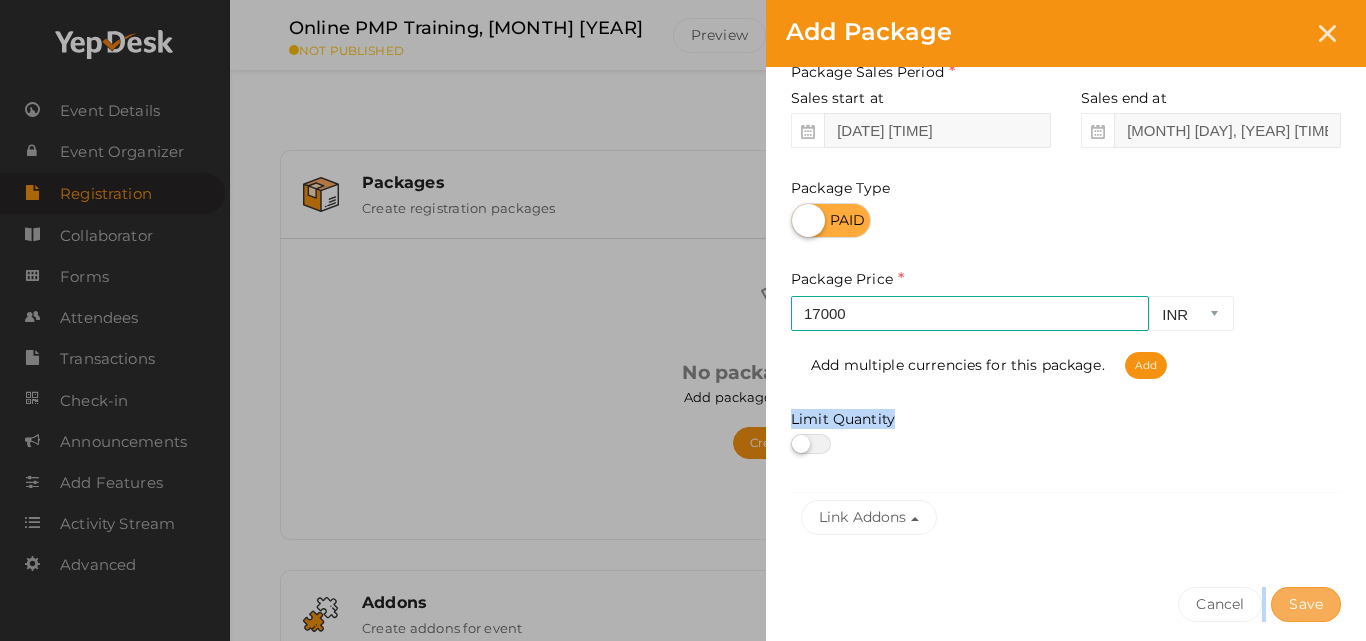click on "Save" at bounding box center [1306, 604] 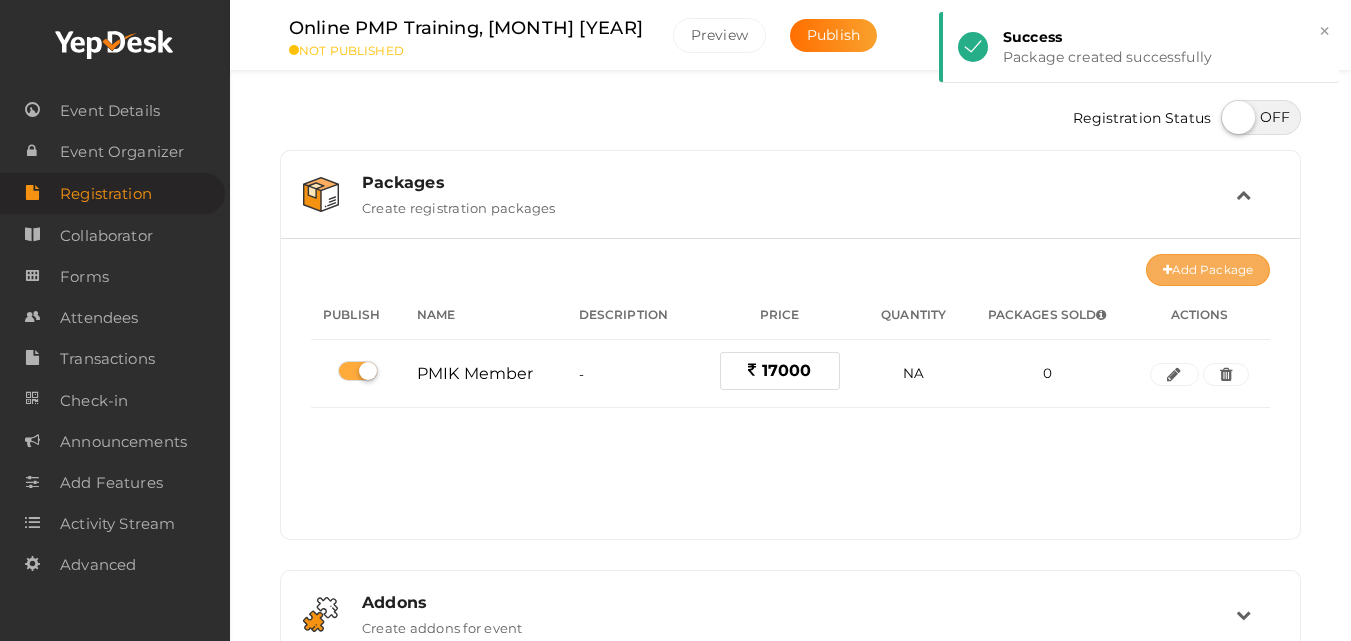 click on "Add Package" at bounding box center [1208, 270] 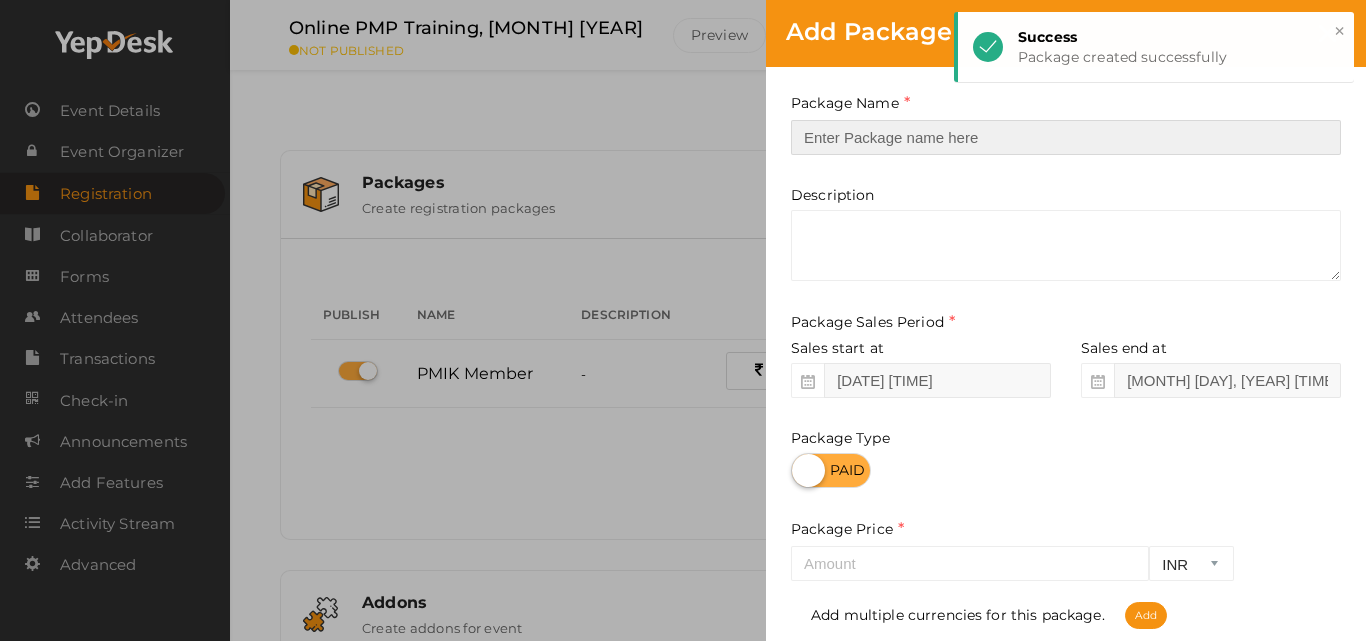 click at bounding box center (1066, 137) 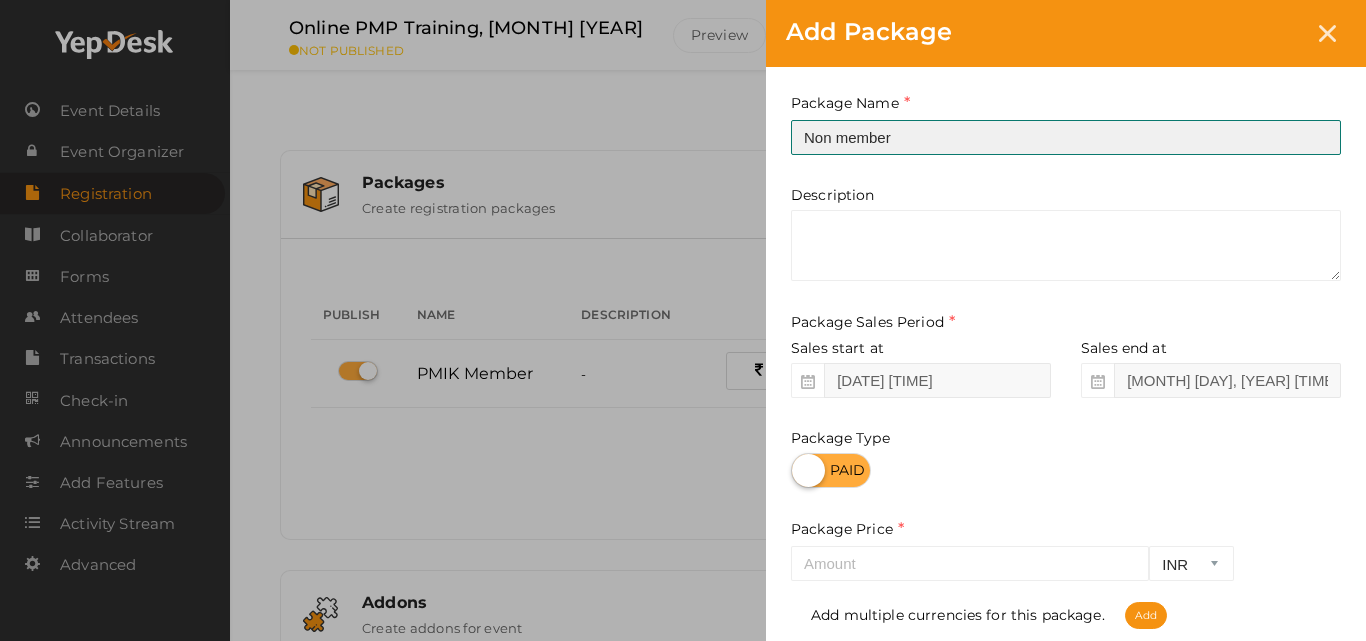 type on "Non Member" 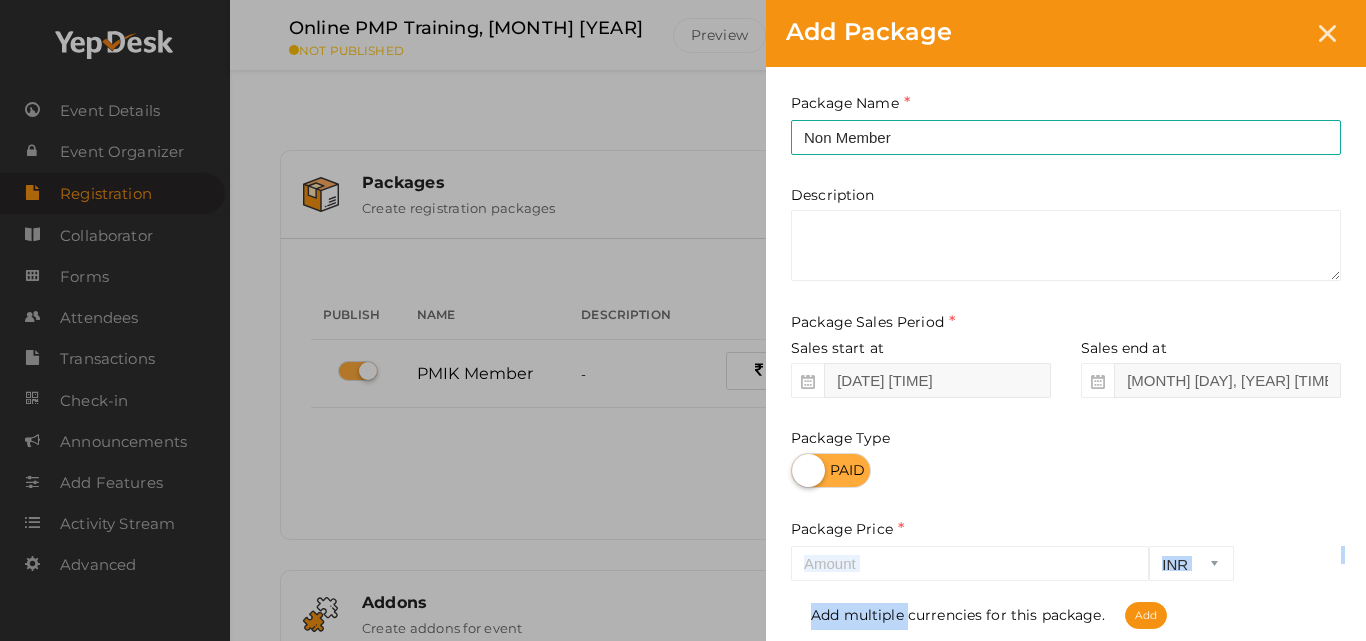 drag, startPoint x: 901, startPoint y: 586, endPoint x: 894, endPoint y: 566, distance: 21.189621 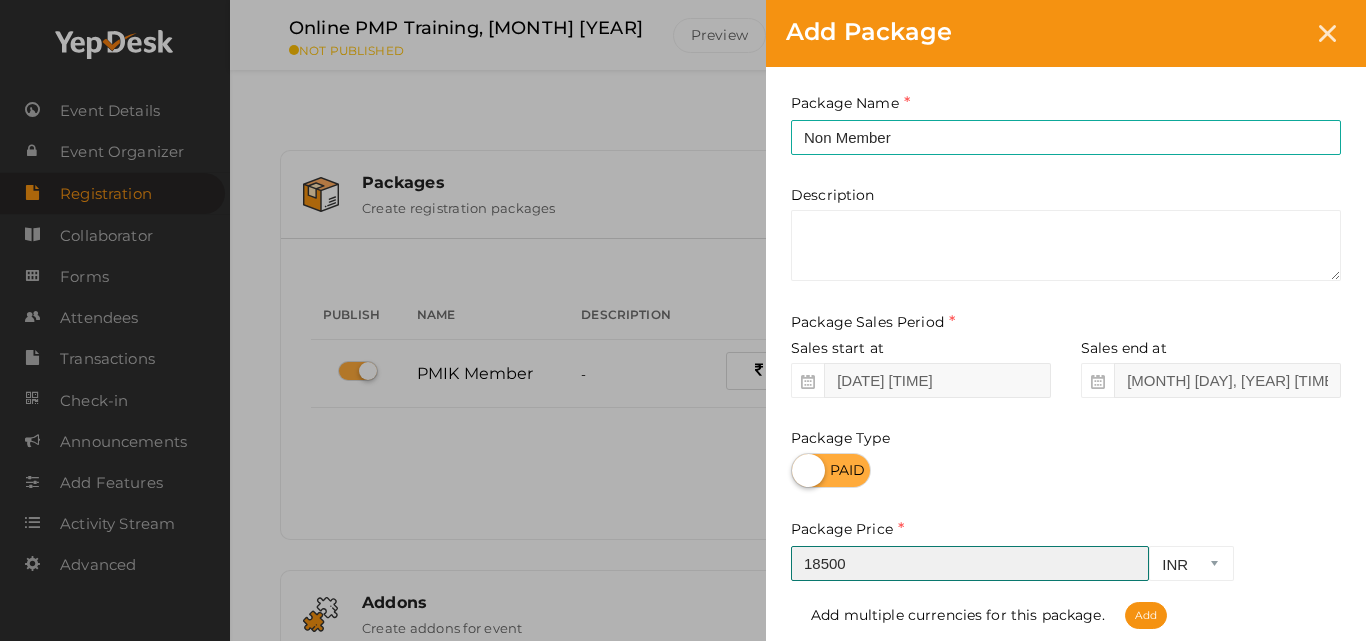 type on "18500" 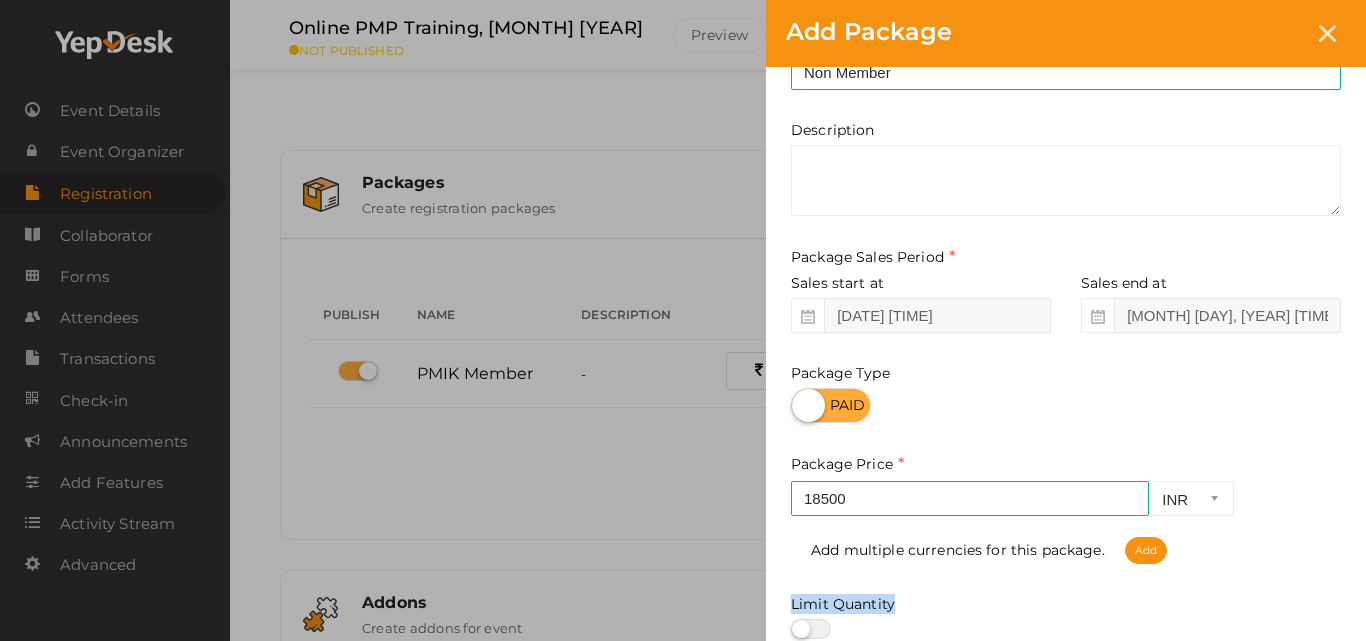 drag, startPoint x: 1350, startPoint y: 590, endPoint x: 1354, endPoint y: 637, distance: 47.169907 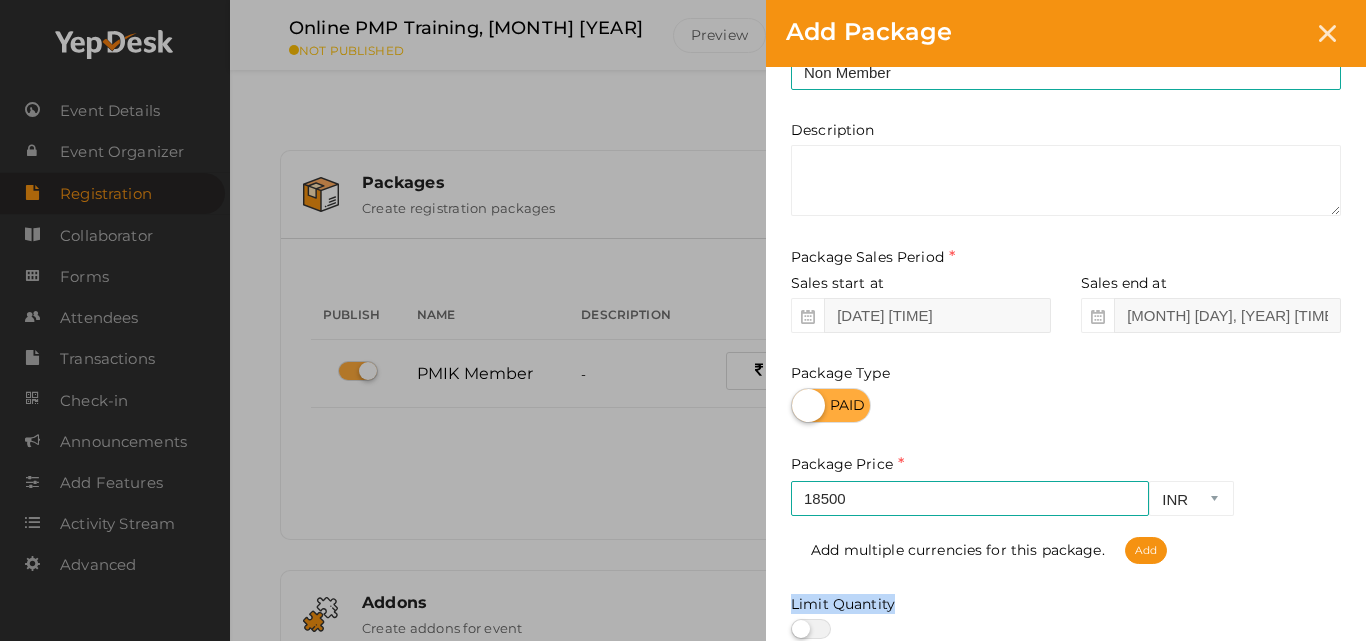 click on "Package Name
Non Member
This
field is Required.
Package
Name already used.
Description
Package Sales Period
Sales start at
[MONTH] [DAY], [YEAR] [TIME]
Sales end at
[MONTH] [DAY], [YEAR] [TIME]" at bounding box center [1066, 377] 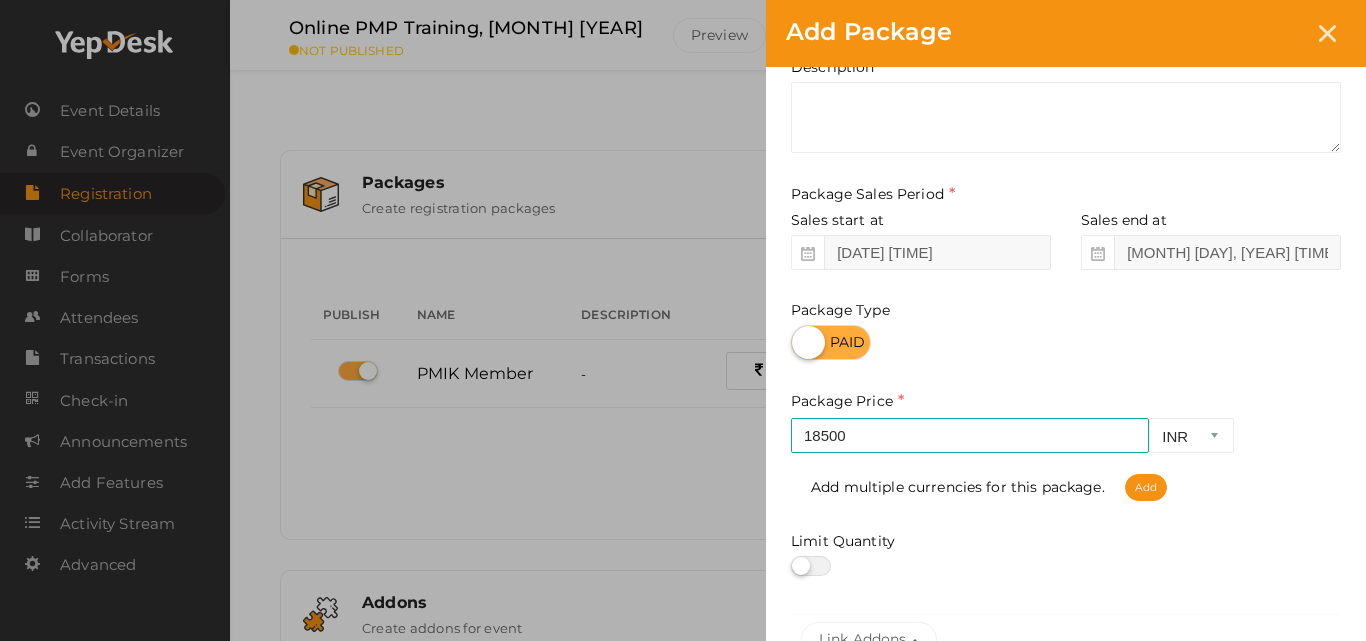 click on "Add multiple currencies for this package.
Add" at bounding box center [1066, 477] 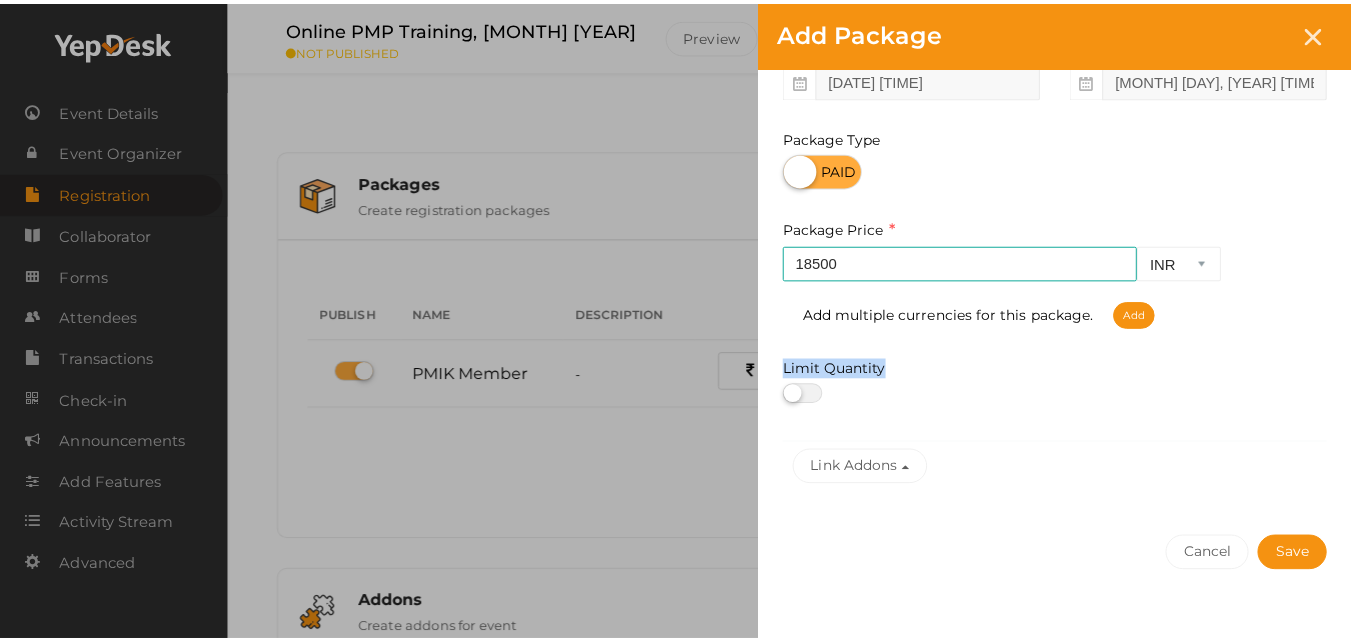scroll, scrollTop: 329, scrollLeft: 0, axis: vertical 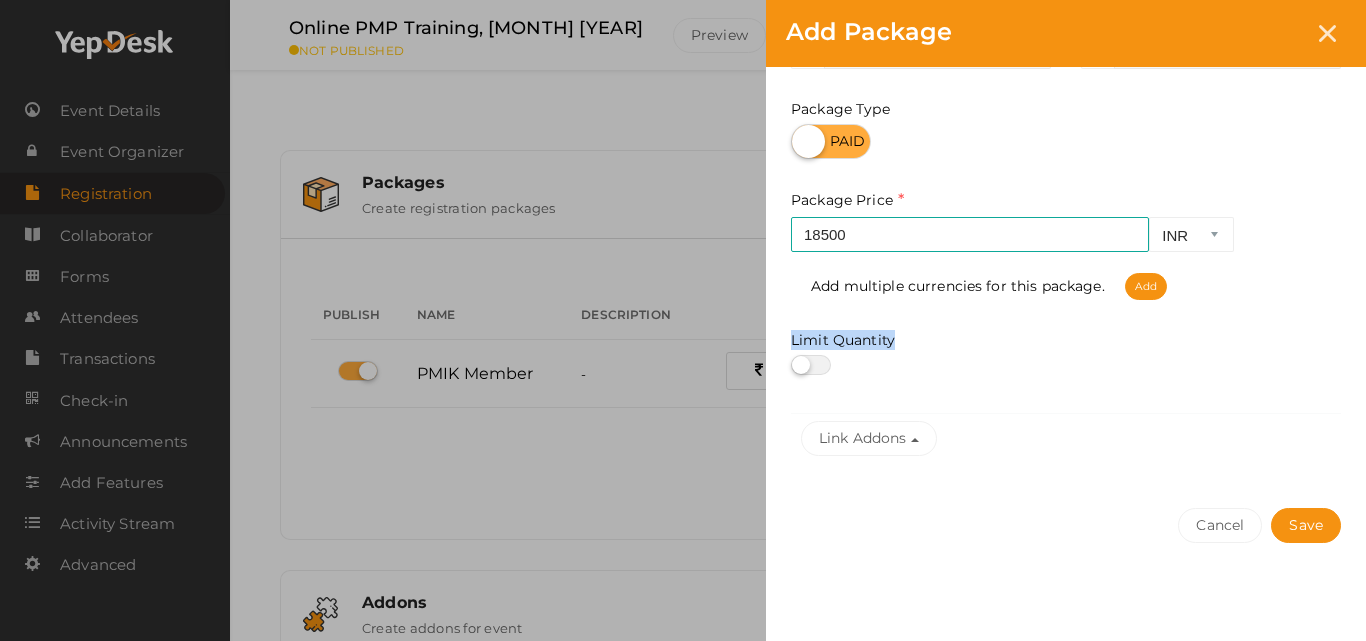 drag, startPoint x: 1244, startPoint y: 478, endPoint x: 1246, endPoint y: 633, distance: 155.01291 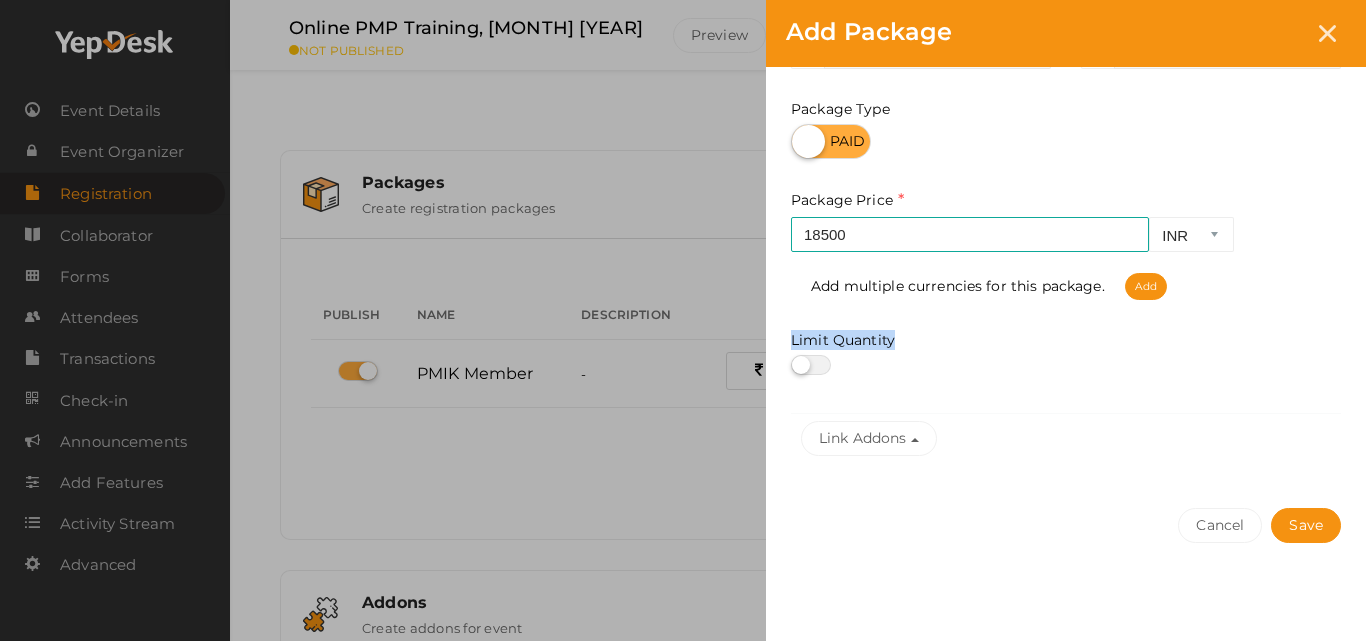 click on "Package Name
Non Member
This
field is Required.
Package
Name already used.
Description
Package Sales Period
Sales start at
[MONTH] [DAY], [YEAR] [TIME]
Sales end at
[MONTH] [DAY], [YEAR] [TIME]" at bounding box center [1066, 191] 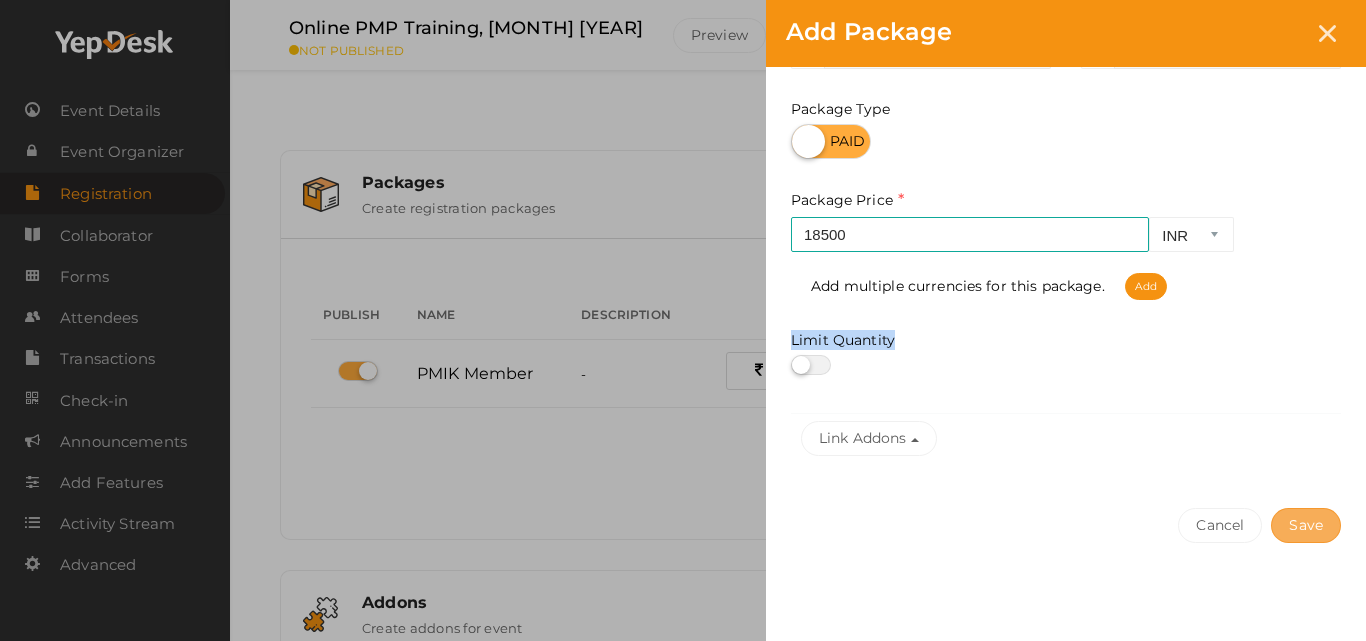 click on "Save" at bounding box center [1306, 525] 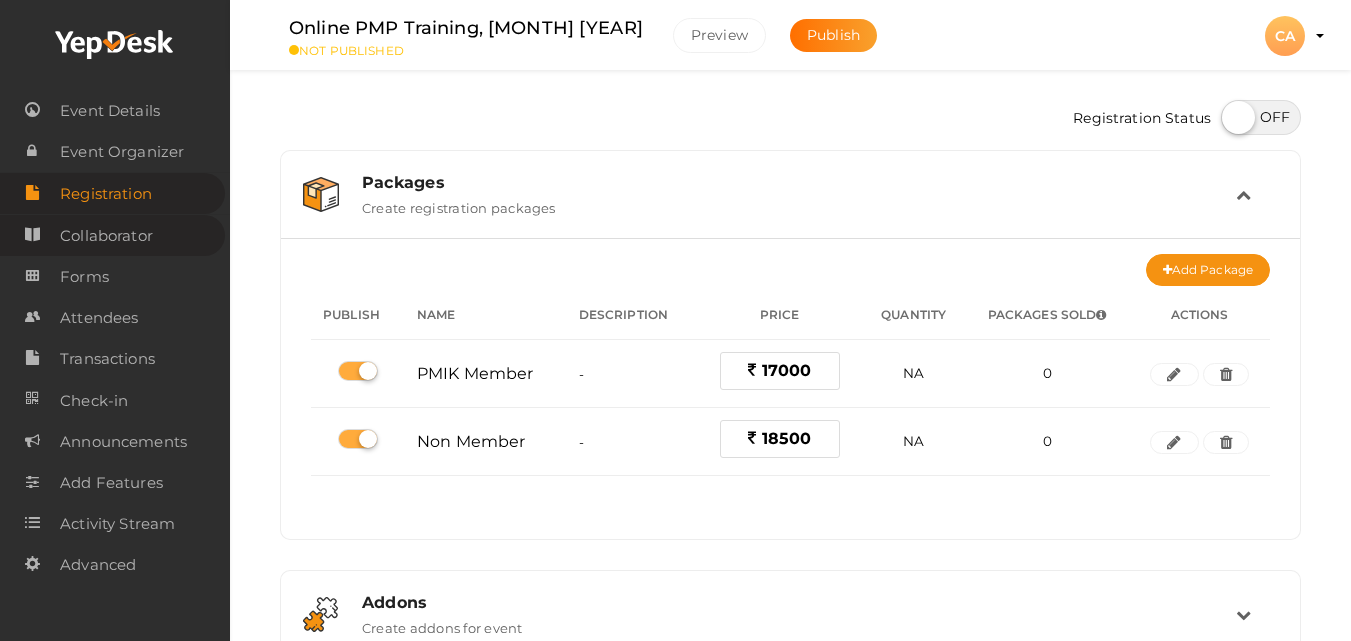 click on "Collaborator" at bounding box center (106, 236) 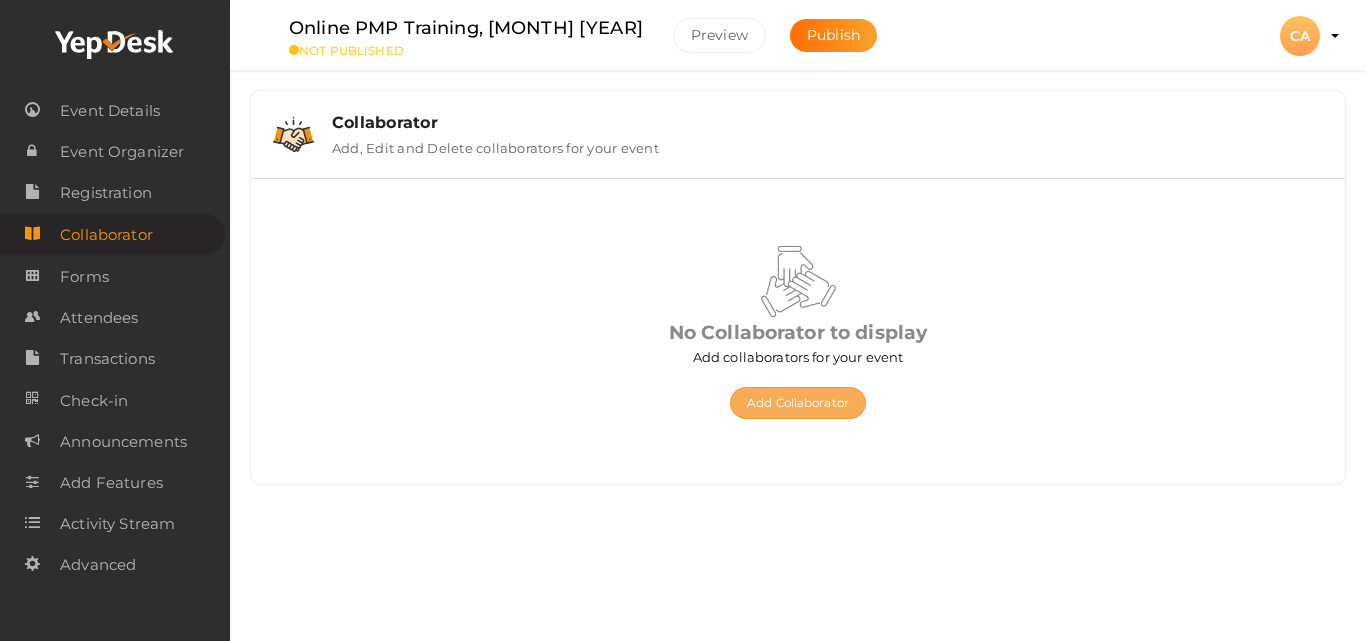 click on "Add Collaborator" at bounding box center (798, 403) 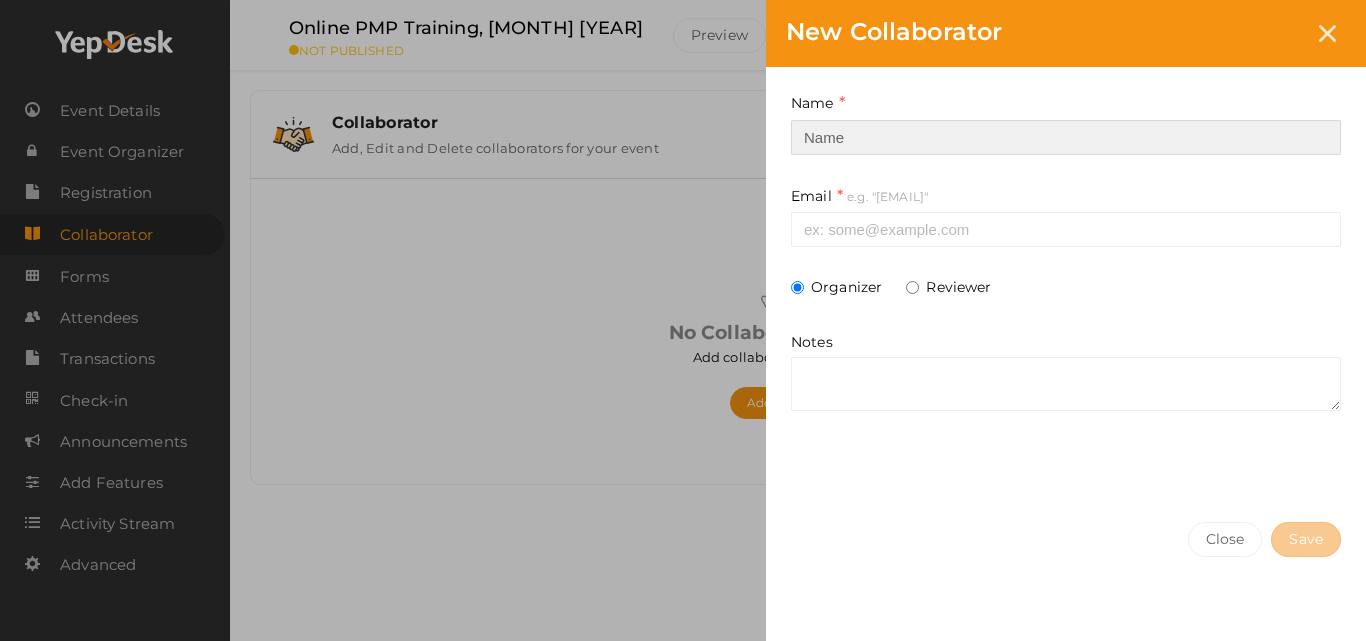 click at bounding box center (1066, 137) 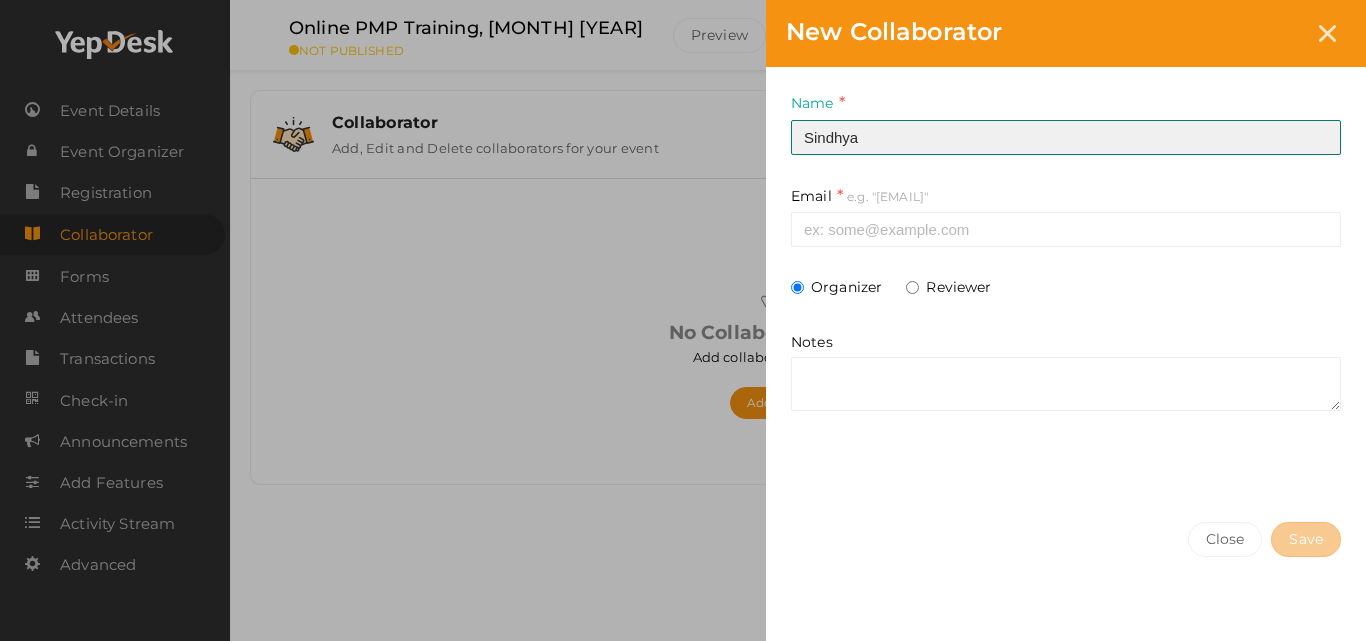 type on "[FIRST] [LAST]" 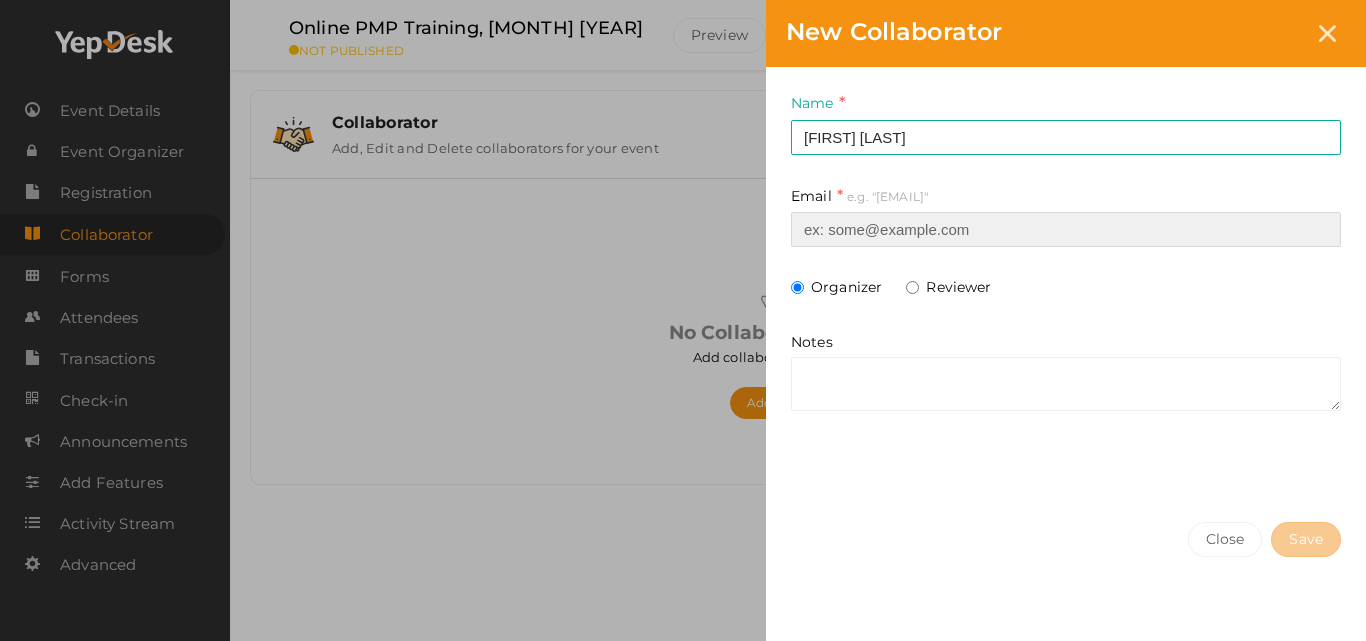 click at bounding box center (1066, 229) 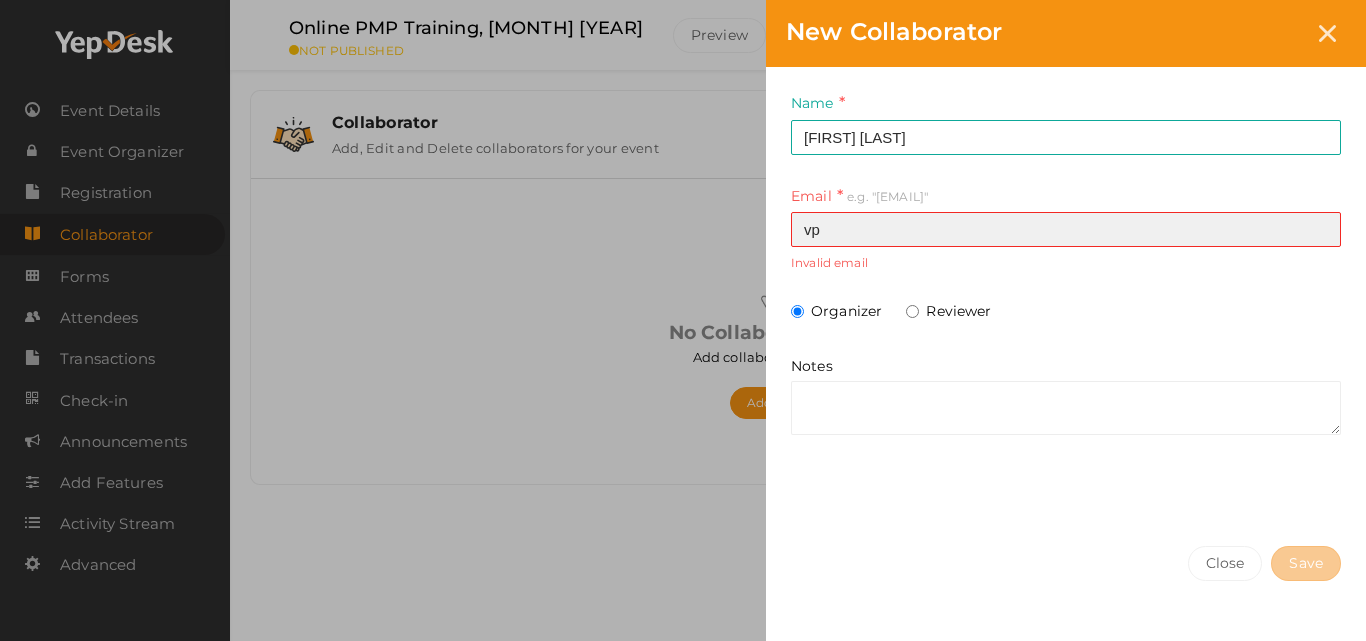 type on "[EMAIL]" 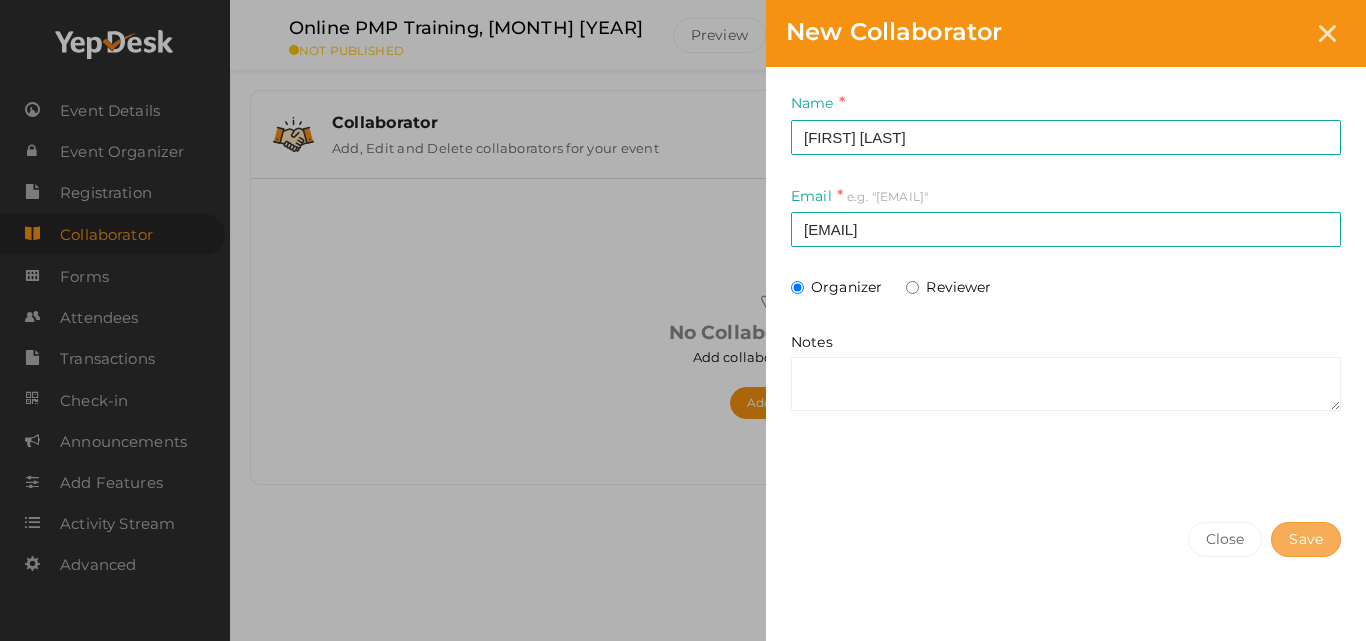 click on "Save" at bounding box center [1306, 539] 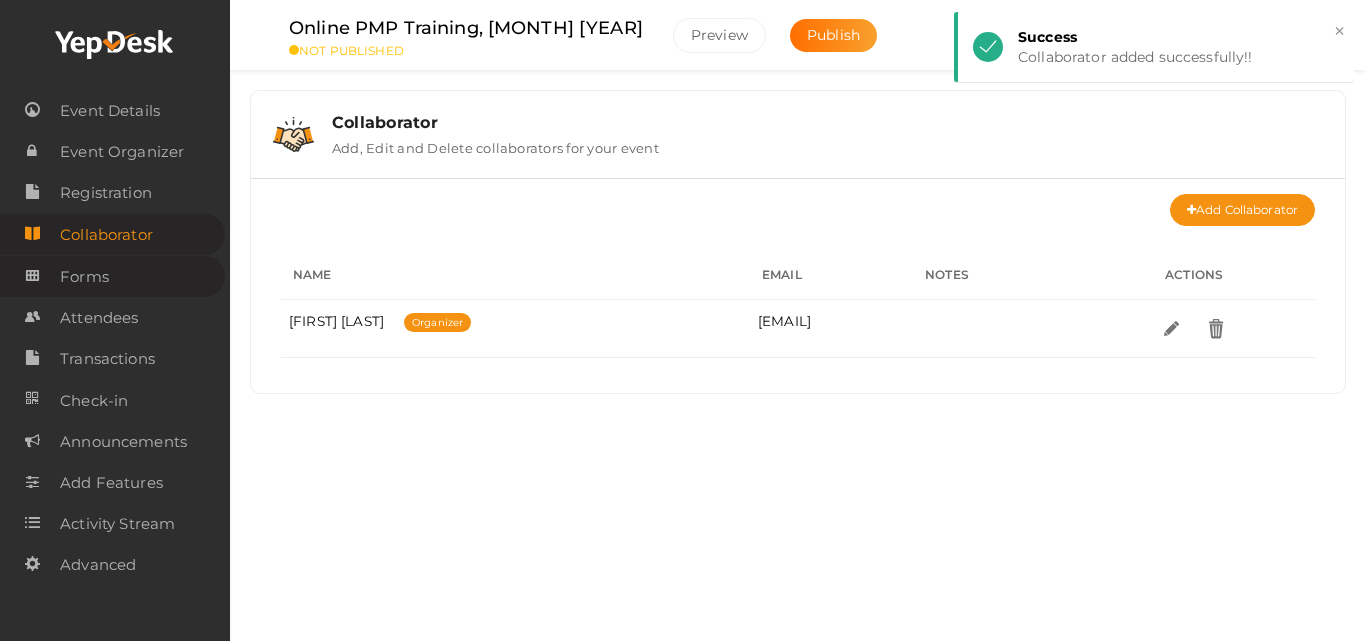 click on "Forms" at bounding box center [84, 277] 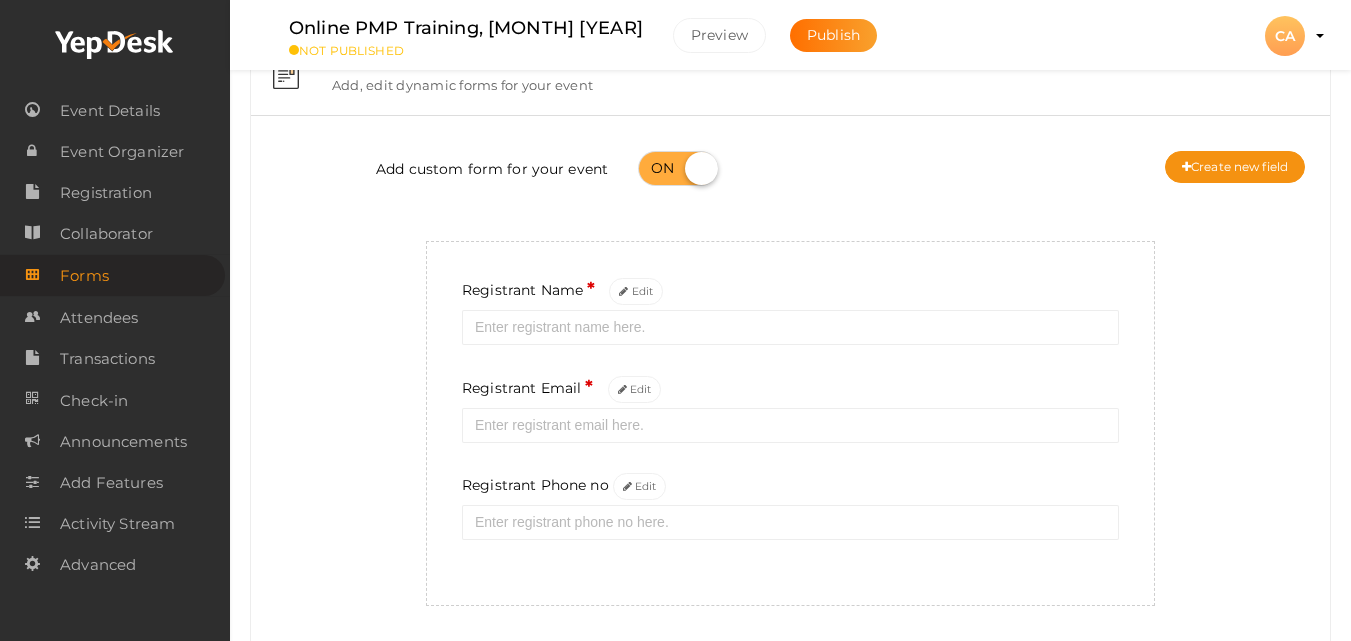 scroll, scrollTop: 124, scrollLeft: 0, axis: vertical 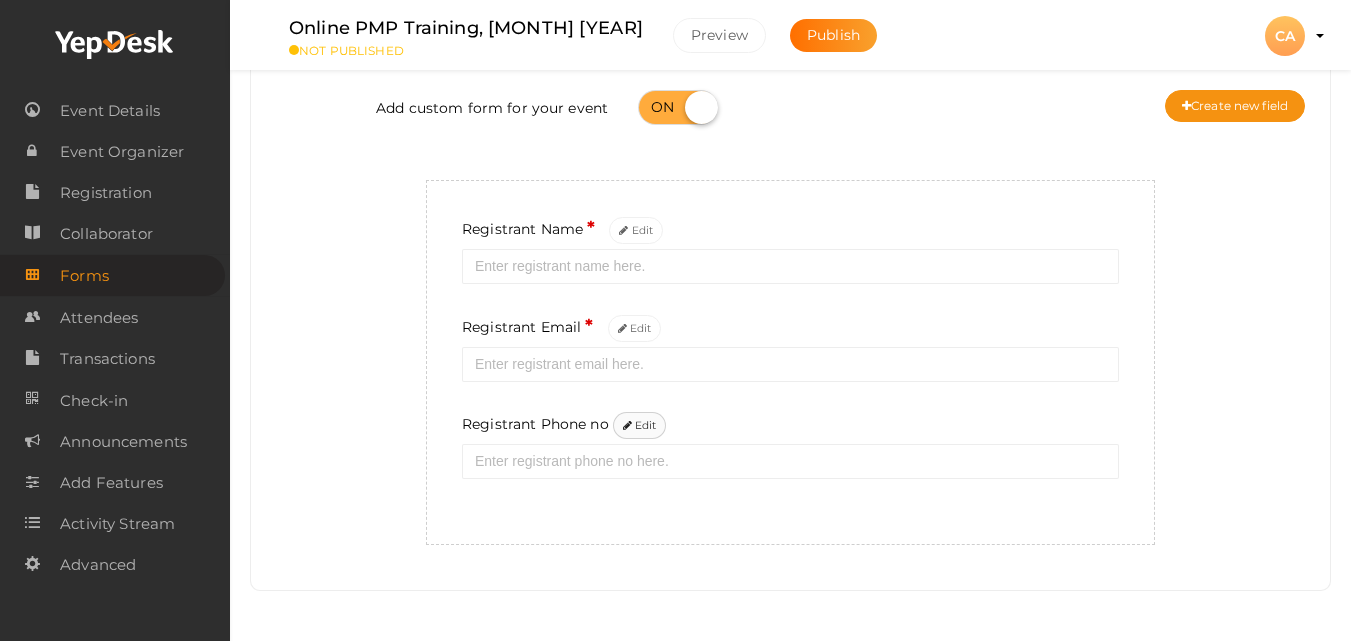 click on "Edit" at bounding box center [640, 425] 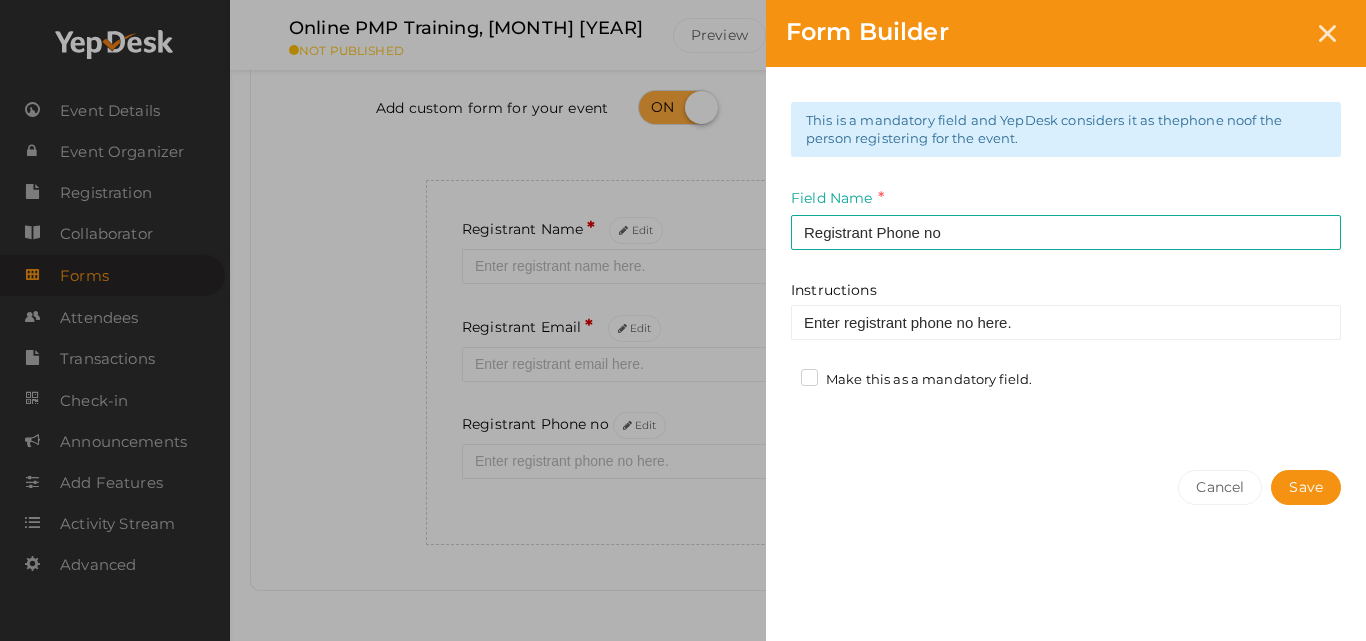 click on "Make this as a mandatory field." at bounding box center [916, 380] 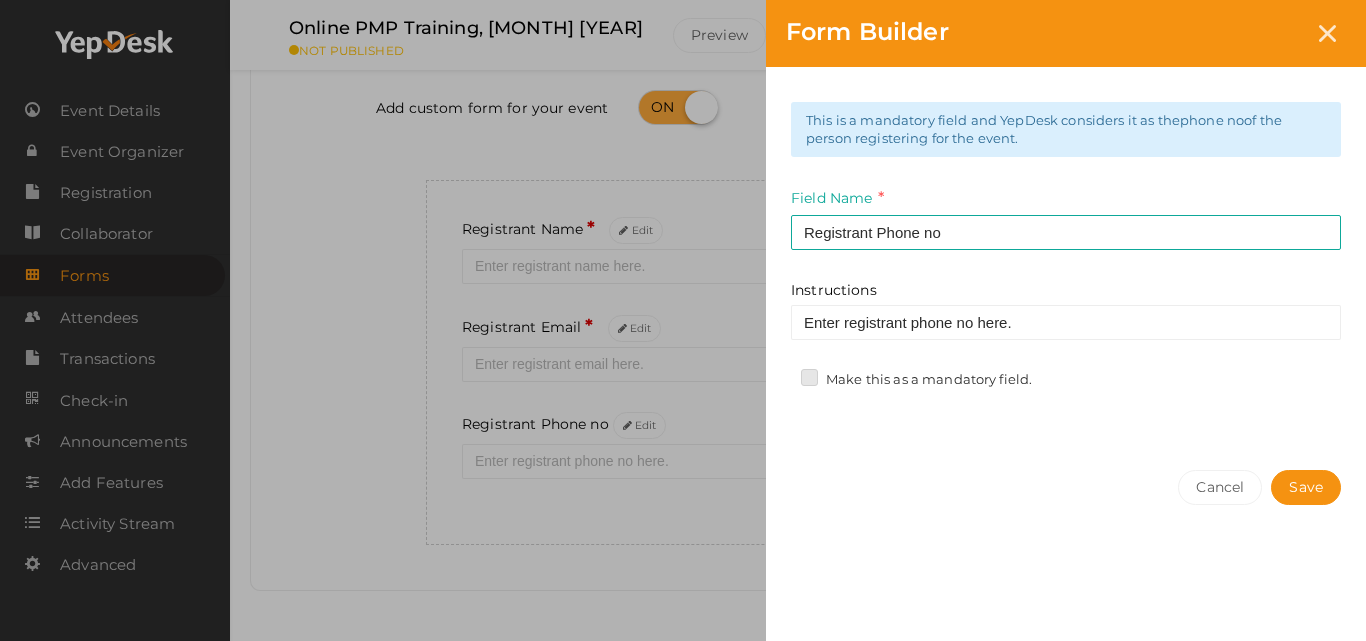 click on "Make this as a mandatory field." at bounding box center [781, 374] 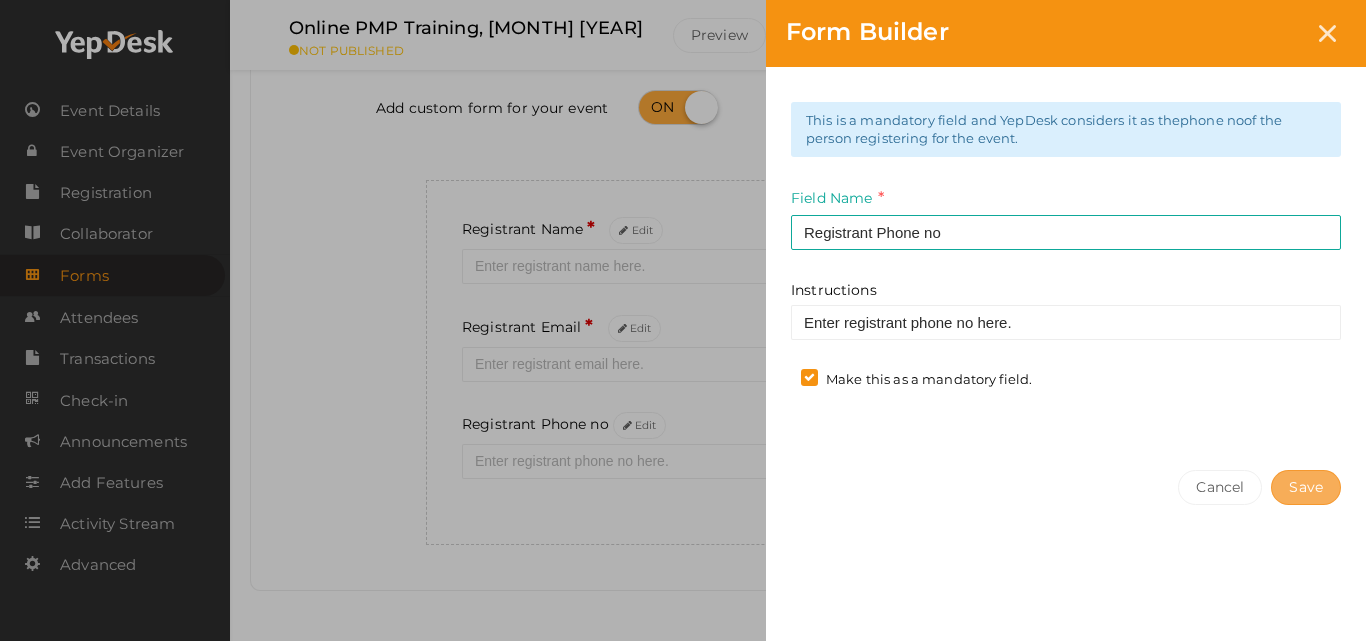 click on "Save" at bounding box center (1306, 487) 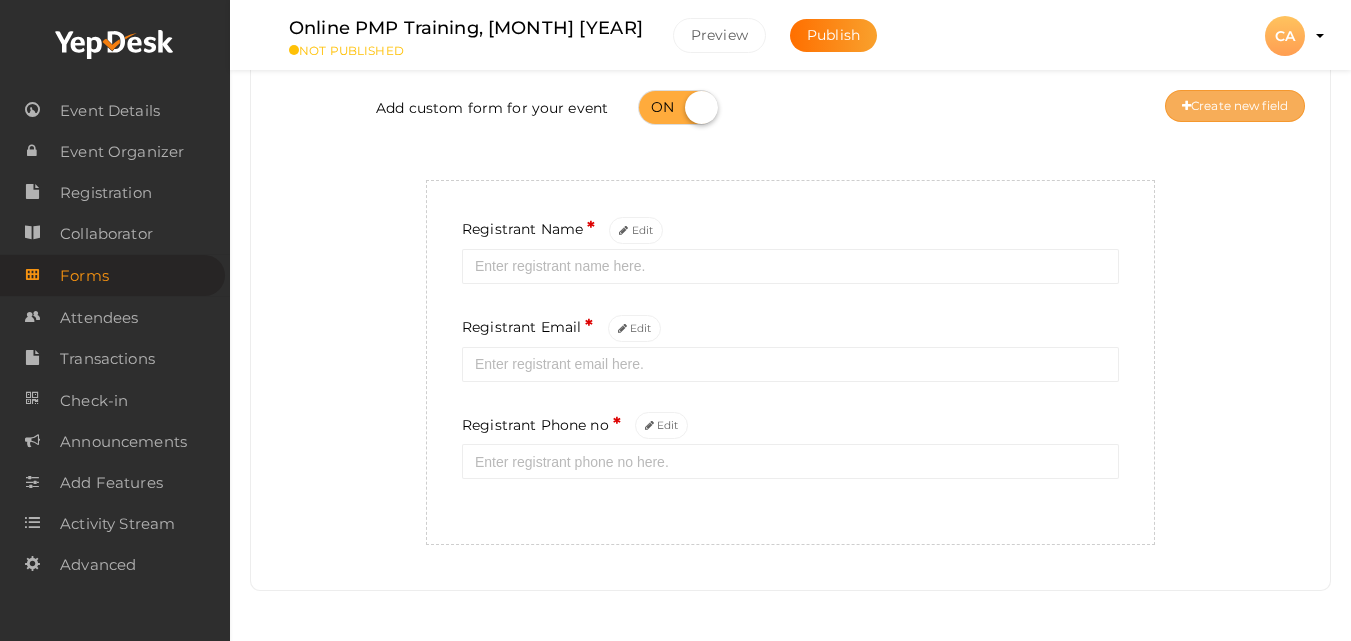 click on "Create new field" at bounding box center (1235, 106) 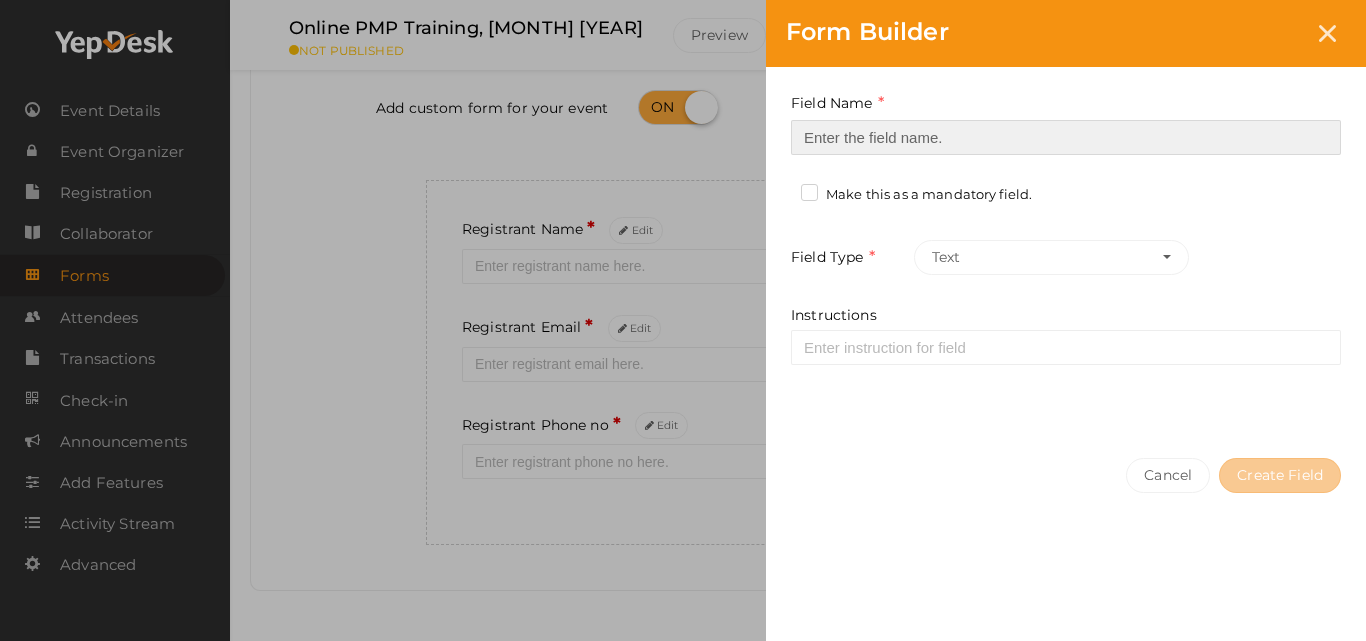 click at bounding box center [1066, 137] 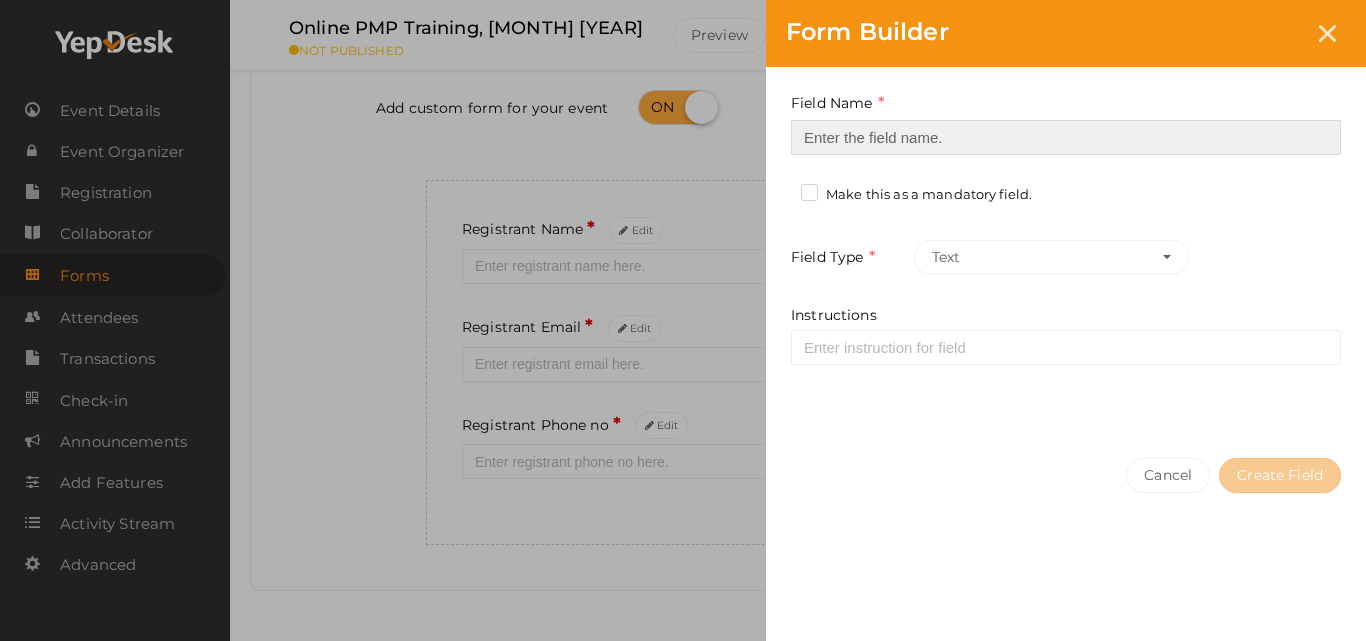 type on "PMI ID" 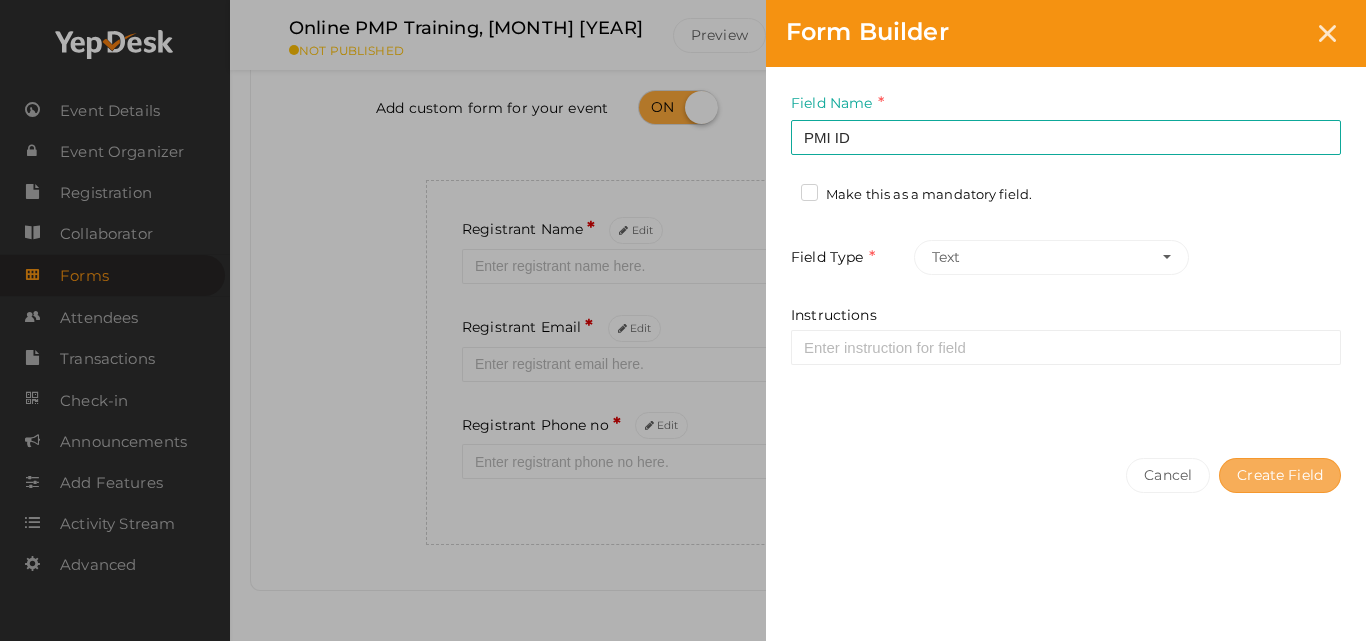 click on "Create Field" at bounding box center [1280, 475] 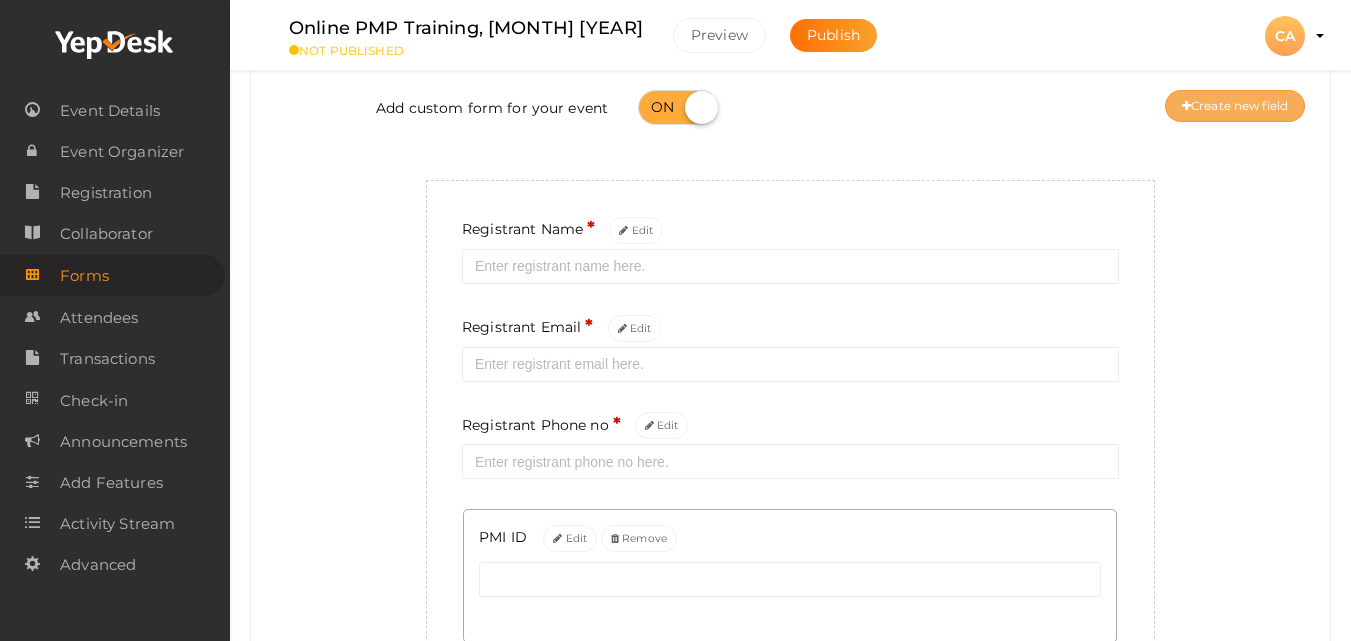 click on "Create new field" at bounding box center (1235, 106) 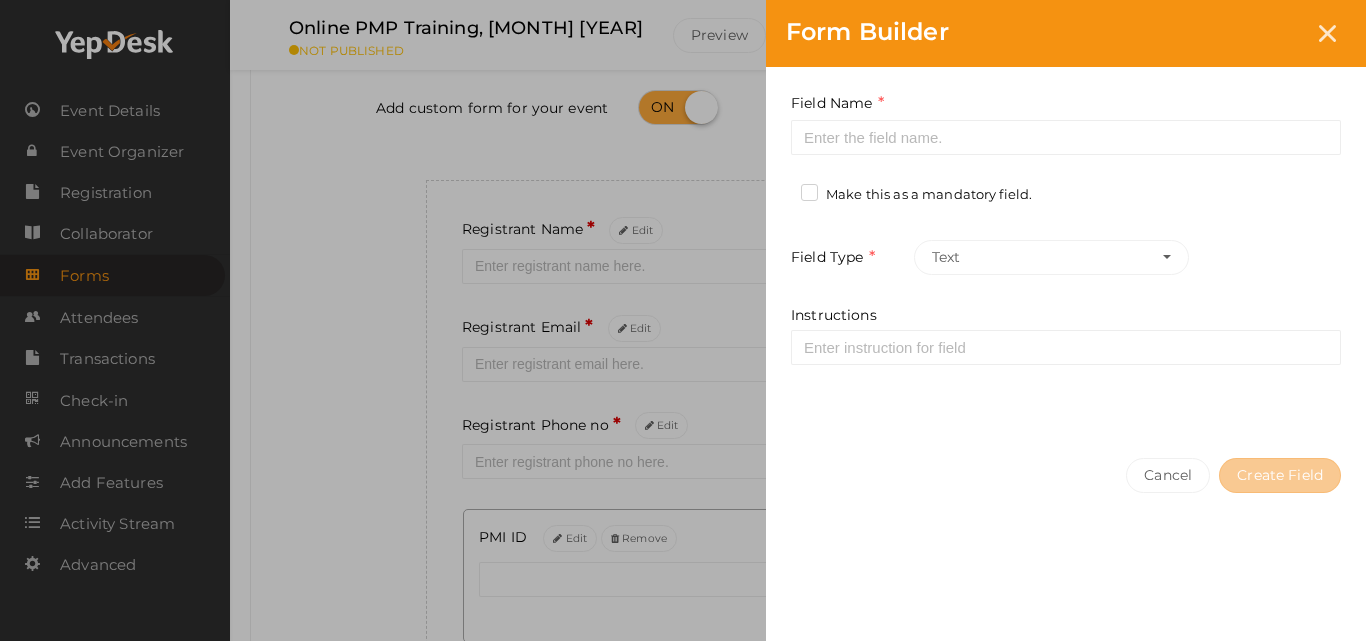 click on "Field Name     Required.
Form
field name already used.
Make this as a mandatory field.
Field Type
Text
Text
Number
Paragraph(s)
Phone
Email
Date
Url
Drop Menu (Select)
Radio Button
File
Upload
Check Boxes
Instructions" at bounding box center [1066, 252] 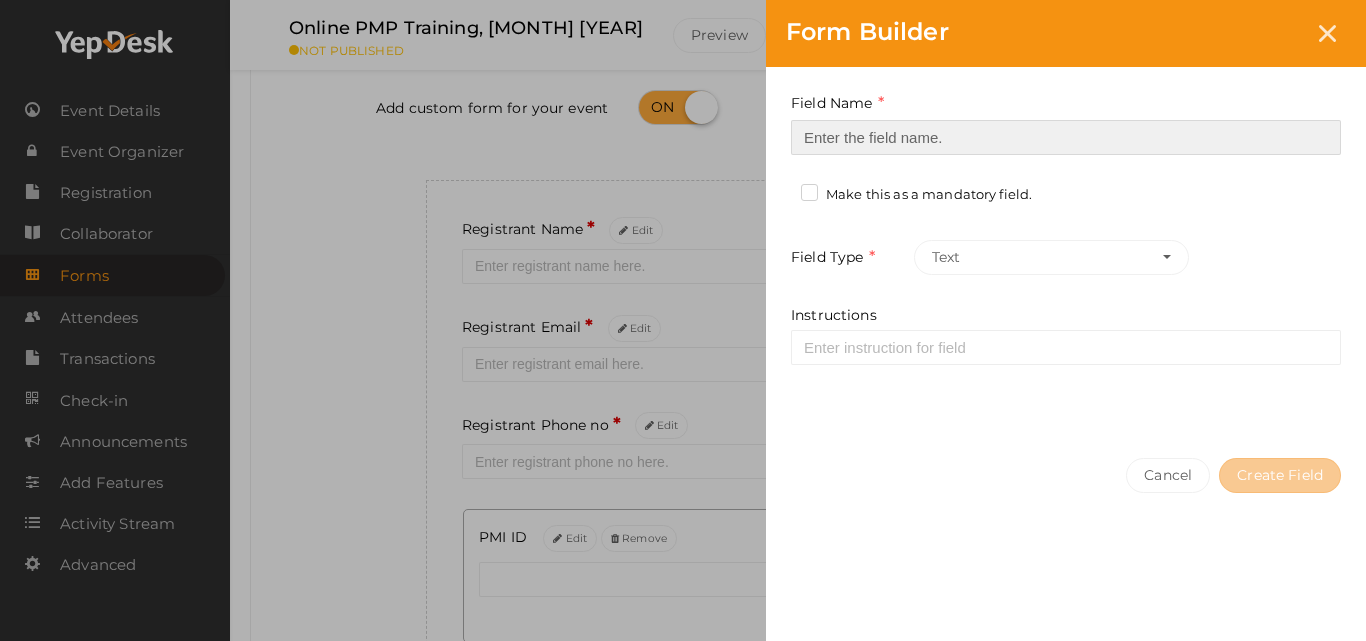click at bounding box center [1066, 137] 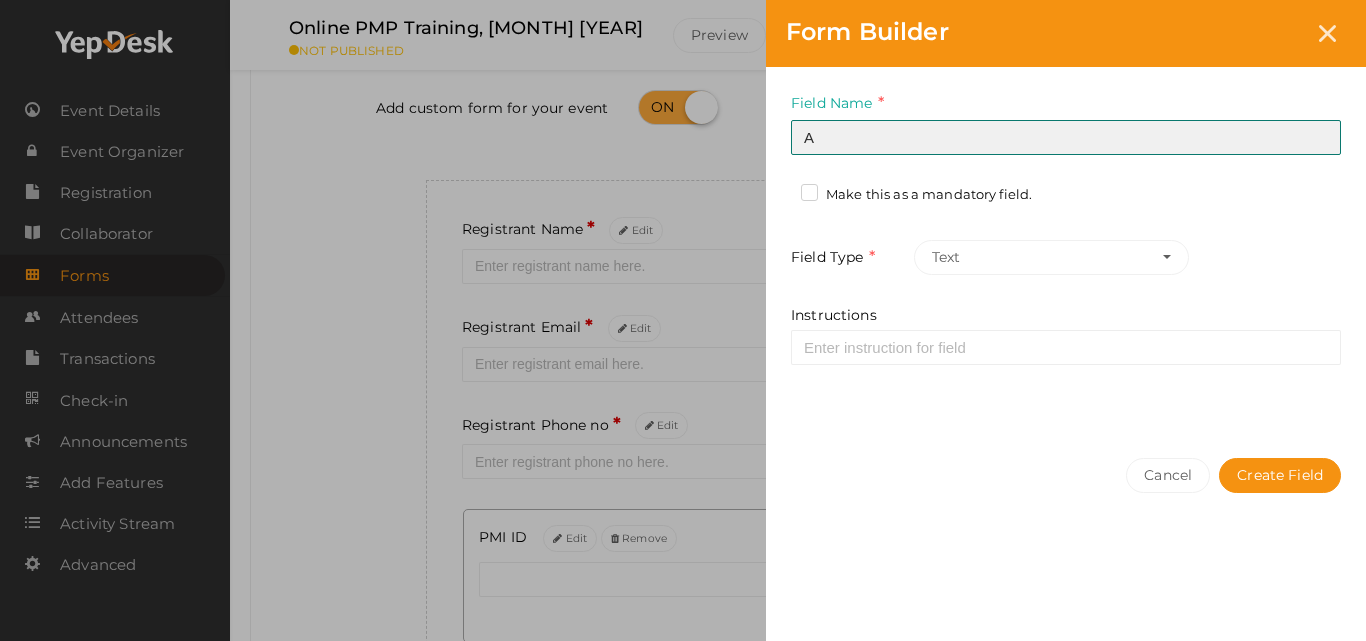 type on "Are you a PMIK member?" 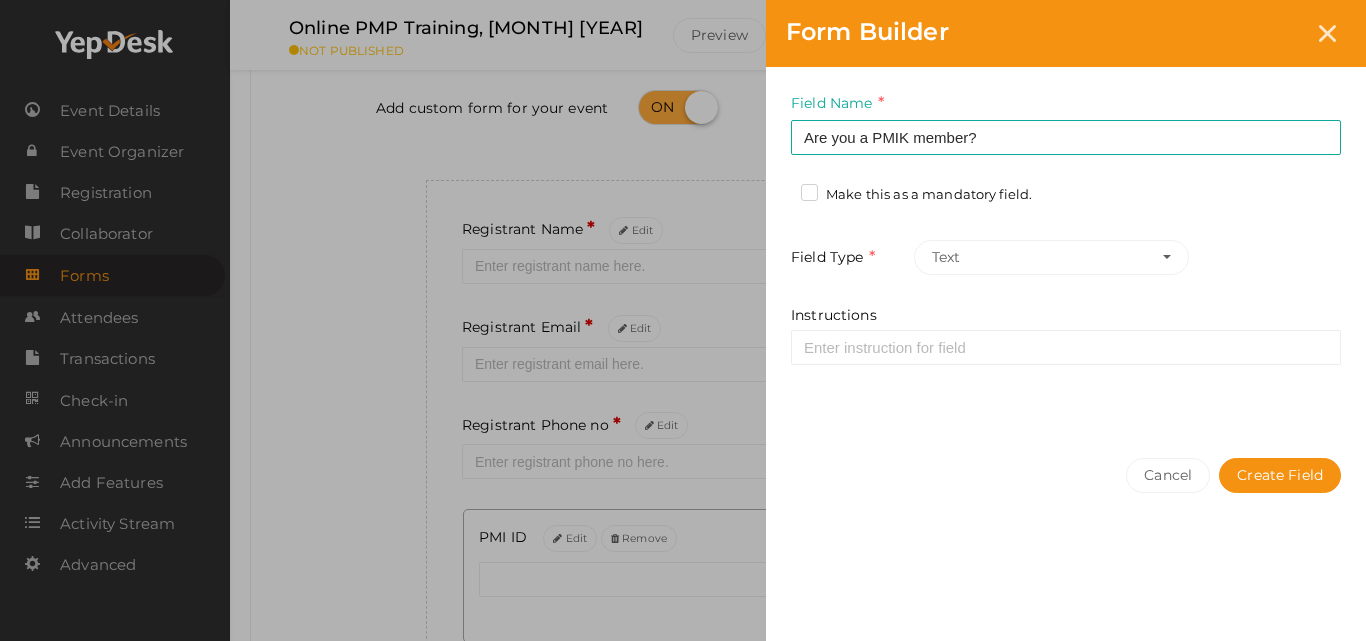 click on "Make this as a mandatory field." at bounding box center (924, 197) 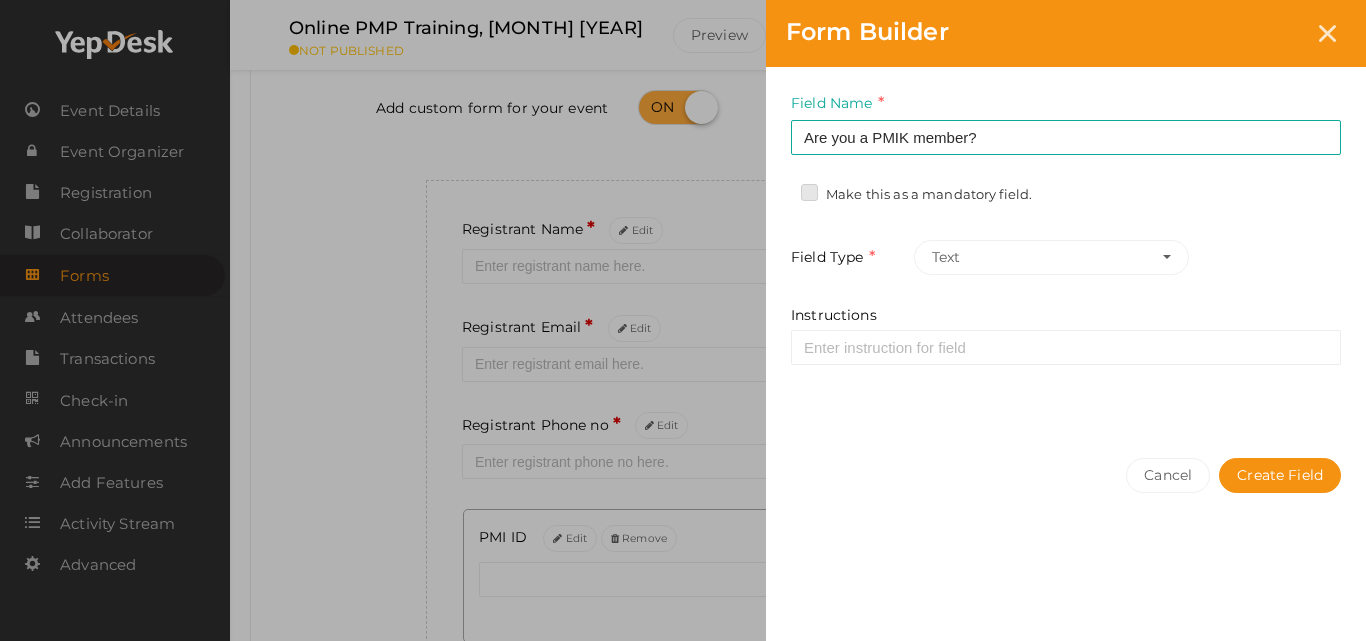 click on "Make this as a mandatory field." at bounding box center (781, 189) 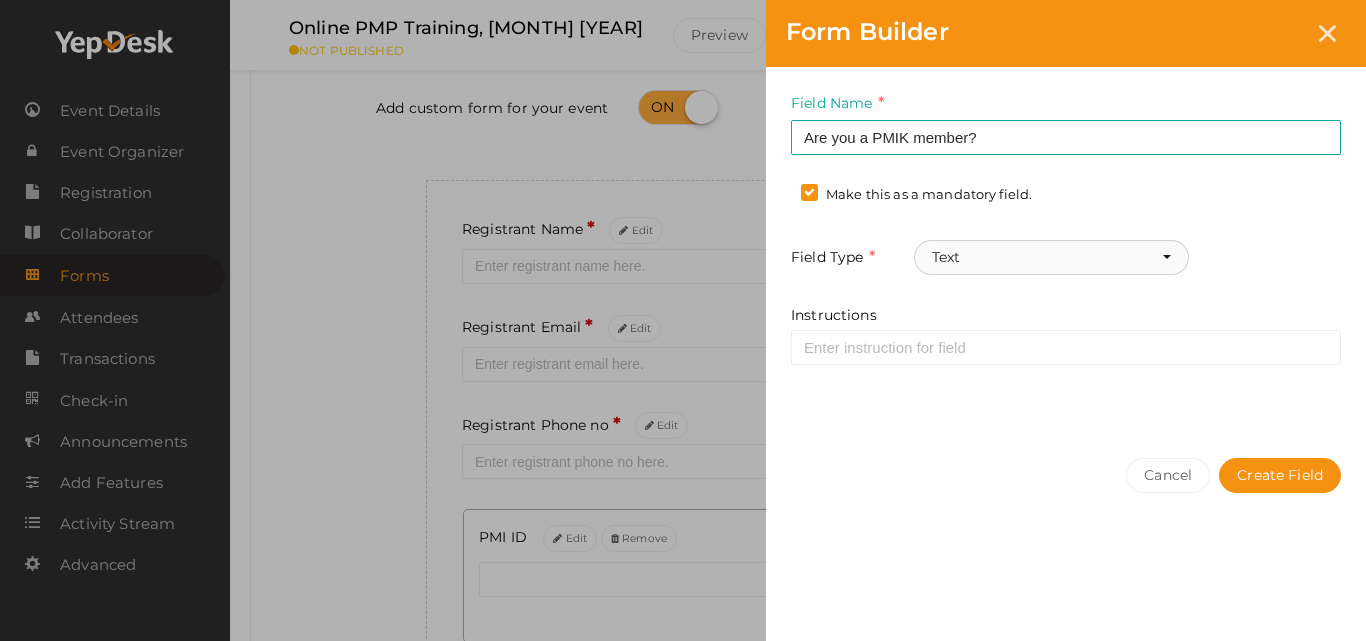 click on "Text" at bounding box center [1051, 257] 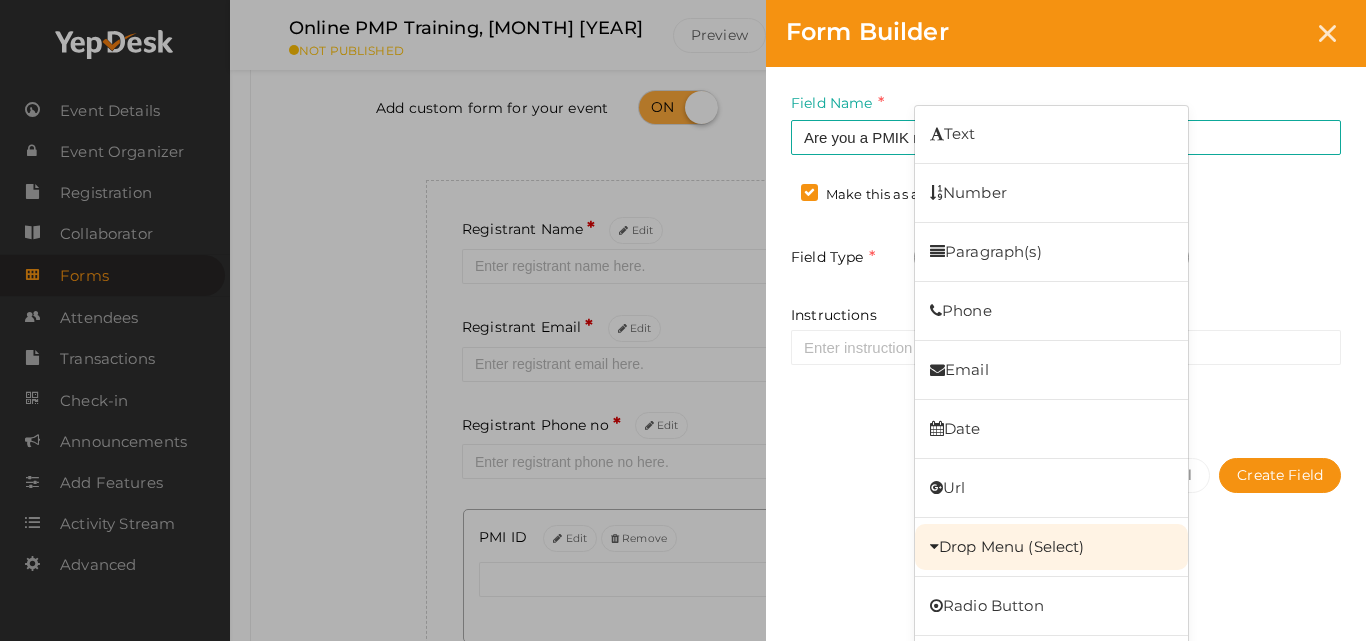 click on "Drop Menu (Select)" at bounding box center [1051, 547] 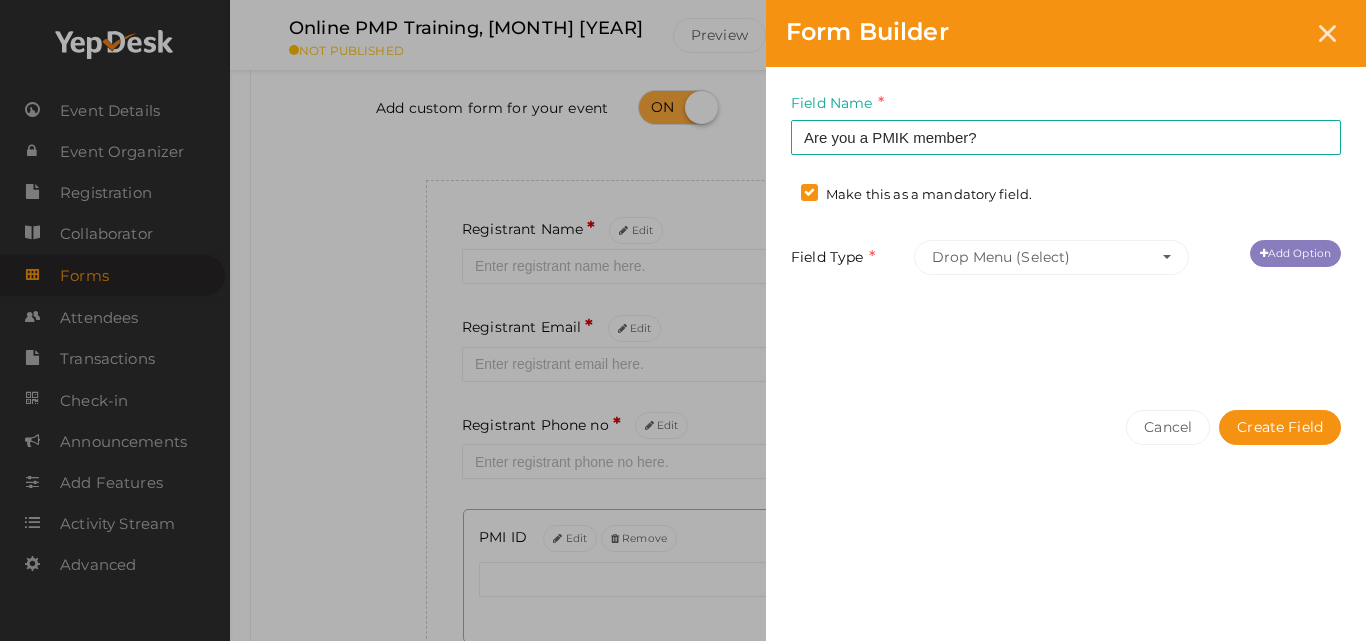 click on "Add Option" at bounding box center [1295, 253] 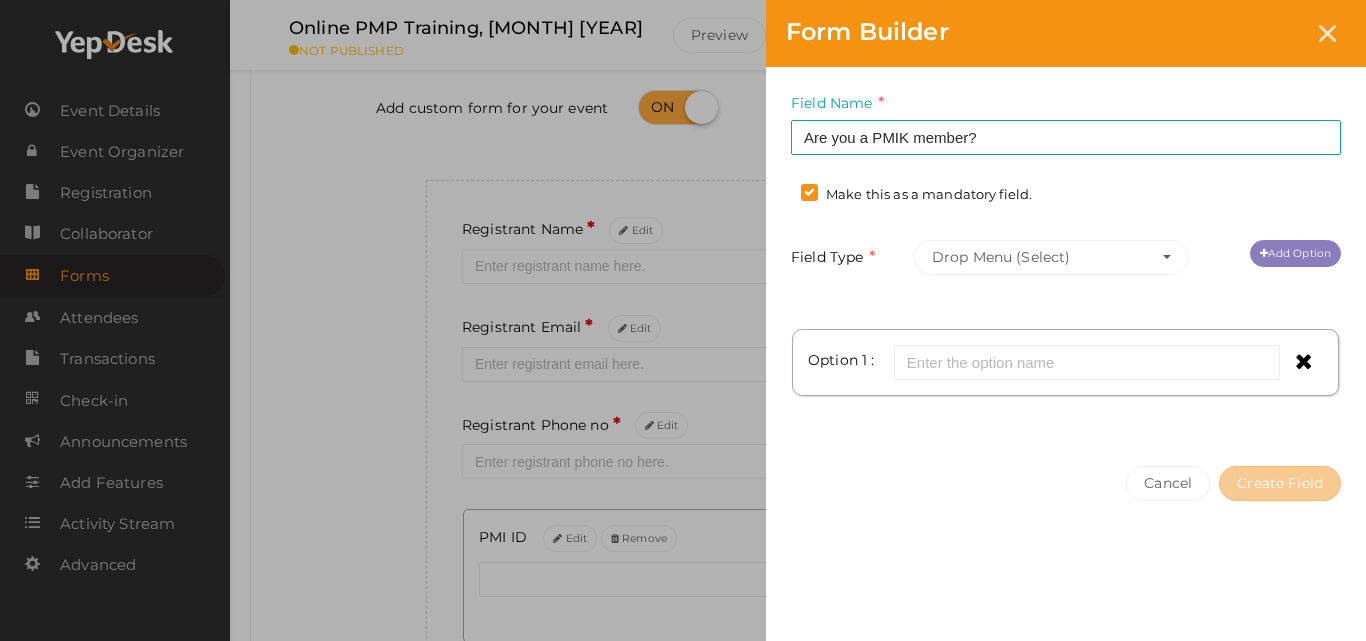 click on "Add Option" at bounding box center (1295, 253) 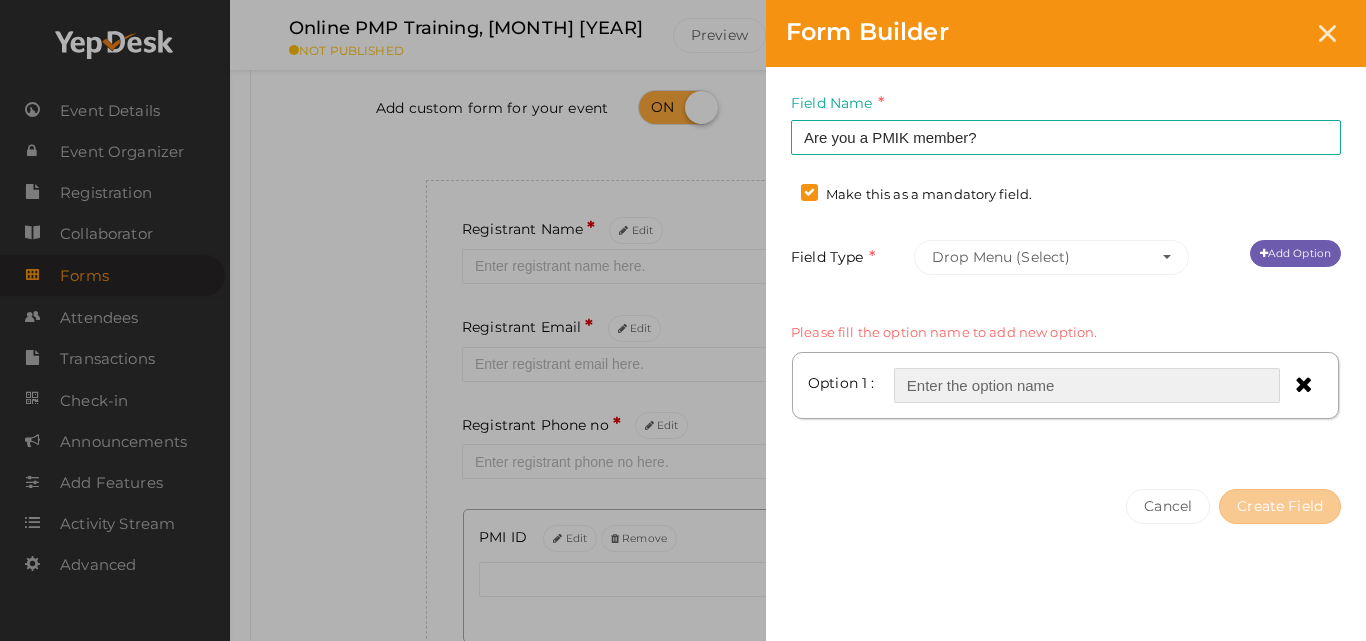 click at bounding box center (1087, 385) 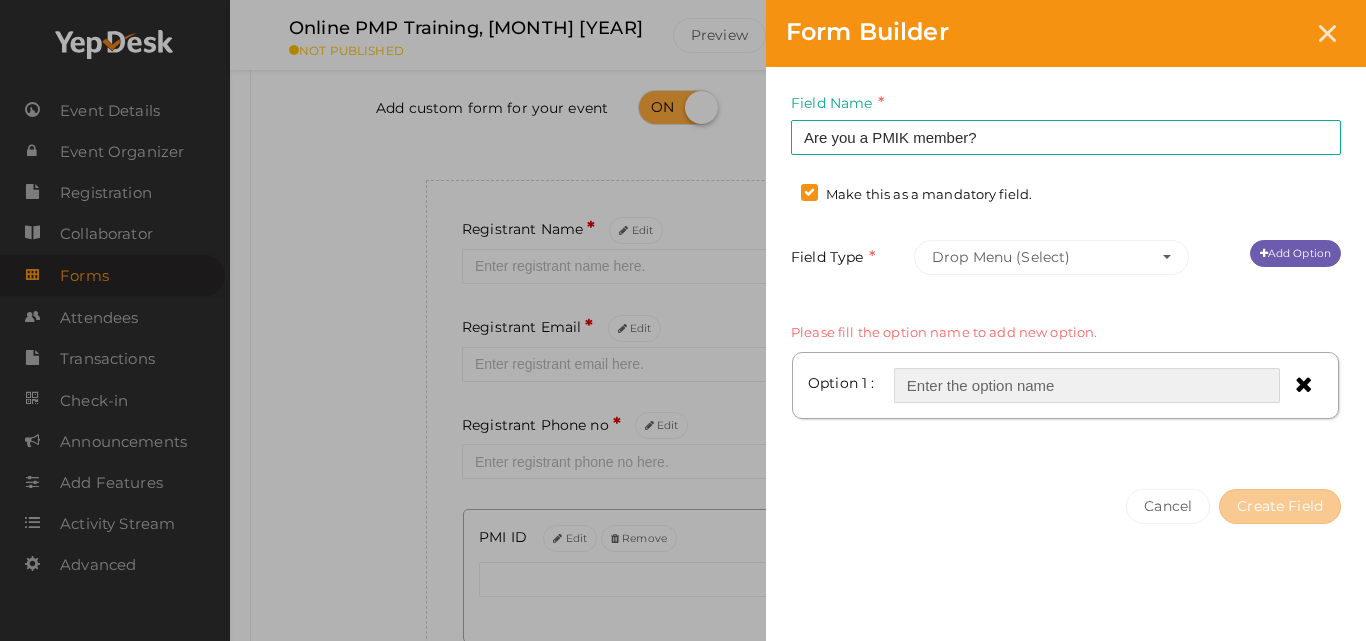 type on "Yes" 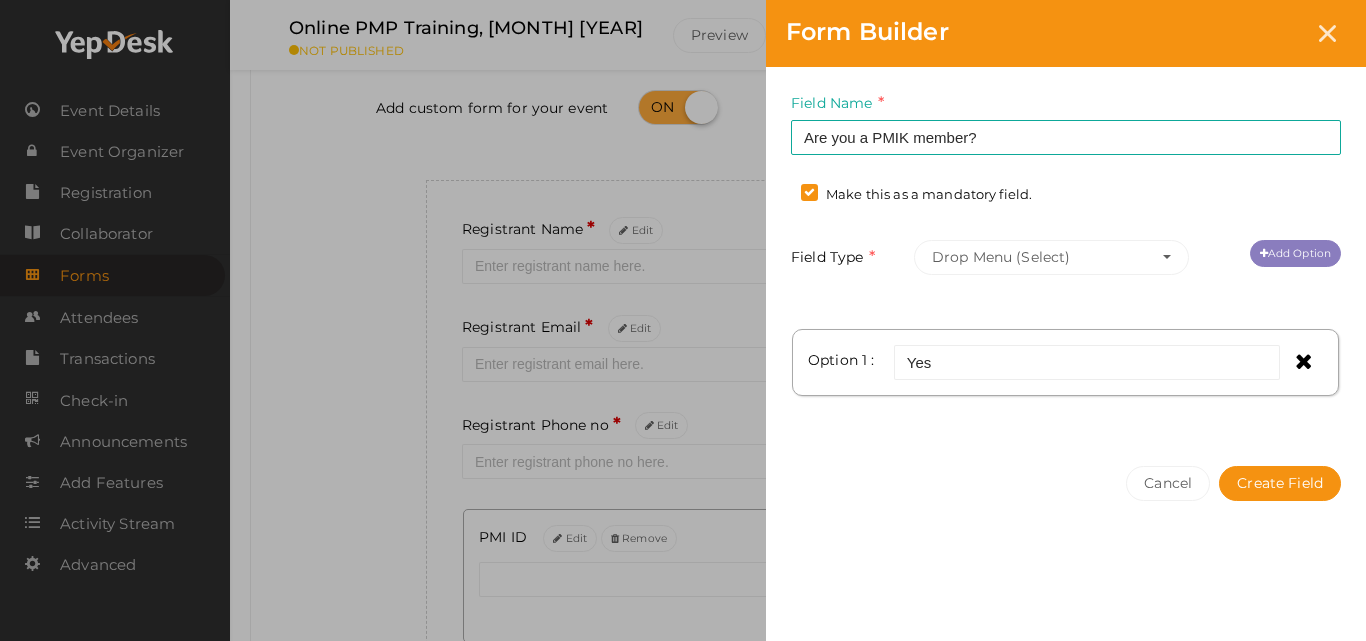 click on "Add Option" at bounding box center (1295, 253) 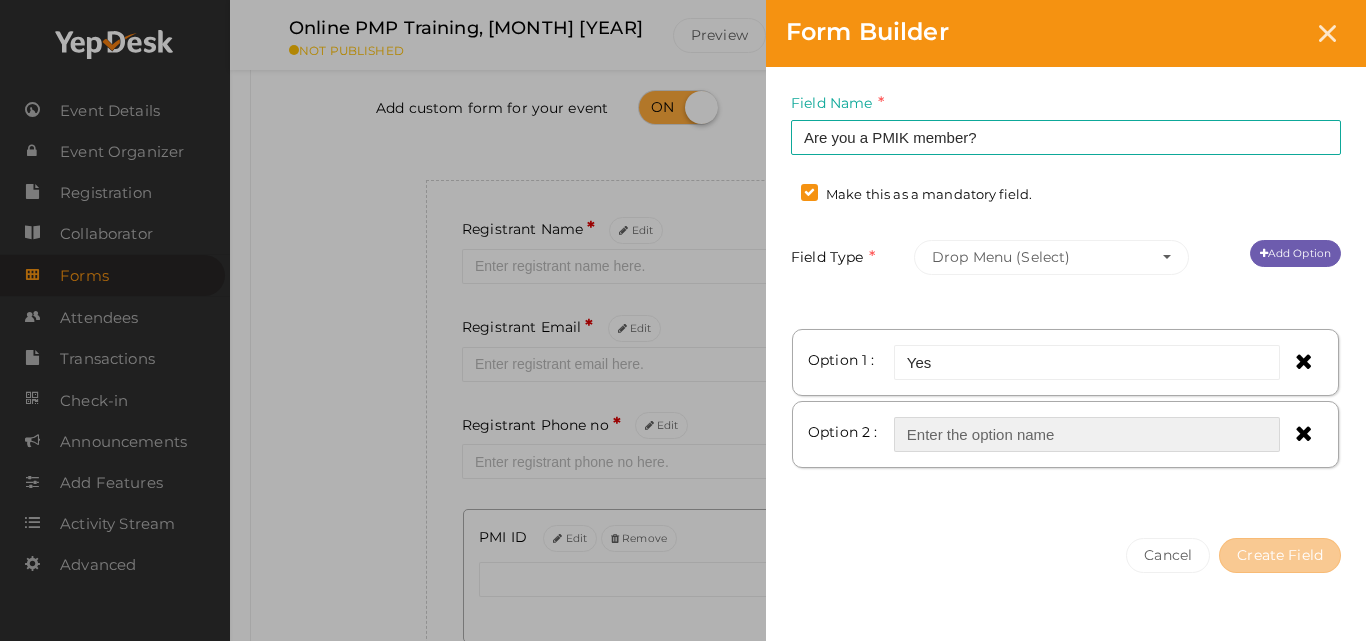 click at bounding box center (1087, 434) 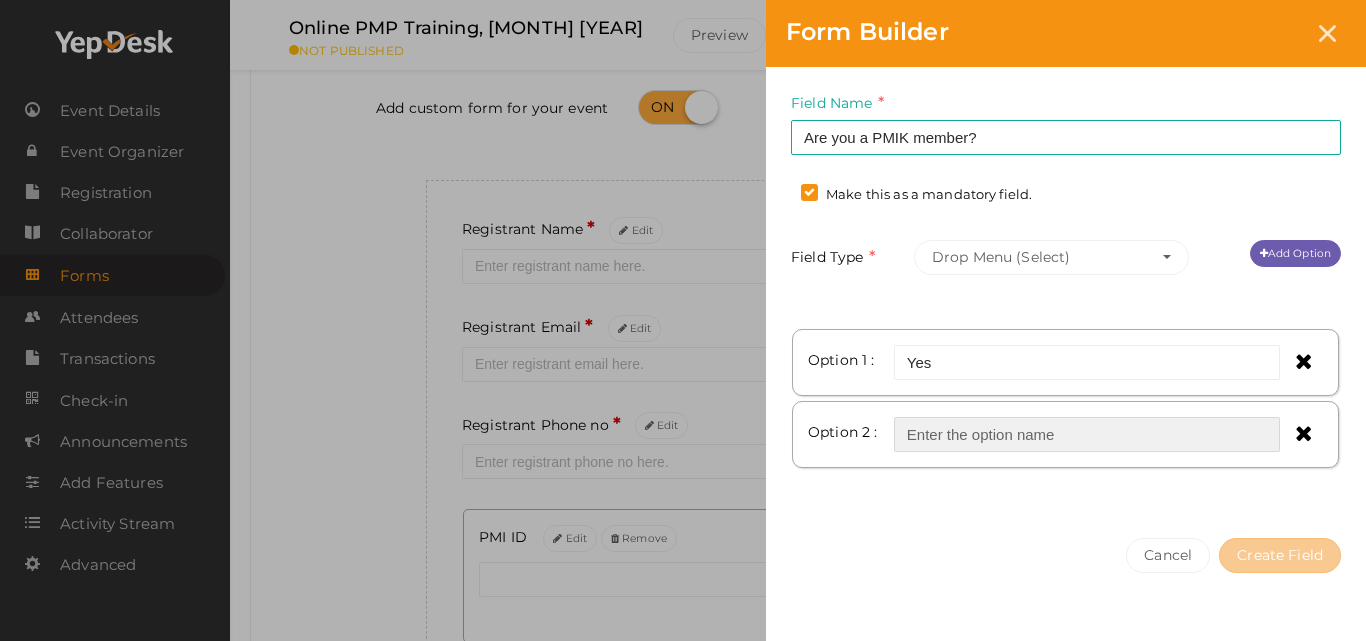 type on "No" 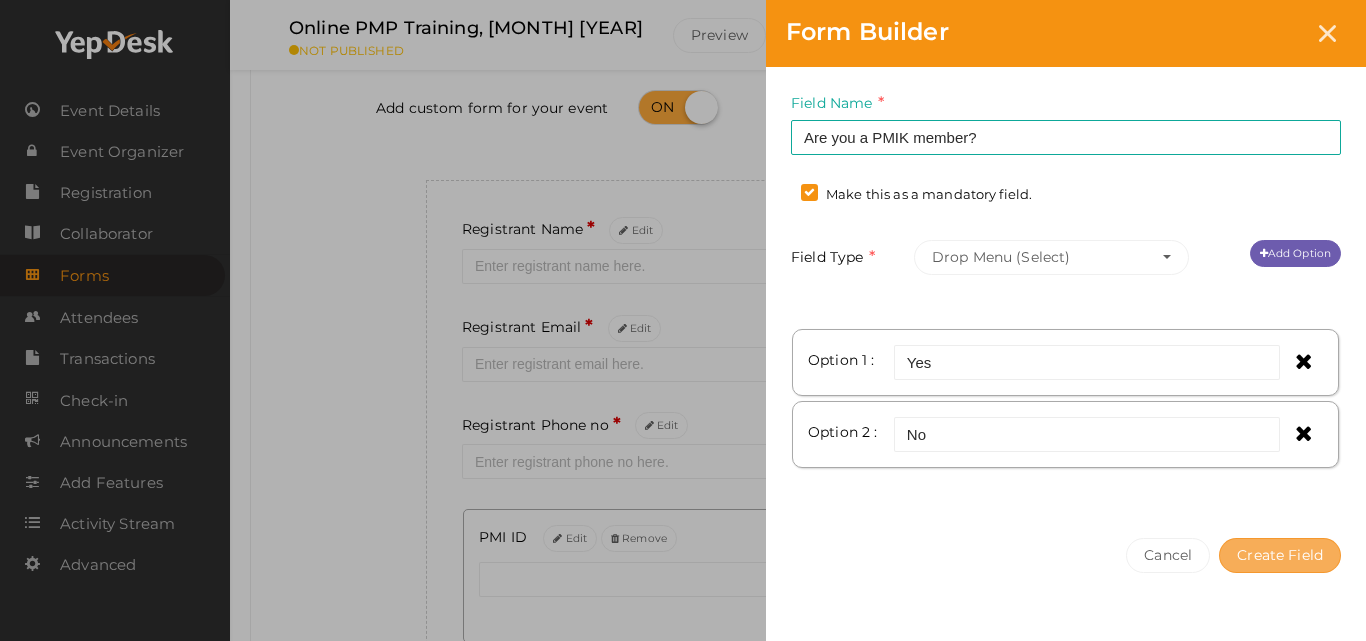 click on "Create Field" at bounding box center [1280, 555] 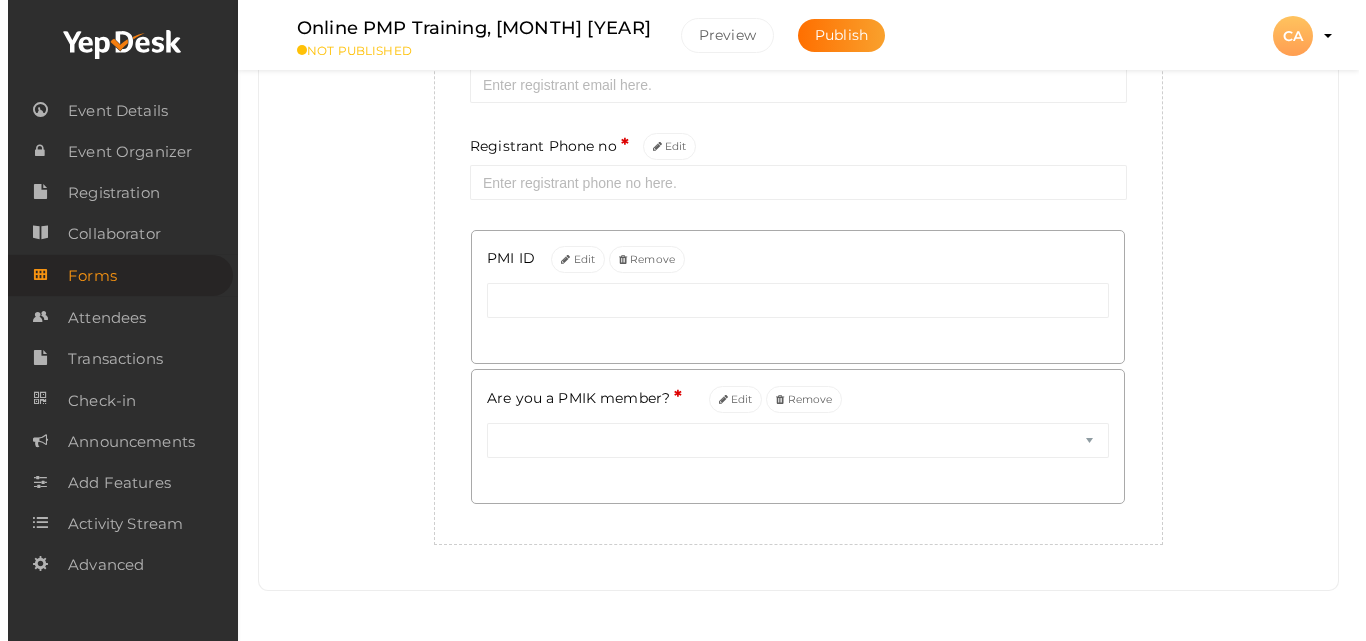scroll, scrollTop: 0, scrollLeft: 0, axis: both 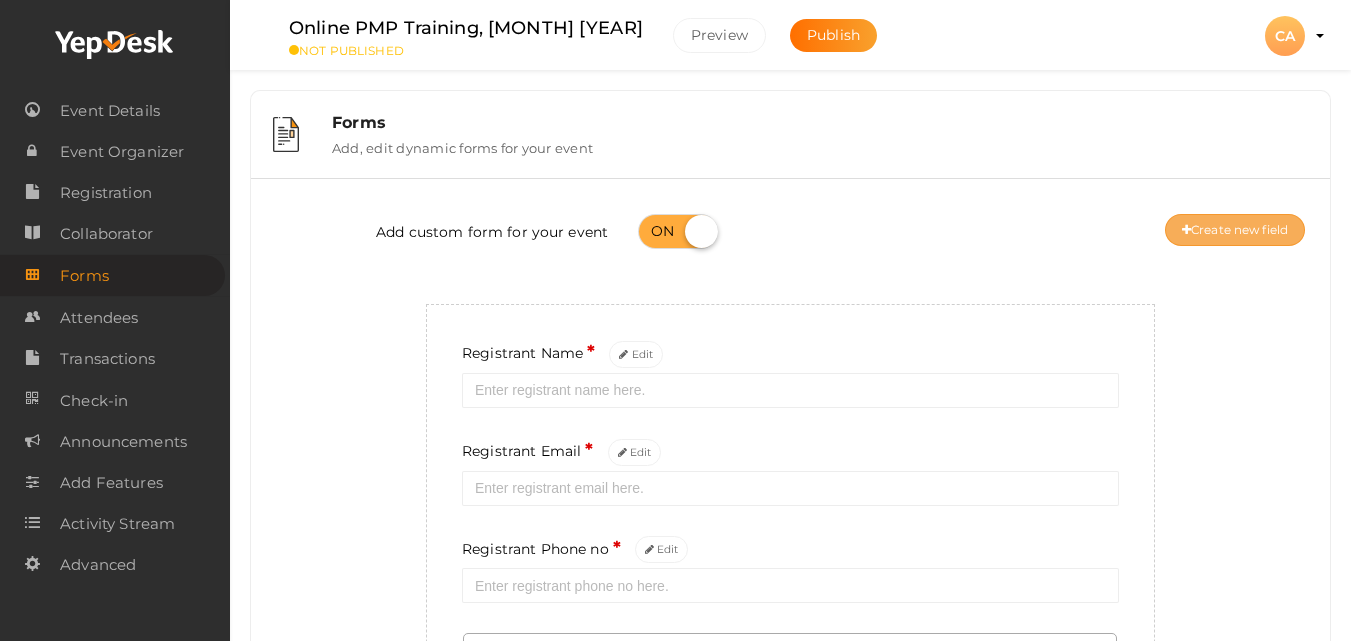 click on "Create new field" at bounding box center (1235, 230) 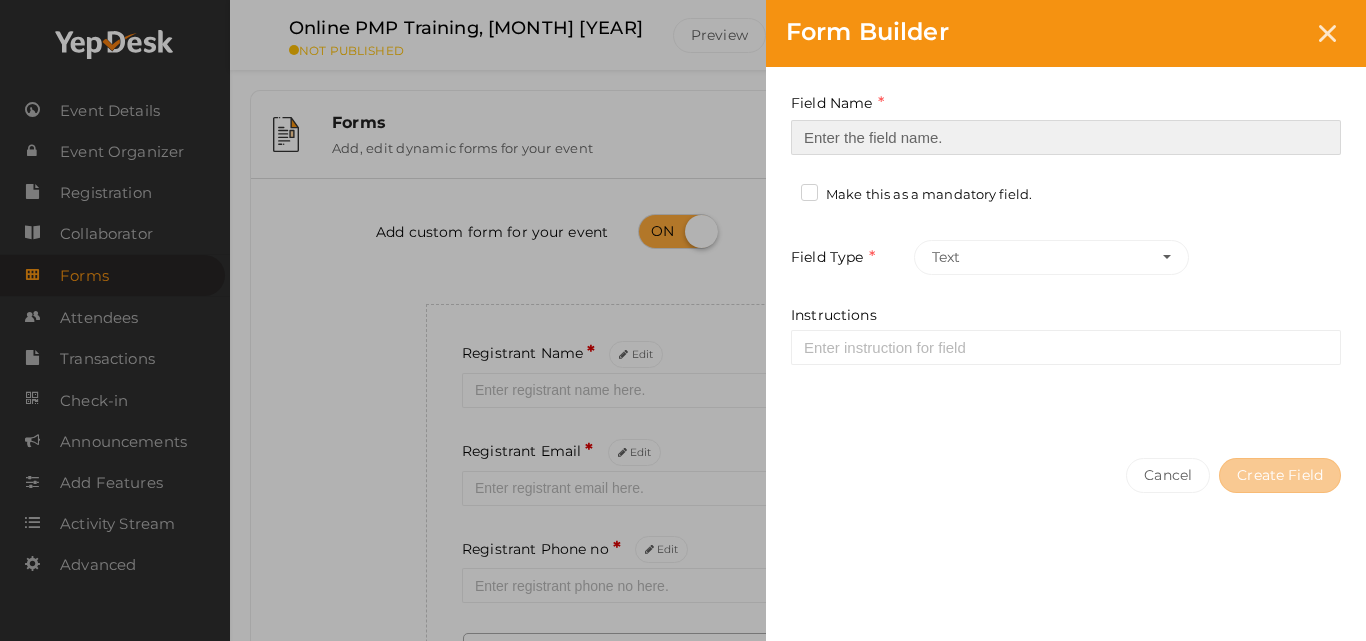 click at bounding box center [1066, 137] 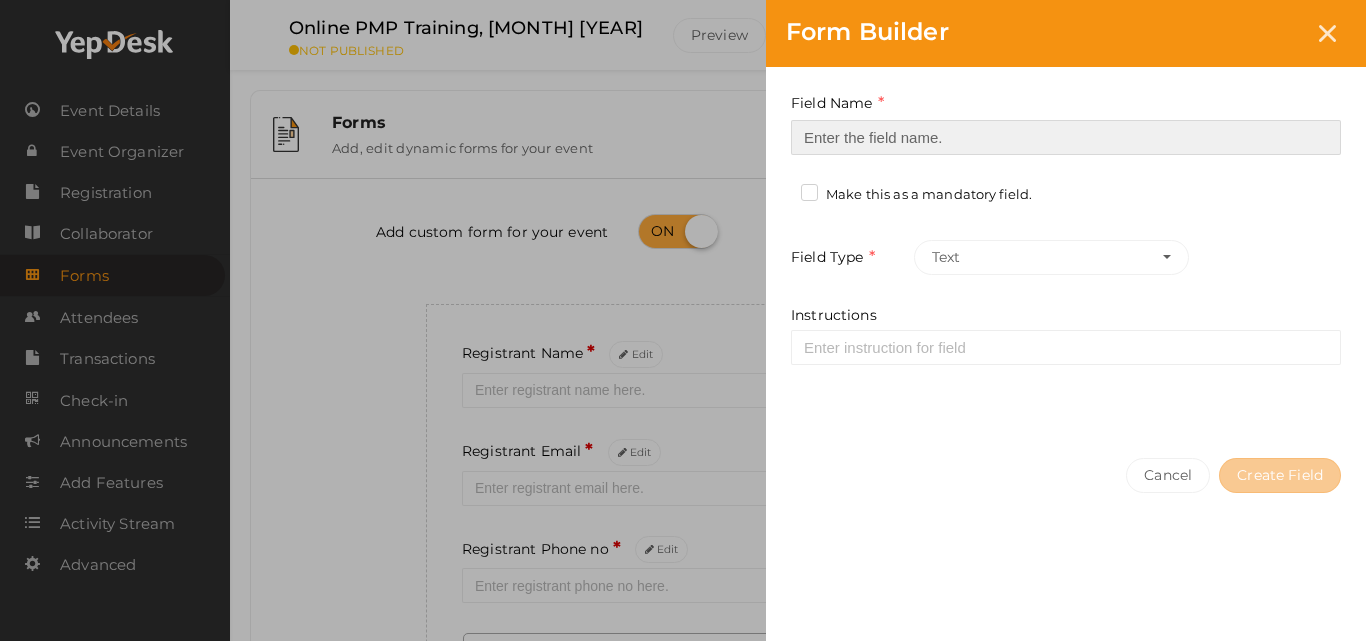 click at bounding box center [1066, 137] 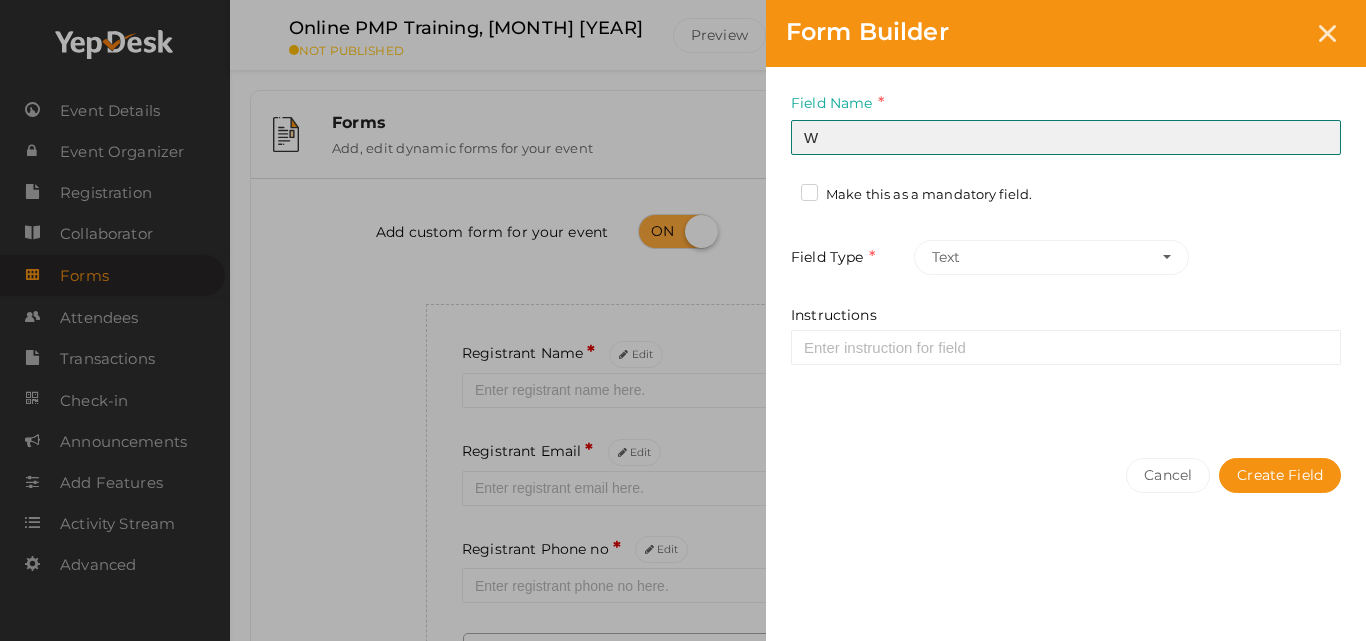 type on "Field Name   Where did you hear about this program   Required.
Form
field name already used.
Make this as a mandatory field.
Field Type
Drop Menu (Select)
Text
Number
Paragraph(s)
Phone
Email
Date
Url
Drop Menu (Select)
Radio Button
File
Upload
Check Boxes
Add Option" 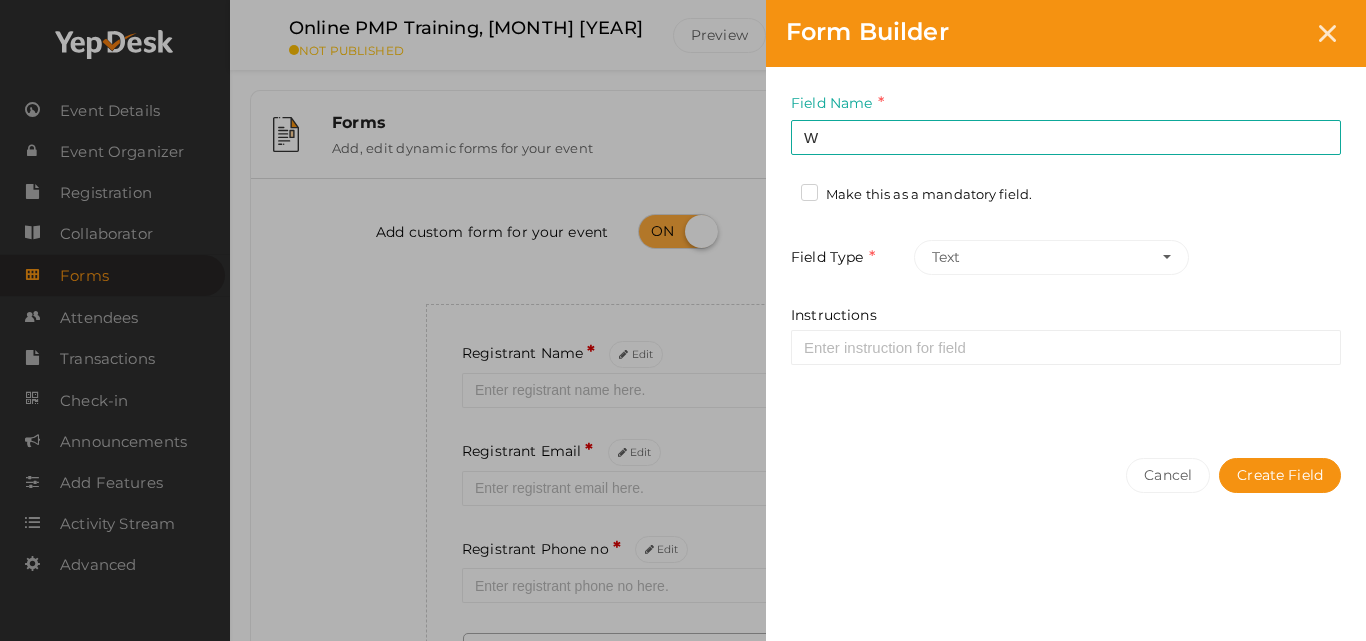 click on "Make this as a mandatory field." at bounding box center (916, 195) 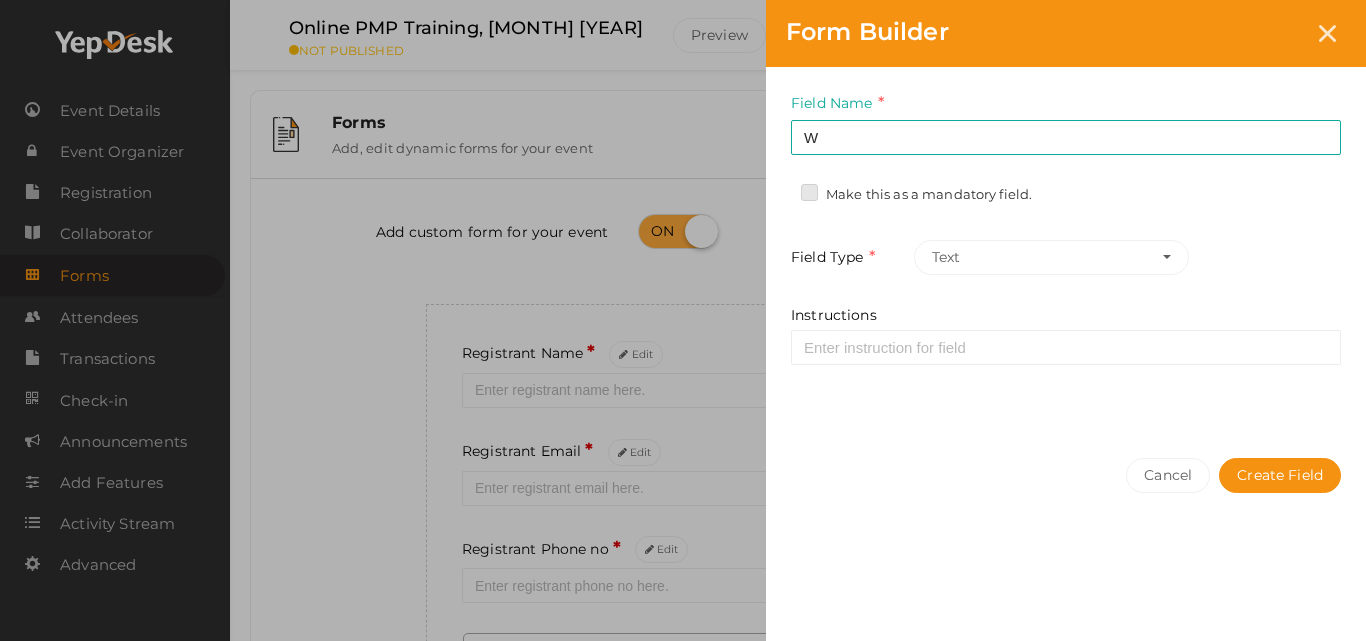 click on "Make this as a mandatory field." at bounding box center [781, 189] 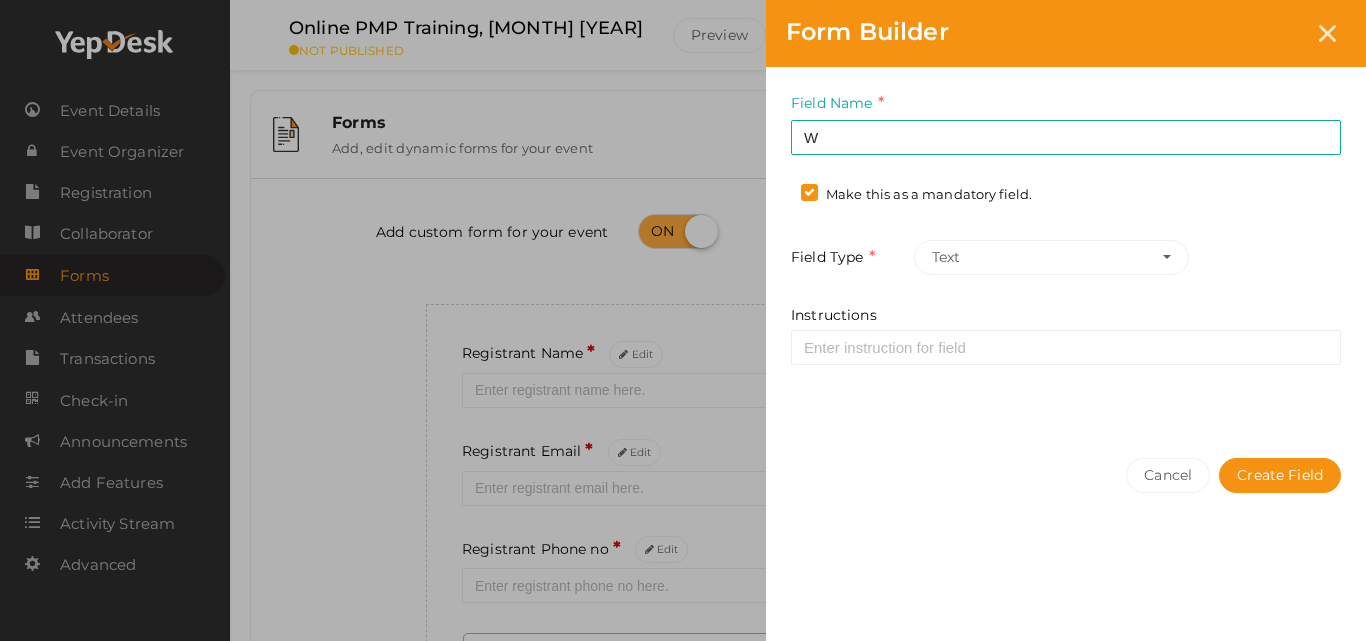 click on "Cancel
Create Field" at bounding box center (1066, 515) 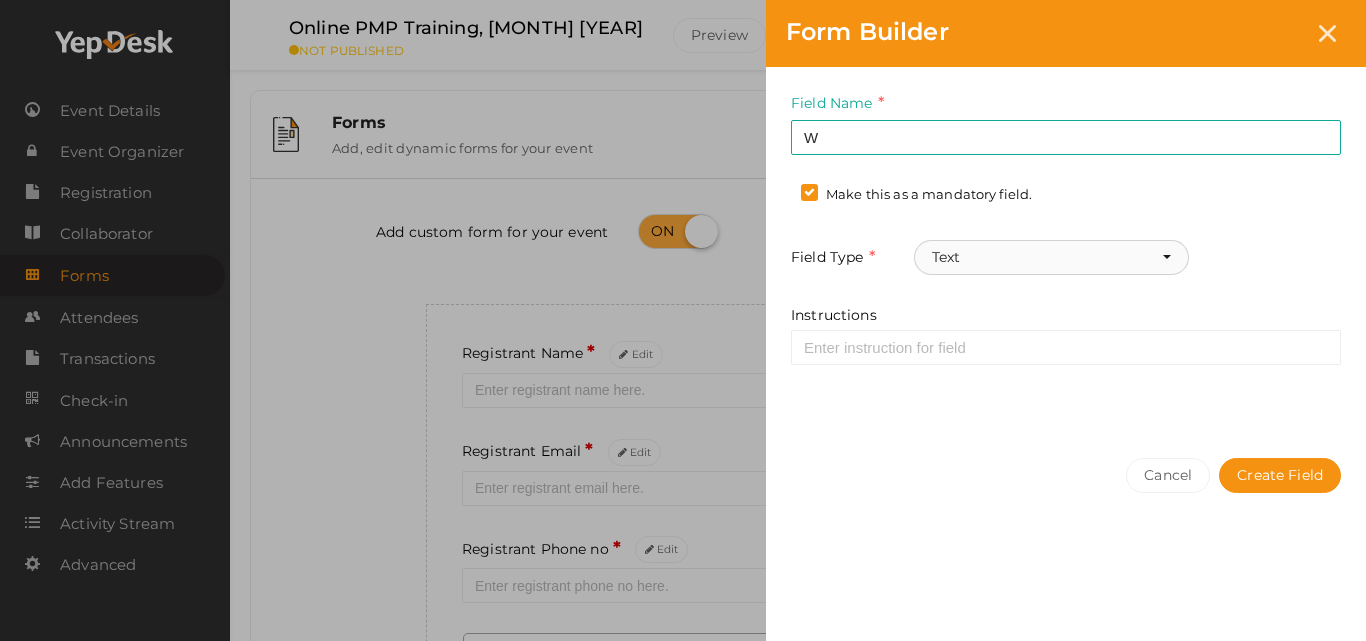click on "Text" at bounding box center (1051, 257) 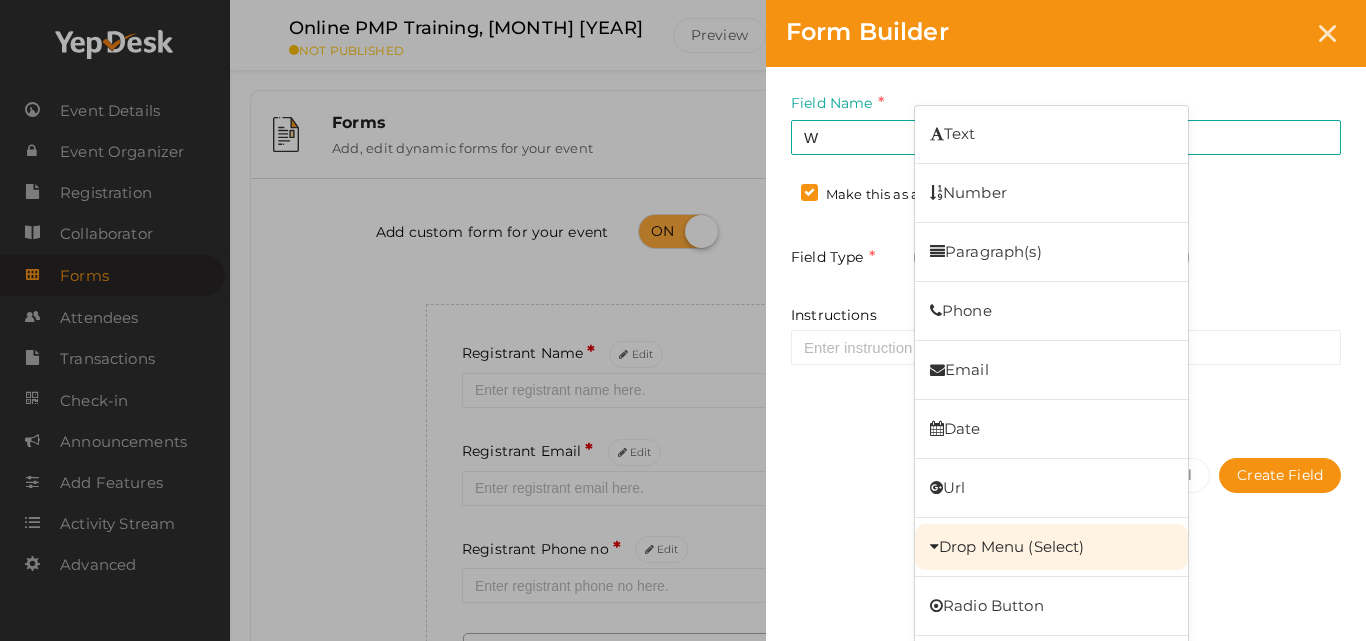 click on "Drop Menu (Select)" at bounding box center [1051, 547] 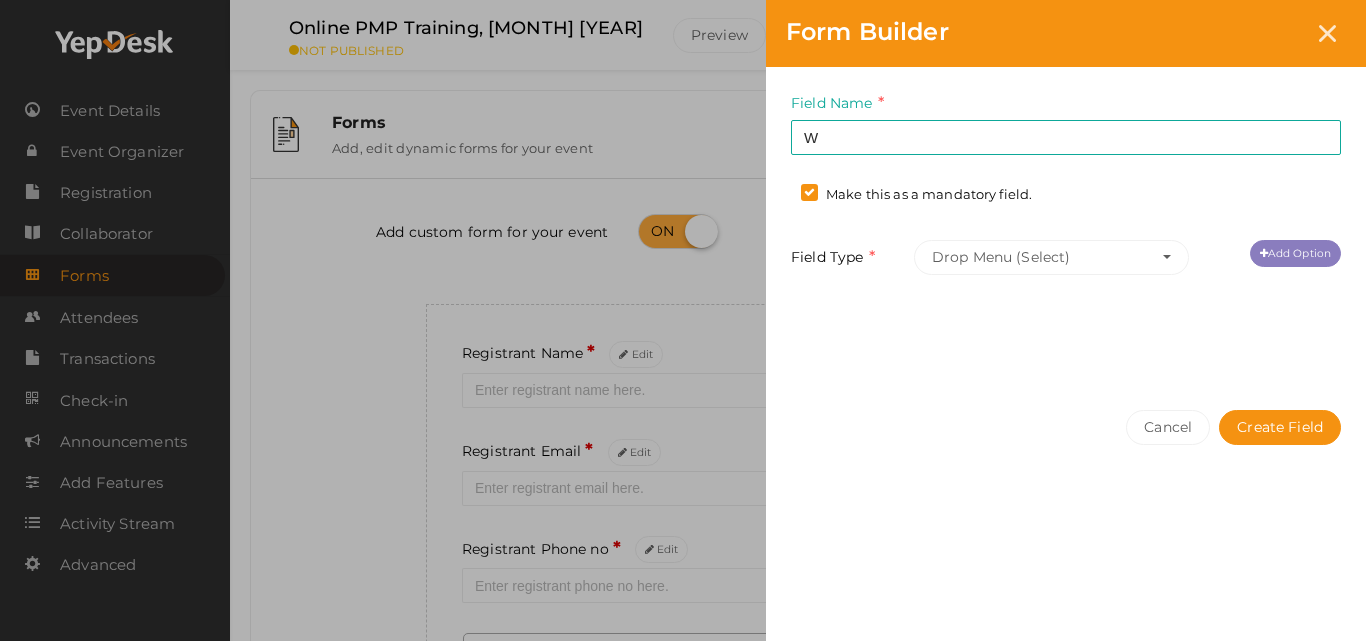 click on "Add Option" at bounding box center (1295, 253) 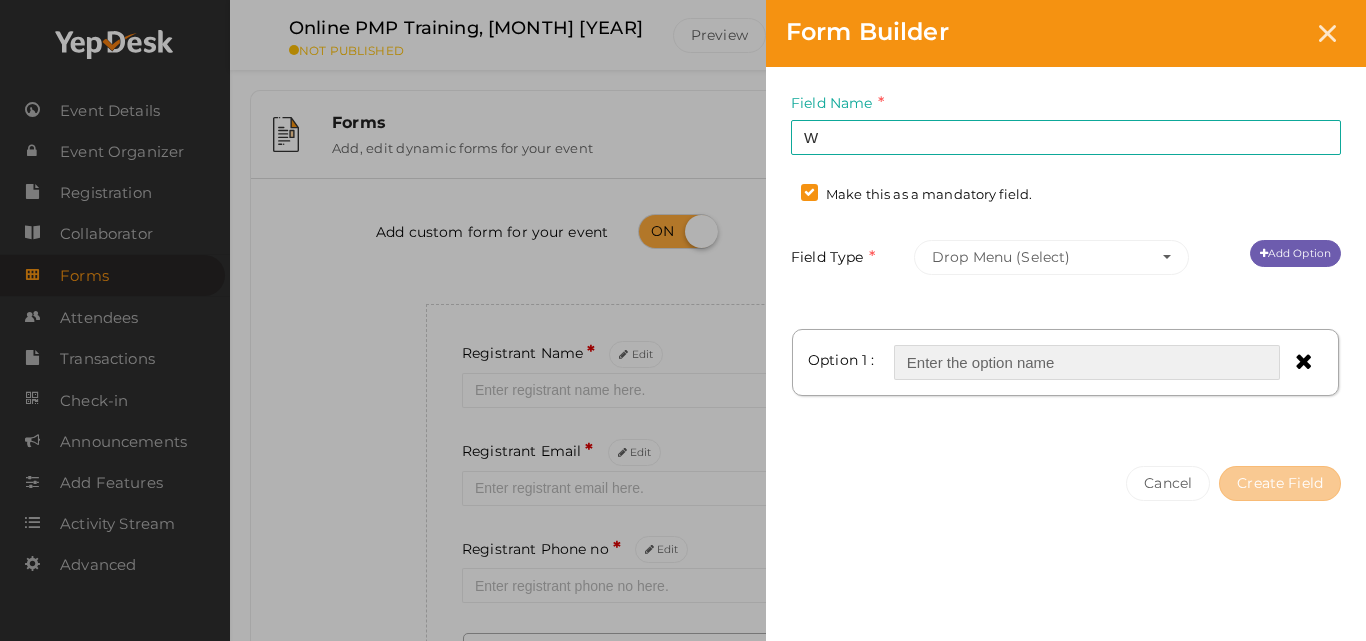 click at bounding box center [1087, 362] 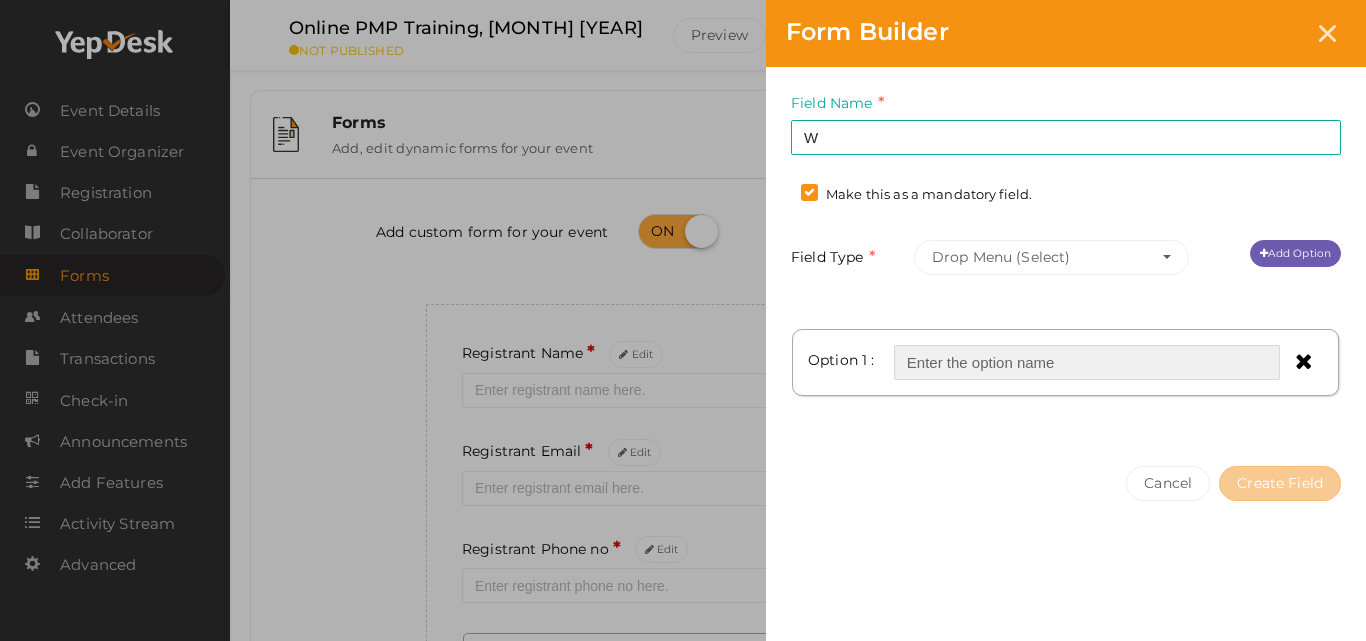 type on "Chapter website" 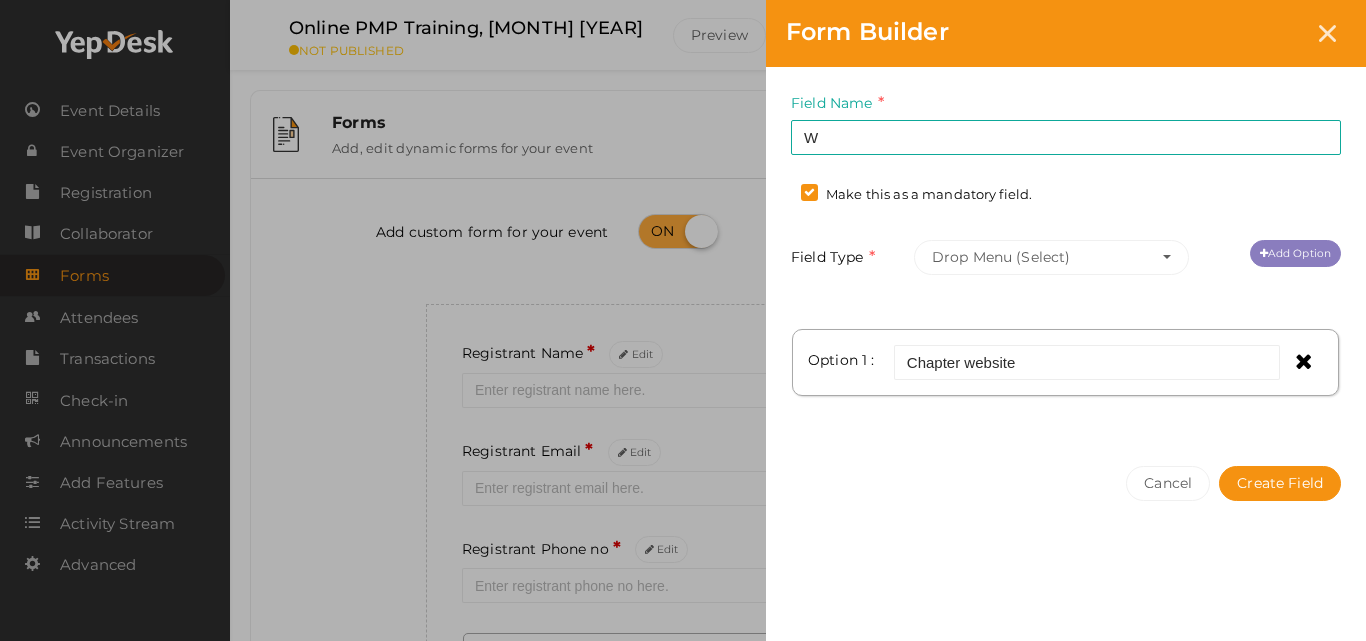 click on "Add Option" at bounding box center [1295, 253] 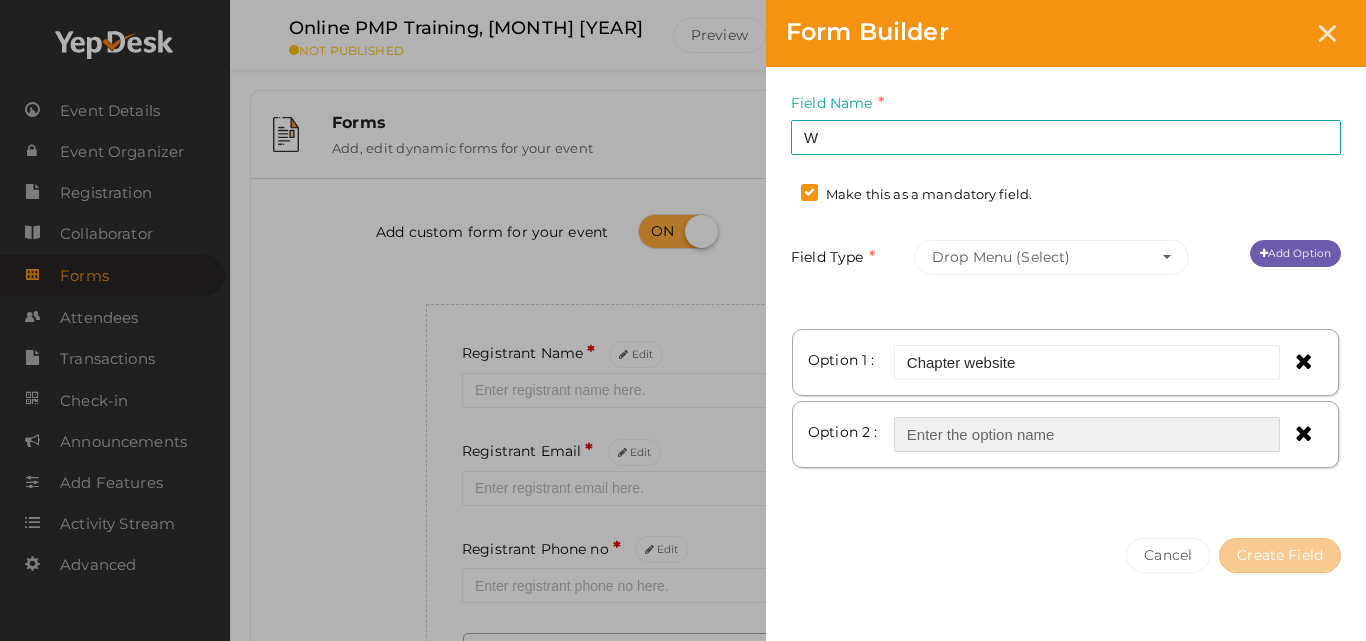 click at bounding box center [1087, 434] 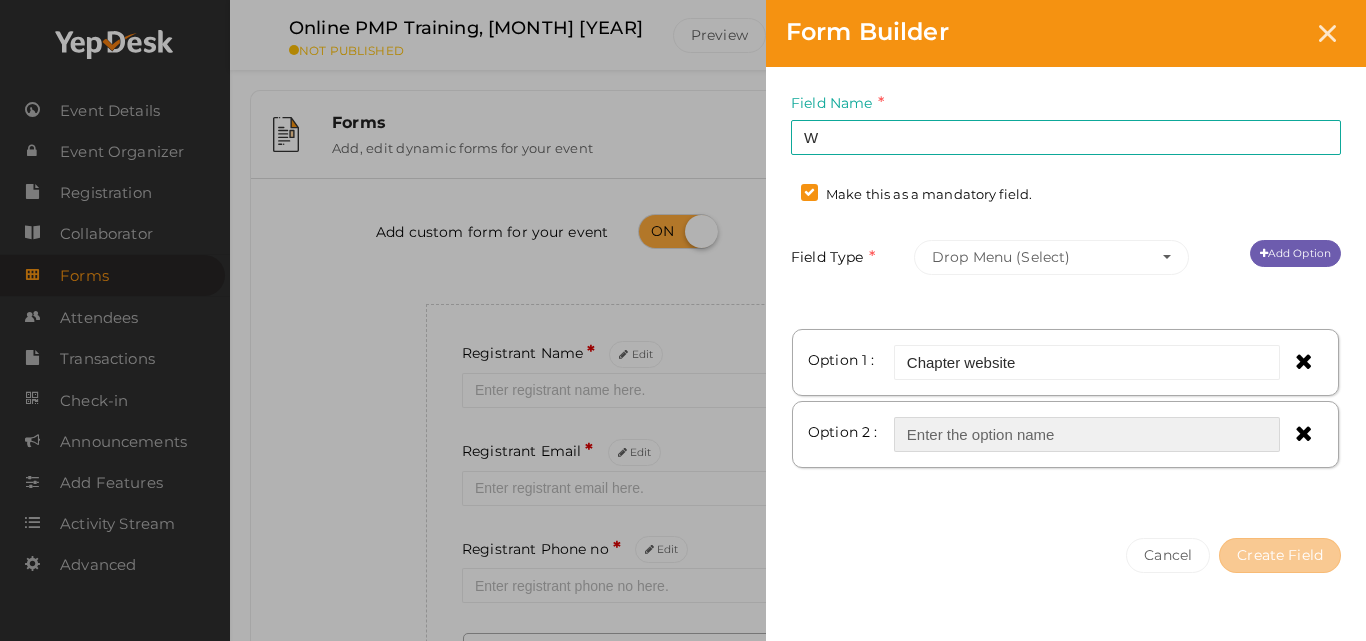type on "Chapter emails" 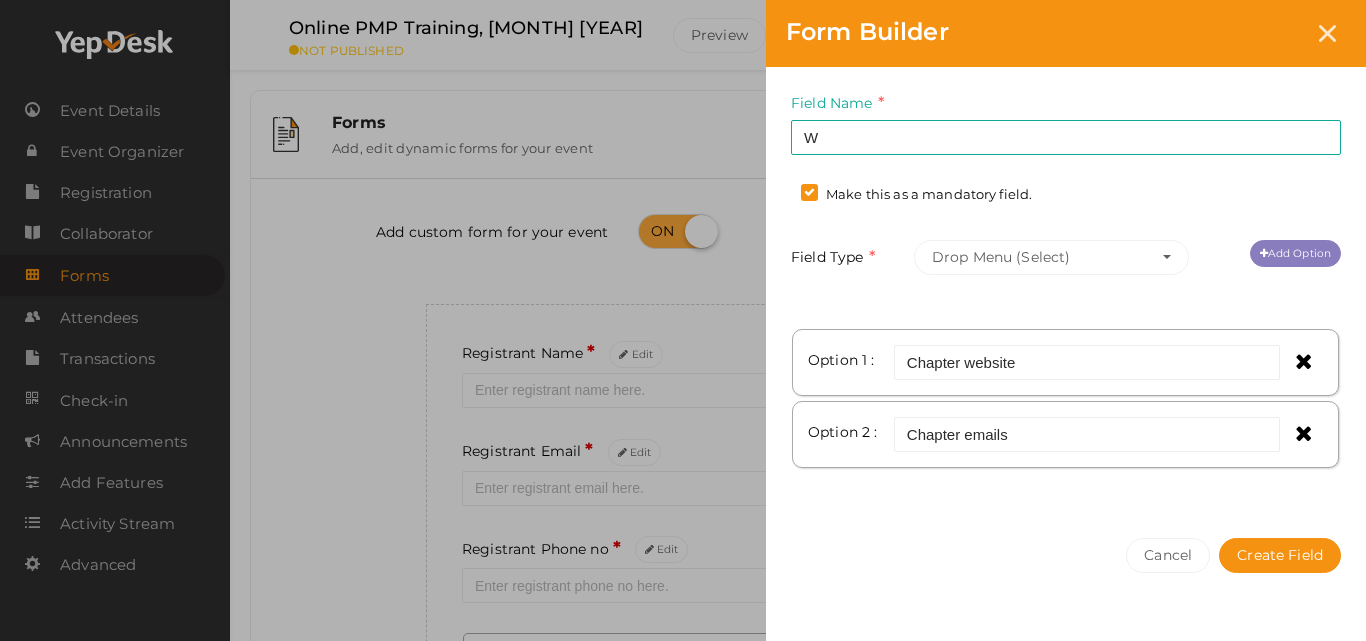 click on "Add Option" at bounding box center (1295, 253) 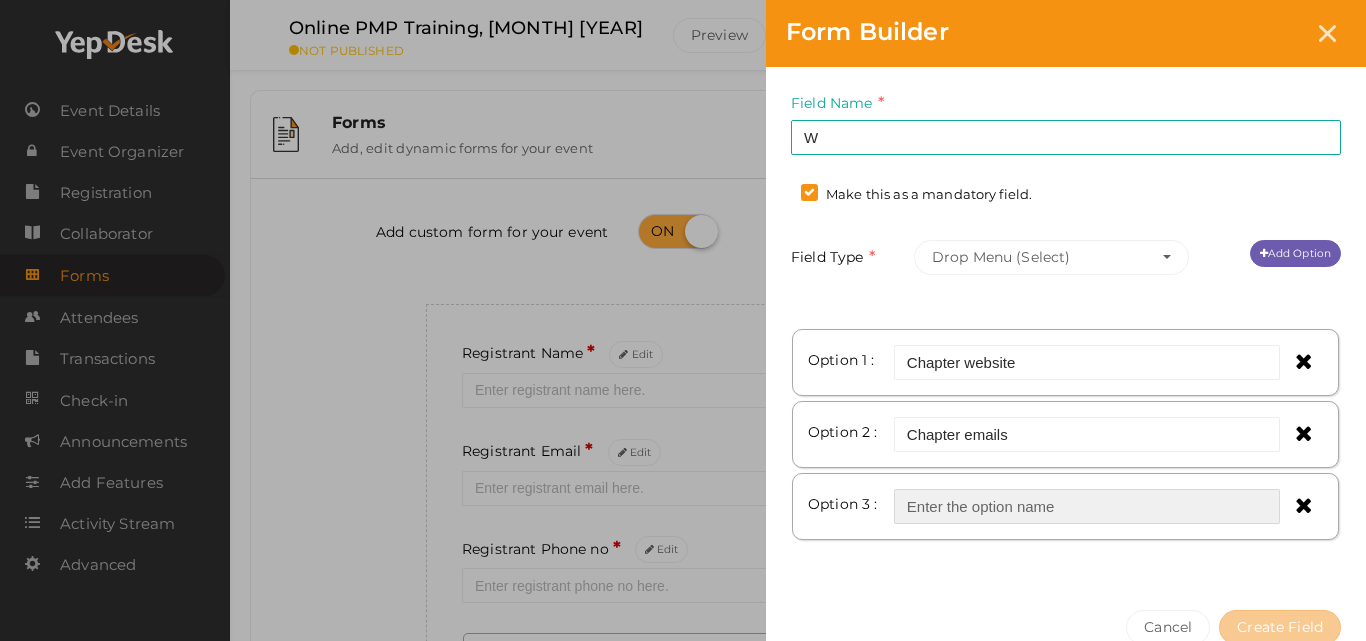 click at bounding box center [1087, 506] 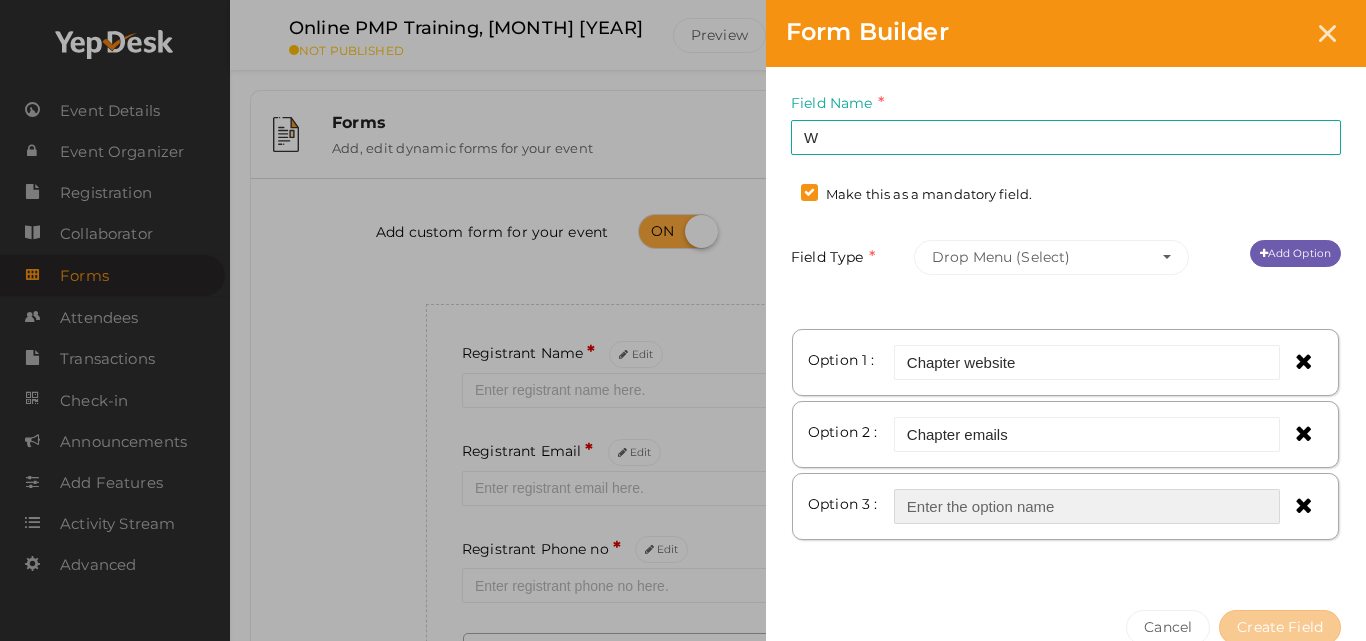 type on "Facebook" 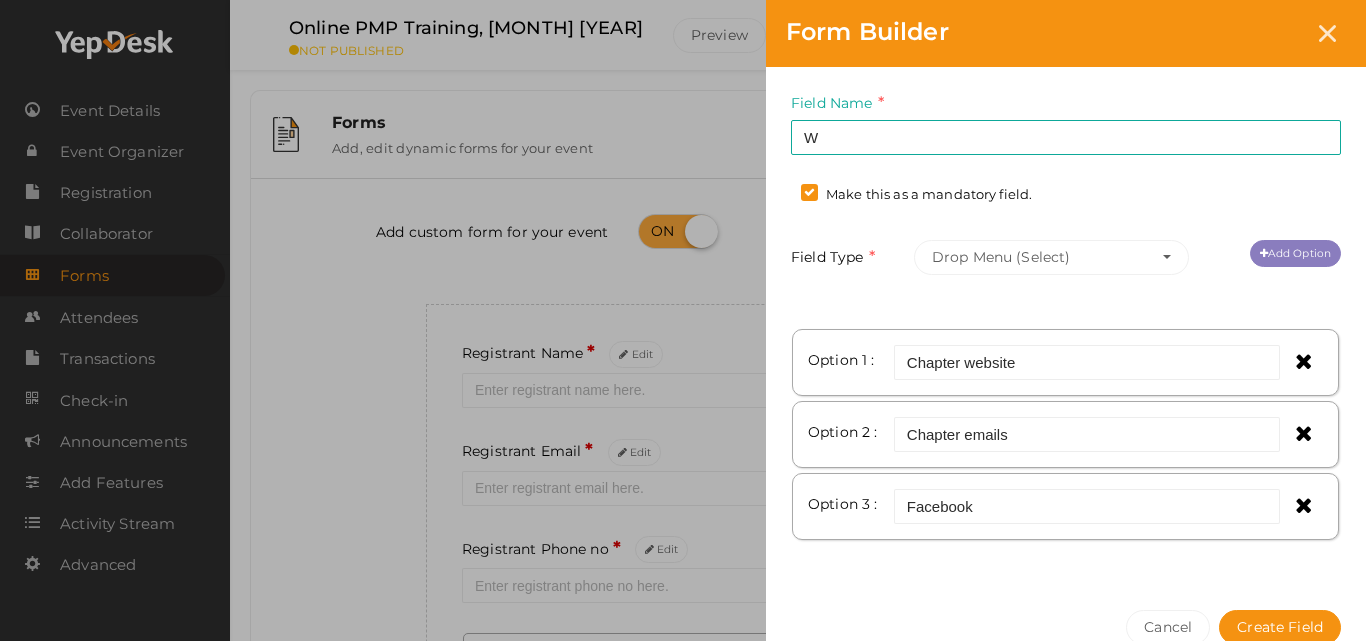 click on "Add Option" at bounding box center [1295, 253] 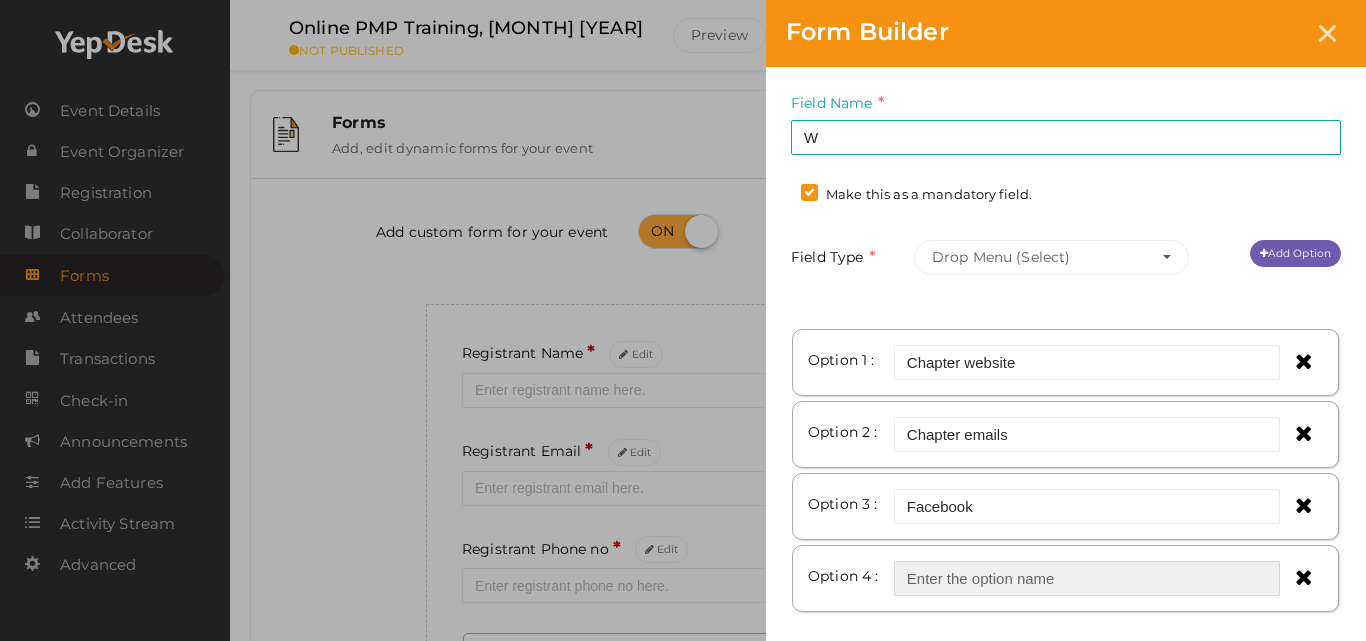 click at bounding box center [1087, 578] 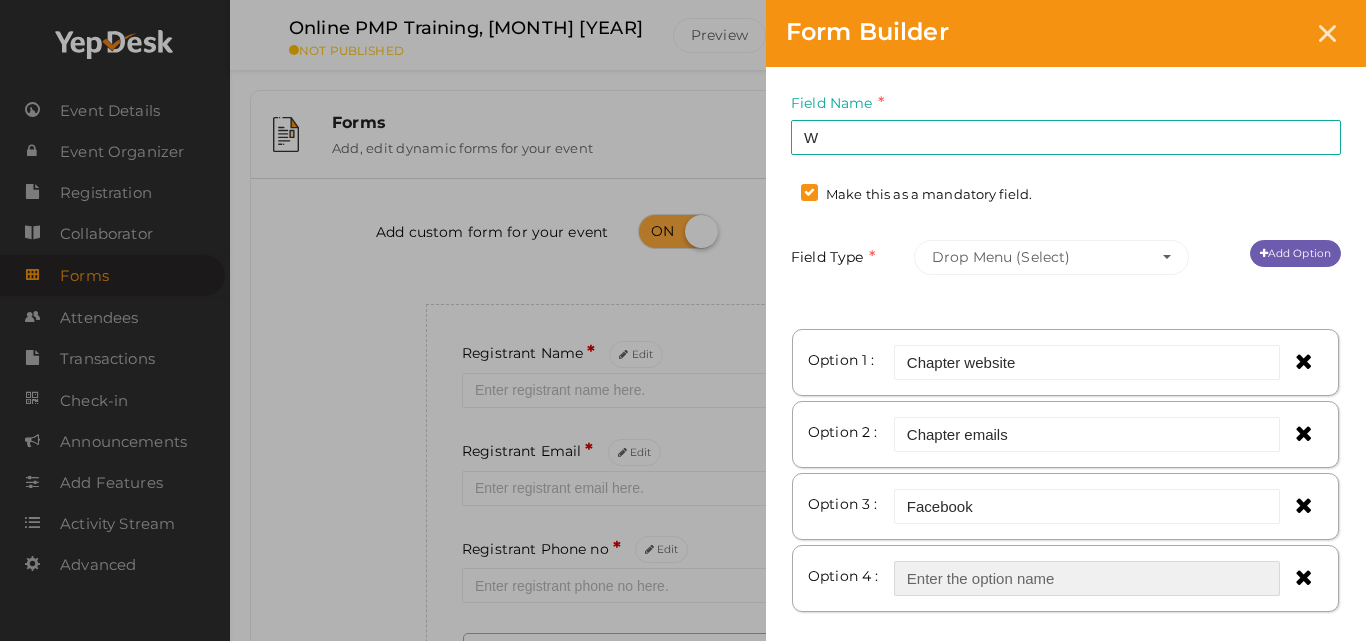 type on "Whatsapp" 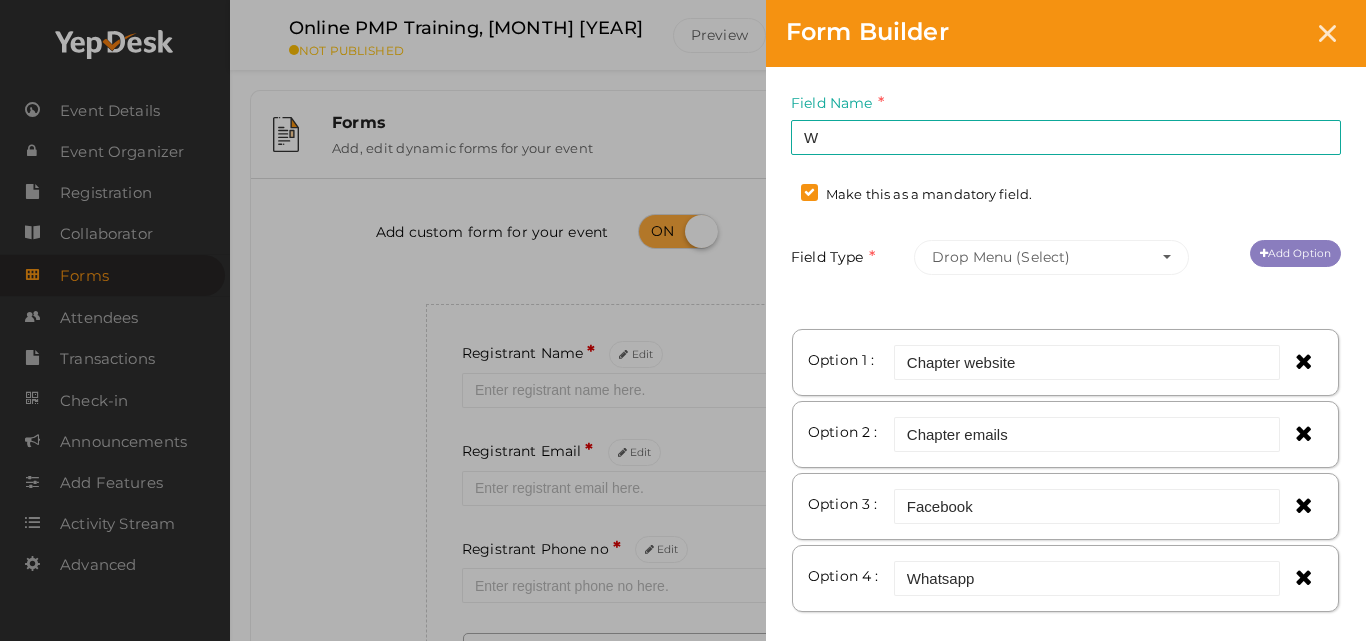 click on "Add Option" at bounding box center (1295, 253) 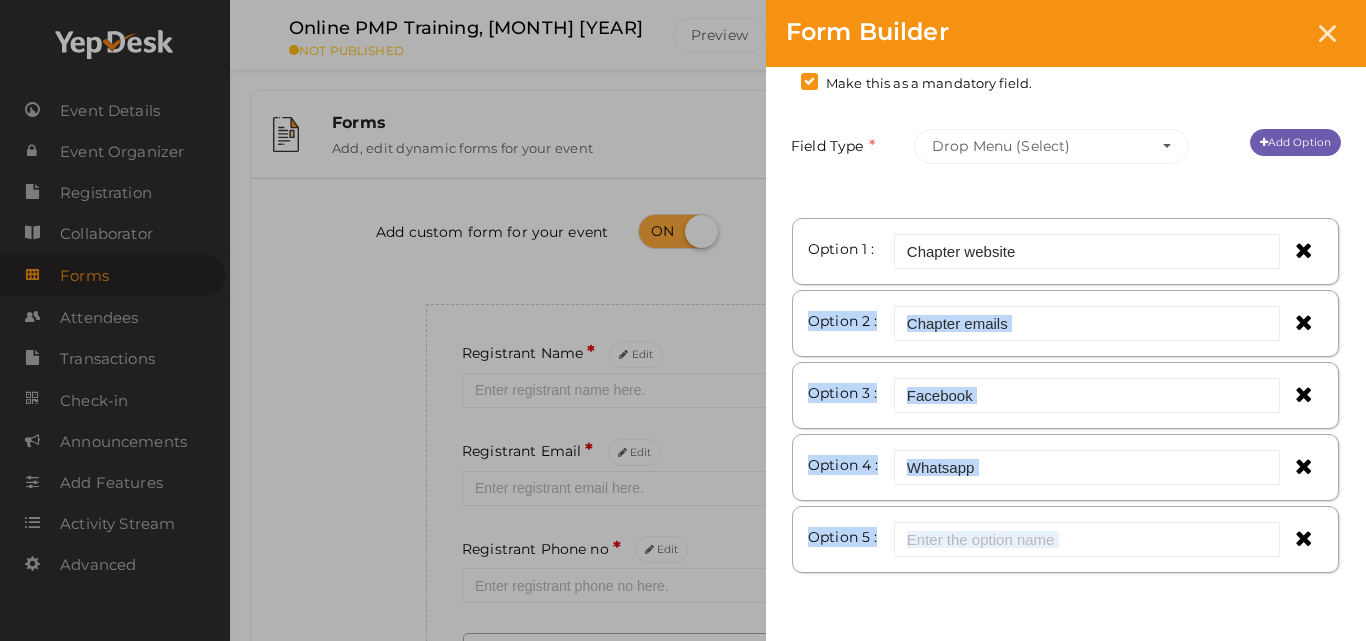 scroll, scrollTop: 146, scrollLeft: 0, axis: vertical 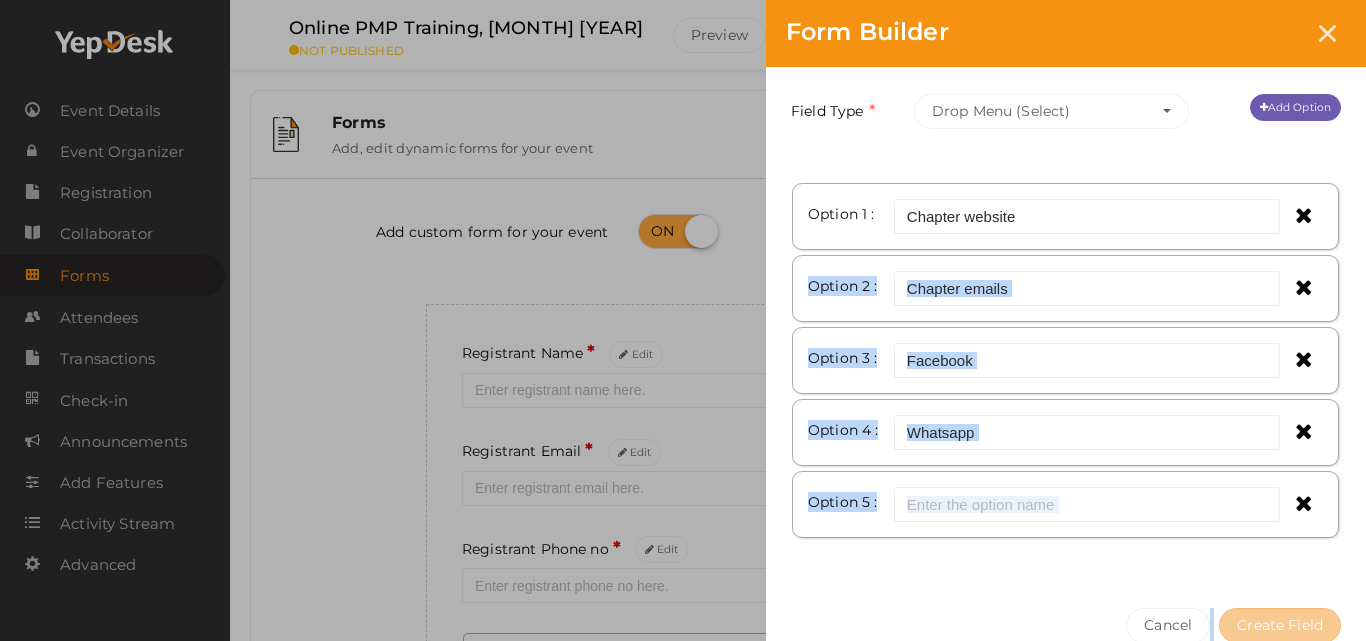 drag, startPoint x: 1358, startPoint y: 427, endPoint x: 1357, endPoint y: 628, distance: 201.00249 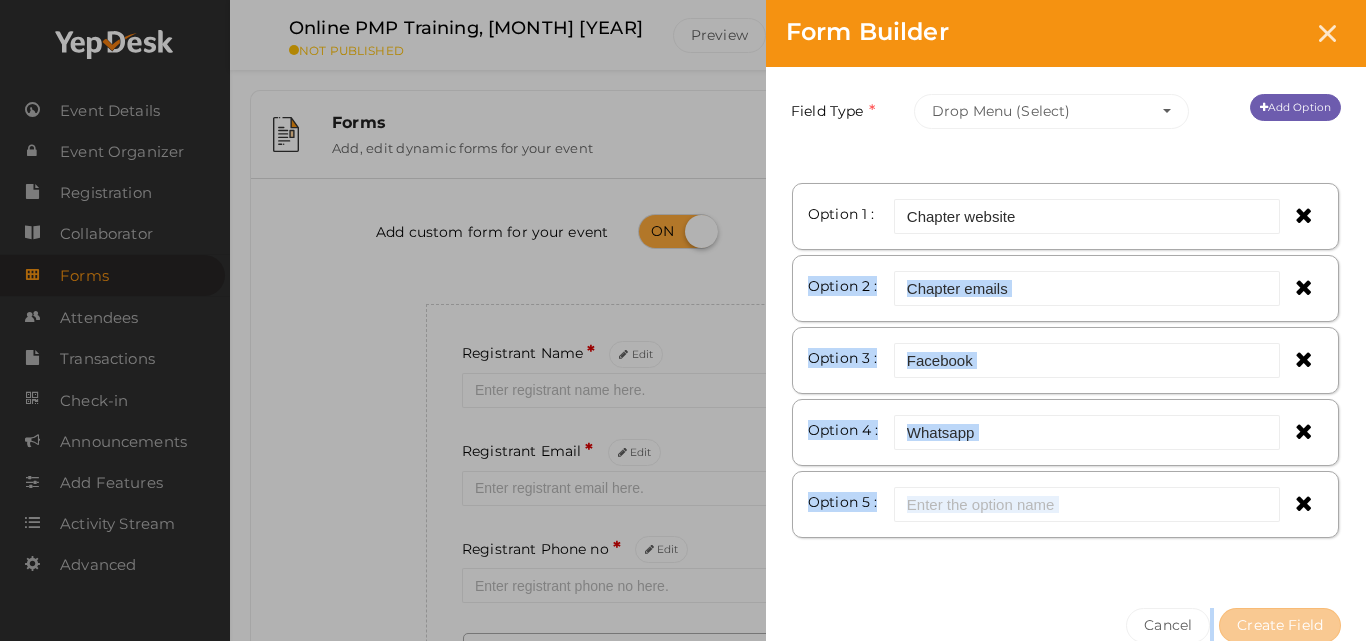click at bounding box center (1087, 504) 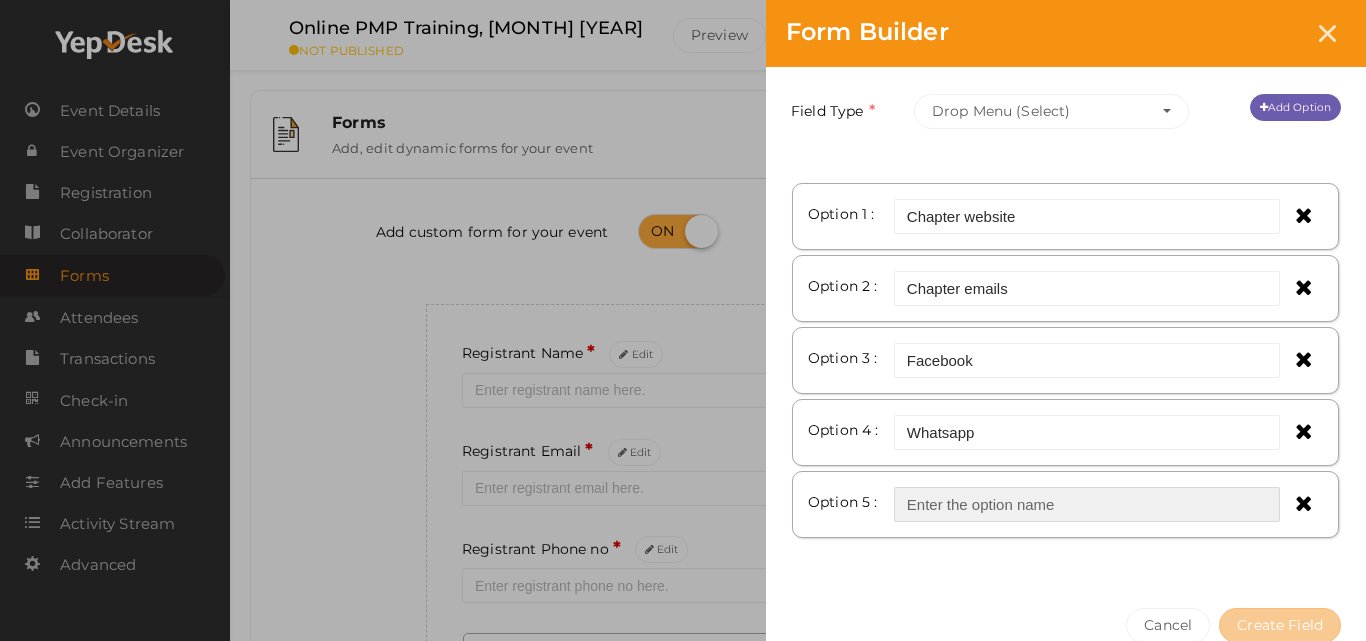 click at bounding box center [1087, 504] 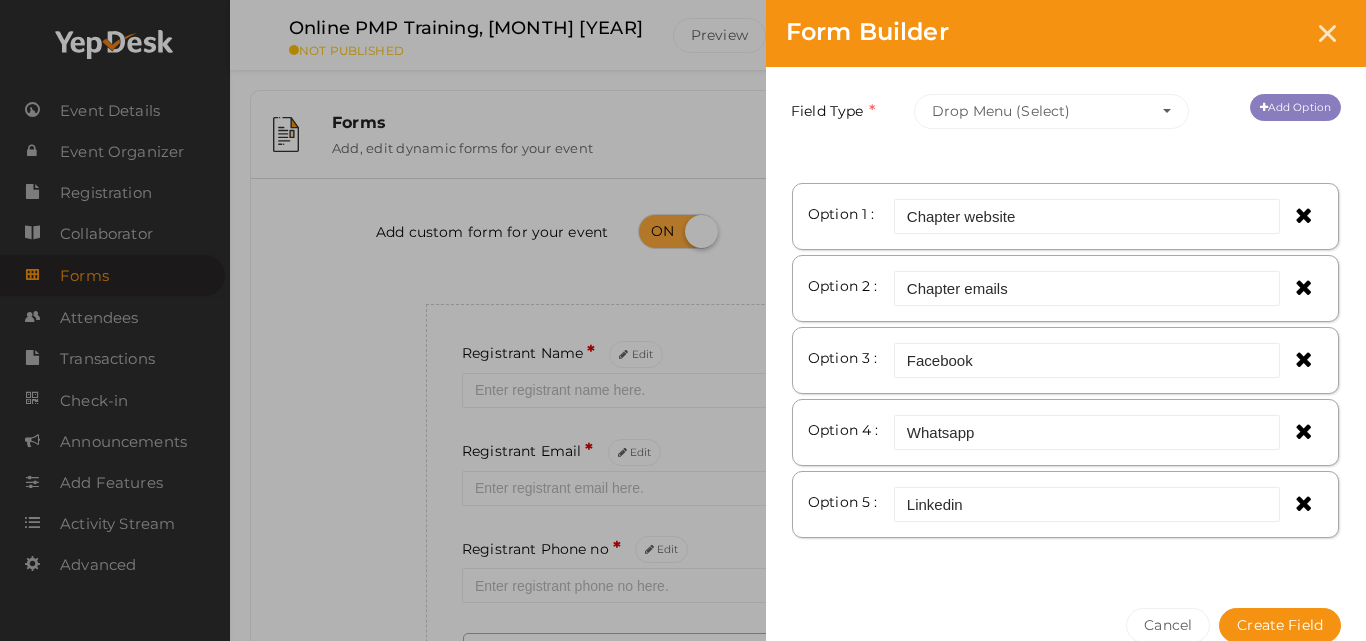 click on "Add Option" at bounding box center [1295, 107] 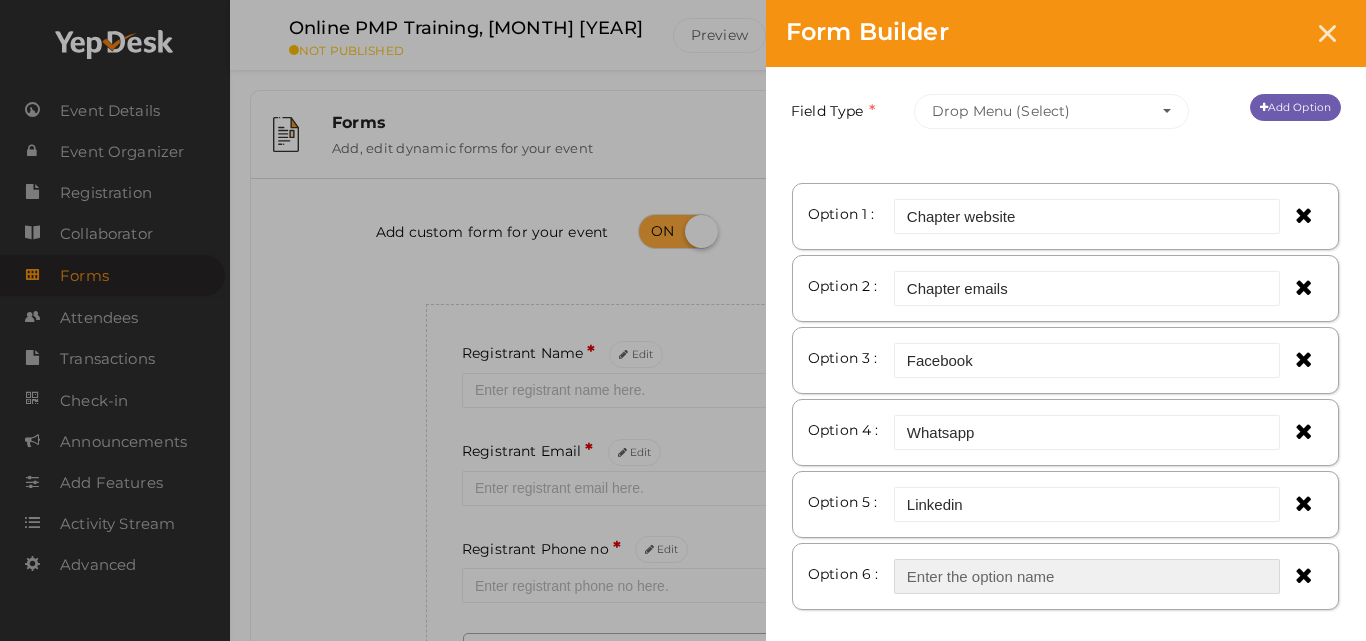 click at bounding box center (1087, 576) 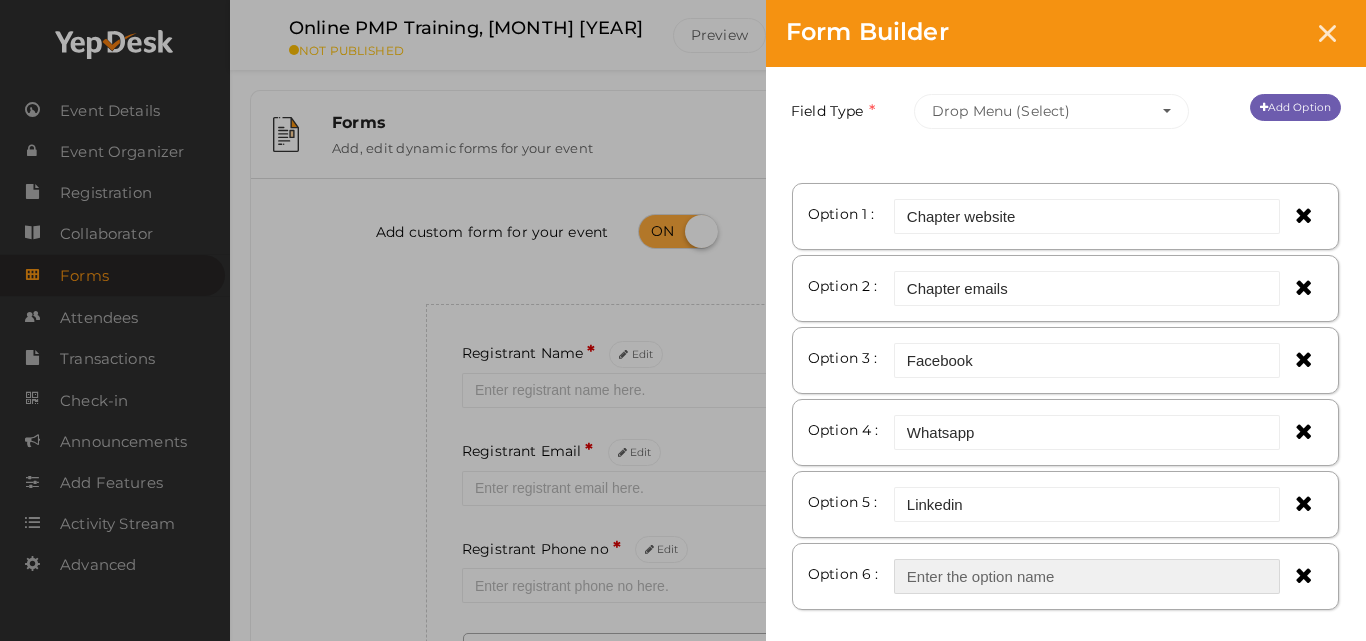 type on "Instagram" 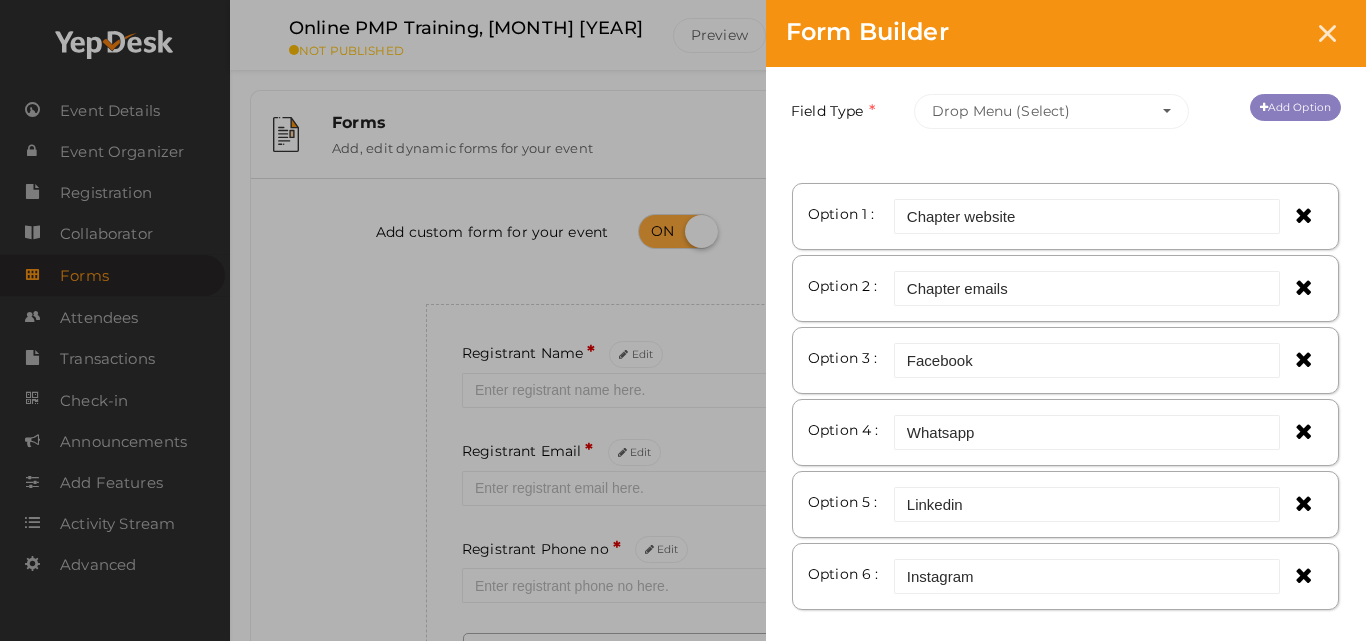click on "Add Option" at bounding box center (1295, 107) 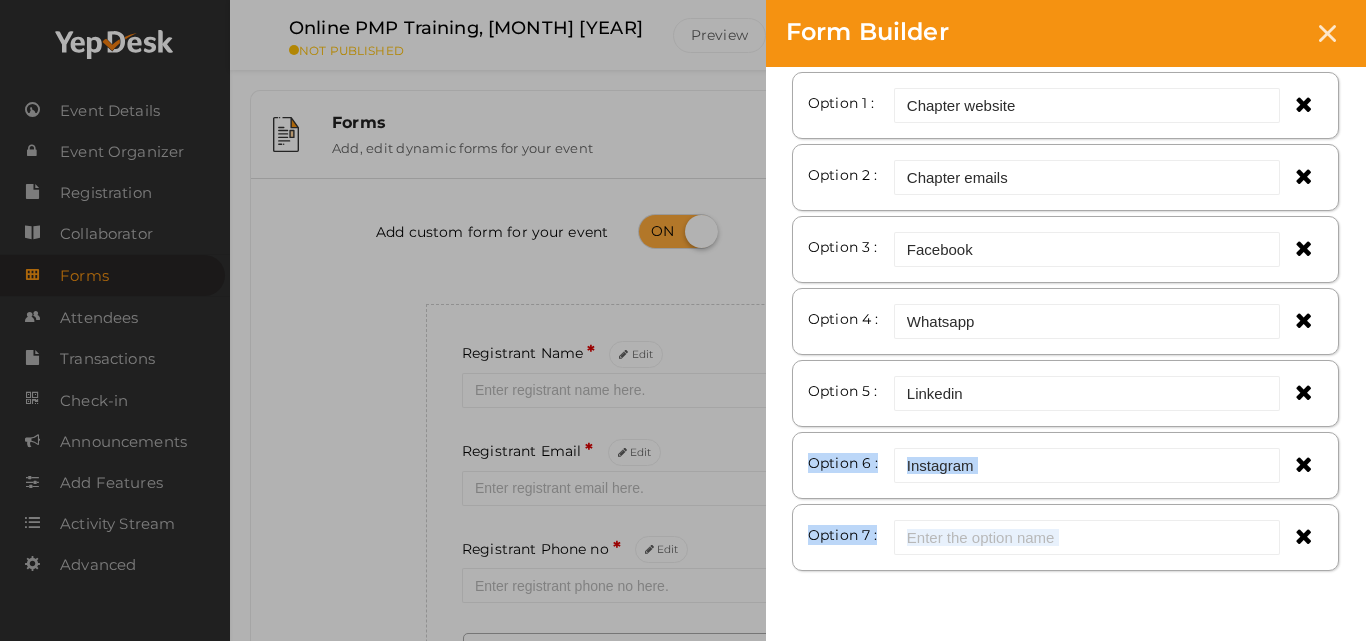 drag, startPoint x: 1348, startPoint y: 570, endPoint x: 1365, endPoint y: 628, distance: 60.440052 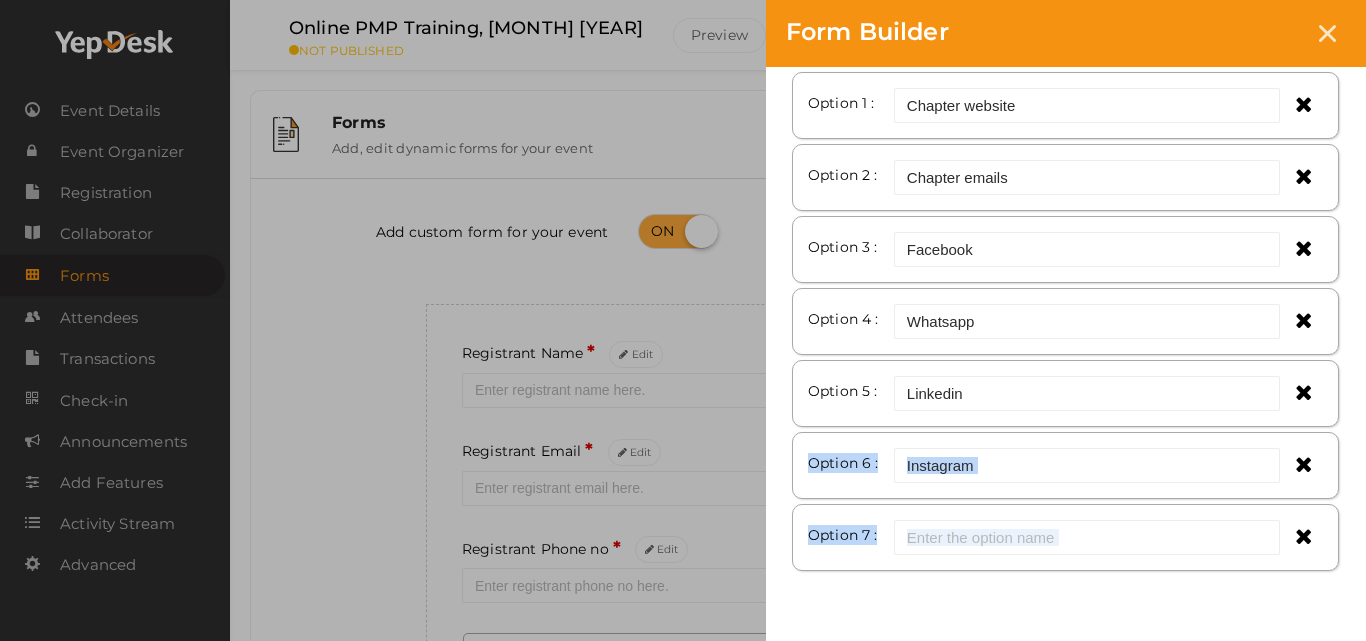 click on "Field Name   Where did you hear about this program   Required.
Form
field name already used.
Make this as a mandatory field.
Field Type
Drop Menu (Select)
Text
Number
Paragraph(s)
Phone
Email
Date
Url
Drop Menu (Select)
Radio Button
File
Upload
Check Boxes
Add Option" at bounding box center (1066, 355) 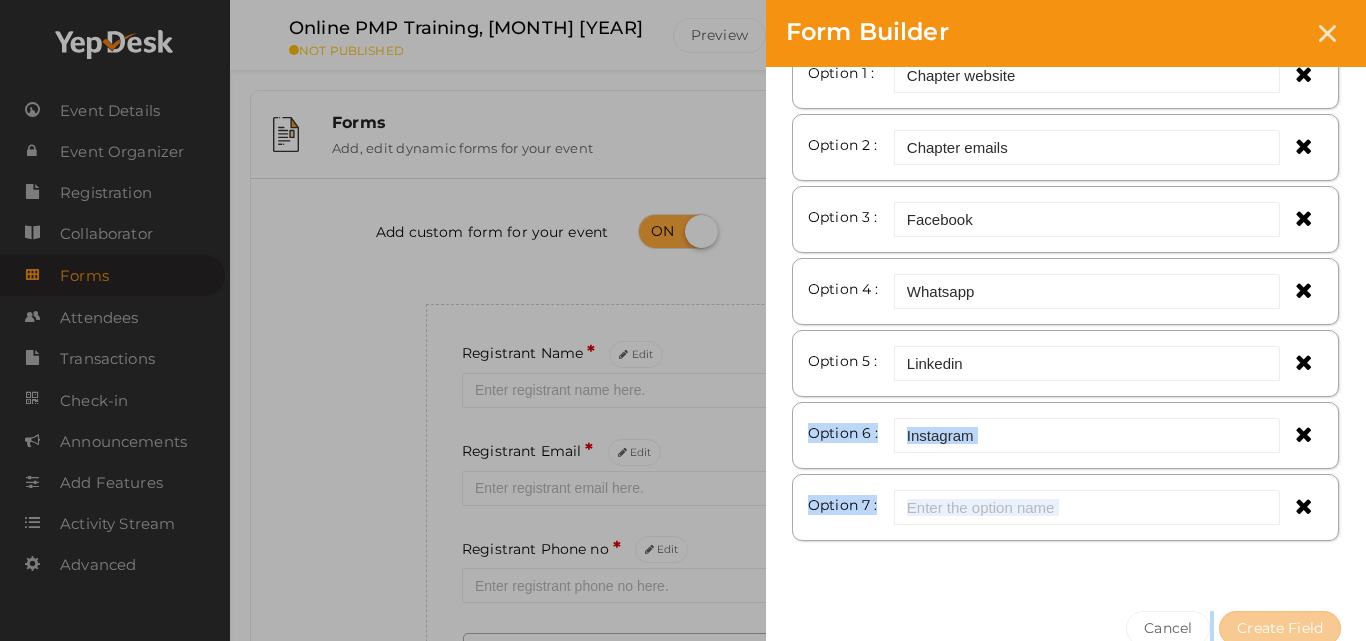 click on "Field Name   Where did you hear about this program   Required.
Form
field name already used.
Make this as a mandatory field.
Field Type
Drop Menu (Select)
Text
Number
Paragraph(s)
Phone
Email
Date
Url
Drop Menu (Select)
Radio Button
File
Upload
Check Boxes
Add Option" at bounding box center [1066, 185] 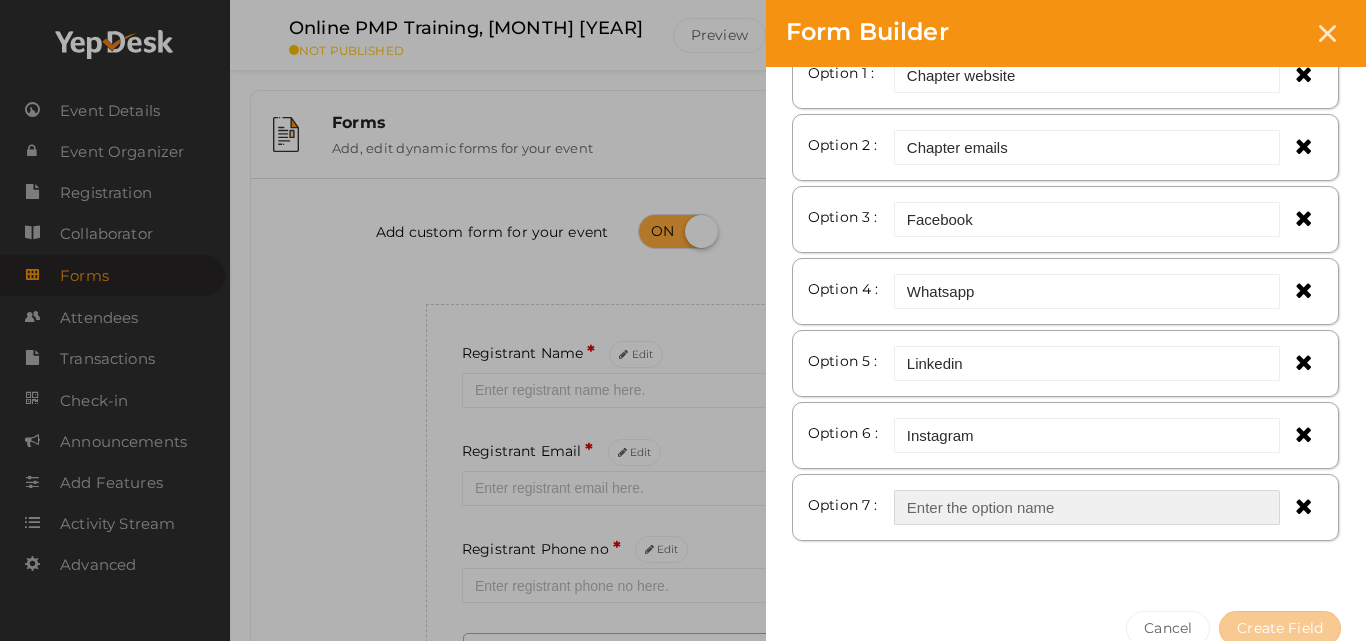 click at bounding box center (1087, 507) 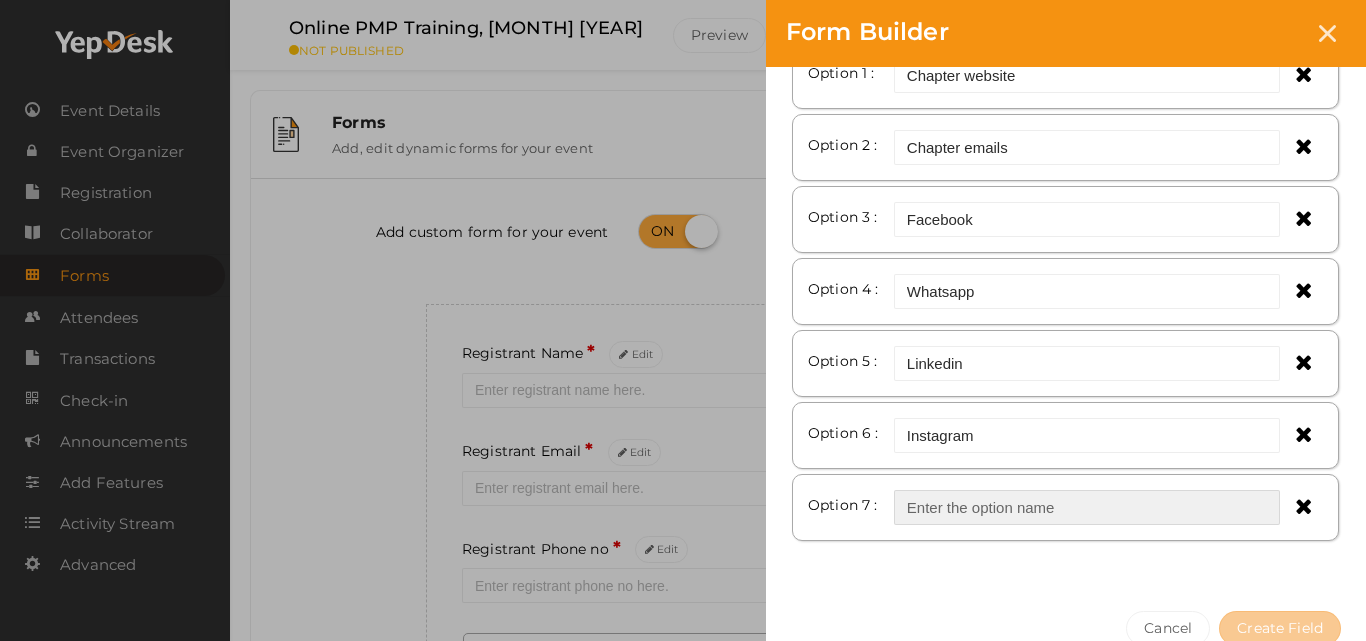 type on "Twitter" 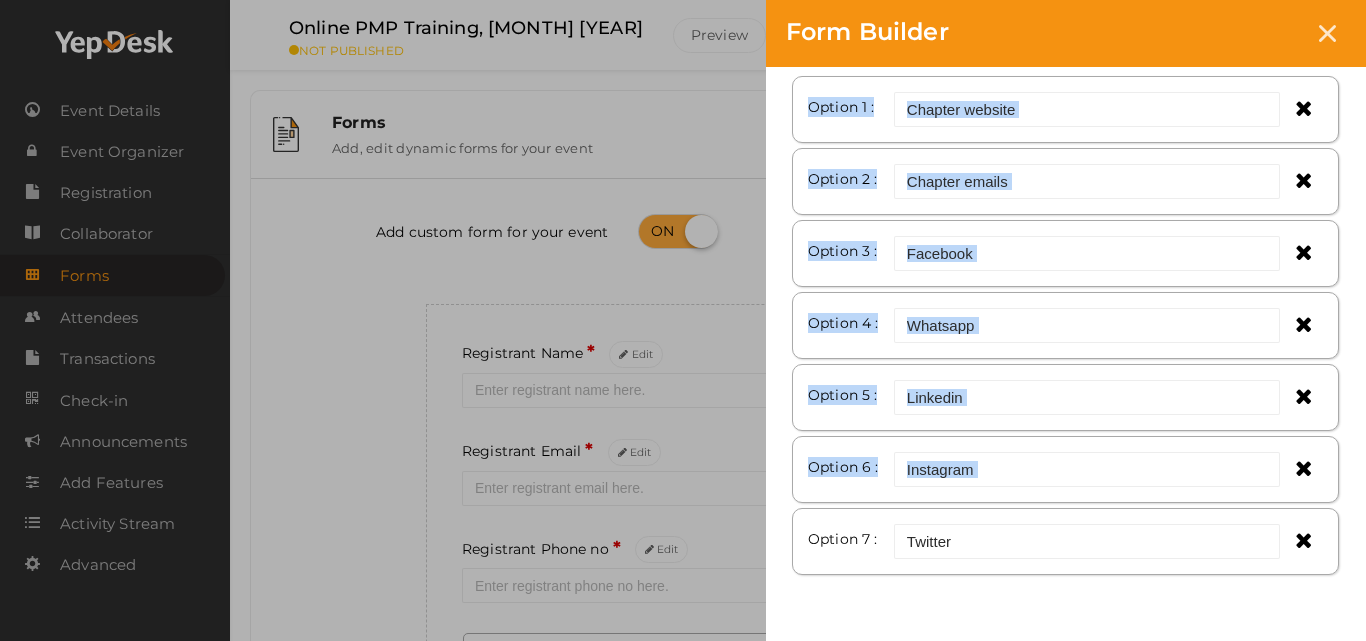 drag, startPoint x: 1355, startPoint y: 507, endPoint x: 1352, endPoint y: 79, distance: 428.01053 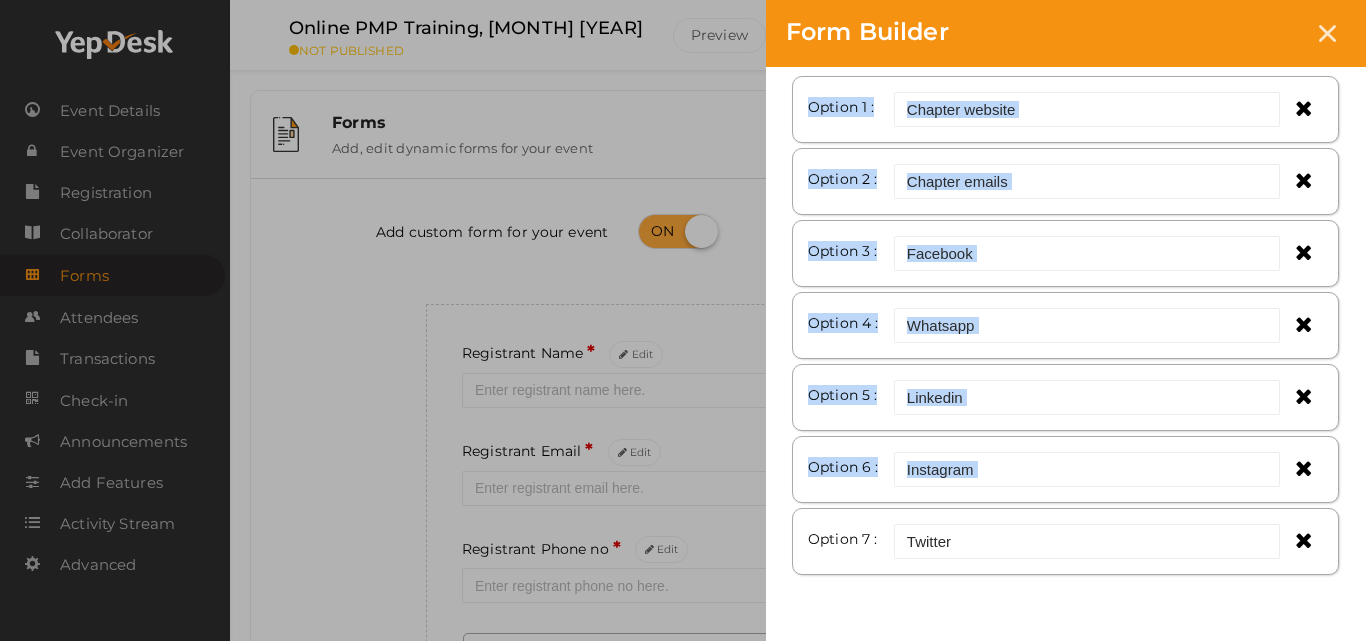 click on "Field Name   Where did you hear about this program   Required.
Form
field name already used.
Make this as a mandatory field.
Field Type
Drop Menu (Select)
Text
Number
Paragraph(s)
Phone
Email
Date
Url
Drop Menu (Select)
Radio Button
File
Upload
Check Boxes
Add Option" at bounding box center [1066, 219] 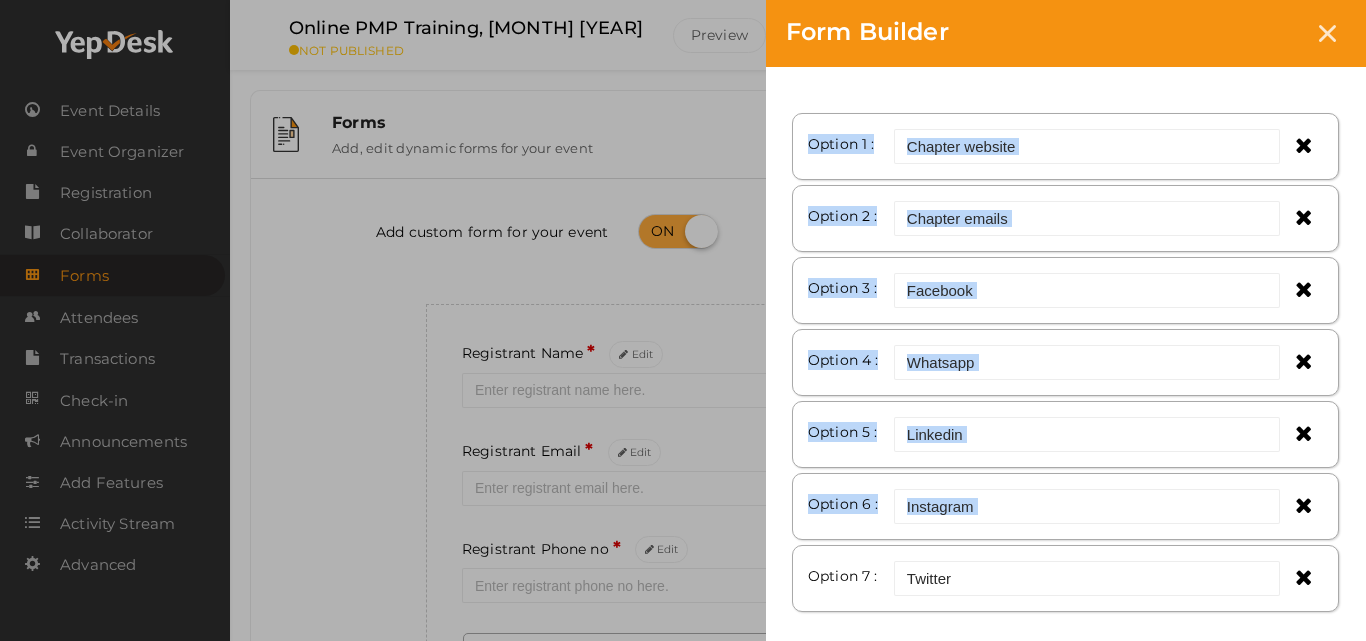 scroll, scrollTop: 389, scrollLeft: 0, axis: vertical 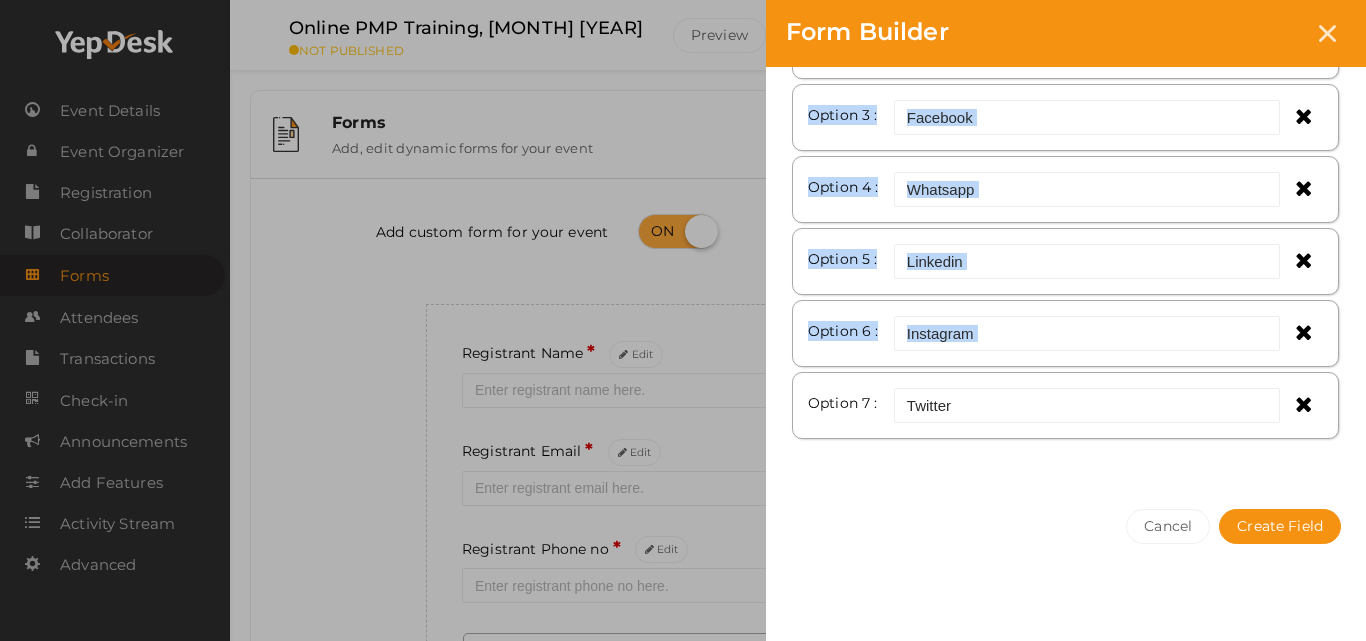 click on "Field Name   Where did you hear about this program   Required.
Form
field name already used.
Make this as a mandatory field.
Field Type
Drop Menu (Select)
Text
Number
Paragraph(s)
Phone
Email
Date
Url
Drop Menu (Select)
Radio Button
File
Upload
Check Boxes
Add Option" at bounding box center [1066, 83] 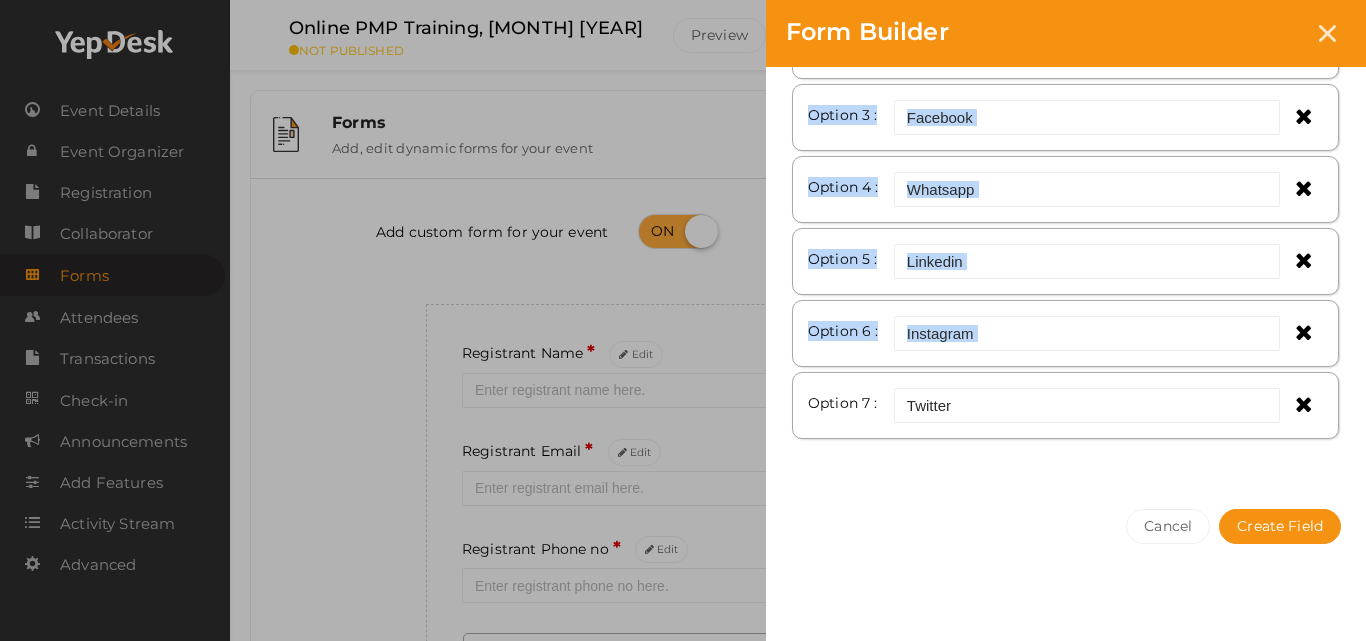 click on "Field Name   Where did you hear about this program   Required.
Form
field name already used.
Make this as a mandatory field.
Field Type
Drop Menu (Select)
Text
Number
Paragraph(s)
Phone
Email
Date
Url
Drop Menu (Select)
Radio Button
File
Upload
Check Boxes
Add Option" at bounding box center [1066, 83] 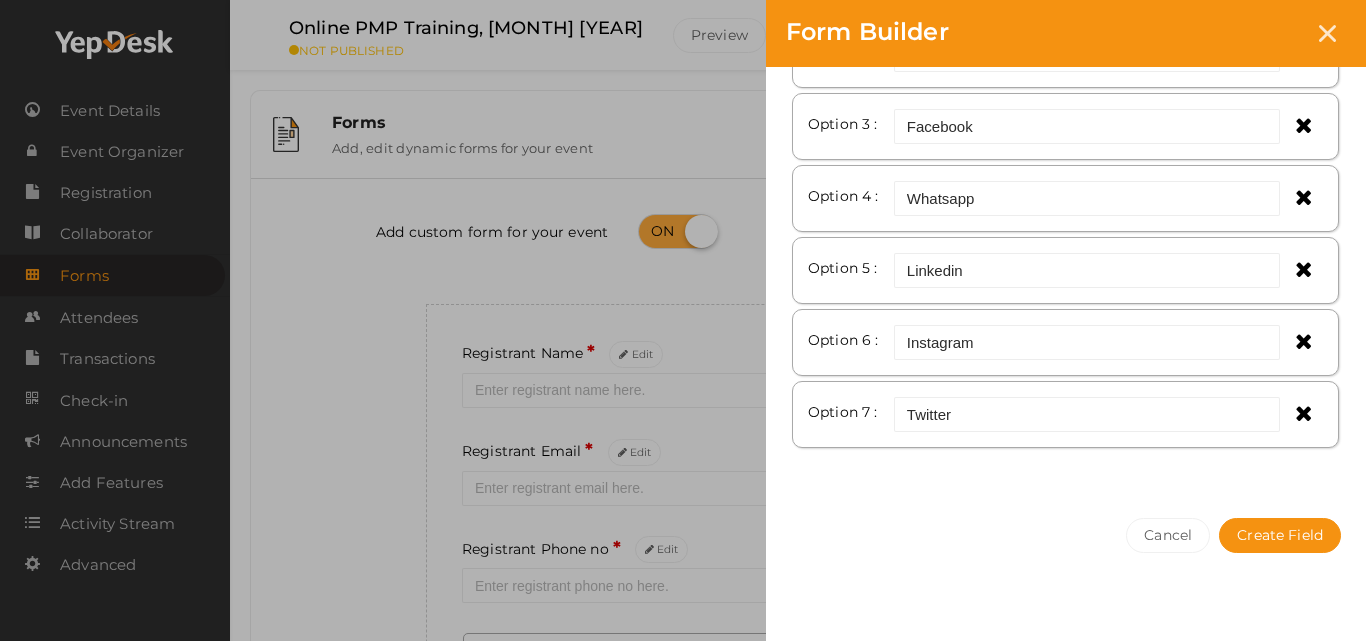 click on "Field Name   Where did you hear about this program   Required.
Form
field name already used.
Make this as a mandatory field.
Field Type
Drop Menu (Select)
Text
Number
Paragraph(s)
Phone
Email
Date
Url
Drop Menu (Select)
Radio Button
File
Upload
Check Boxes
Add Option" at bounding box center [1066, 92] 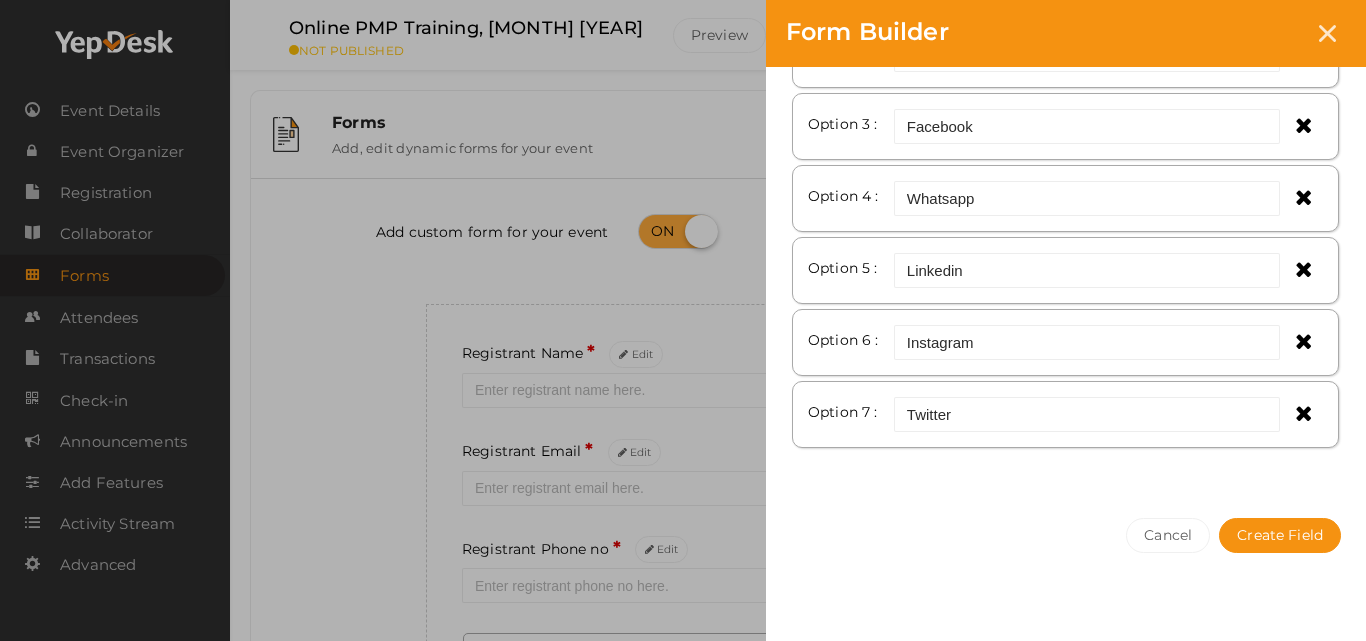 click on "Field Name   Where did you hear about this program   Required.
Form
field name already used.
Make this as a mandatory field.
Field Type
Drop Menu (Select)
Text
Number
Paragraph(s)
Phone
Email
Date
Url
Drop Menu (Select)
Radio Button
File
Upload
Check Boxes
Add Option" at bounding box center [1066, 322] 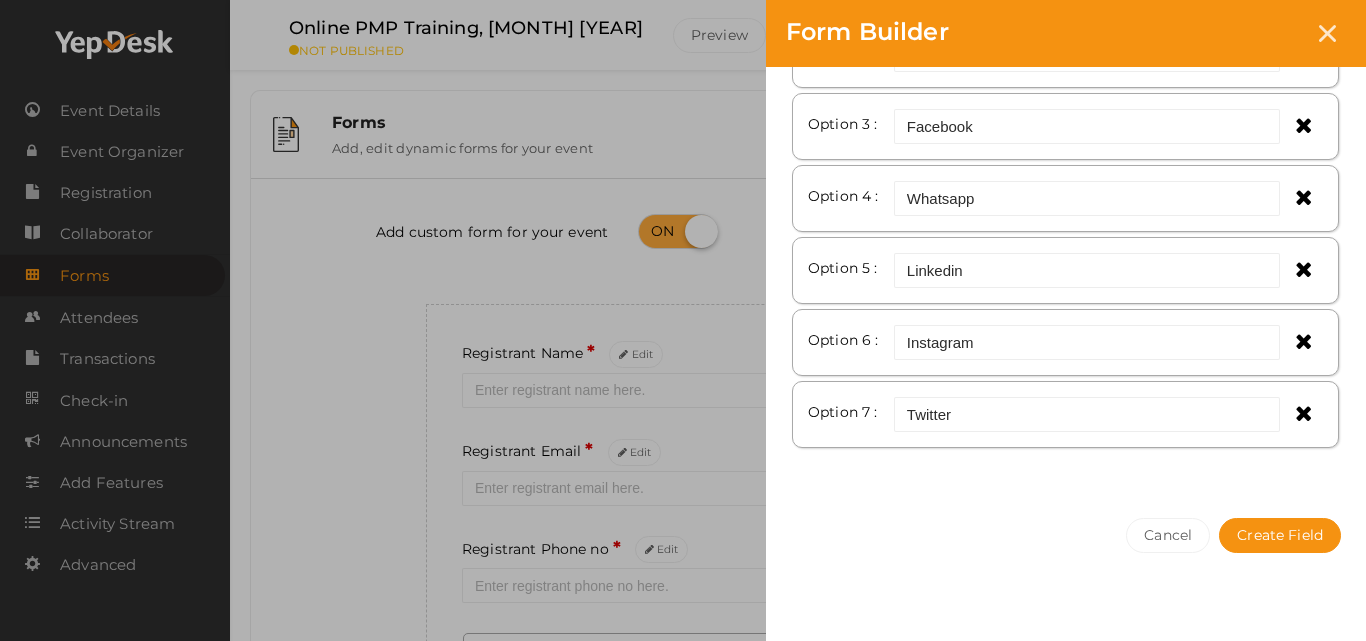 click on "Field Name   Where did you hear about this program   Required.
Form
field name already used.
Make this as a mandatory field.
Field Type
Drop Menu (Select)
Text
Number
Paragraph(s)
Phone
Email
Date
Url
Drop Menu (Select)
Radio Button
File
Upload
Check Boxes
Add Option" at bounding box center (1066, 92) 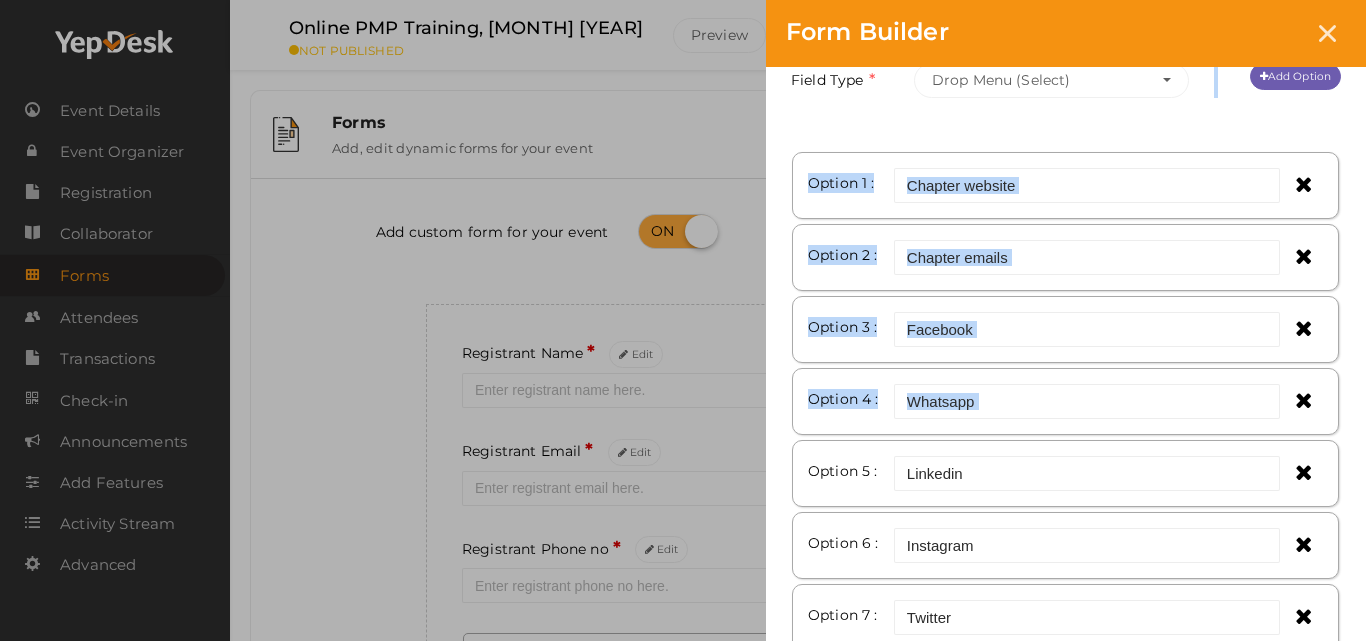 drag, startPoint x: 1350, startPoint y: 259, endPoint x: 1361, endPoint y: 69, distance: 190.31816 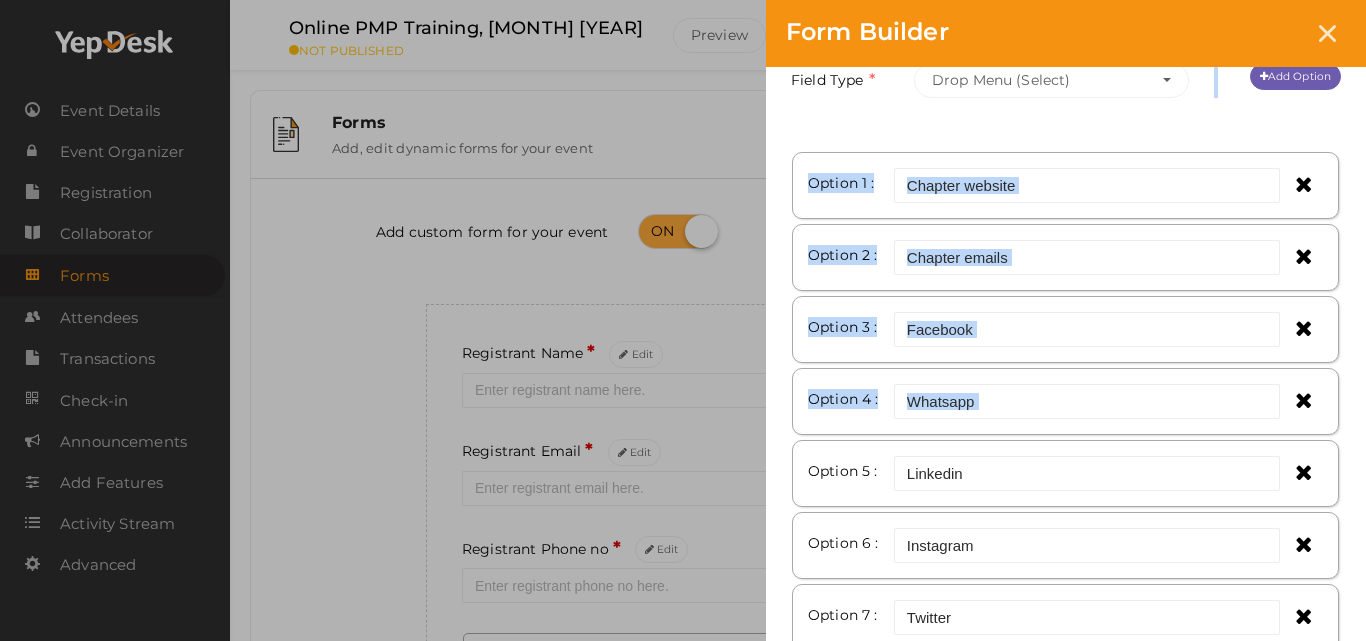 click on "Field Name   Where did you hear about this program   Required.
Form
field name already used.
Make this as a mandatory field.
Field Type
Drop Menu (Select)
Text
Number
Paragraph(s)
Phone
Email
Date
Url
Drop Menu (Select)
Radio Button
File
Upload
Check Boxes
Add Option" at bounding box center (1066, 295) 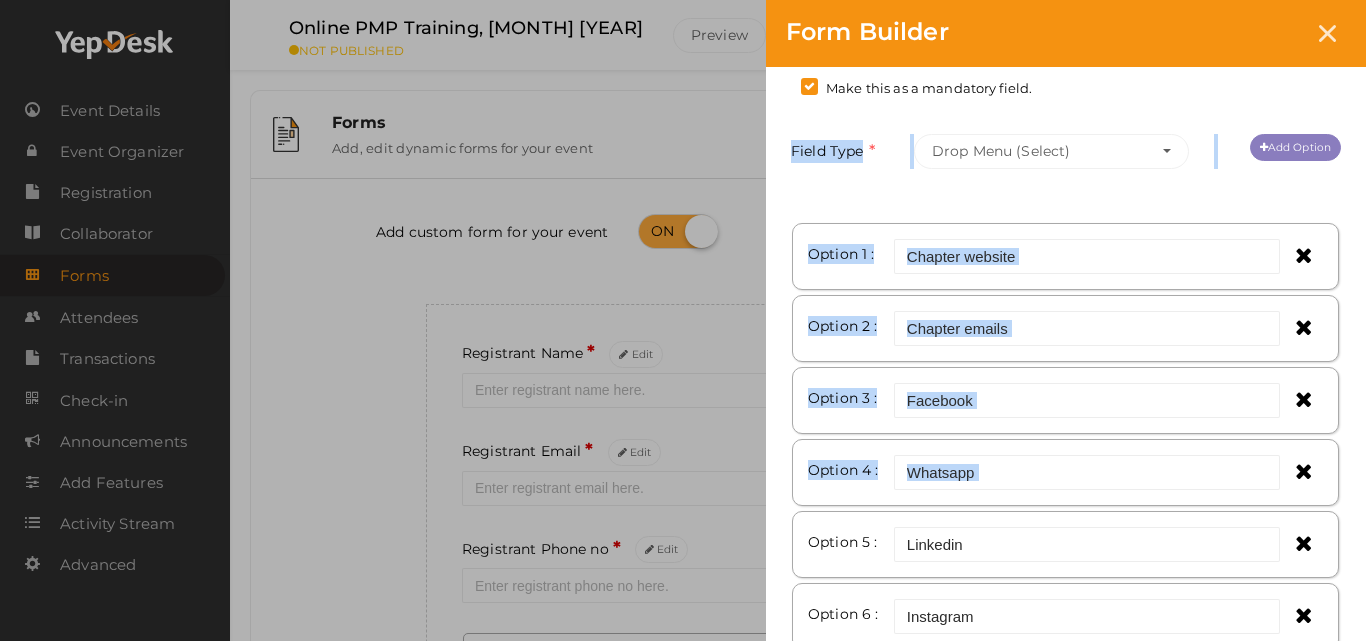 click on "Add Option" at bounding box center (1295, 147) 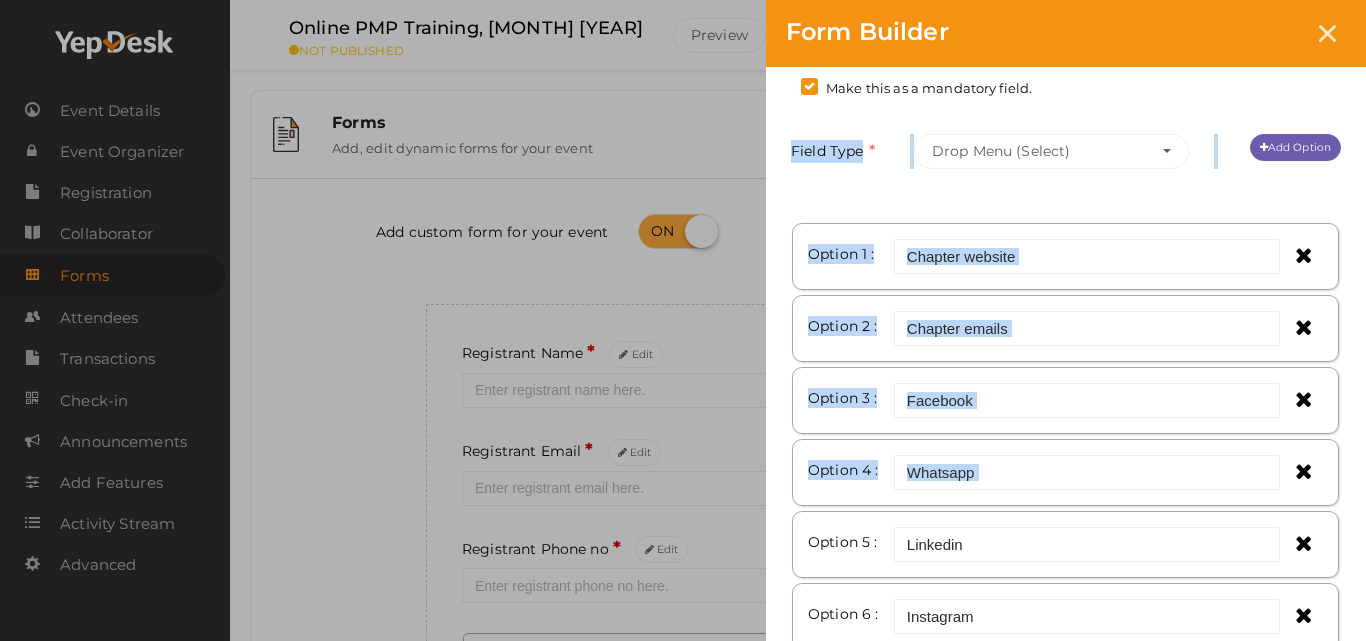 click on "Field Name   Where did you hear about this program   Required.
Form
field name already used.
Make this as a mandatory field.
Field Type
Drop Menu (Select)
Text
Number
Paragraph(s)
Phone
Email
Date
Url
Drop Menu (Select)
Radio Button
File
Upload
Check Boxes
Add Option" at bounding box center (1066, 402) 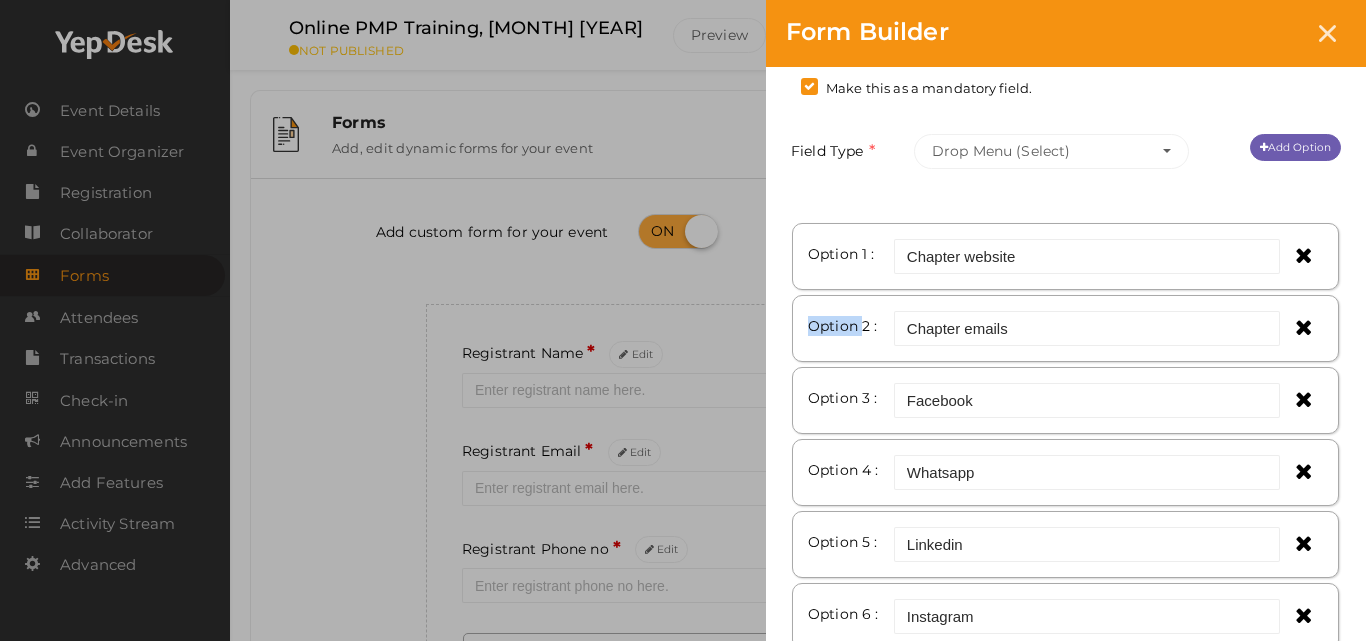 click on "Field Name   Where did you hear about this program   Required.
Form
field name already used.
Make this as a mandatory field.
Field Type
Drop Menu (Select)
Text
Number
Paragraph(s)
Phone
Email
Date
Url
Drop Menu (Select)
Radio Button
File
Upload
Check Boxes
Add Option" at bounding box center [1066, 402] 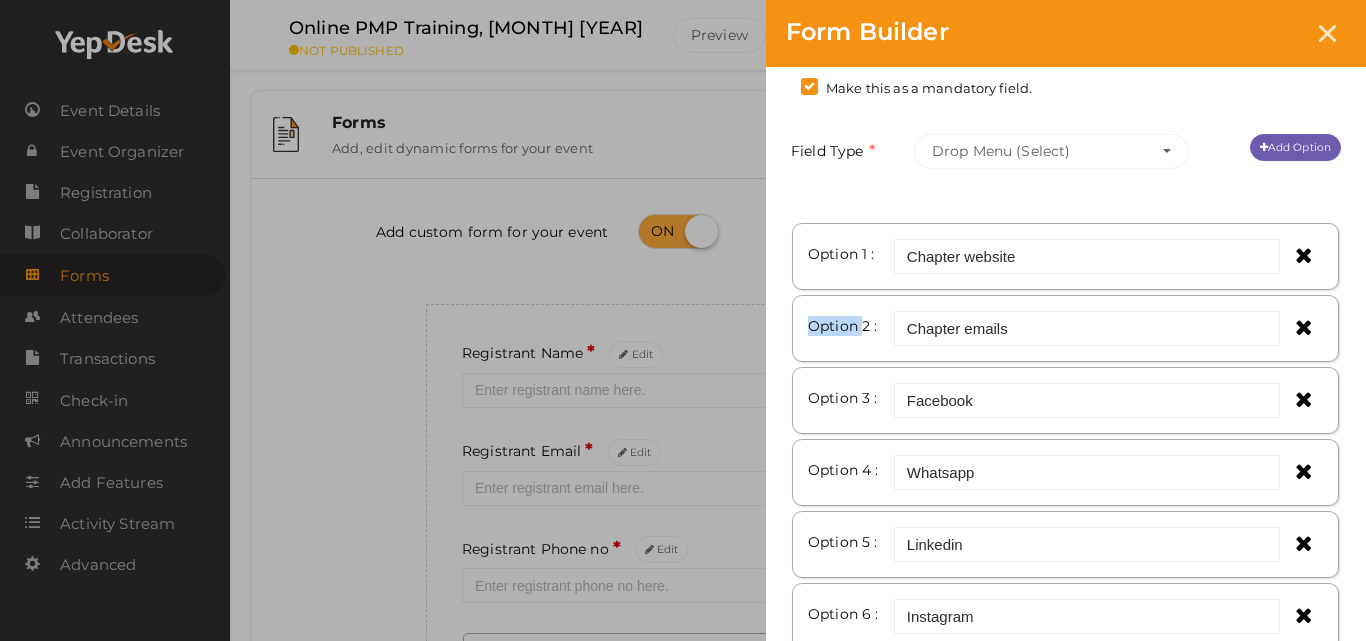 scroll, scrollTop: 70, scrollLeft: 0, axis: vertical 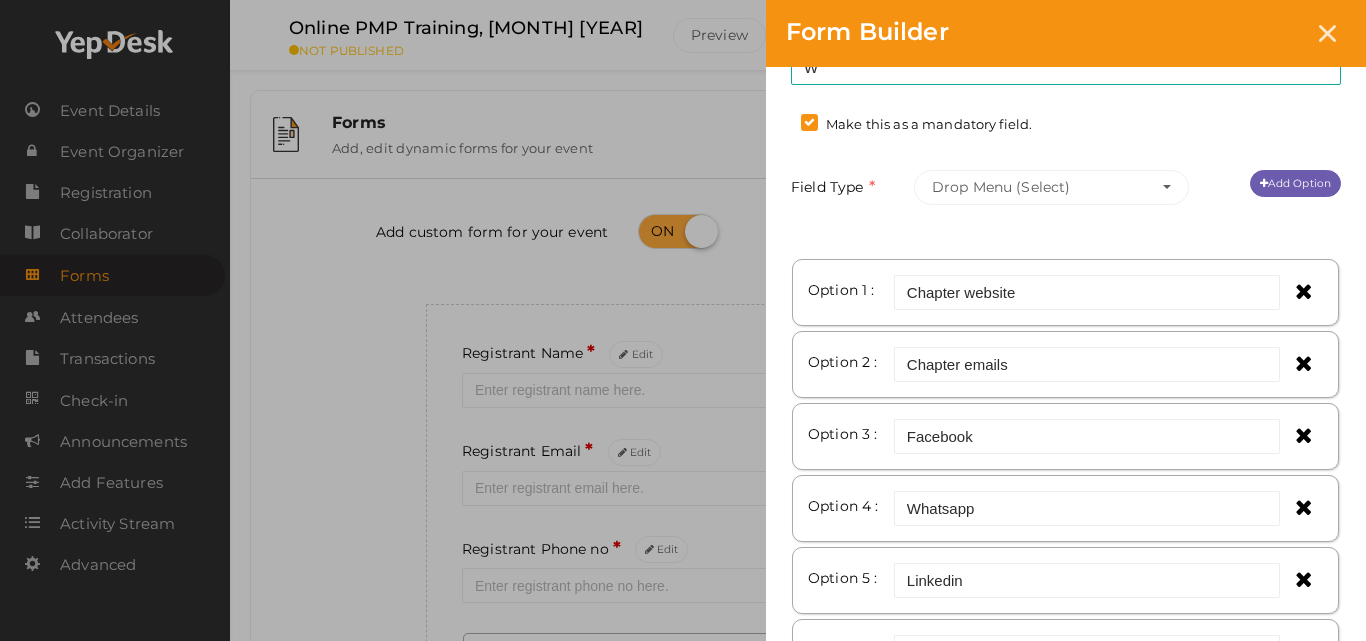 click on "Field Name   Where did you hear about this program   Required.
Form
field name already used.
Make this as a mandatory field.
Field Type
Drop Menu (Select)
Text
Number
Paragraph(s)
Phone
Email
Date
Url
Drop Menu (Select)
Radio Button
File
Upload
Check Boxes
Add Option" at bounding box center (1066, 438) 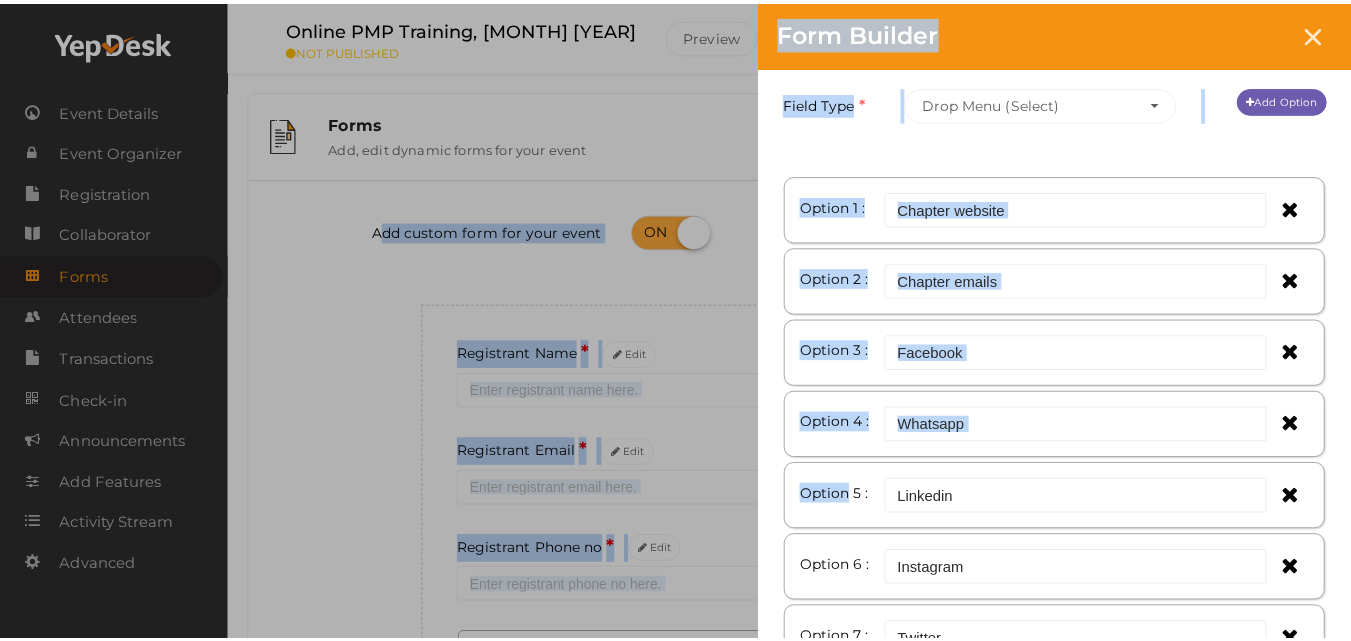 scroll, scrollTop: 461, scrollLeft: 0, axis: vertical 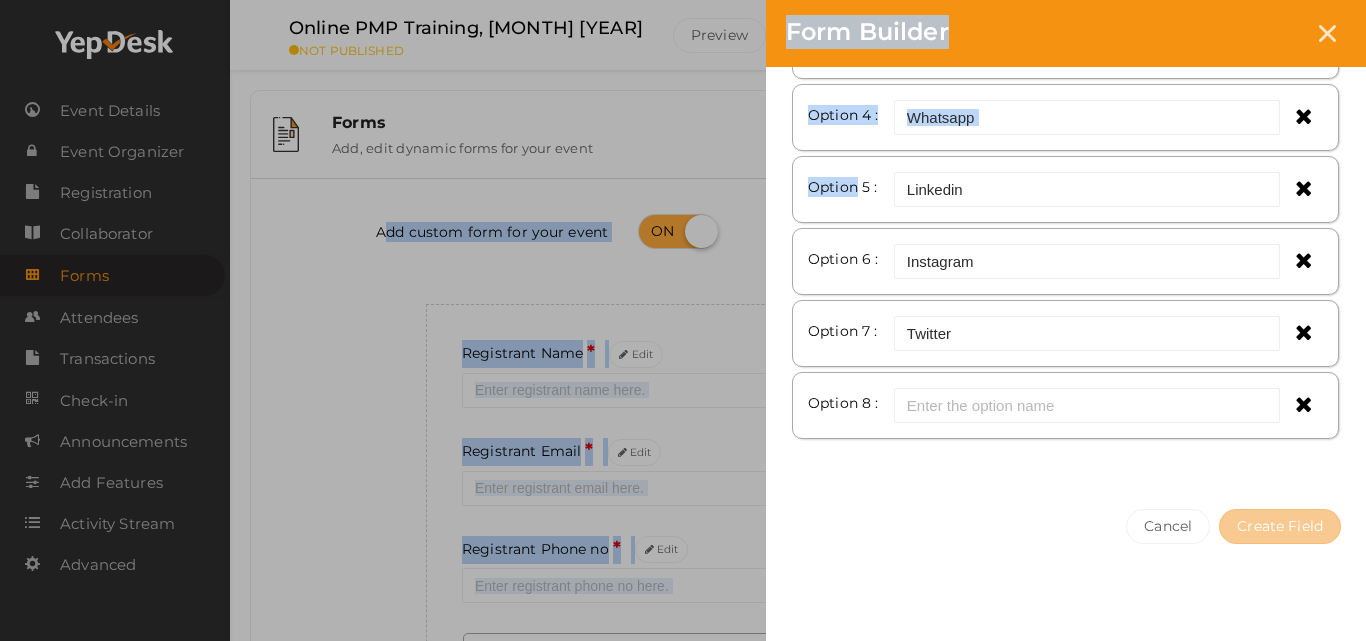 drag, startPoint x: 1345, startPoint y: 587, endPoint x: 1259, endPoint y: 631, distance: 96.60228 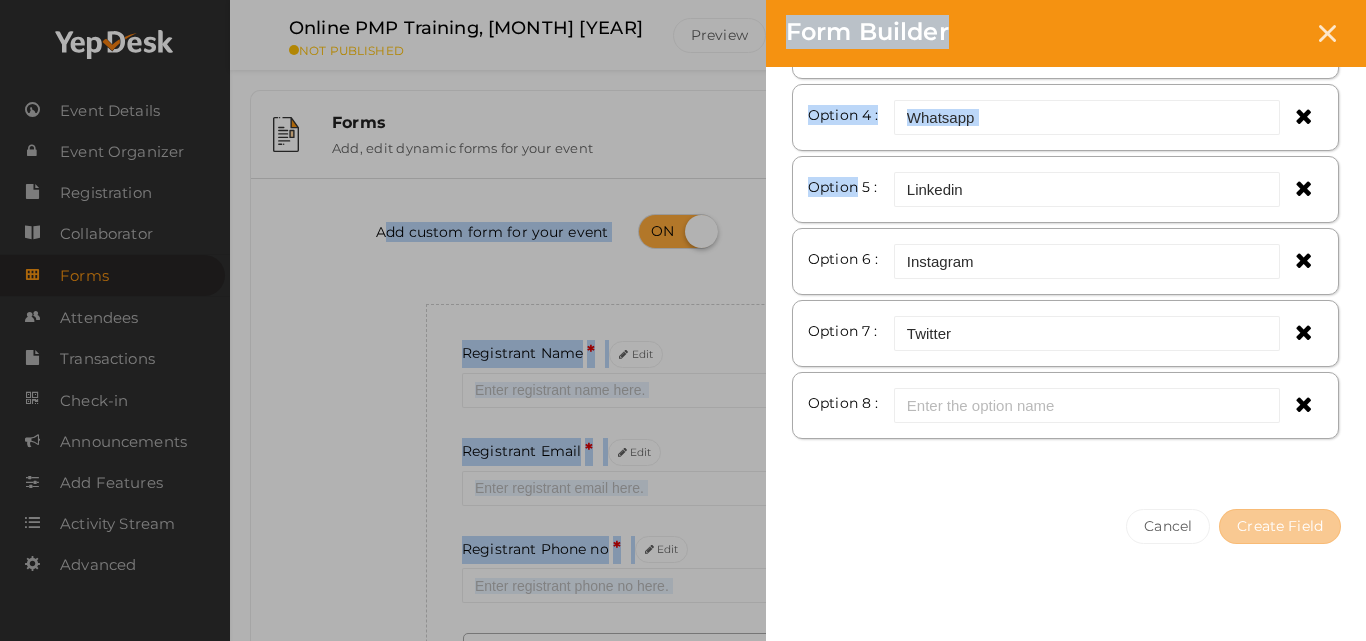 click on "Discover Events
How it works
Powerful Registration / Ticketing
Start selling your tickets in minutes
Pricing
Create Event
[STATE]" at bounding box center [683, 320] 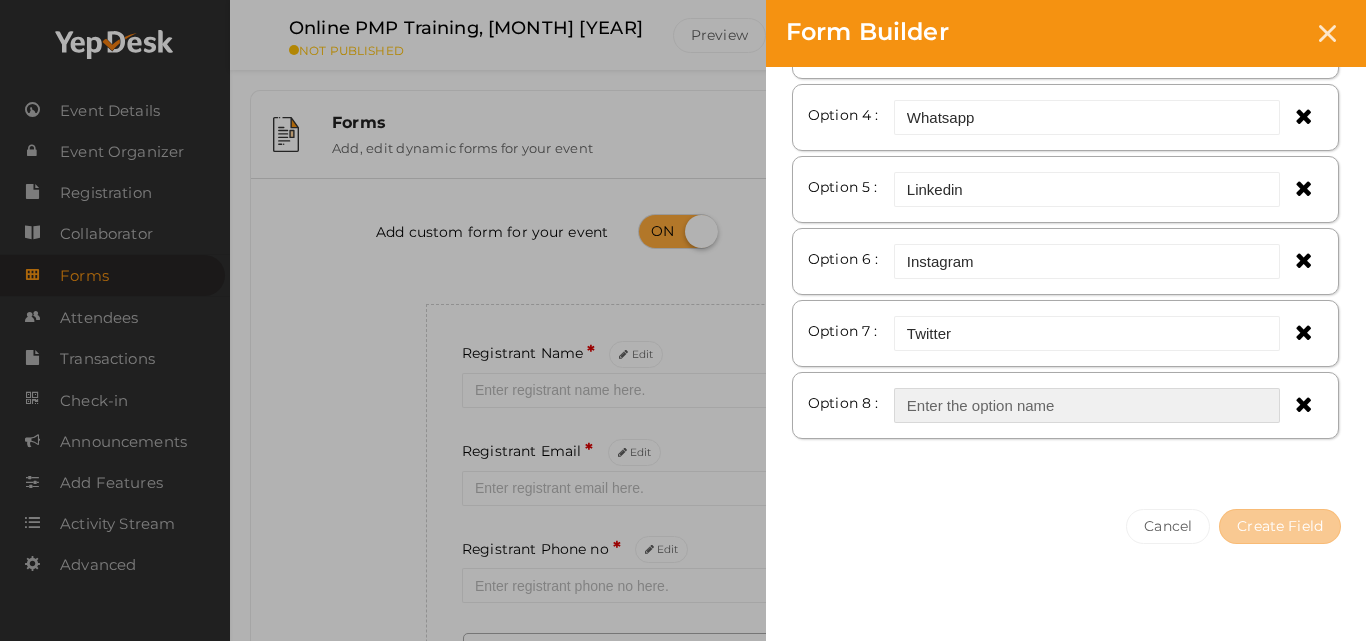 click at bounding box center (1087, 405) 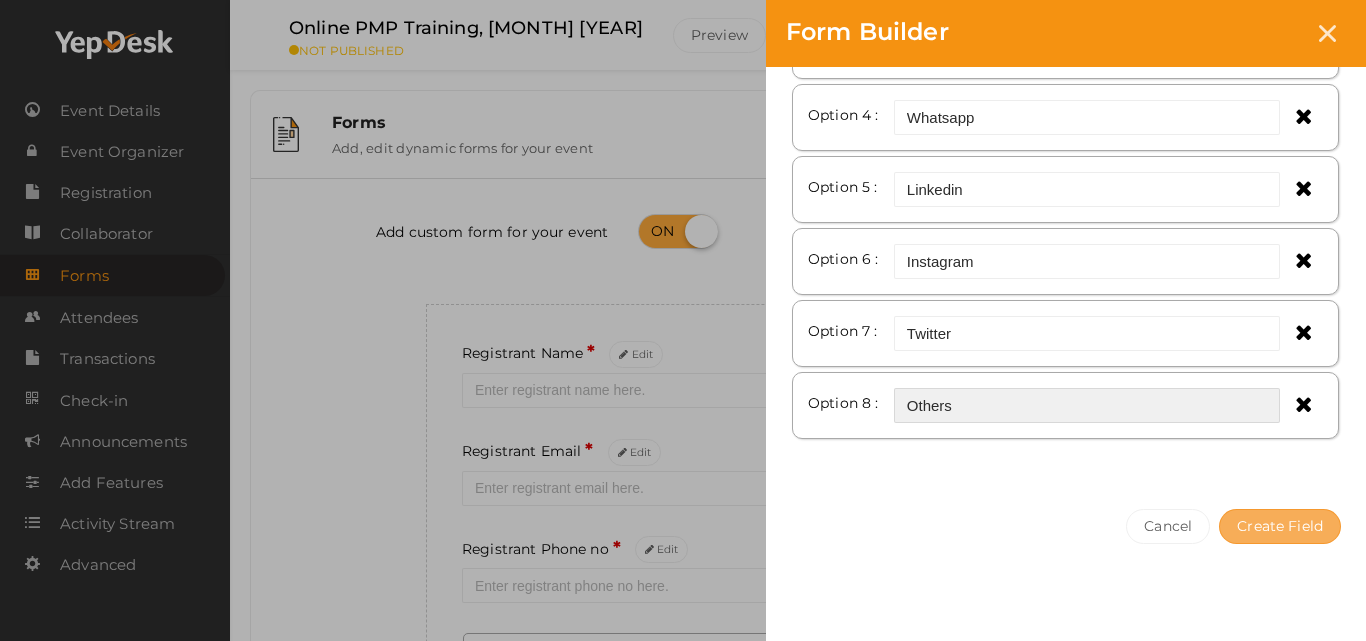 type on "Others" 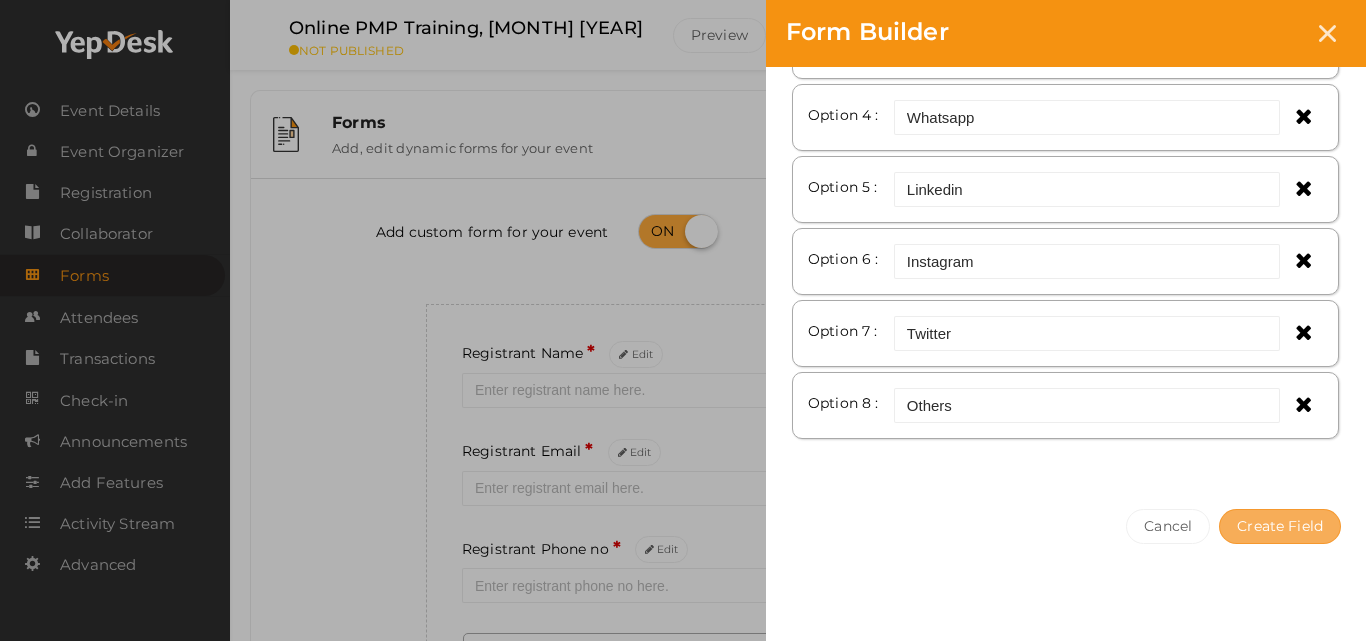 click on "Create Field" at bounding box center [1280, 526] 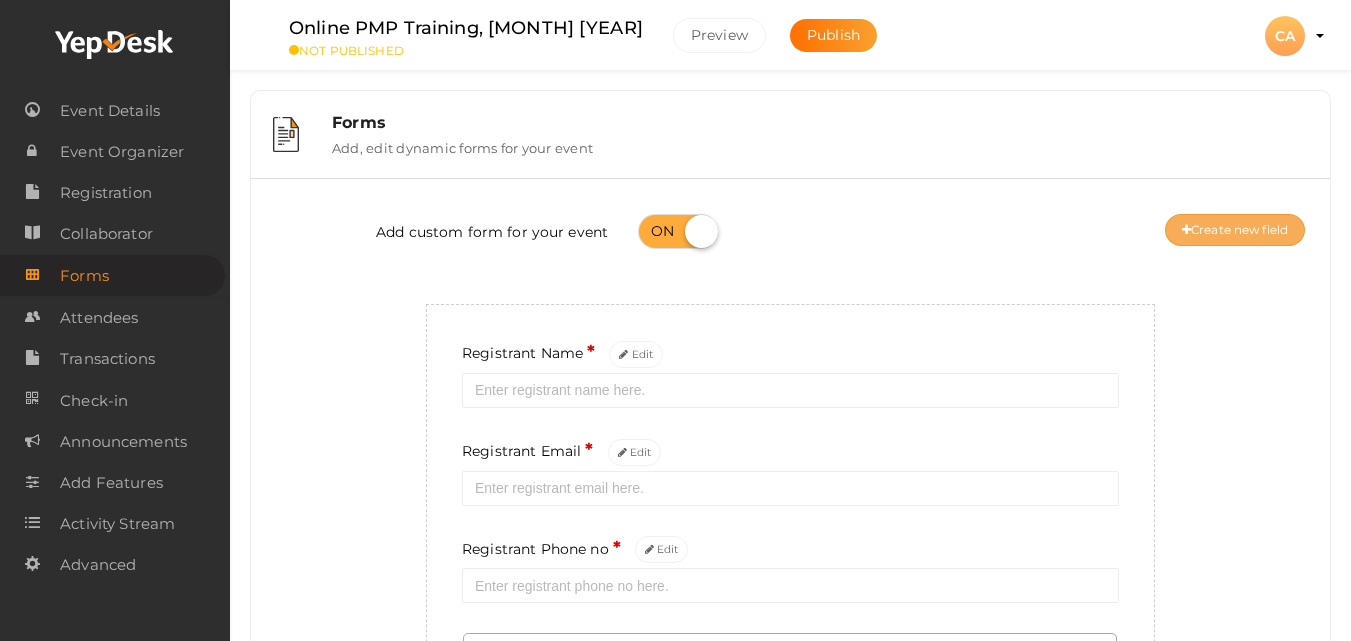 click on "Create new field" at bounding box center (1235, 230) 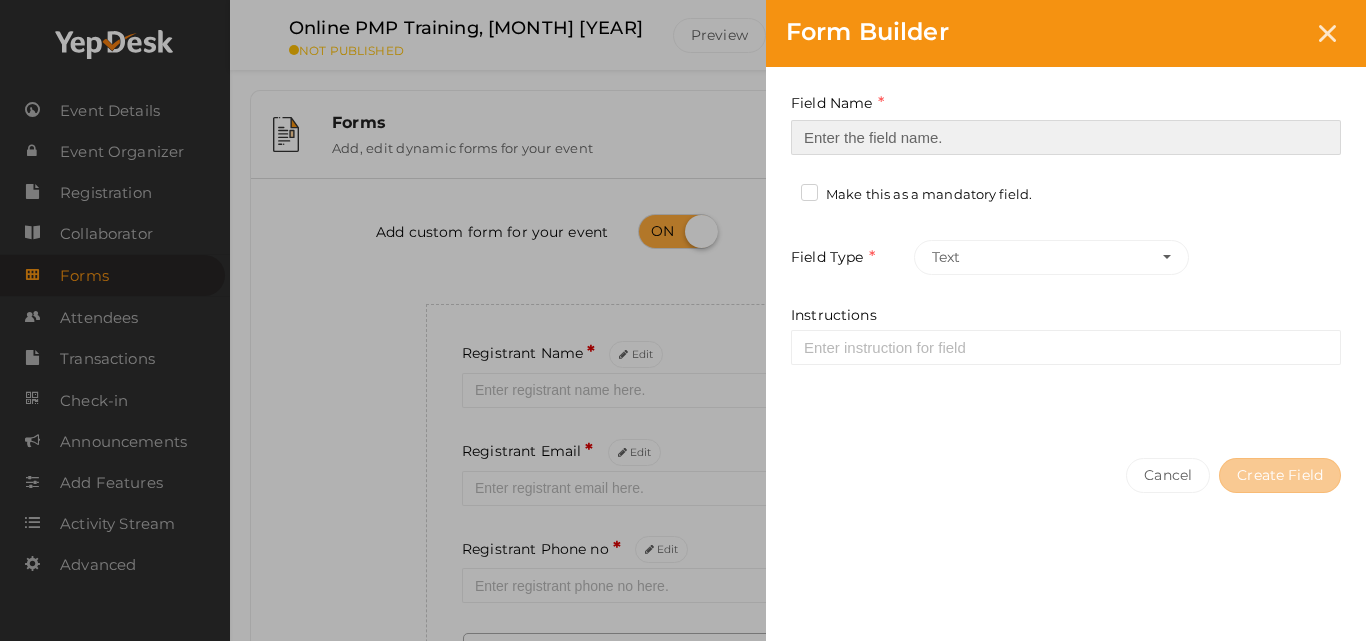 click at bounding box center [1066, 137] 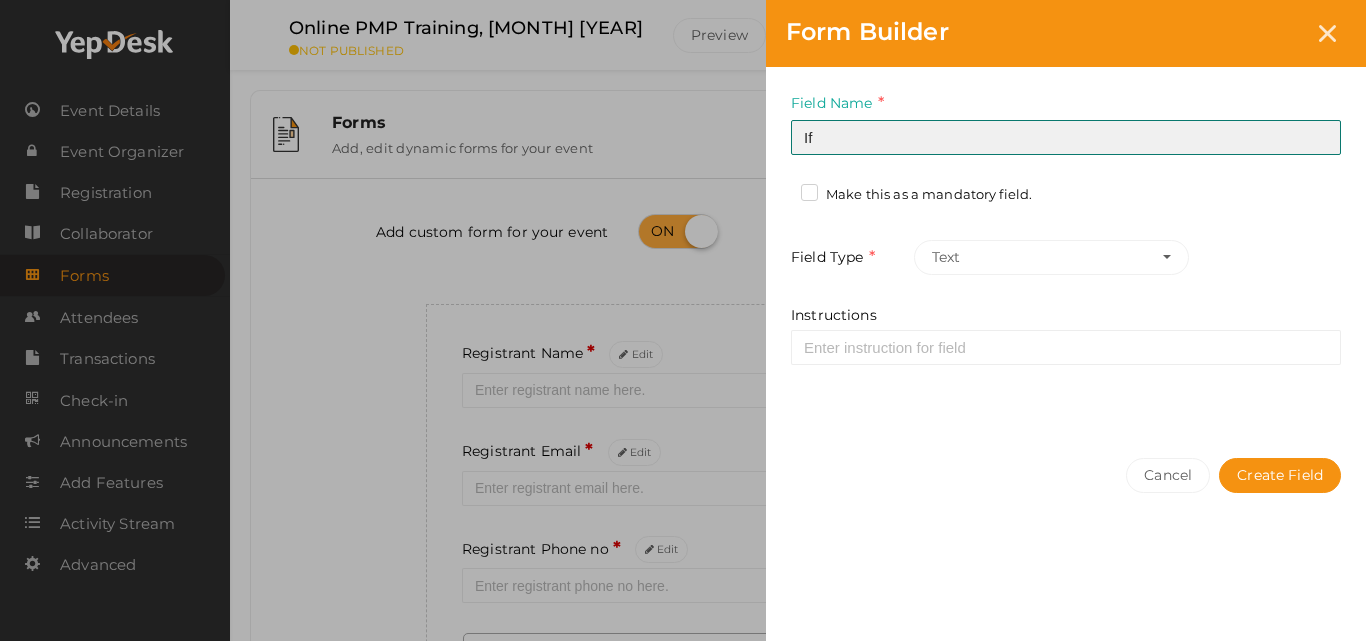 type on "If others where?" 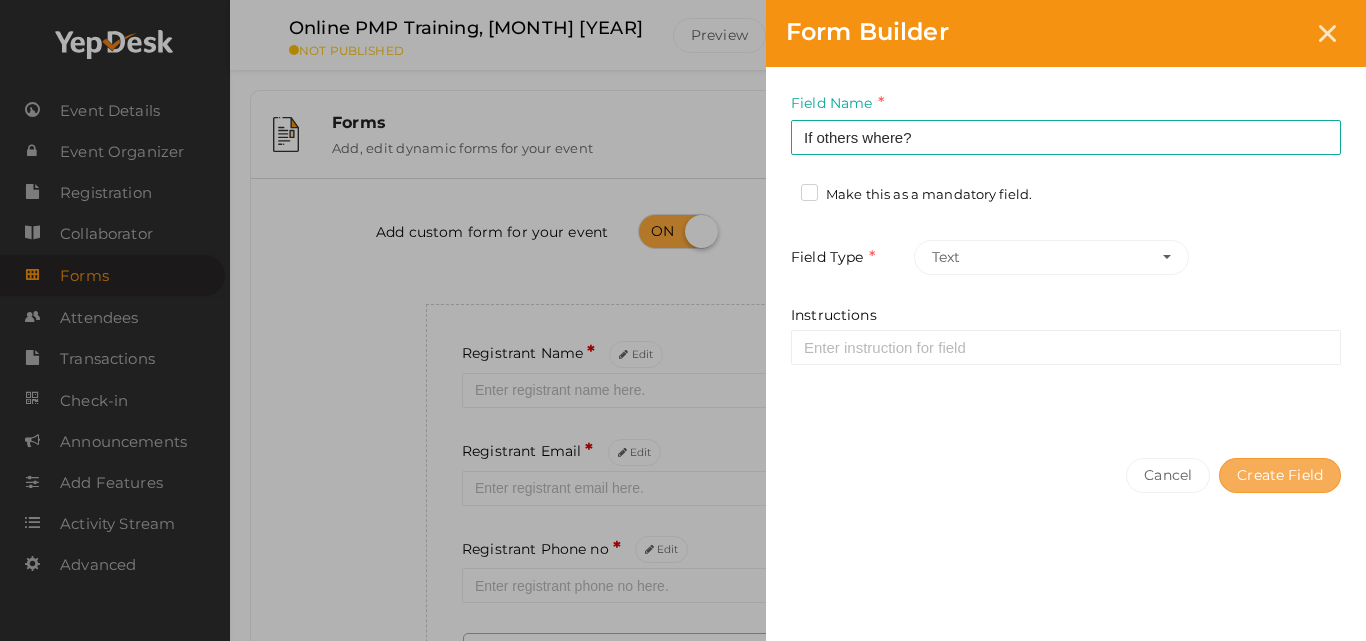 click on "Create Field" at bounding box center [1280, 475] 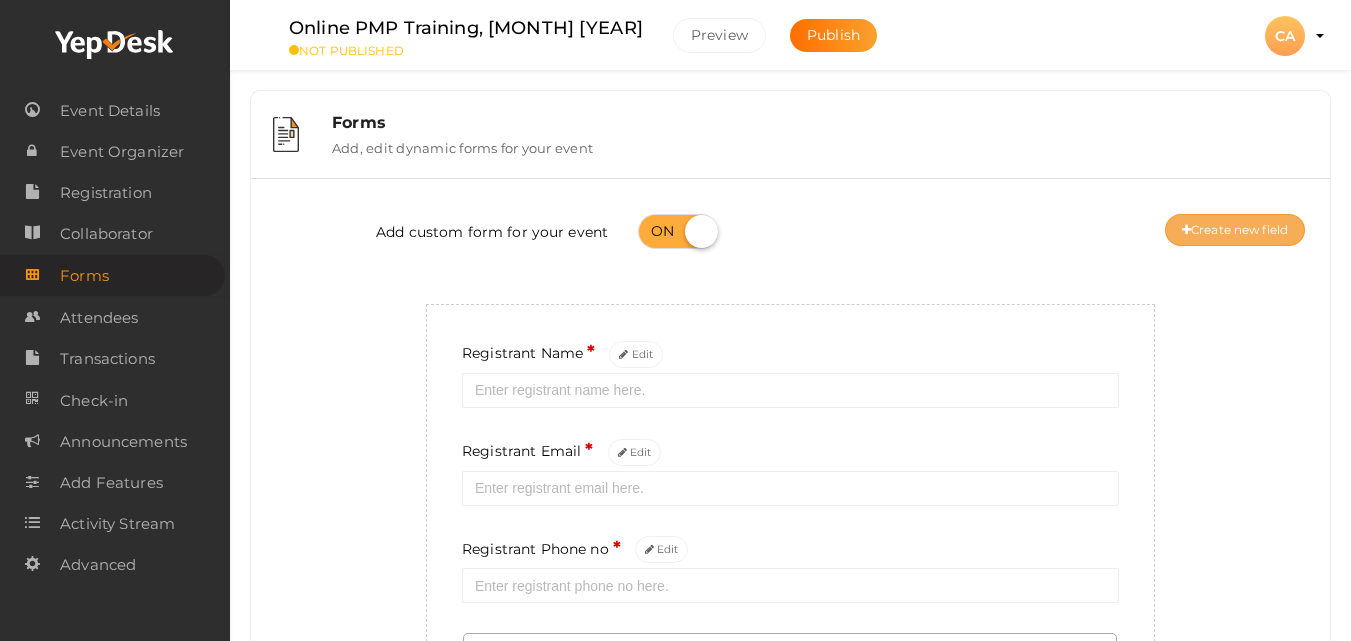 click on "Create new field" at bounding box center [1235, 230] 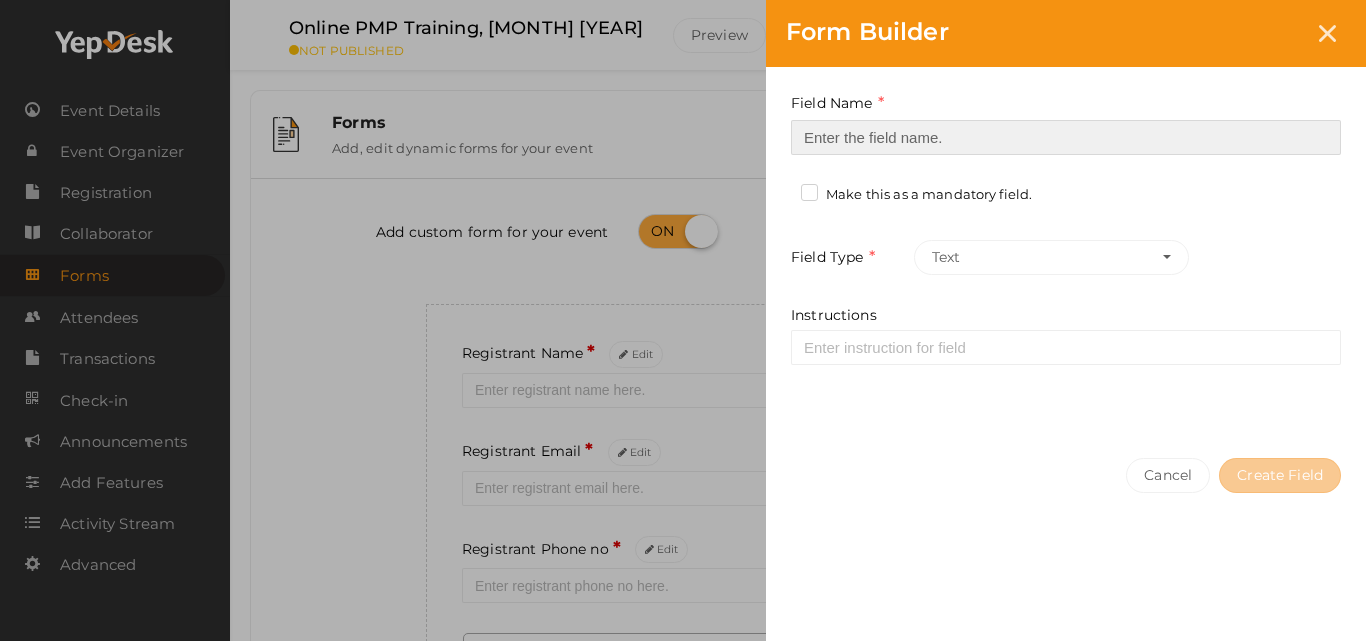 click at bounding box center [1066, 137] 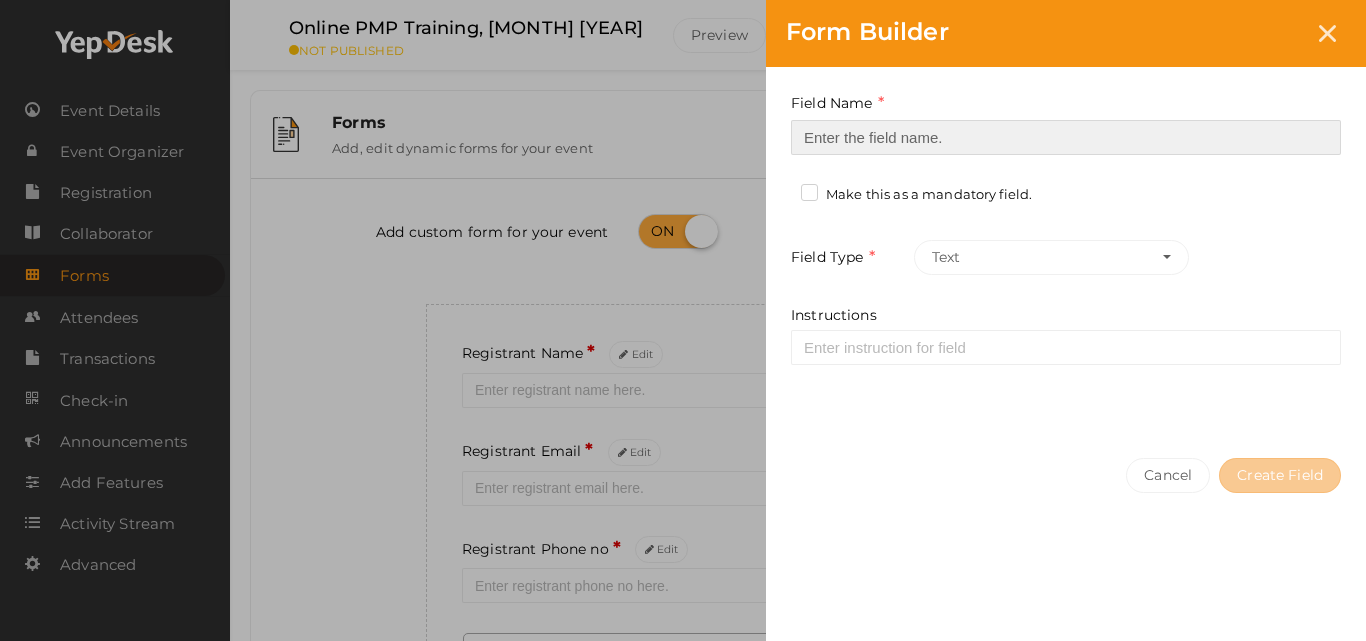 type on "Organization" 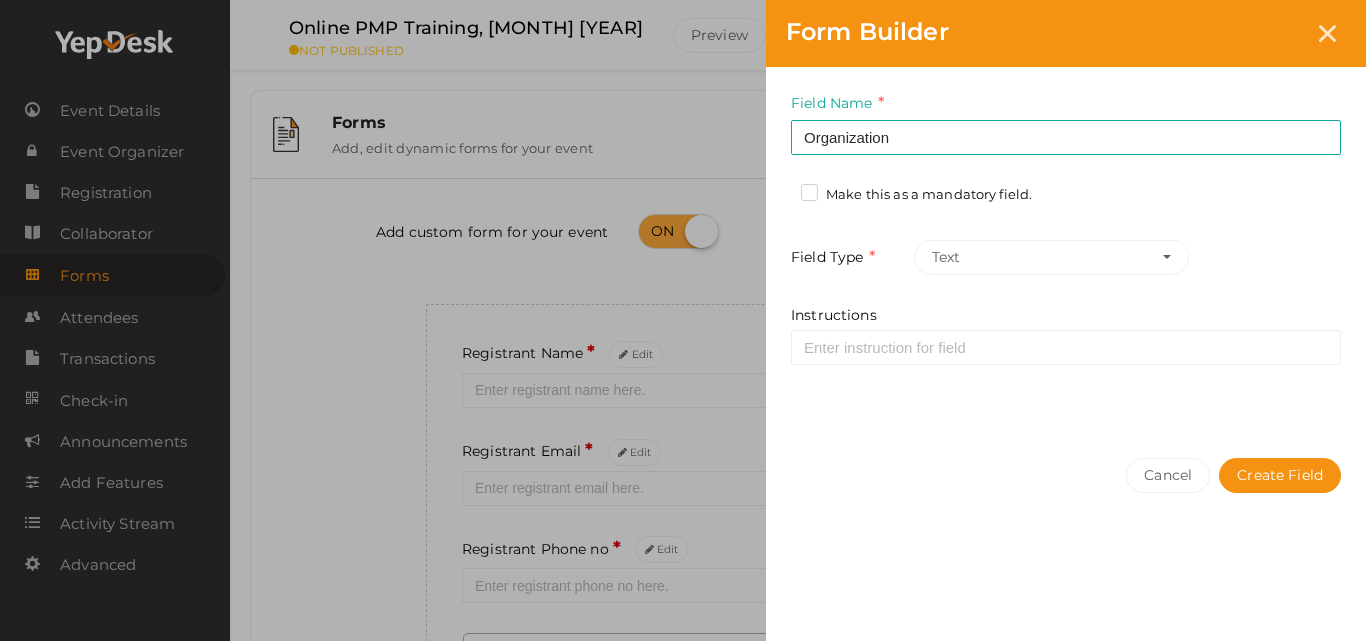 click on "Make this as a mandatory field." at bounding box center (916, 195) 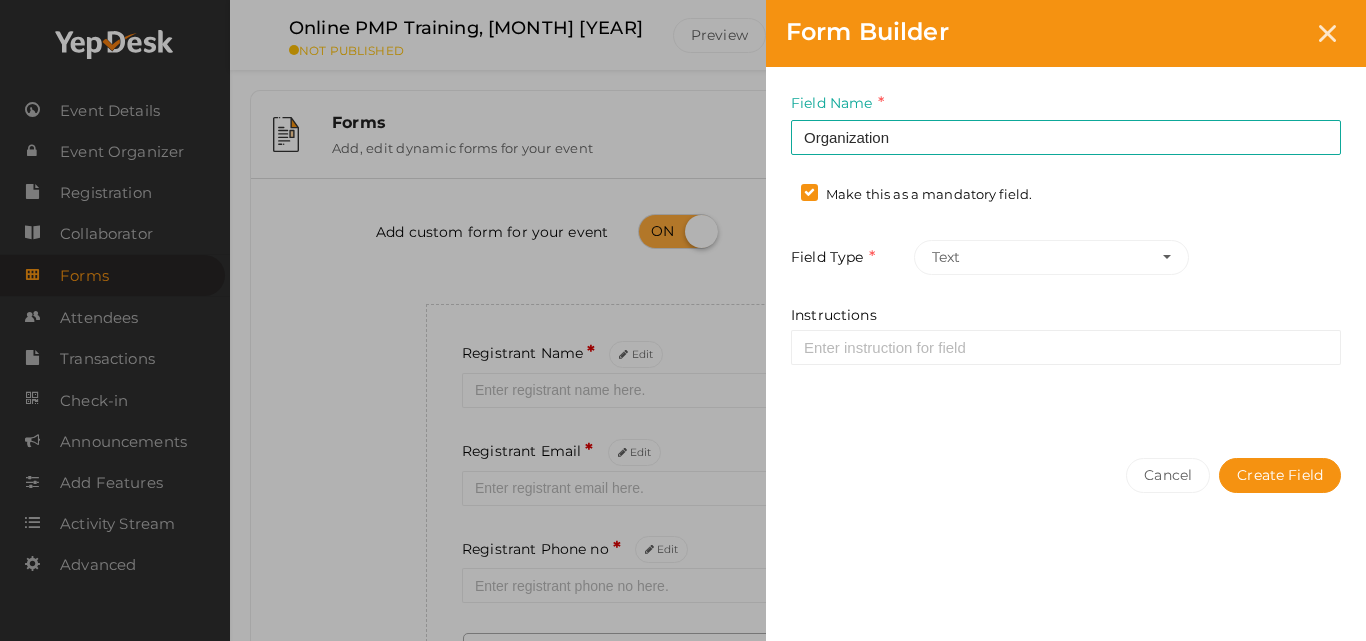 click on "Cancel
Create Field" at bounding box center (1066, 515) 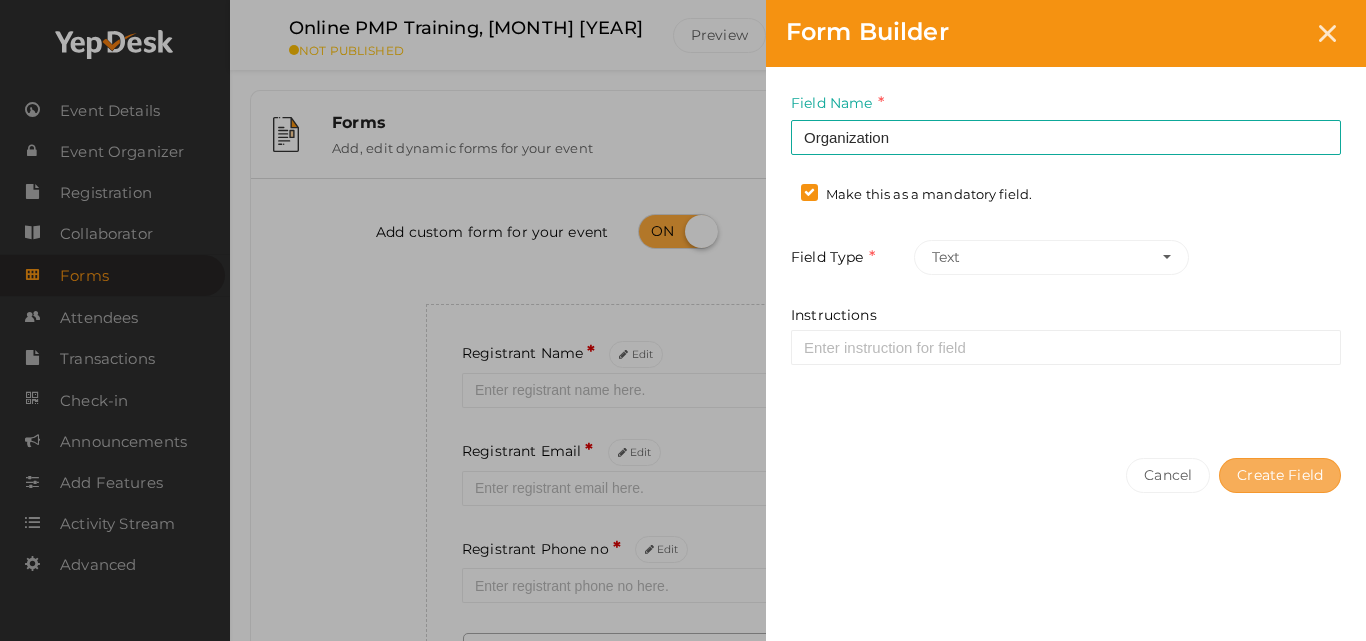click on "Create Field" at bounding box center [1280, 475] 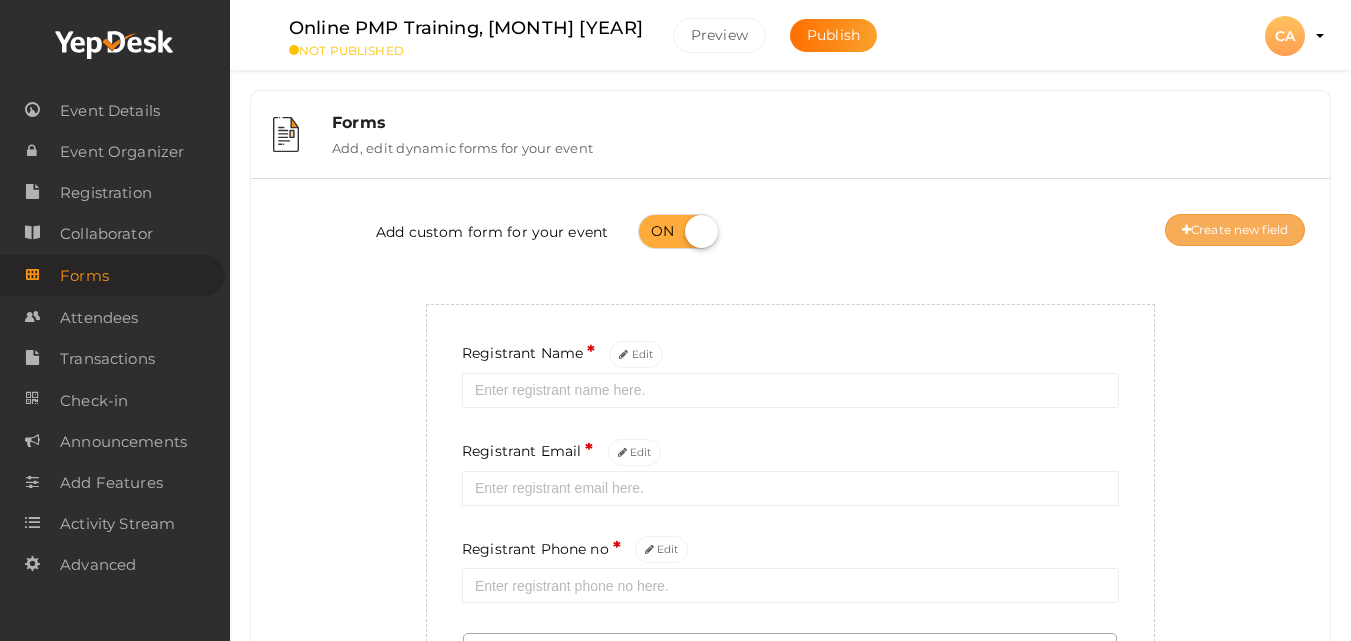 click on "Create new field" at bounding box center [1235, 230] 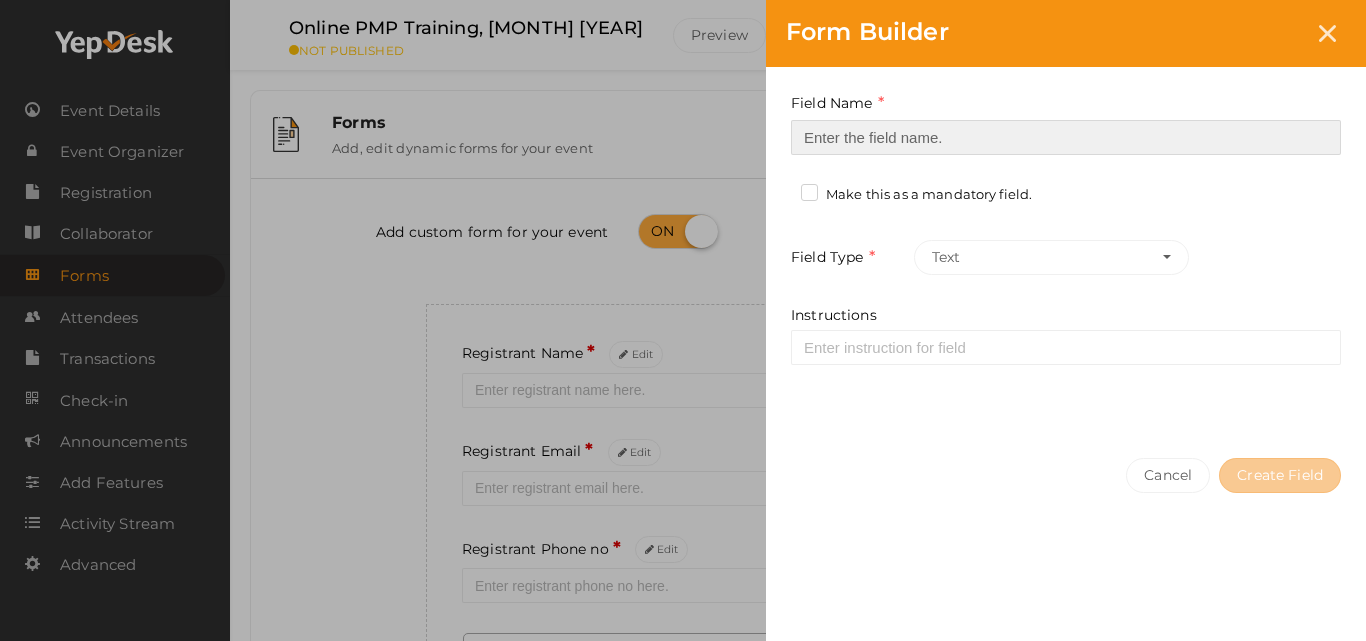 click at bounding box center [1066, 137] 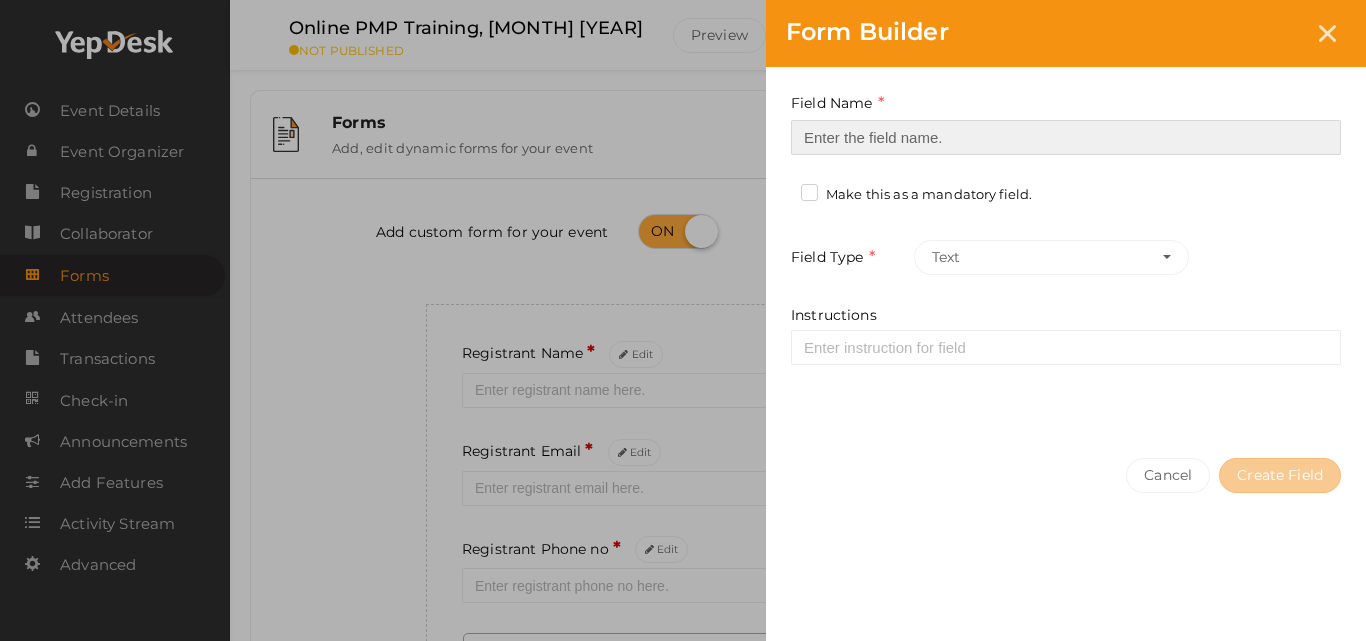 type on "Location" 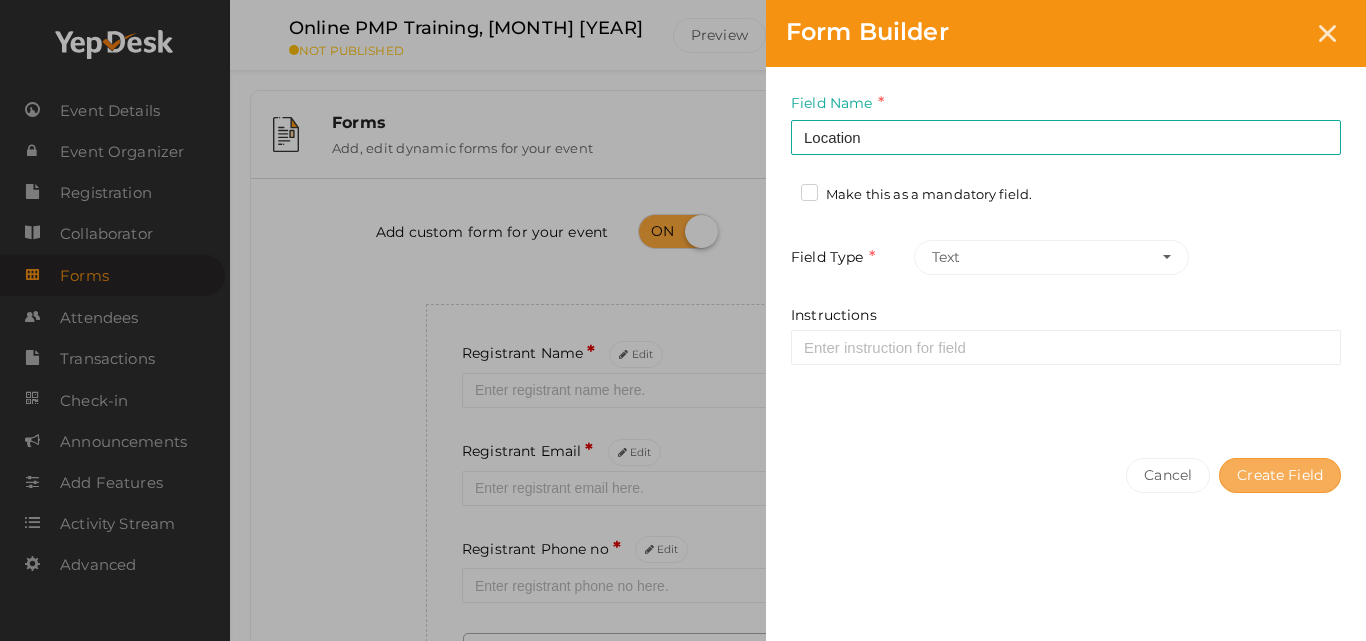 click on "Create Field" at bounding box center [1280, 475] 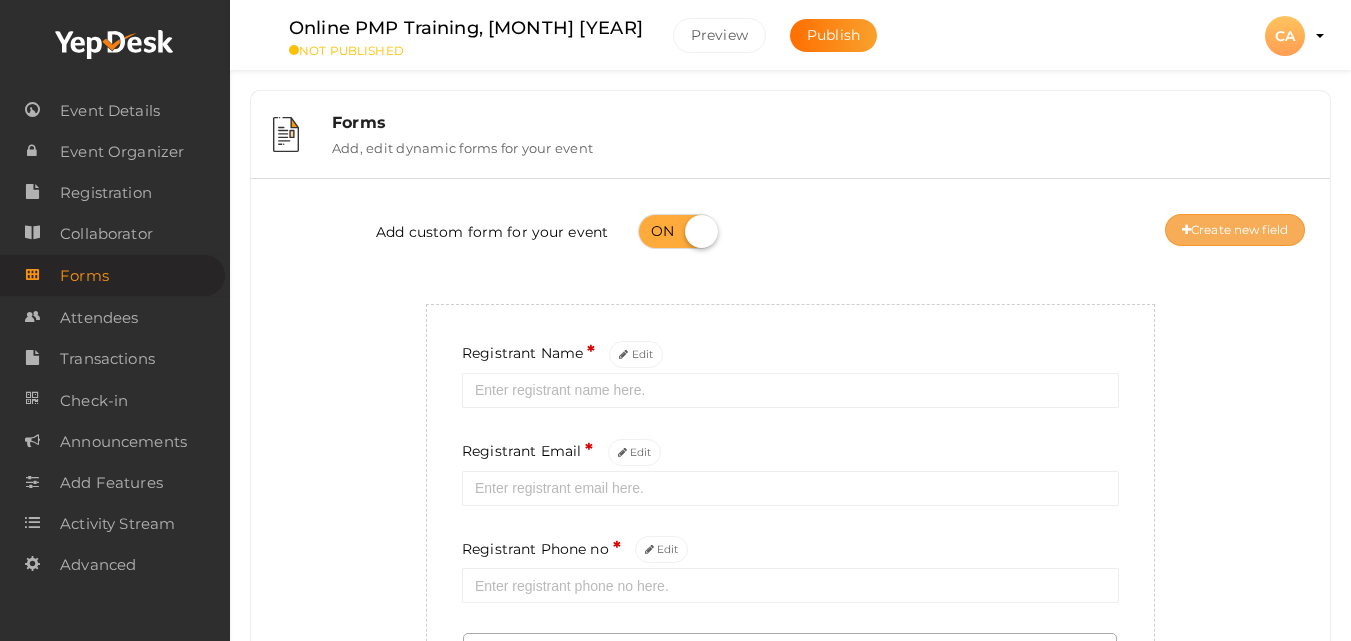 click on "Create new field" at bounding box center [1235, 230] 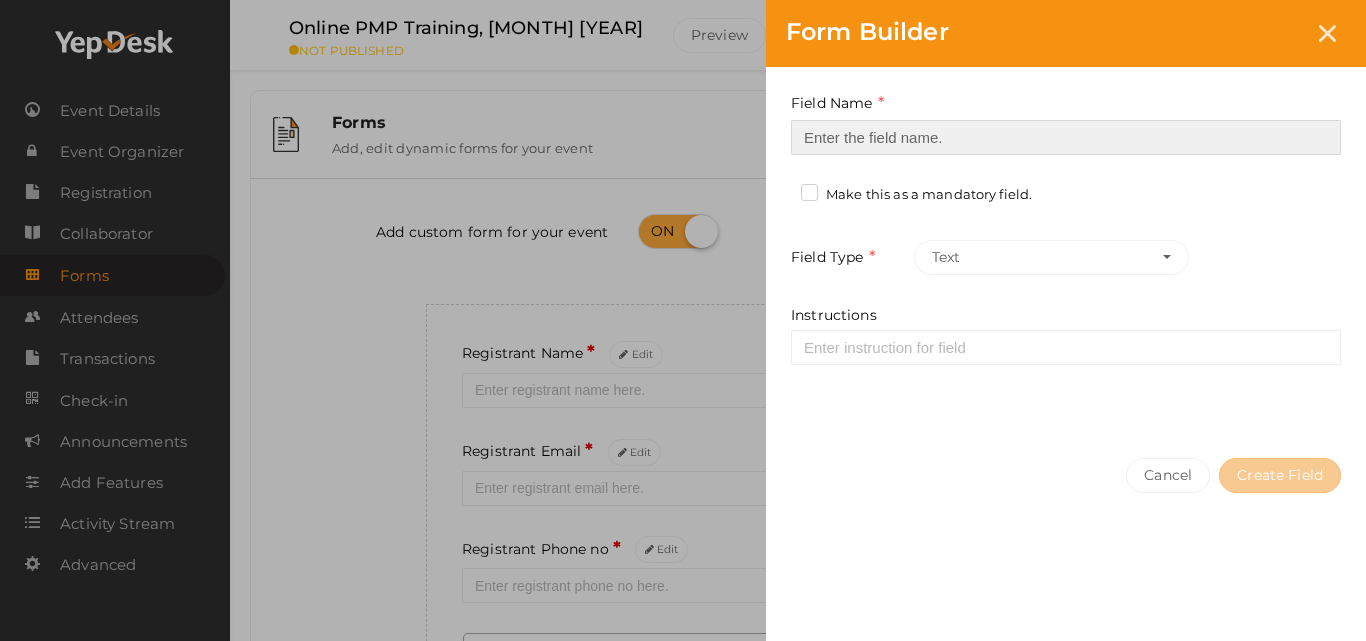 click at bounding box center [1066, 137] 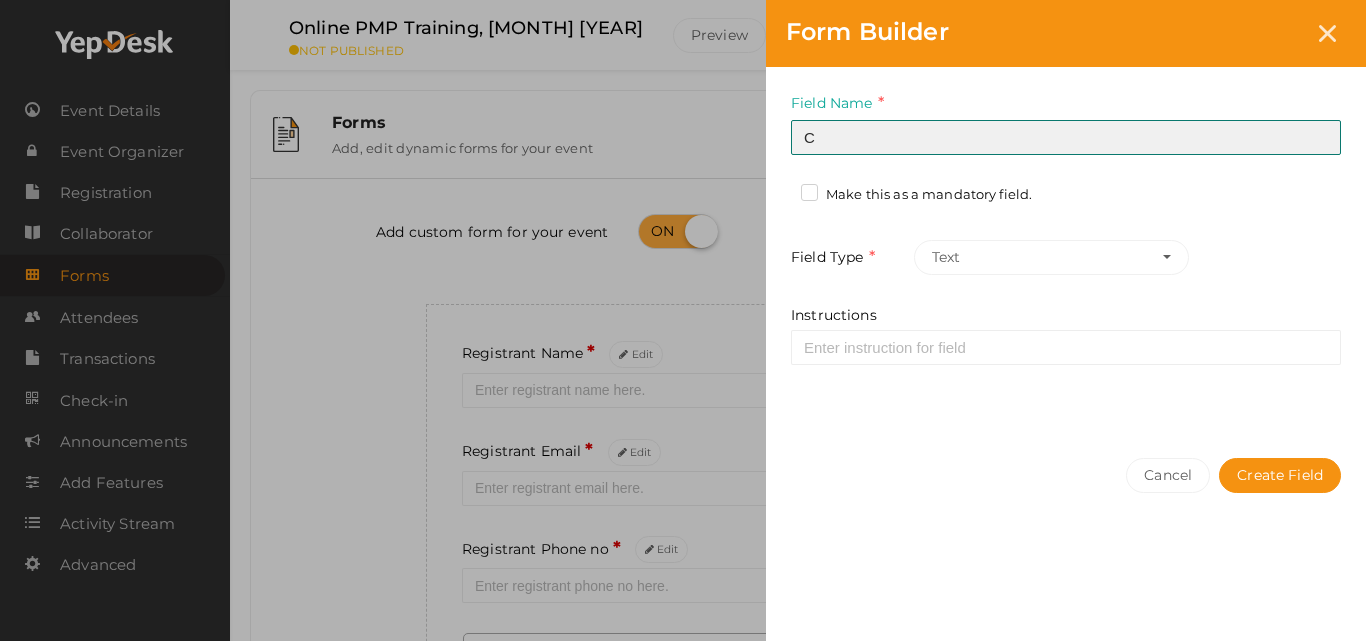type on "Current Location" 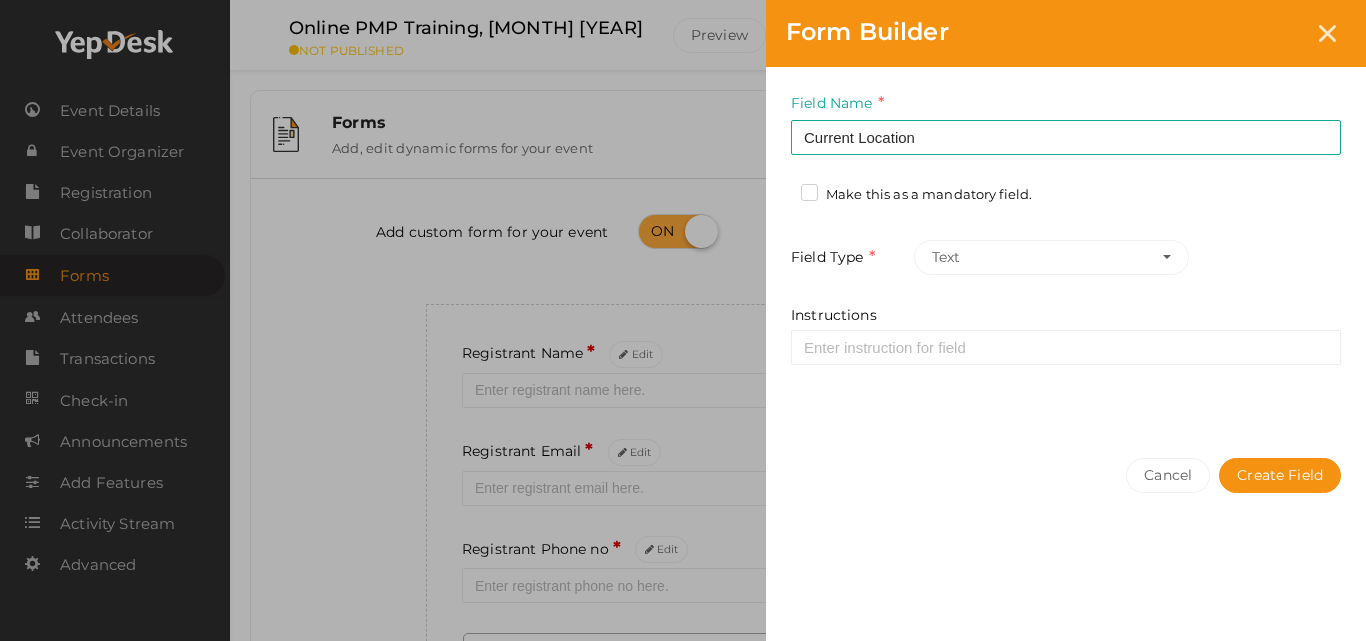 click on "Make this as a mandatory field." at bounding box center (916, 195) 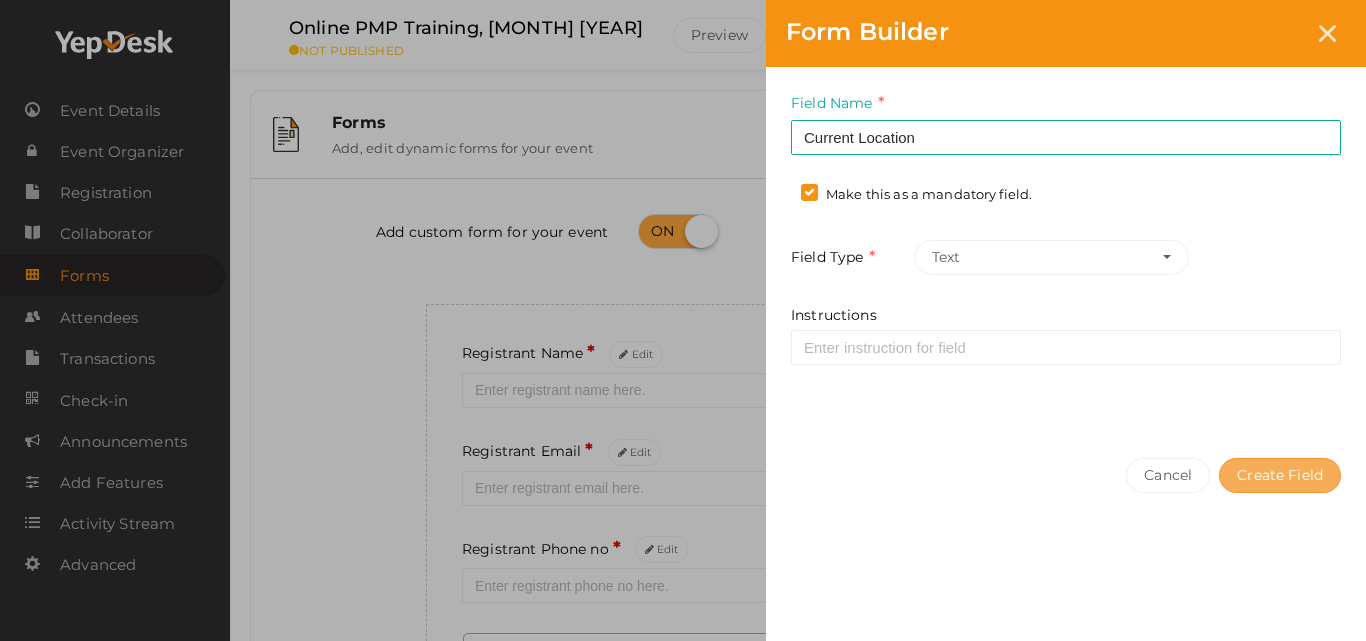 click on "Create Field" at bounding box center (1280, 475) 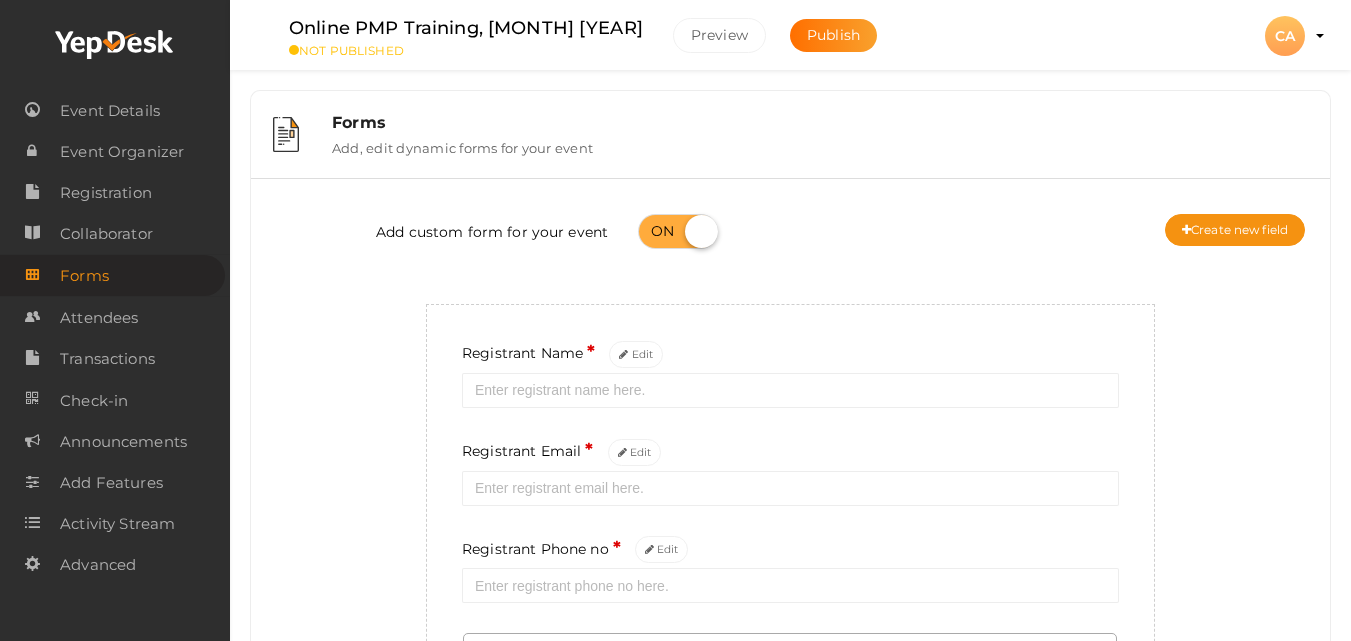 click on "Add custom form for your event
Create new field" at bounding box center [790, 234] 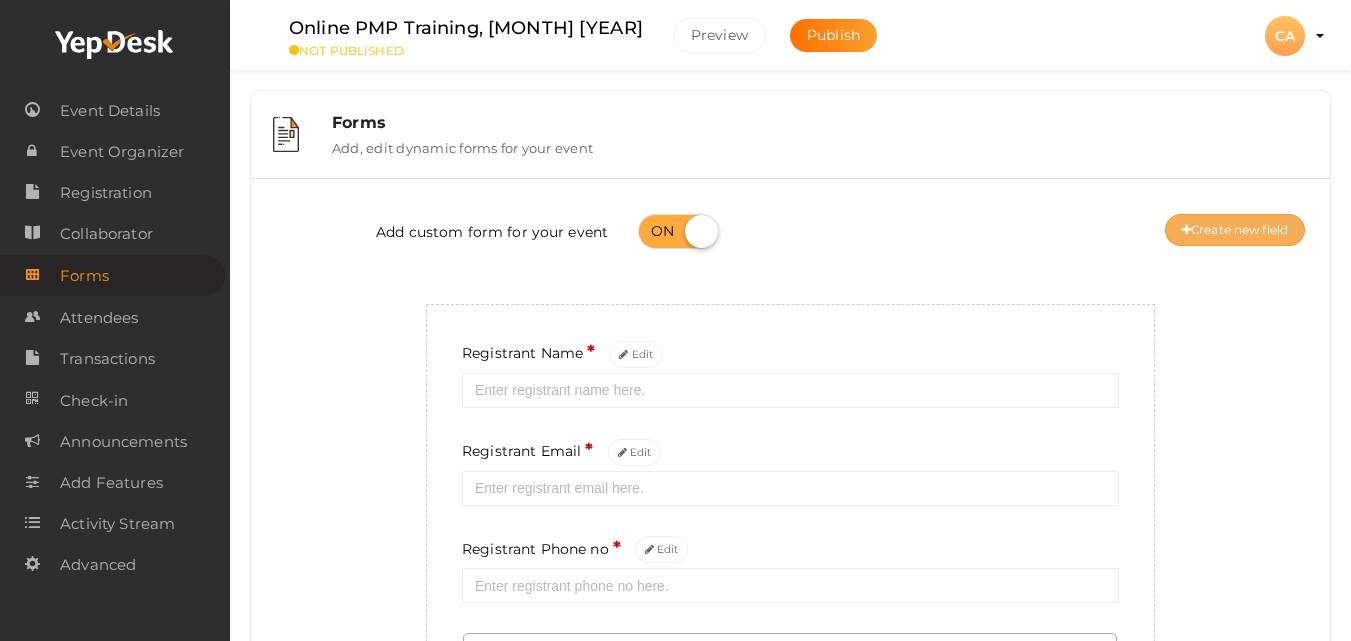 click on "Create new field" at bounding box center [1235, 230] 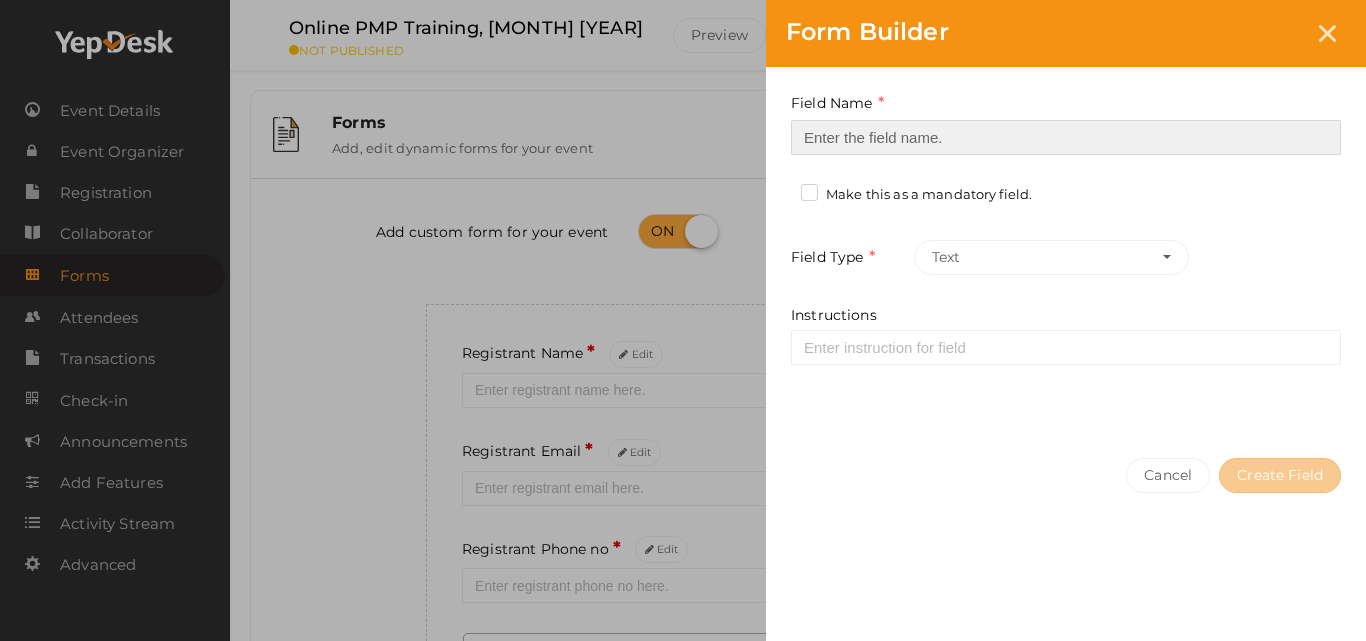 click at bounding box center (1066, 137) 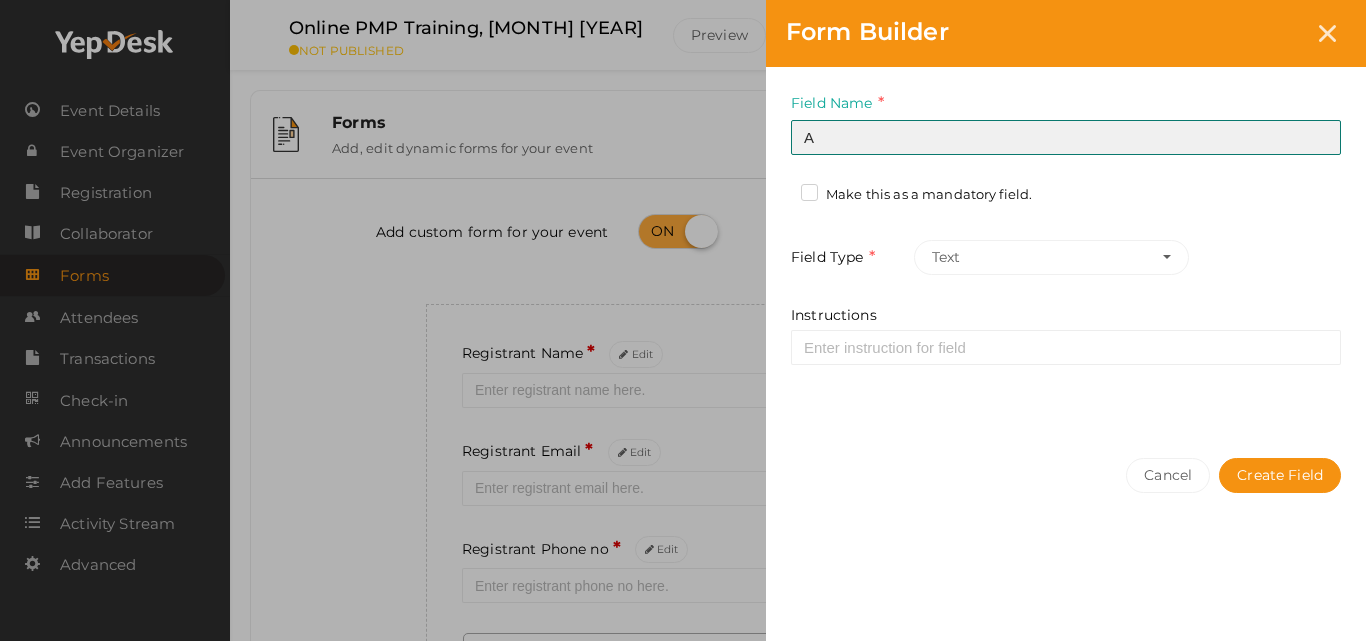 type on "[ADDRESS] 1" 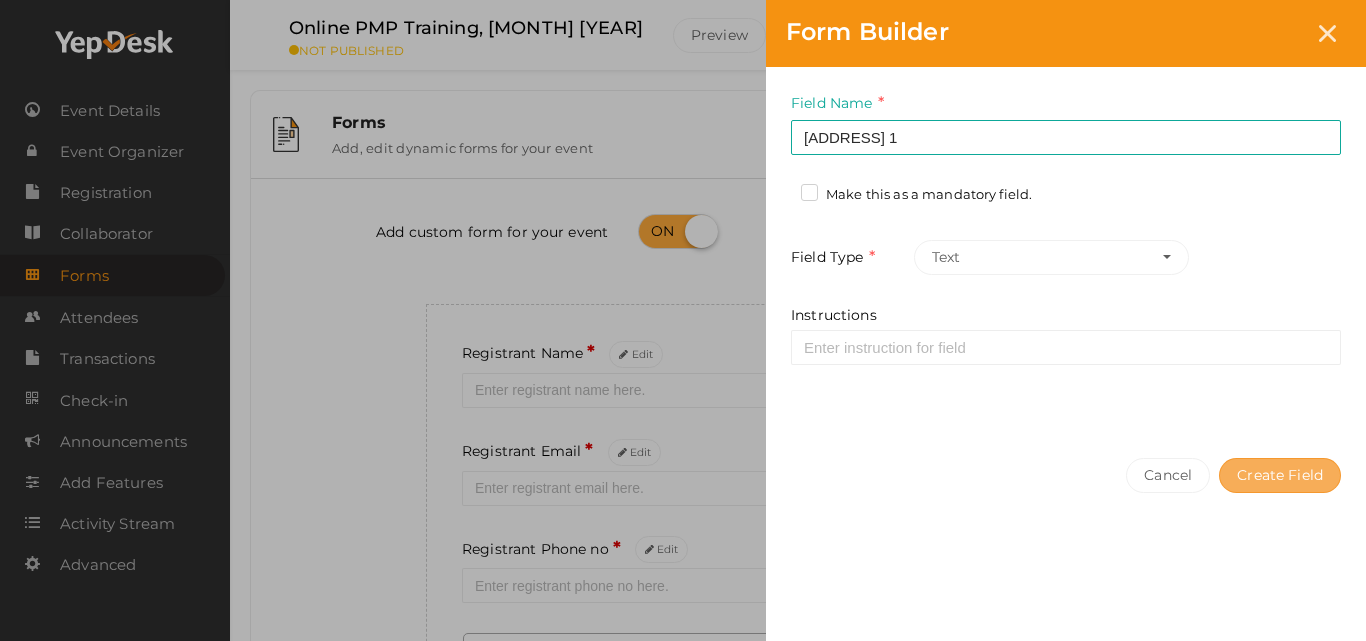 click on "Create Field" at bounding box center [1280, 475] 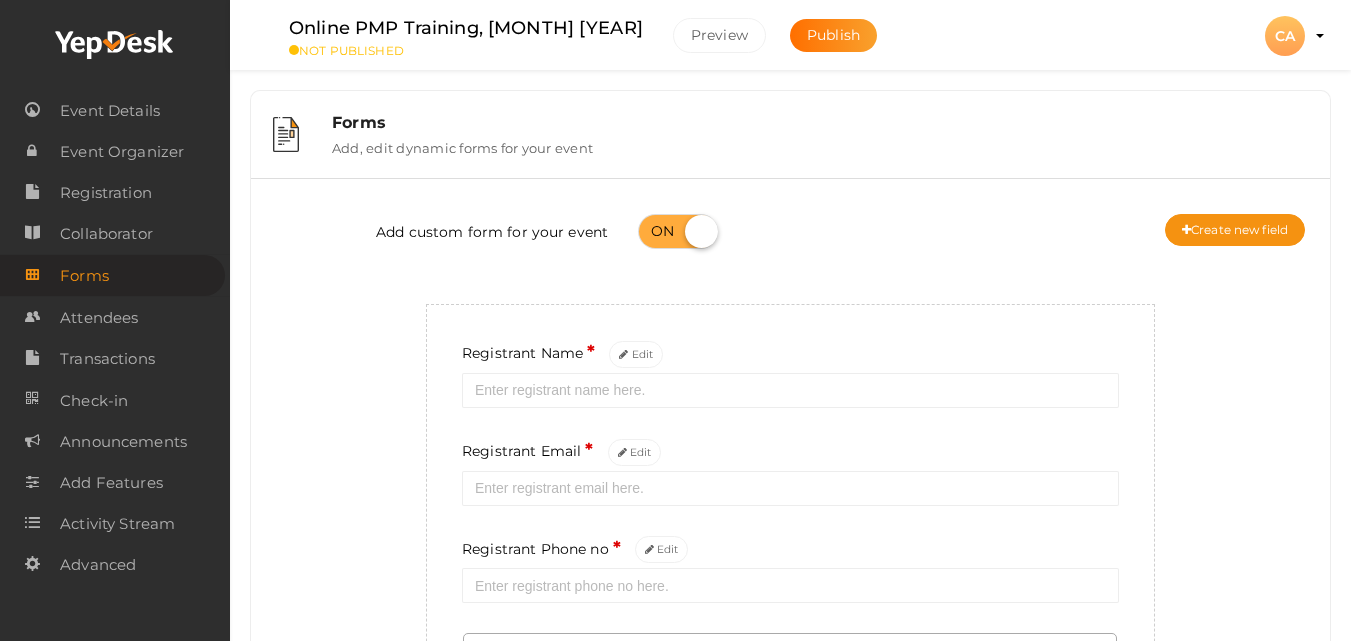 click on "Add custom form for your event
Create new field" at bounding box center [790, 234] 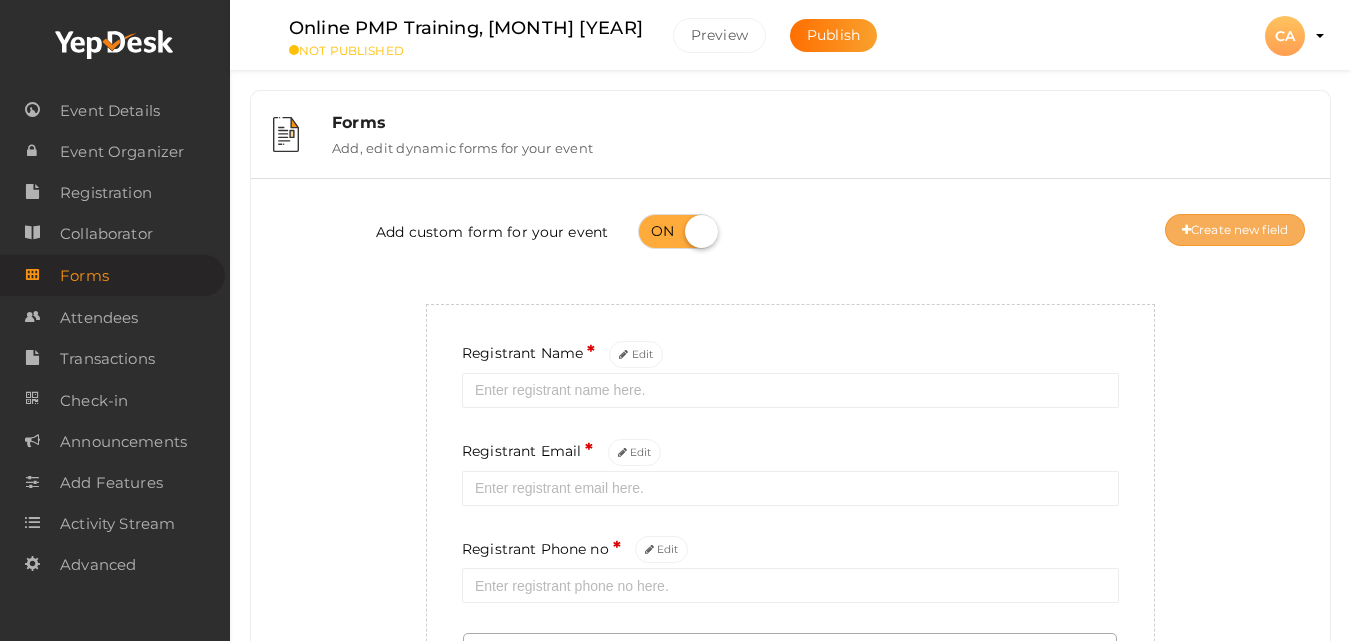 click on "Create new field" at bounding box center (1235, 230) 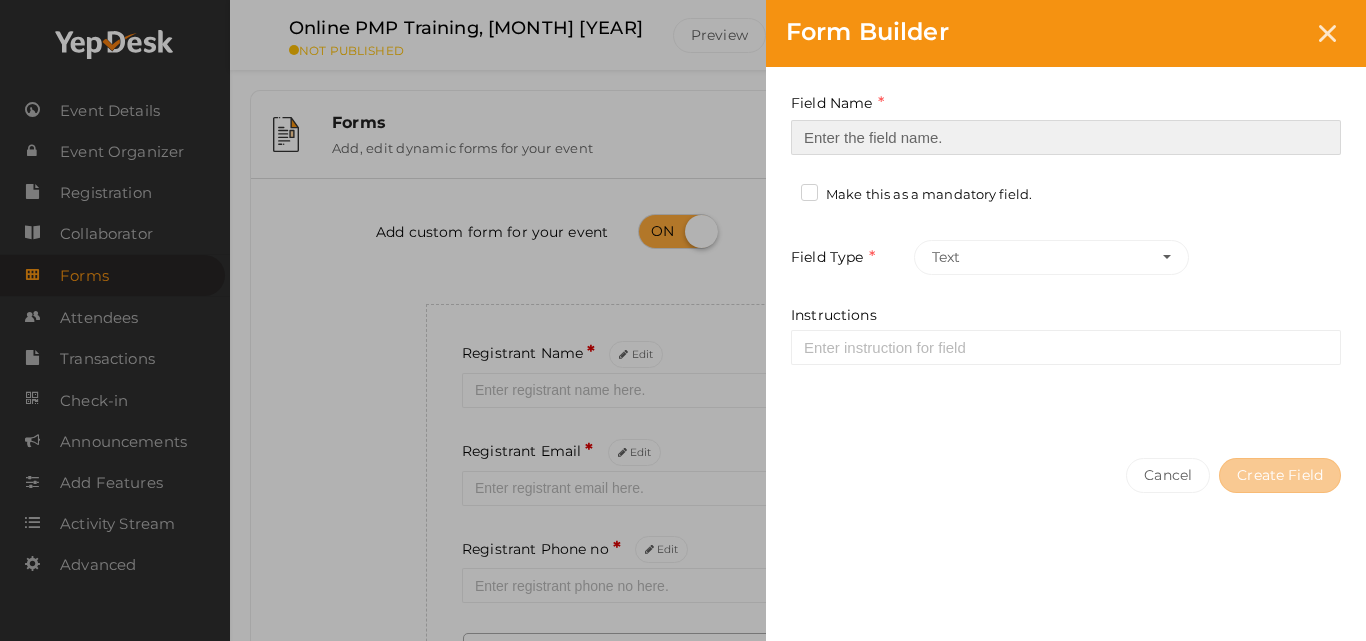 click at bounding box center (1066, 137) 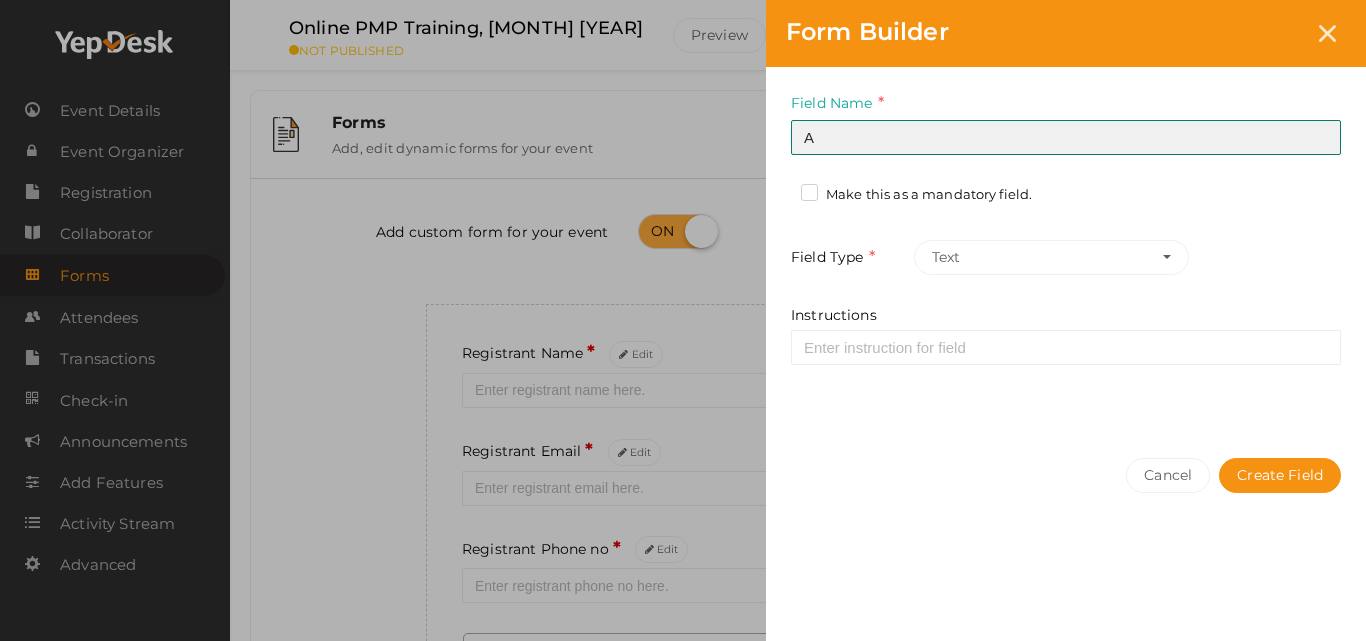 type on "Address 2" 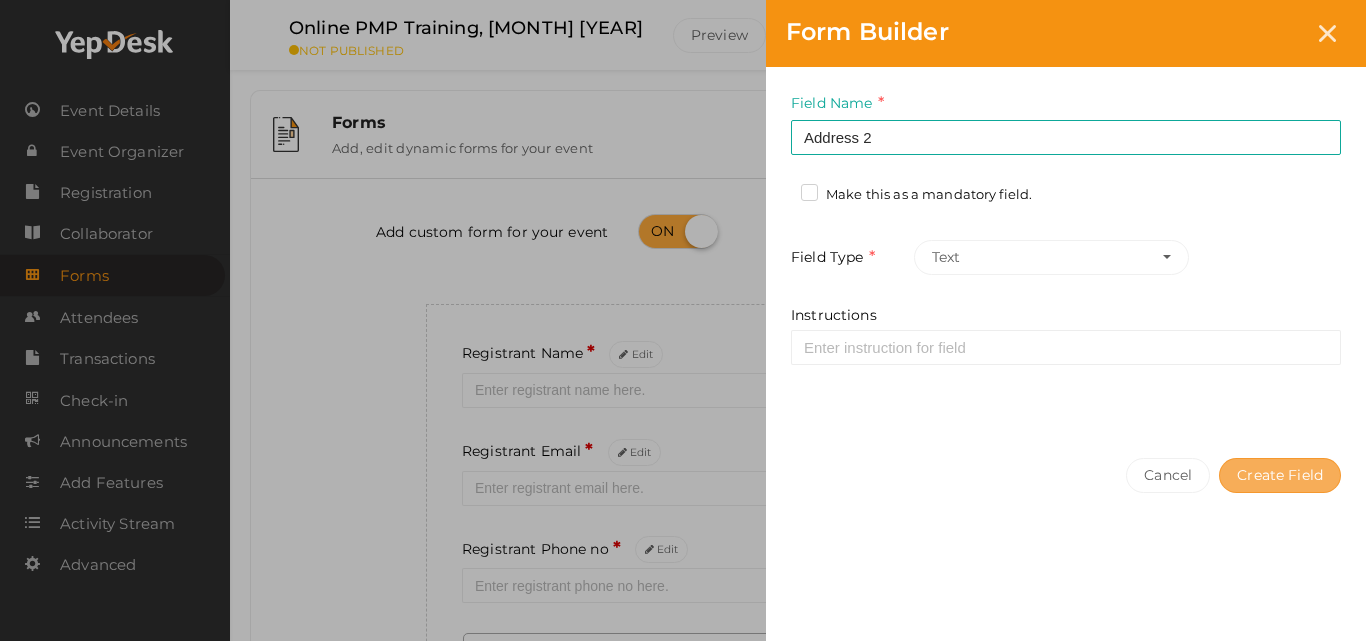 click on "Create Field" at bounding box center (1280, 475) 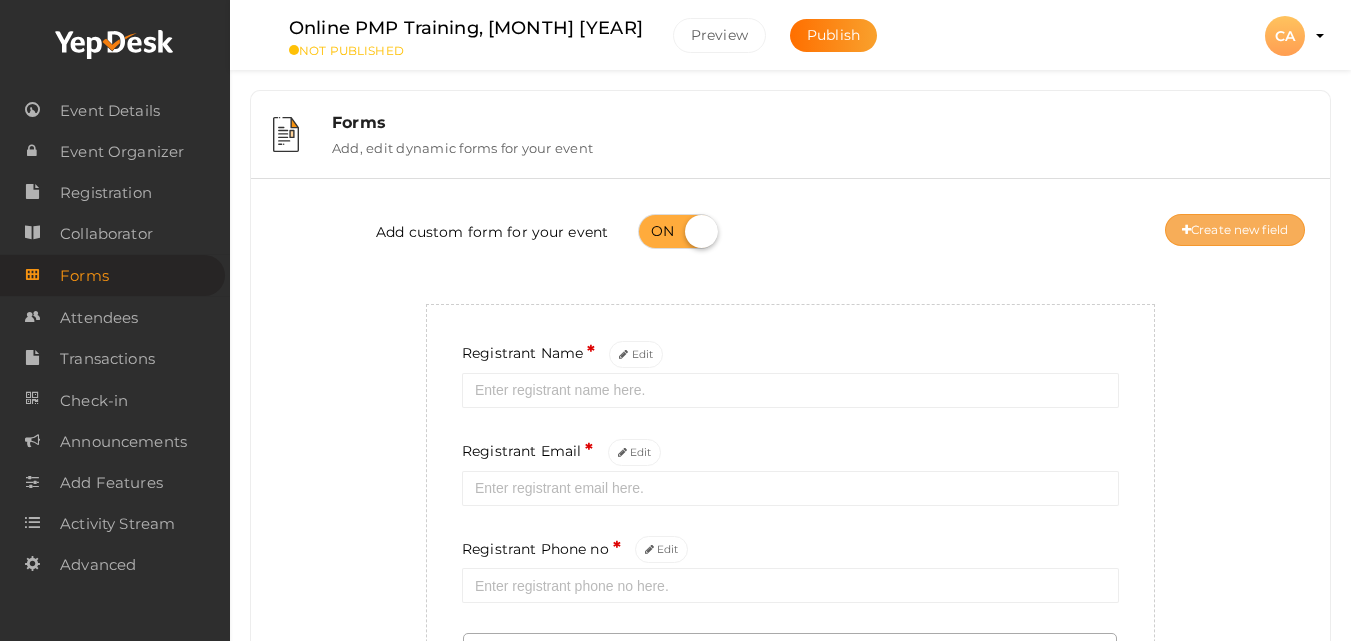 click on "Create new field" at bounding box center (1235, 230) 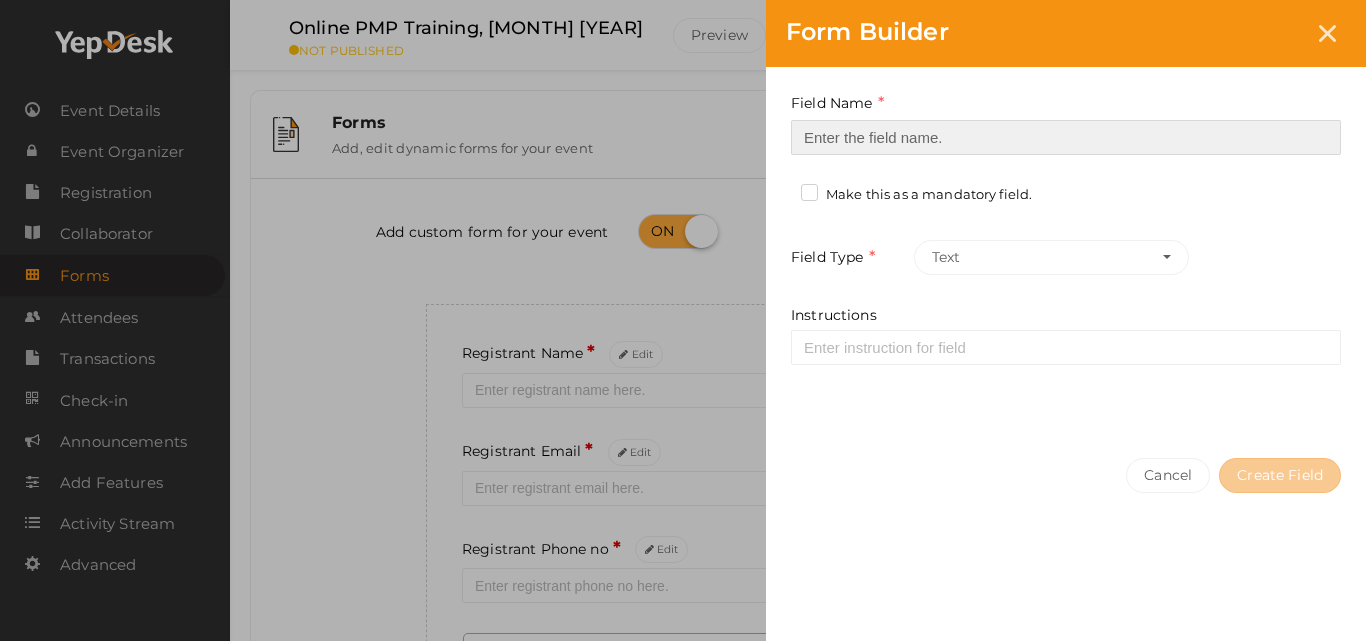 click at bounding box center (1066, 137) 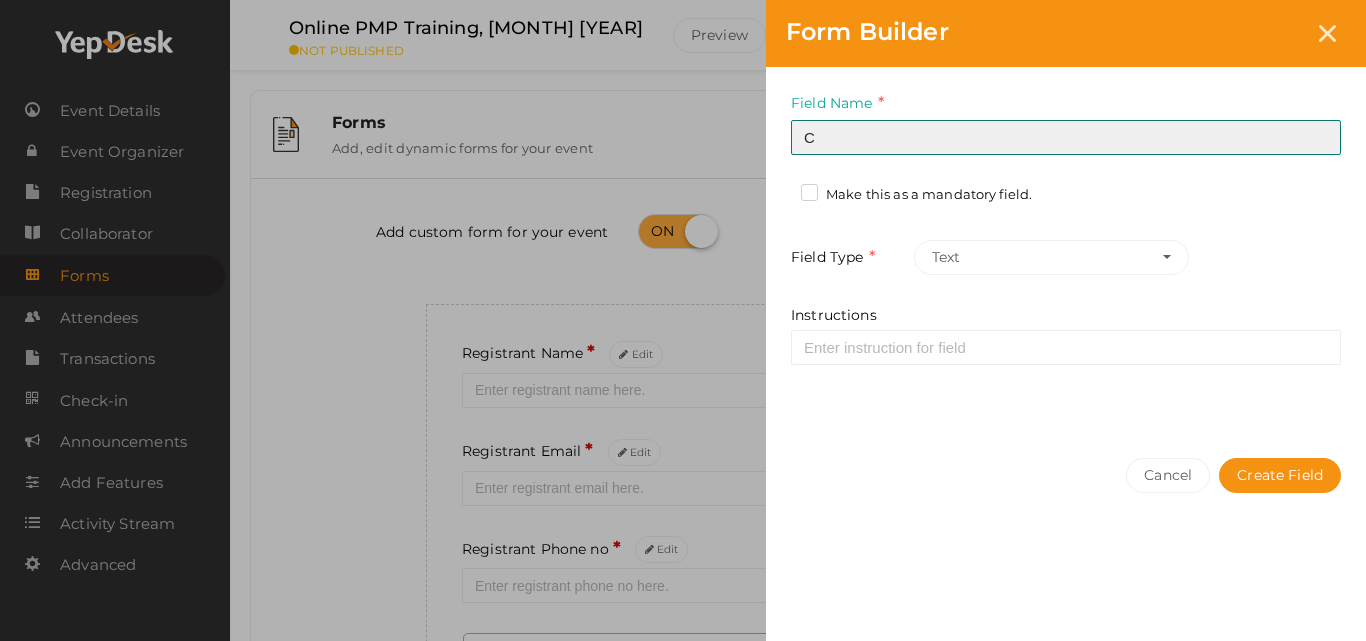type on "City" 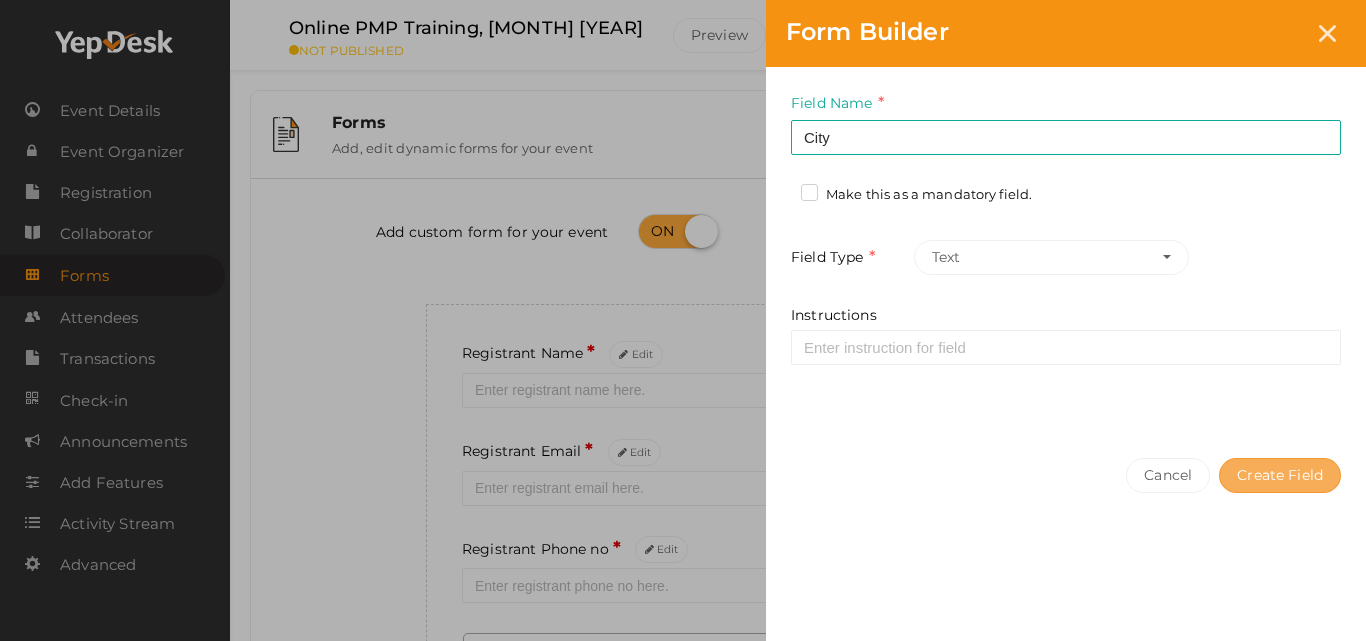 click on "Create Field" at bounding box center [1280, 475] 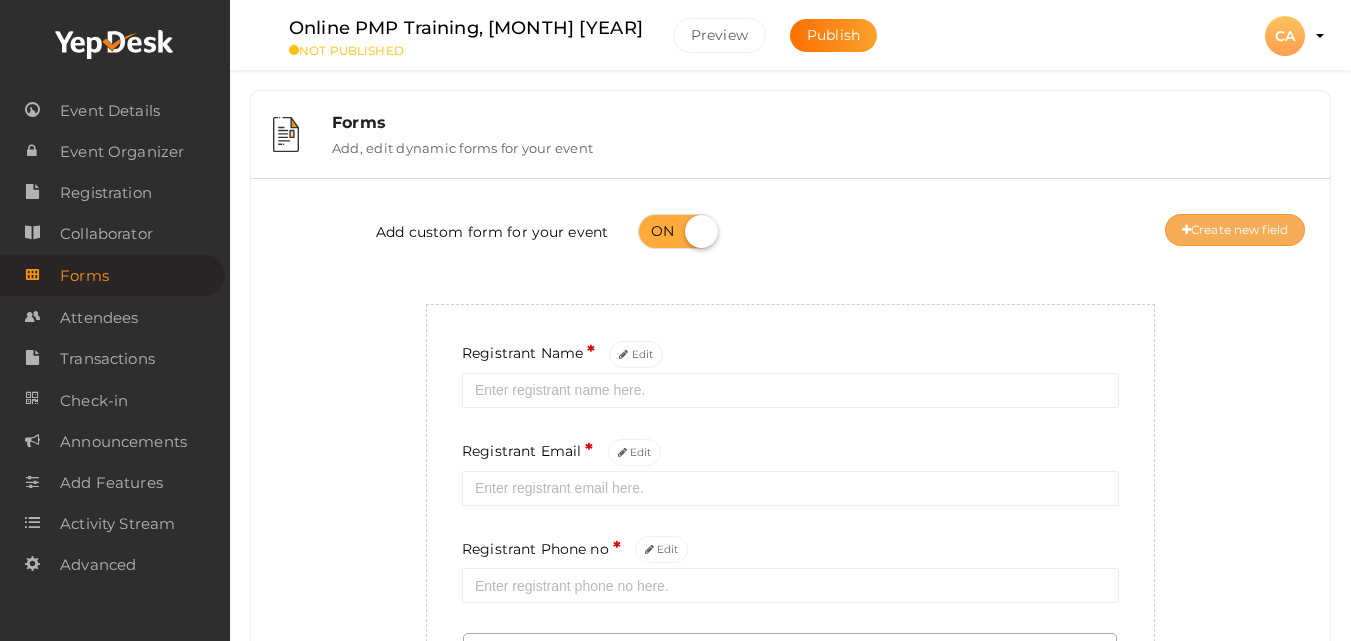 click on "Create new field" at bounding box center [1235, 230] 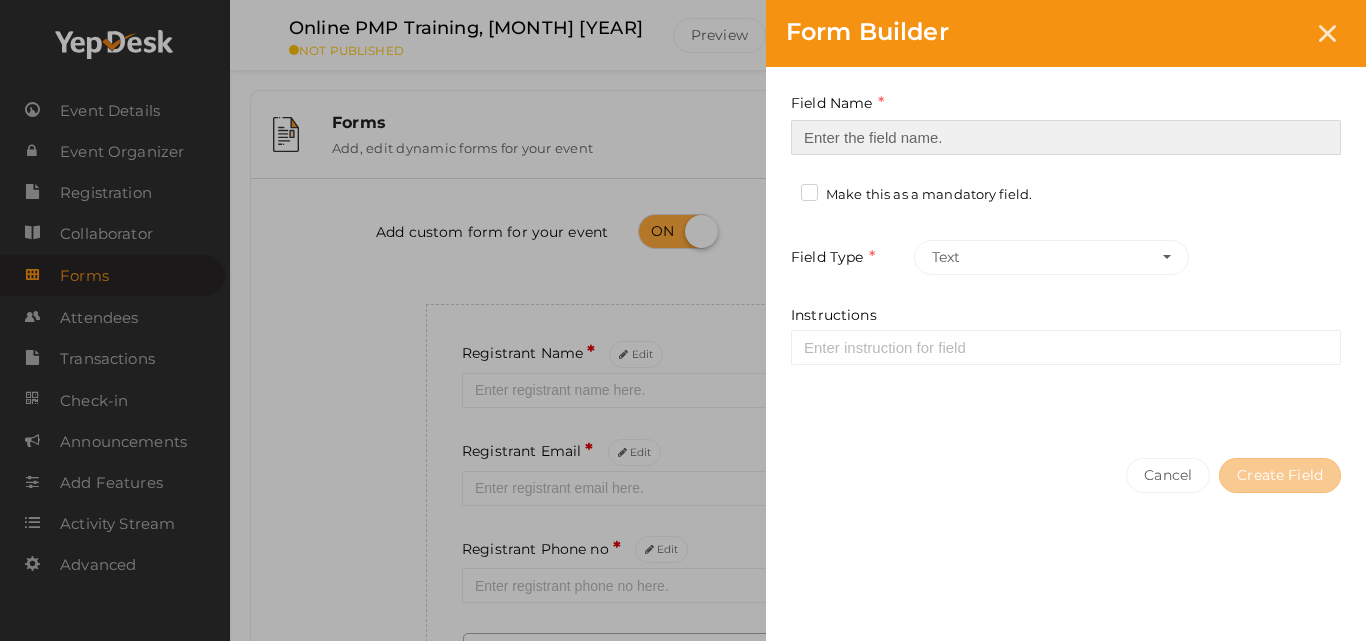 click at bounding box center [1066, 137] 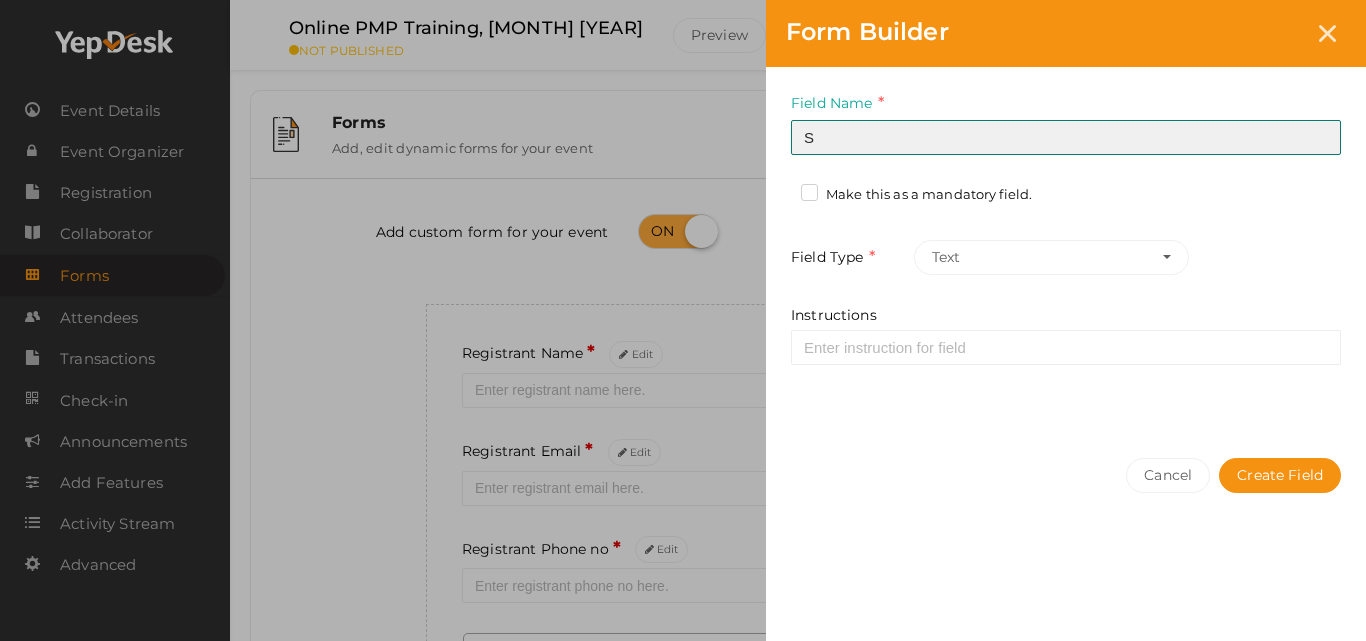 type on "[STATE]" 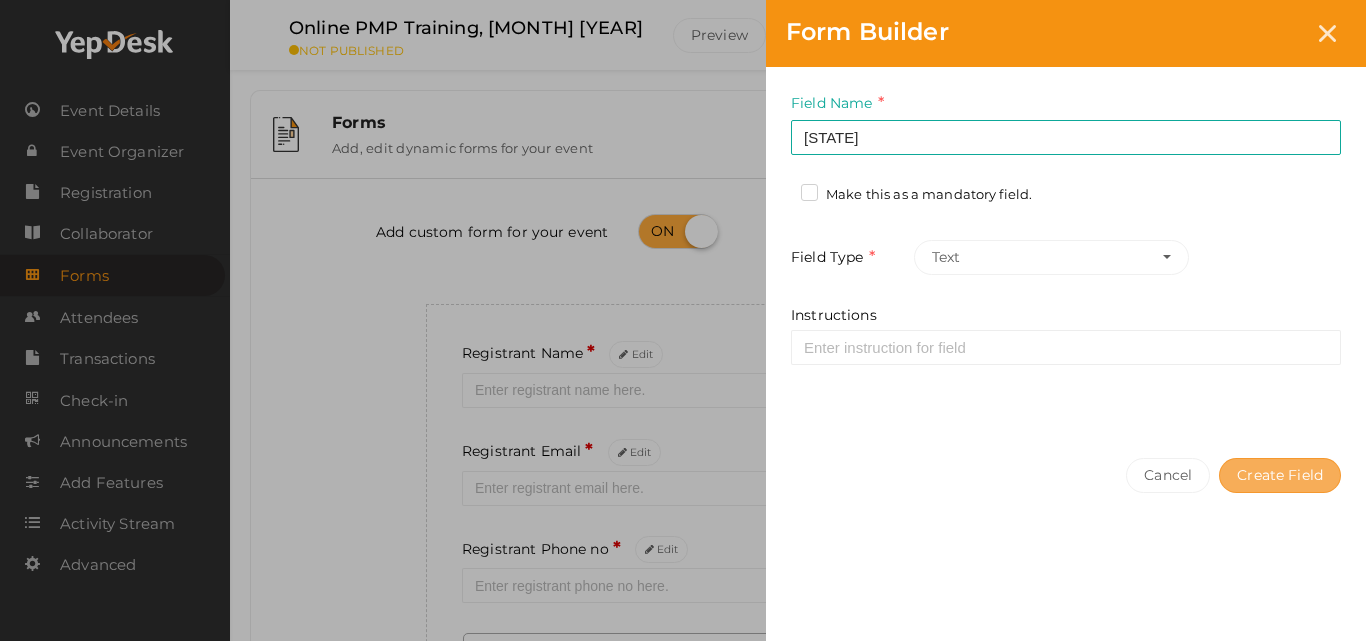 click on "Create Field" at bounding box center (1280, 475) 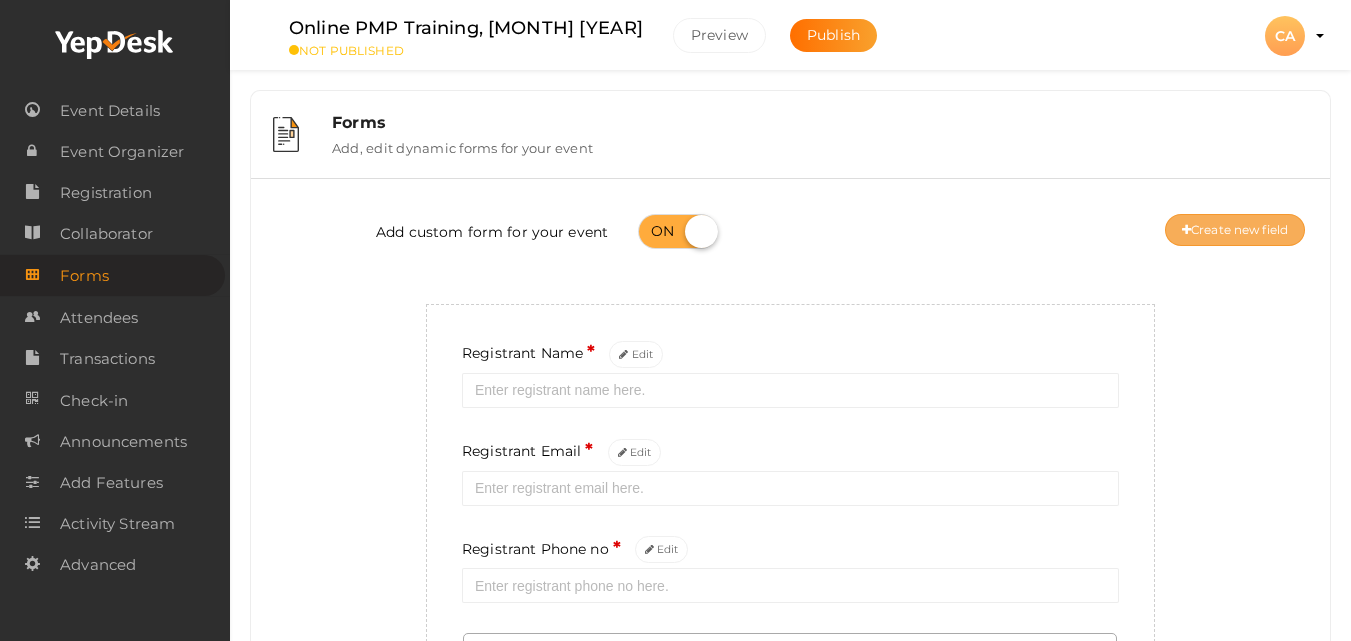 click on "Create new field" at bounding box center [1235, 230] 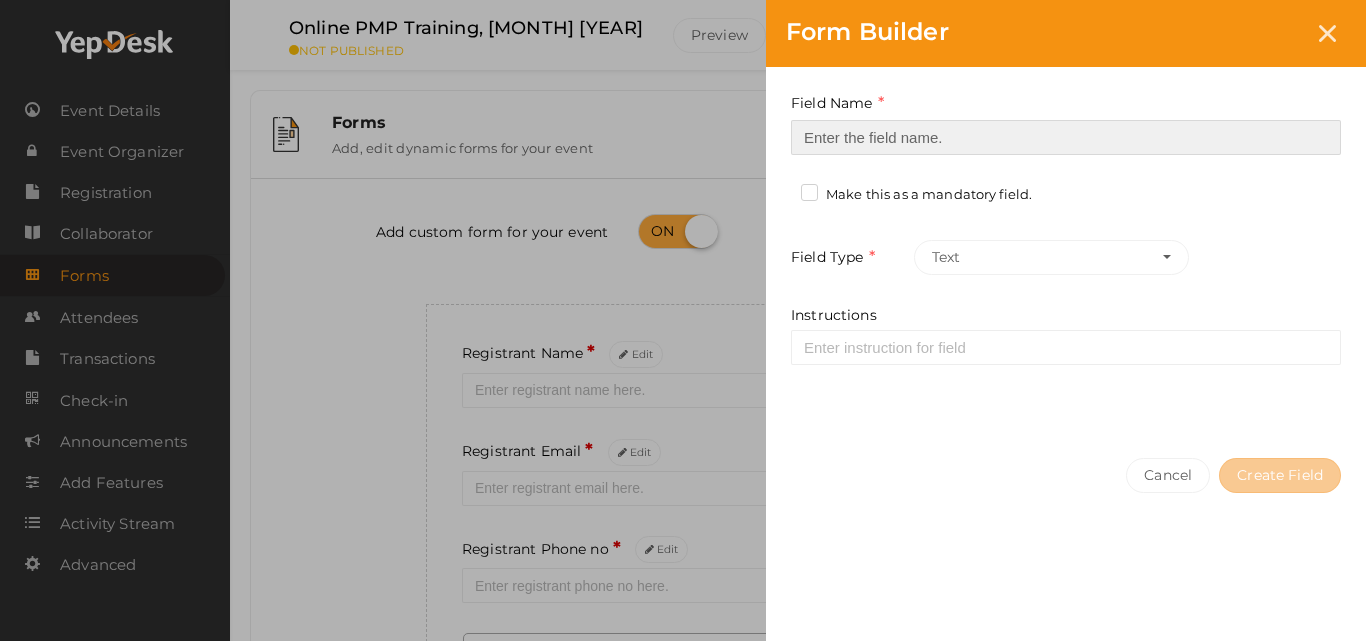 click at bounding box center [1066, 137] 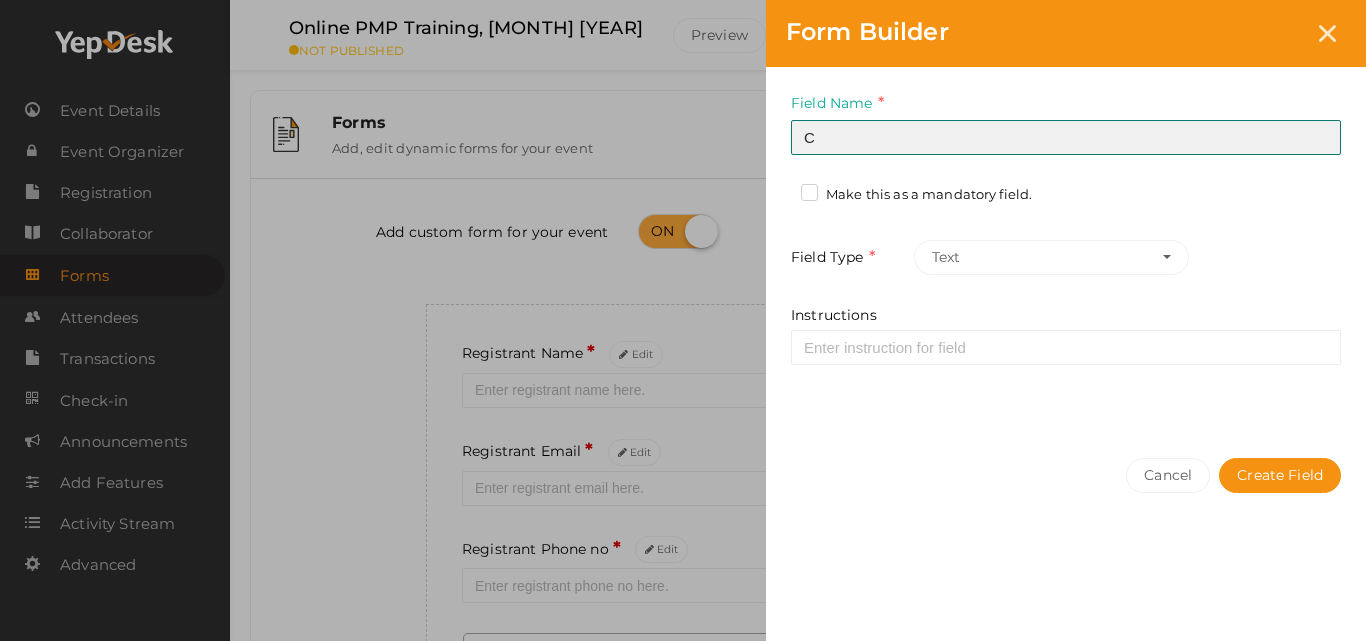 type on "Country" 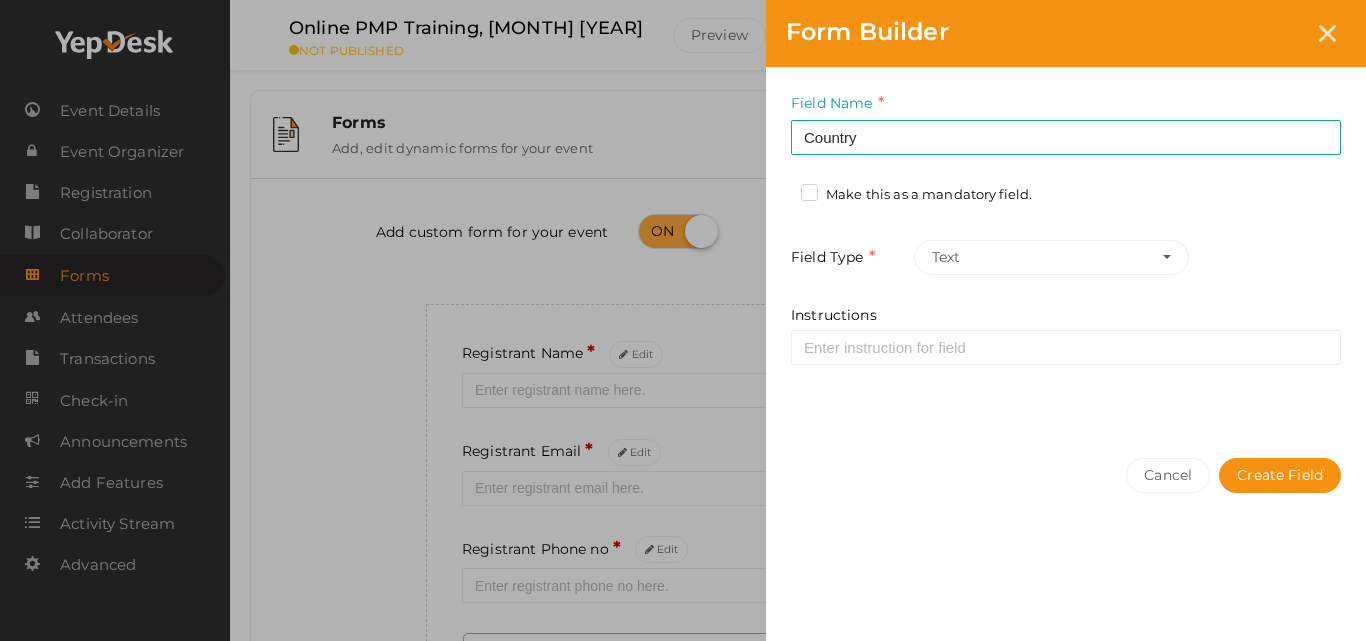 click on "Cancel
Create Field" at bounding box center [1066, 515] 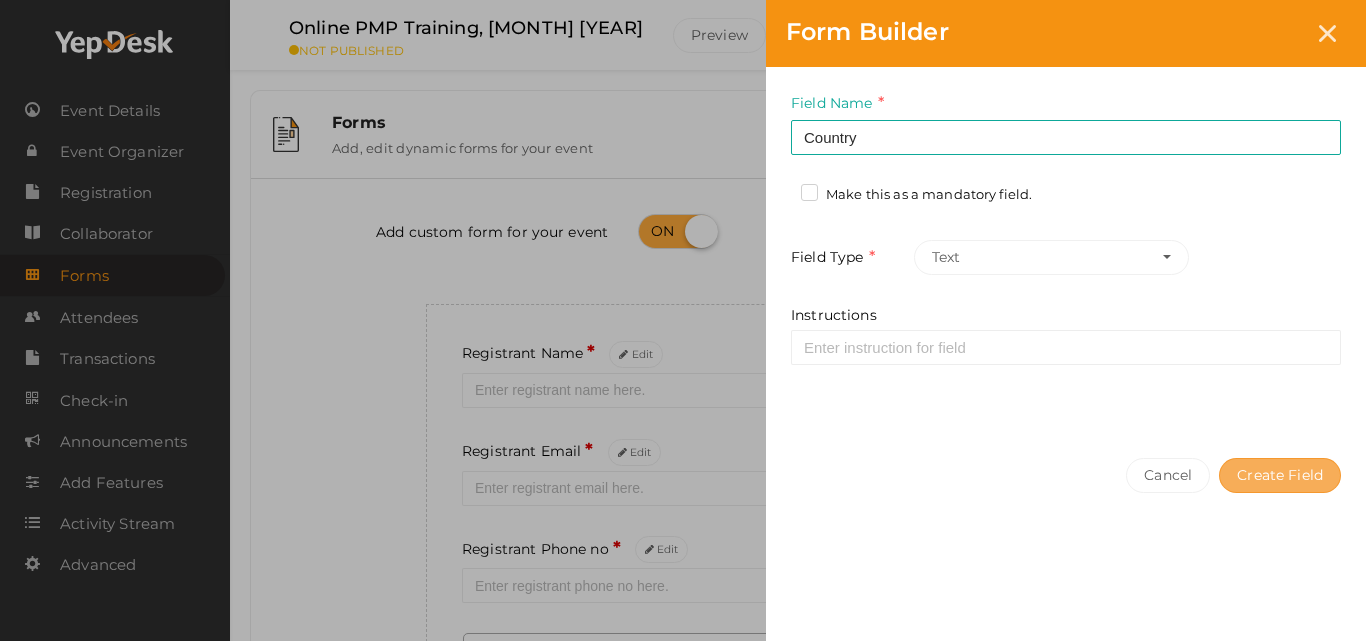 click on "Create Field" at bounding box center [1280, 475] 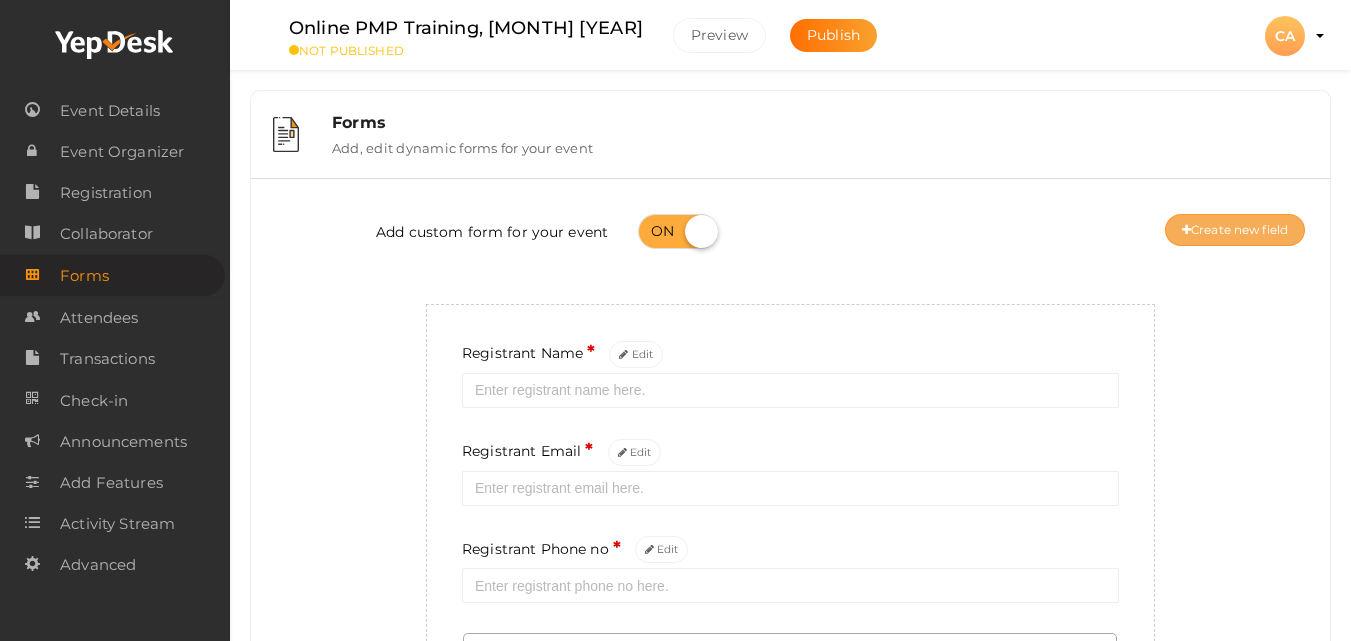 click on "Create new field" at bounding box center (1235, 230) 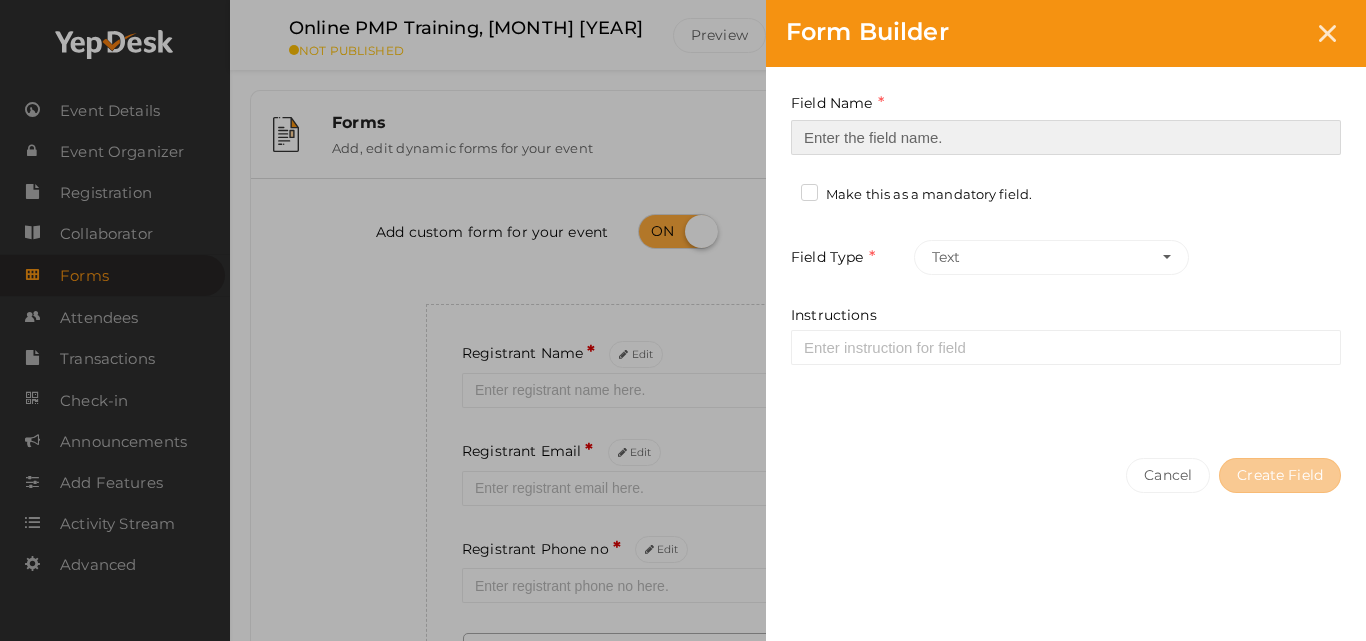click at bounding box center (1066, 137) 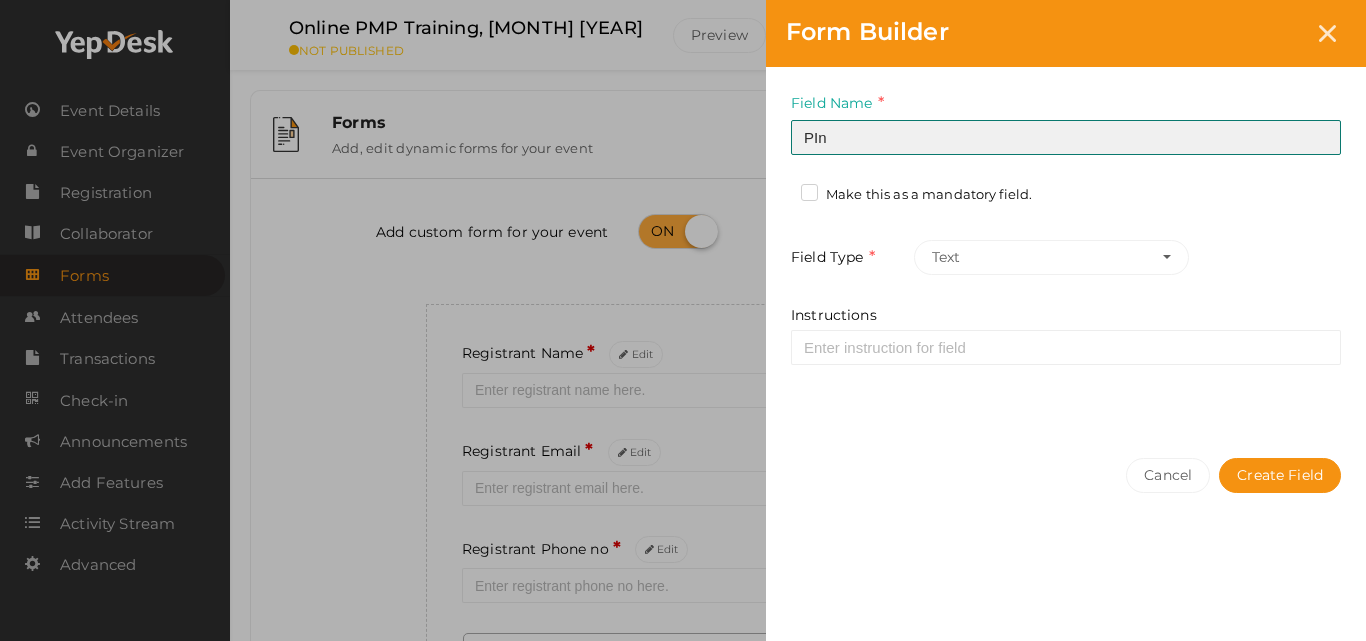 type on "Pin Code" 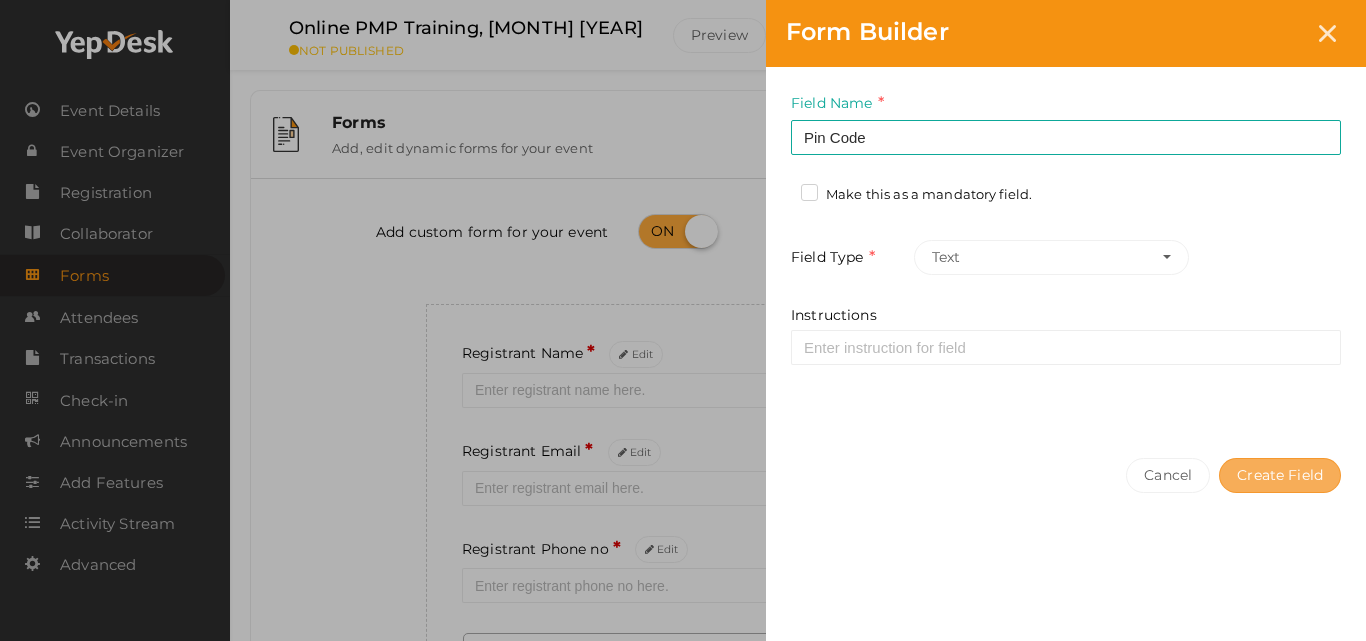 click on "Create Field" at bounding box center [1280, 475] 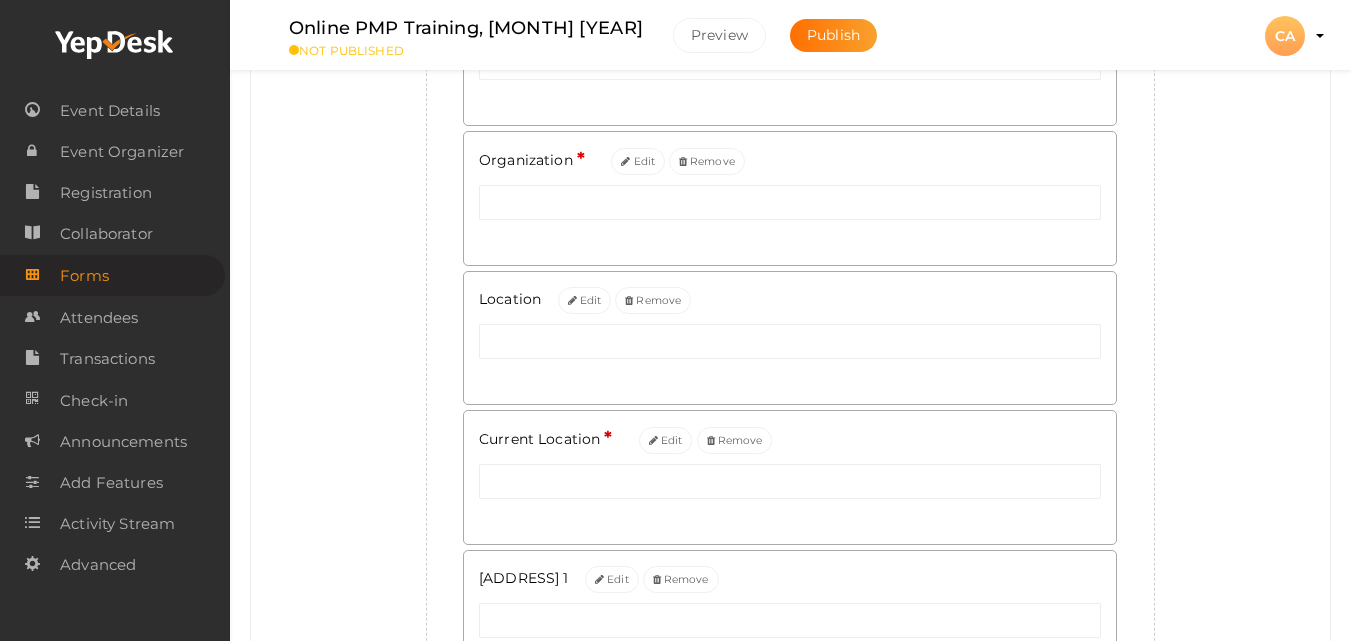scroll, scrollTop: 1680, scrollLeft: 0, axis: vertical 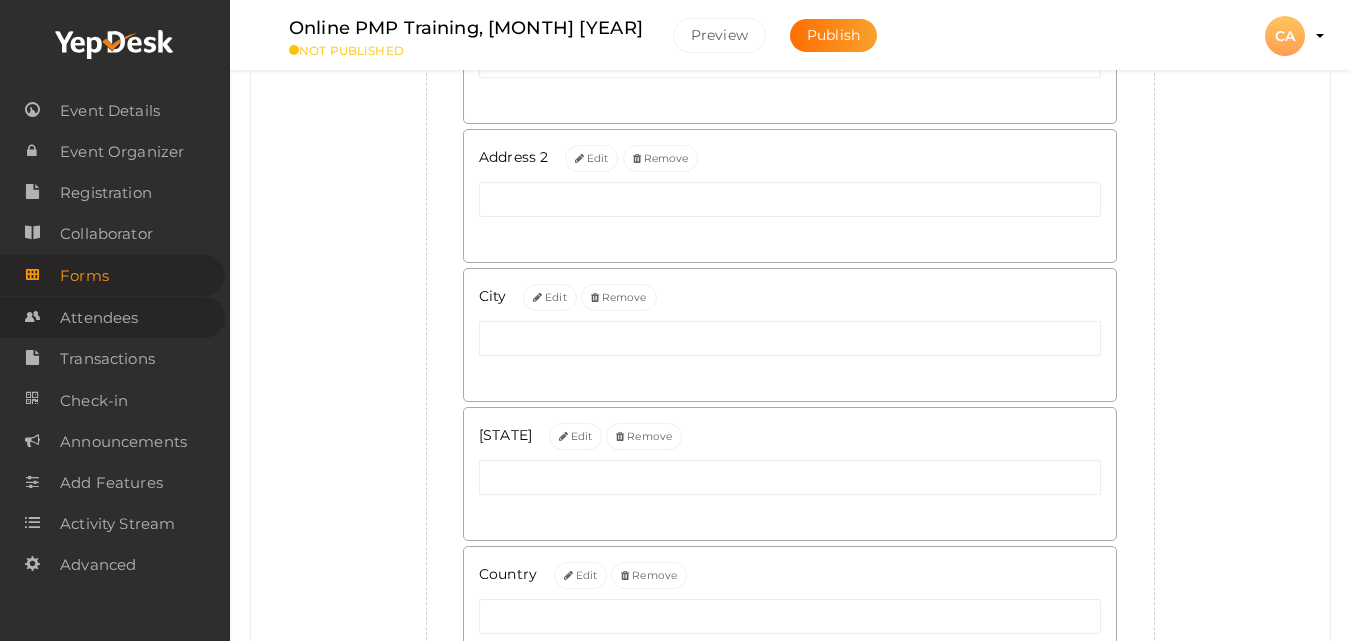 click on "Attendees" at bounding box center (99, 318) 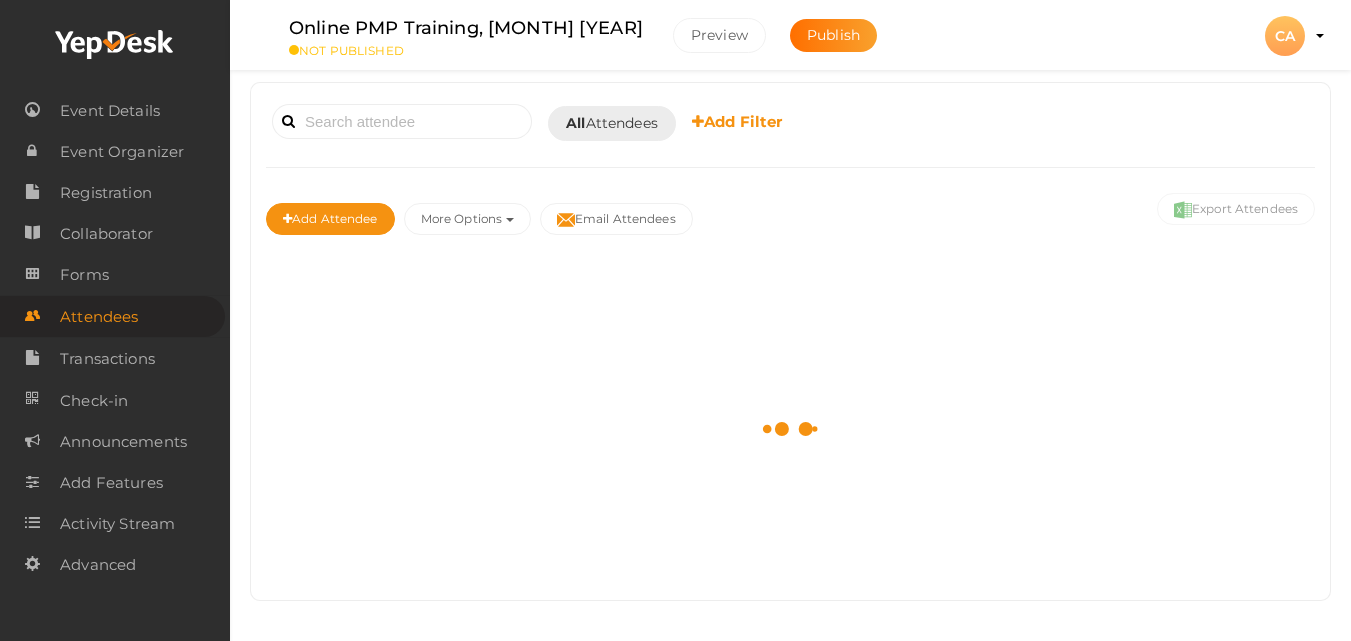 scroll, scrollTop: 0, scrollLeft: 0, axis: both 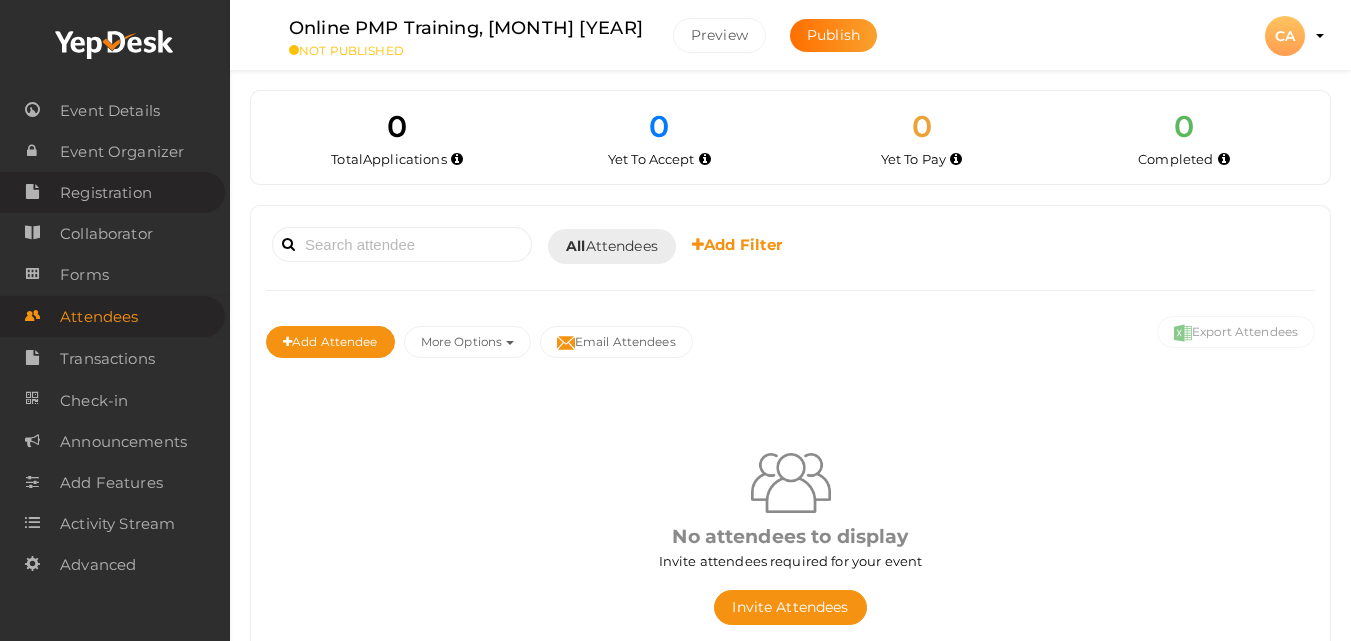 click on "Registration" at bounding box center (106, 193) 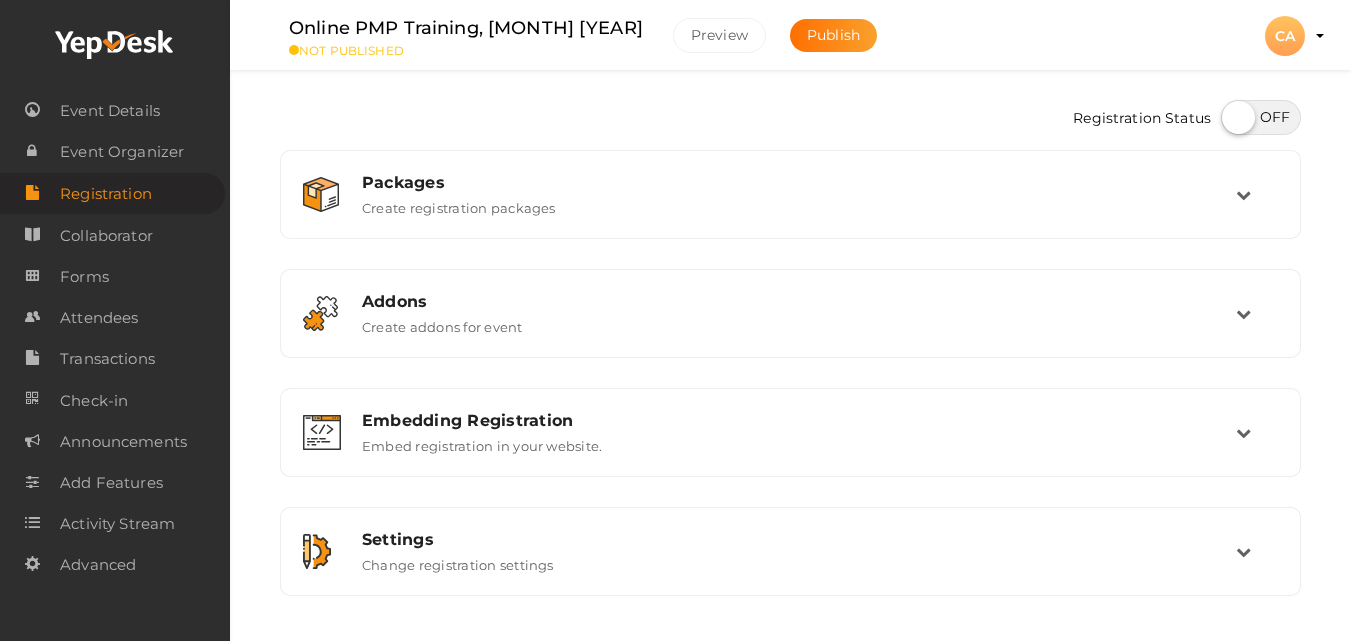 click at bounding box center (1261, 117) 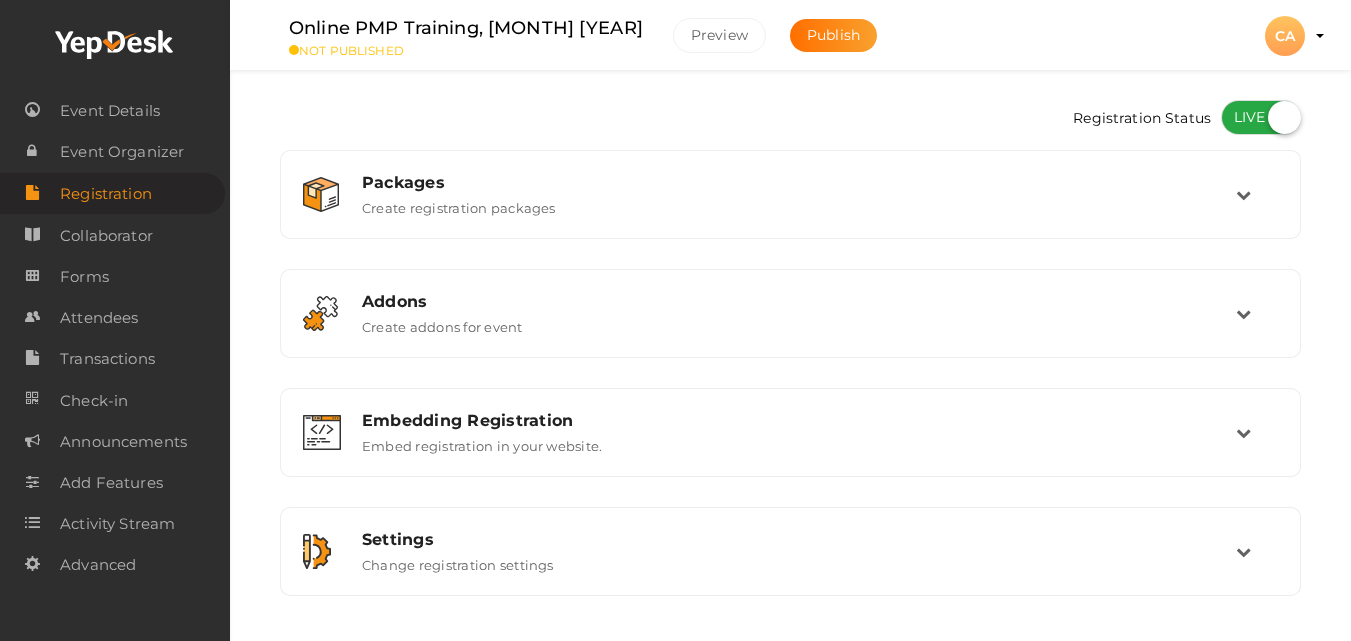 click at bounding box center (1261, 117) 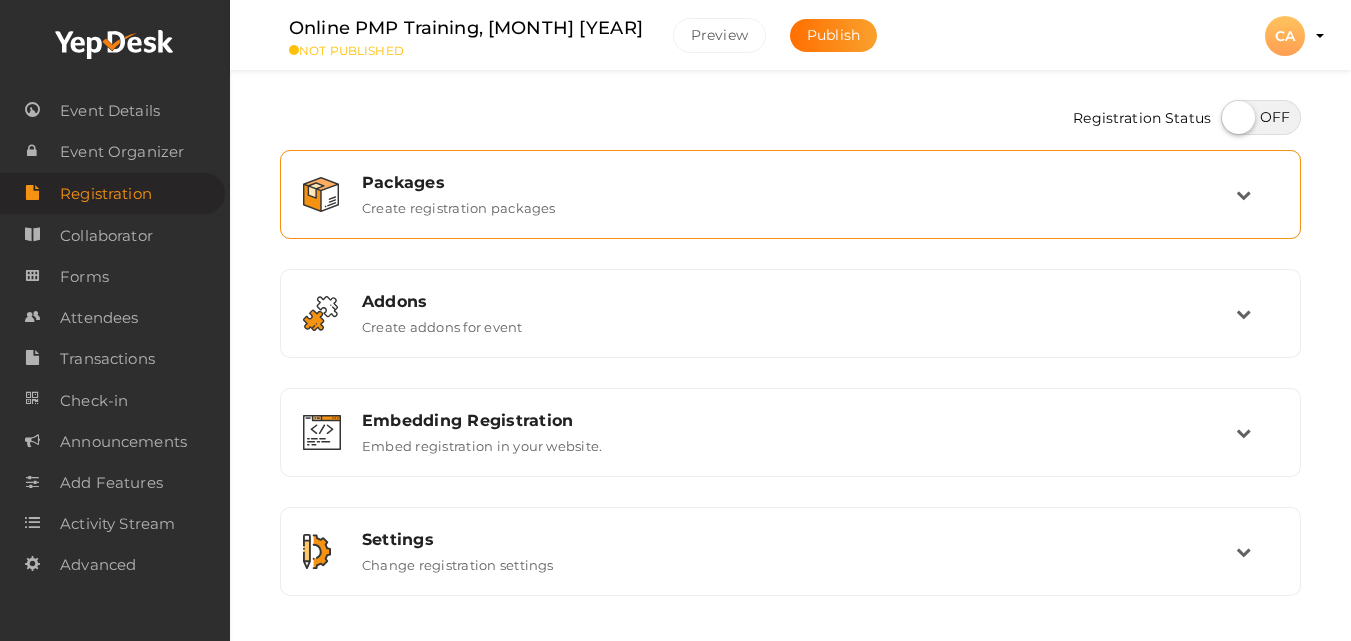 click on "Packages
Create registration packages" at bounding box center (790, 194) 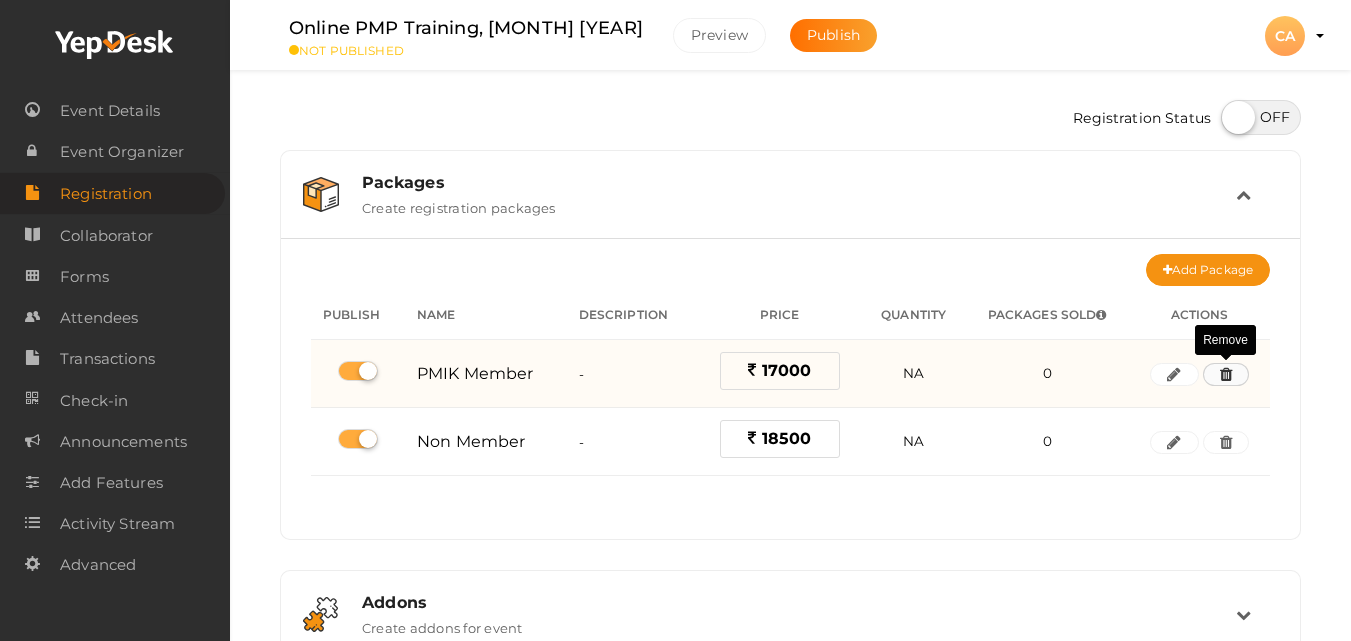 click at bounding box center [1226, 375] 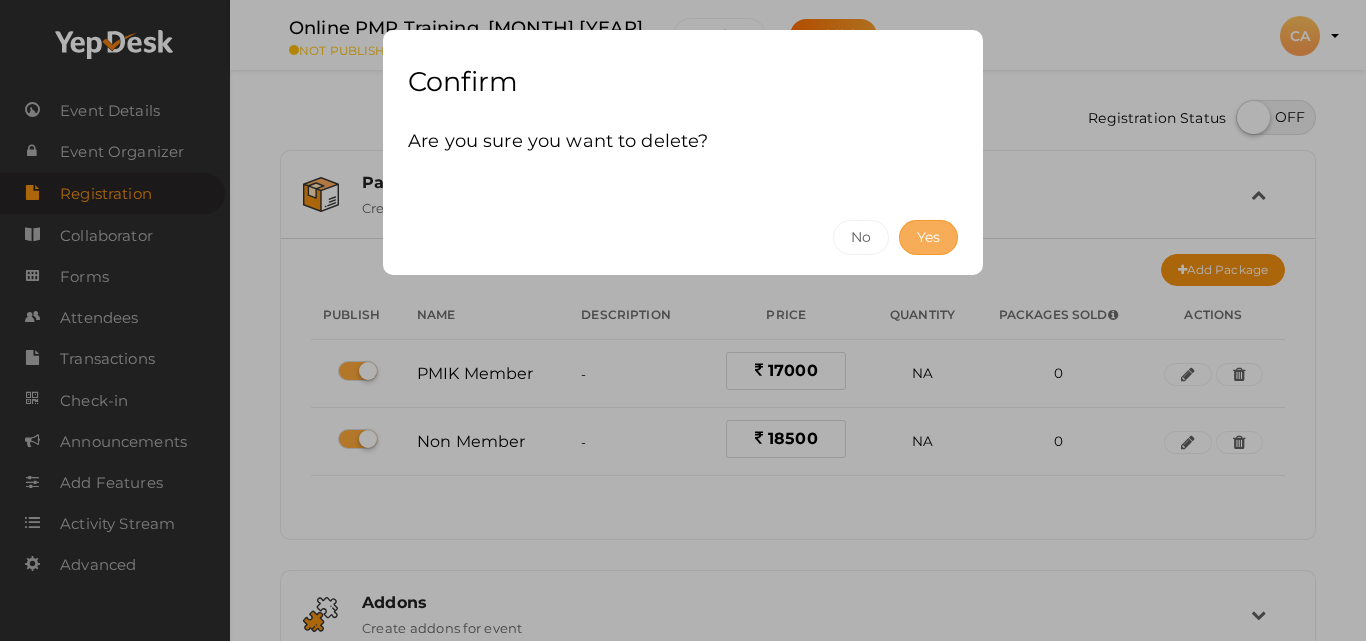 click on "Yes" at bounding box center (928, 237) 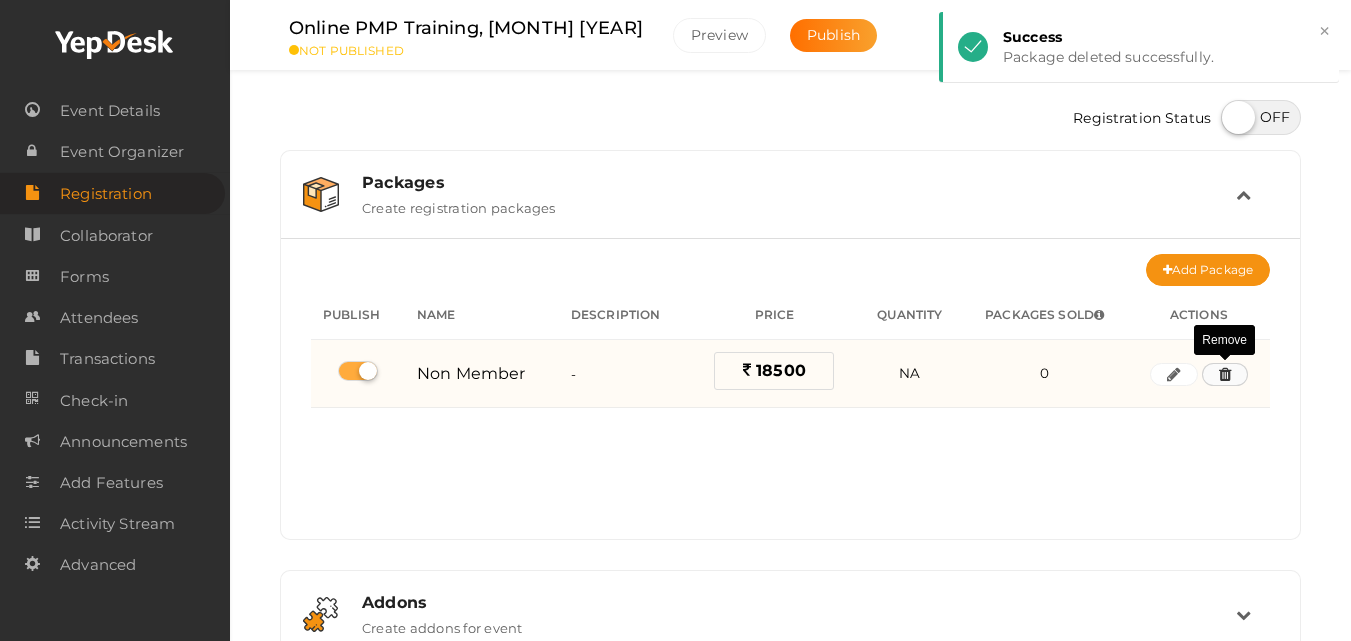 click at bounding box center [1225, 375] 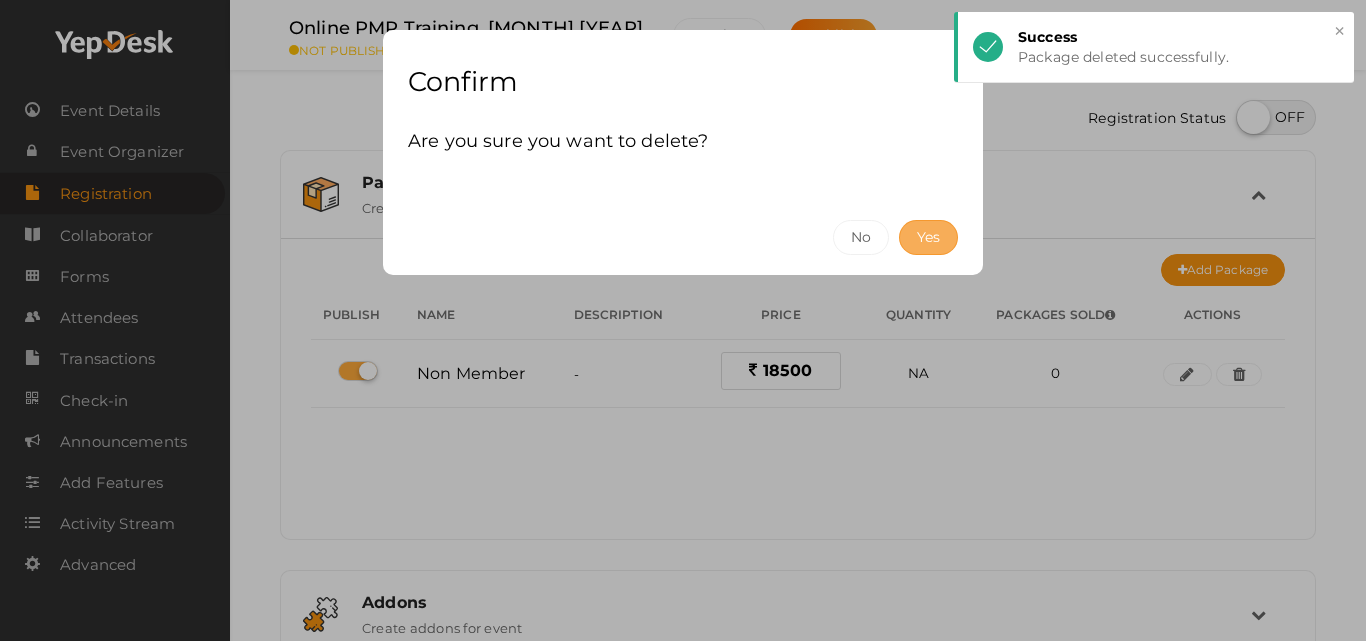 click on "Yes" at bounding box center (928, 237) 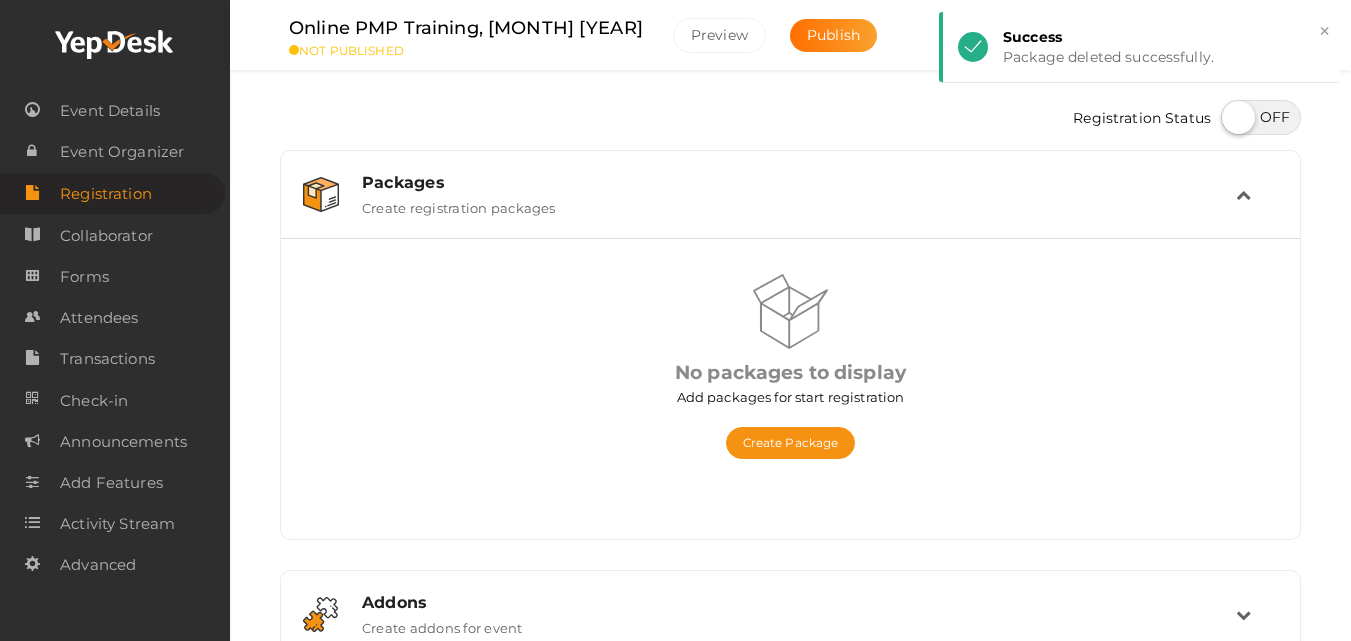scroll, scrollTop: 356, scrollLeft: 0, axis: vertical 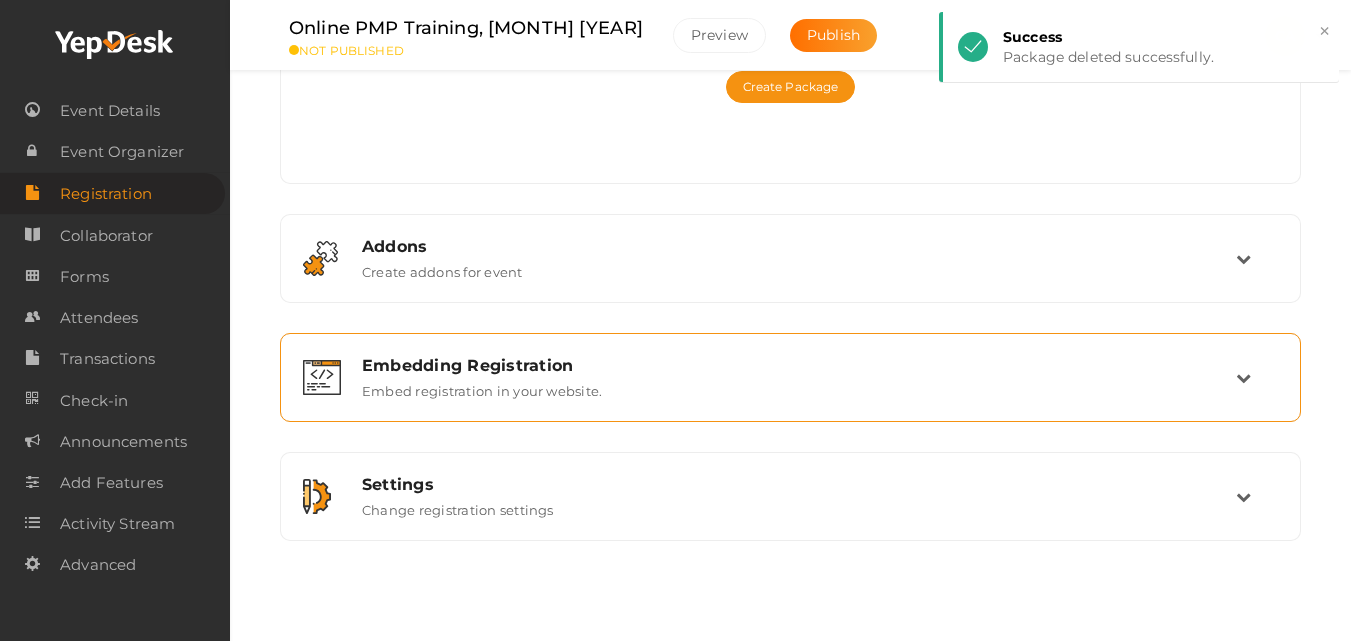 click on "Embedding Registration
Embed registration in your website." at bounding box center (791, 377) 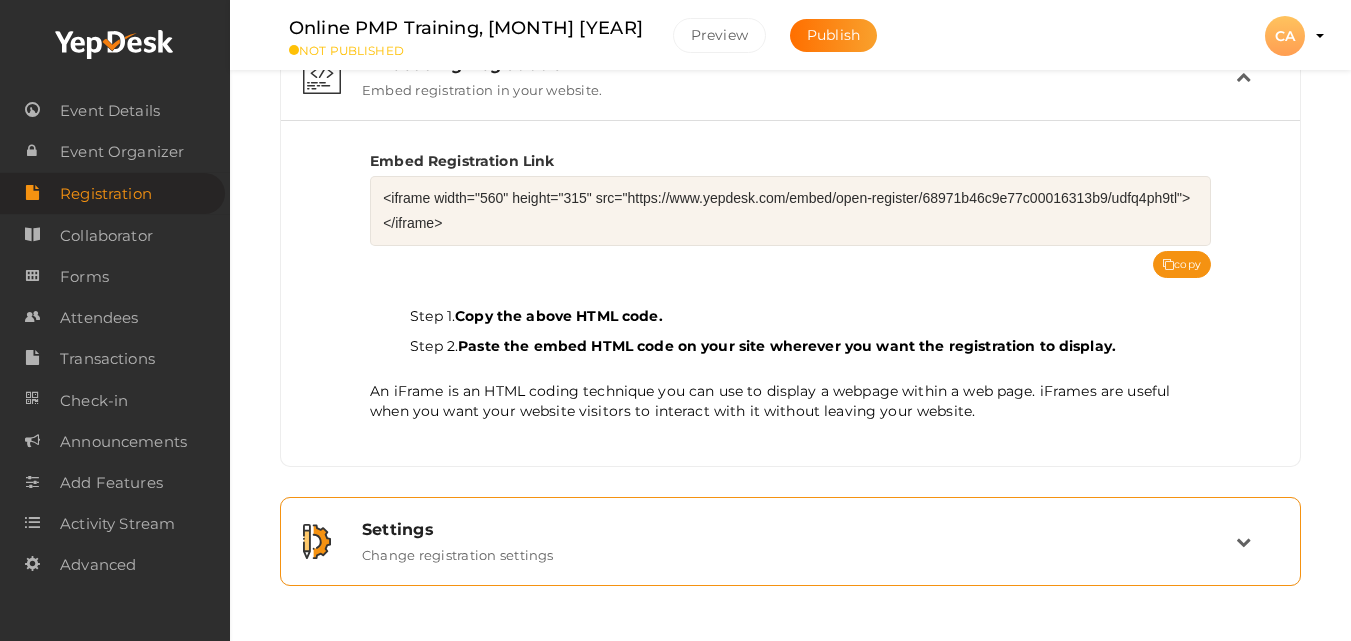 click at bounding box center [1243, 541] 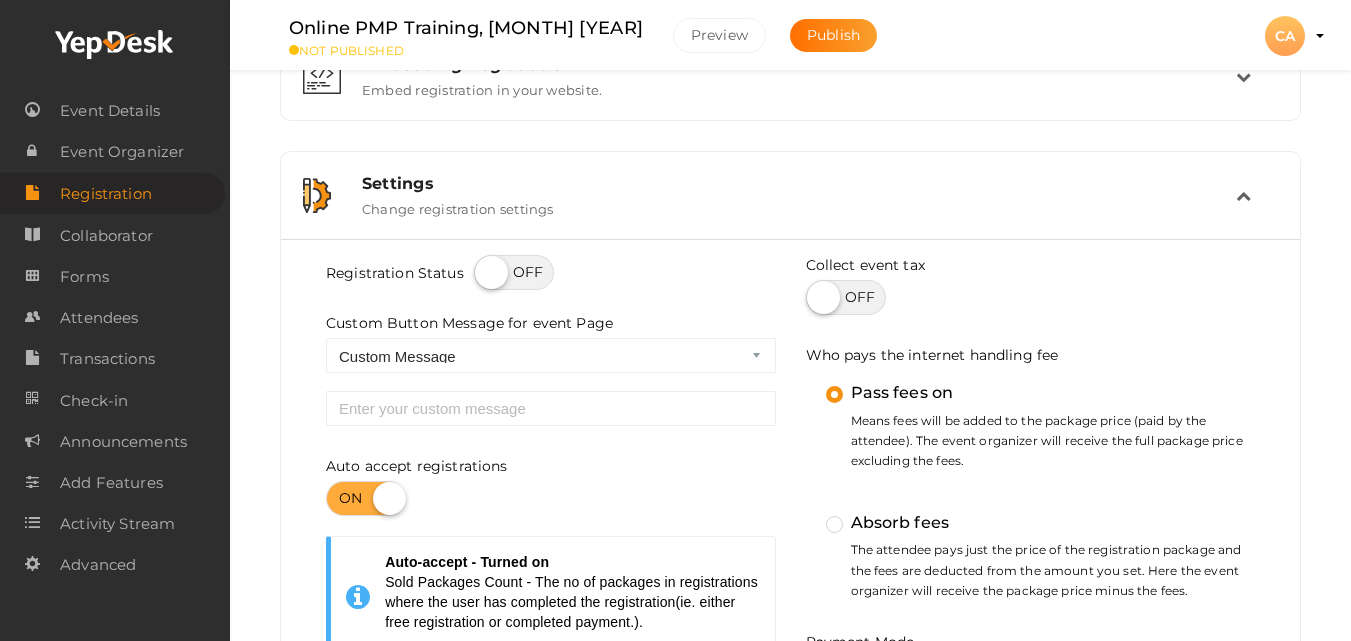 click on "Absorb fees" at bounding box center [888, 523] 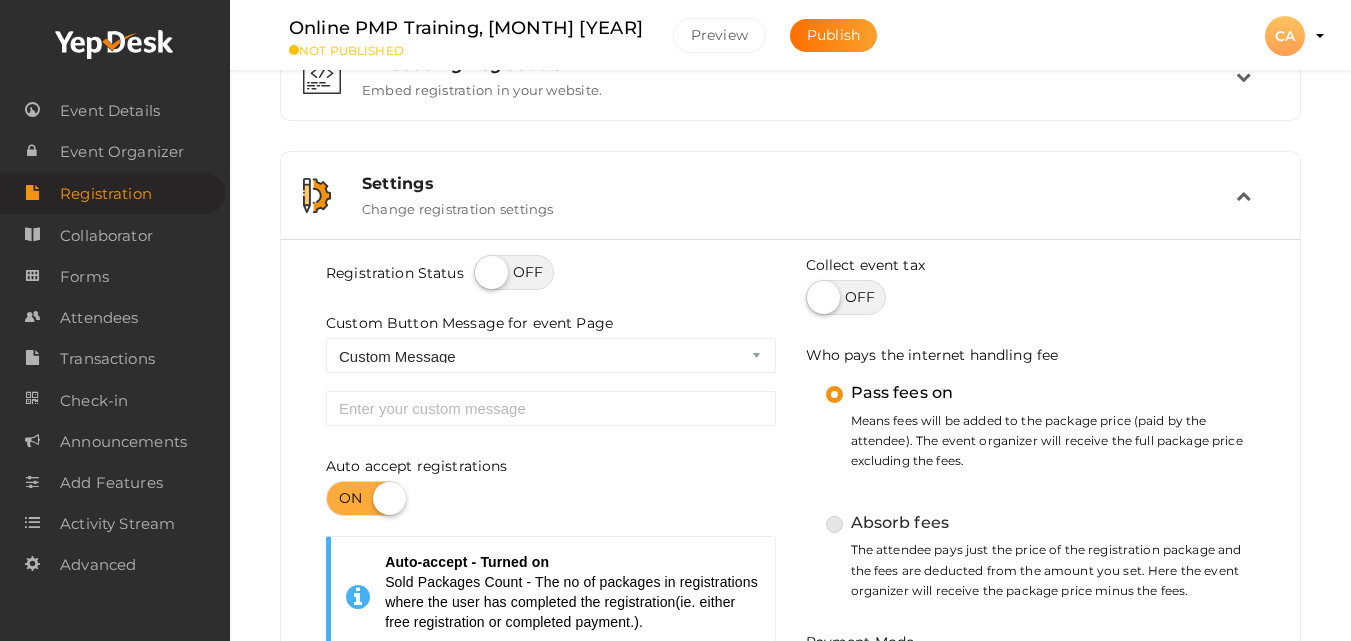click on "Absorb fees" at bounding box center (806, 514) 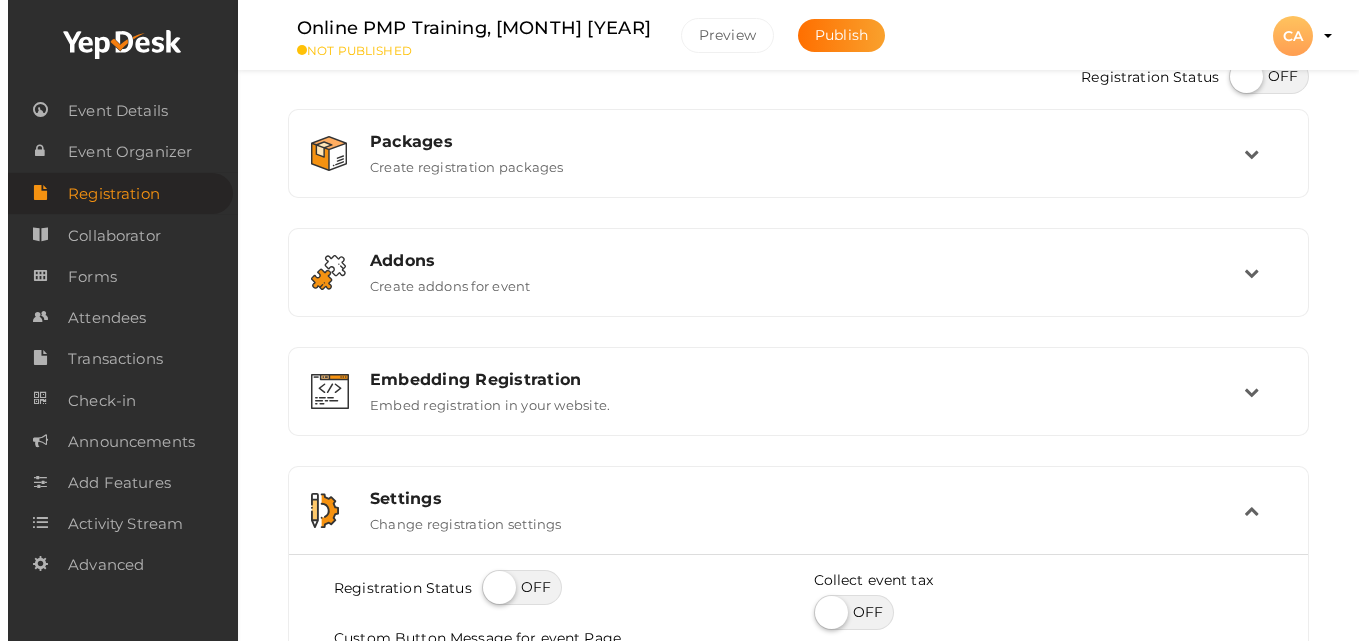 scroll, scrollTop: 0, scrollLeft: 0, axis: both 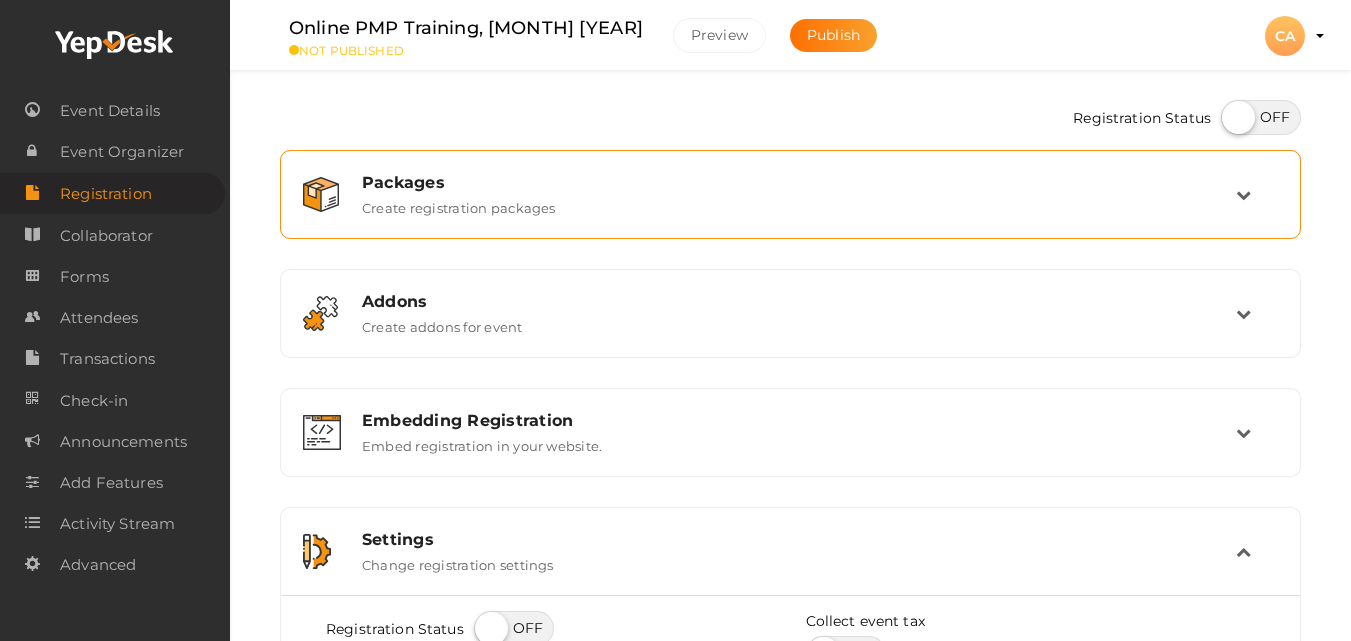 click on "Packages
Create registration packages" at bounding box center [791, 194] 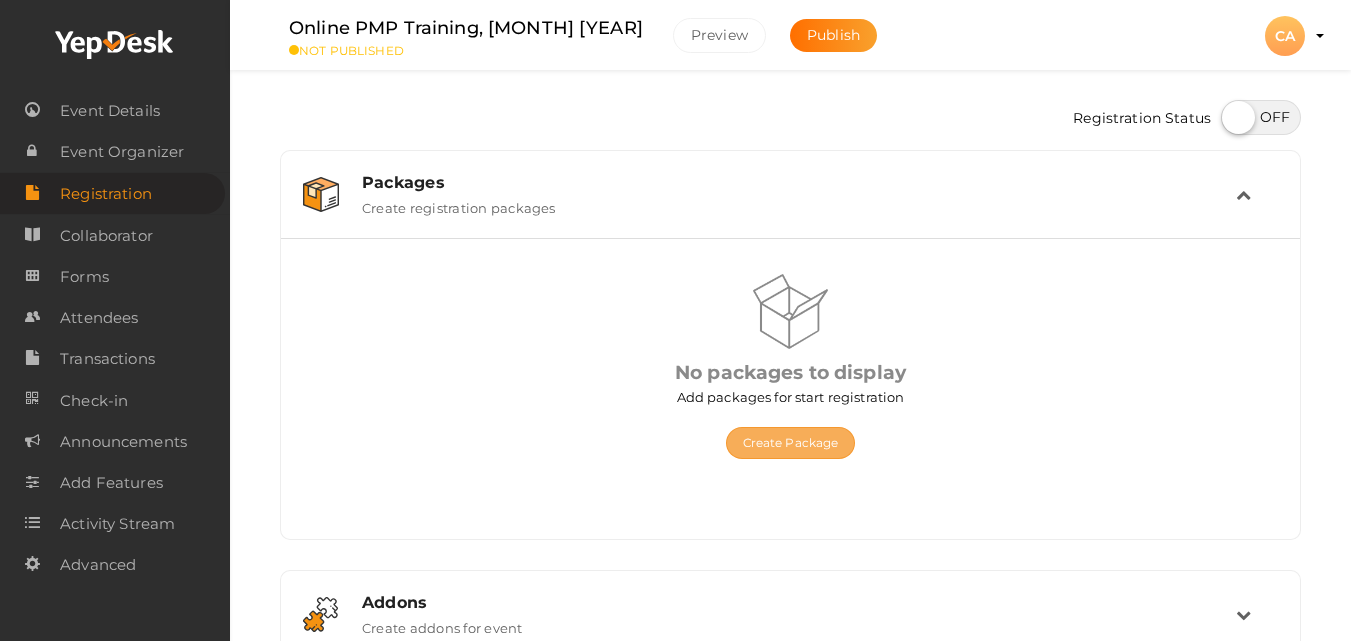 click on "Create Package" at bounding box center [791, 443] 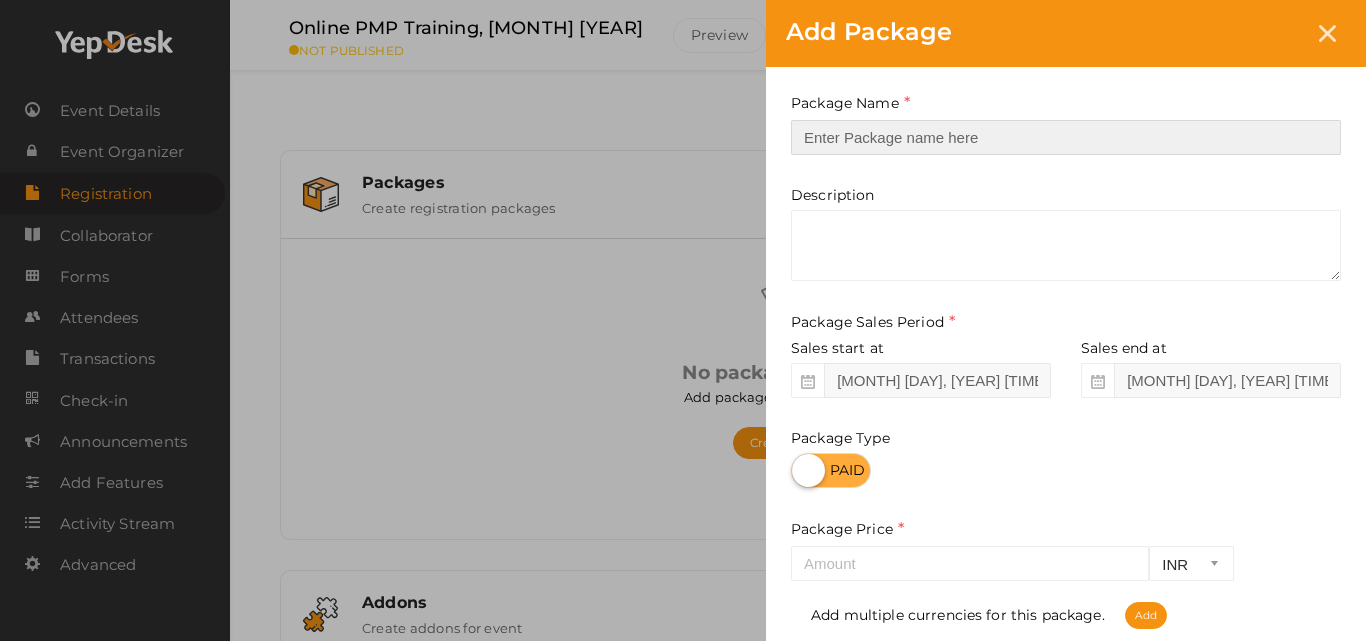 click at bounding box center (1066, 137) 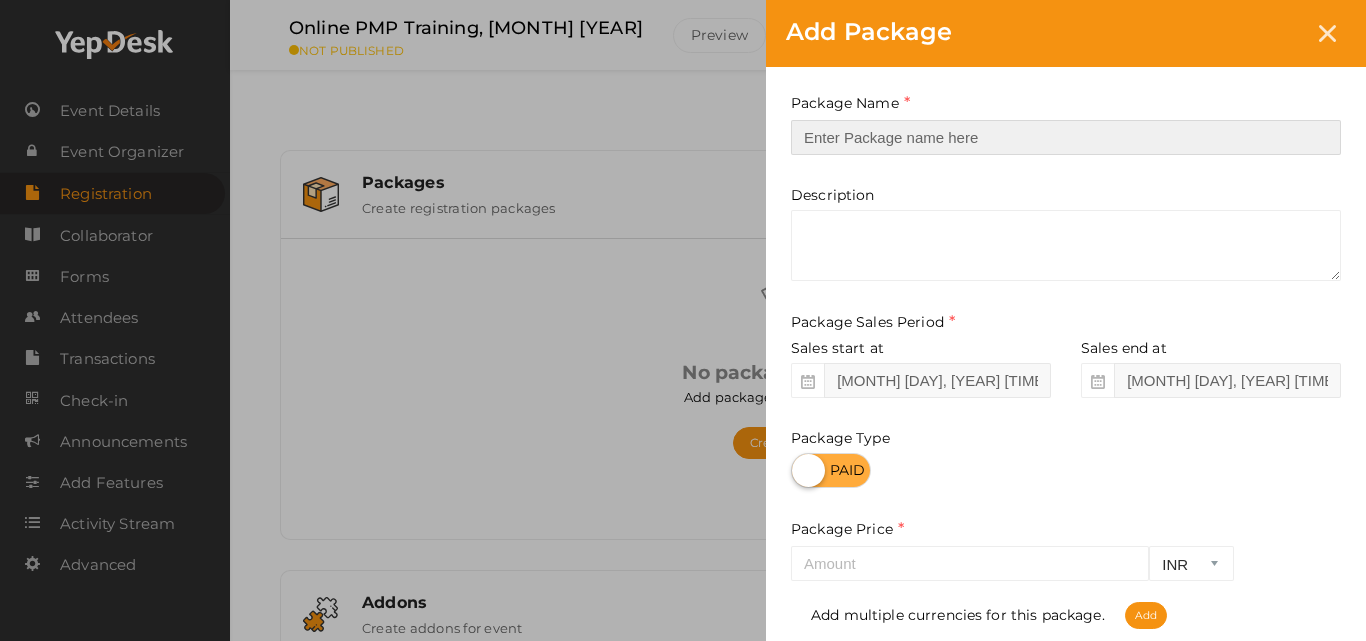 type on "PMIK Member" 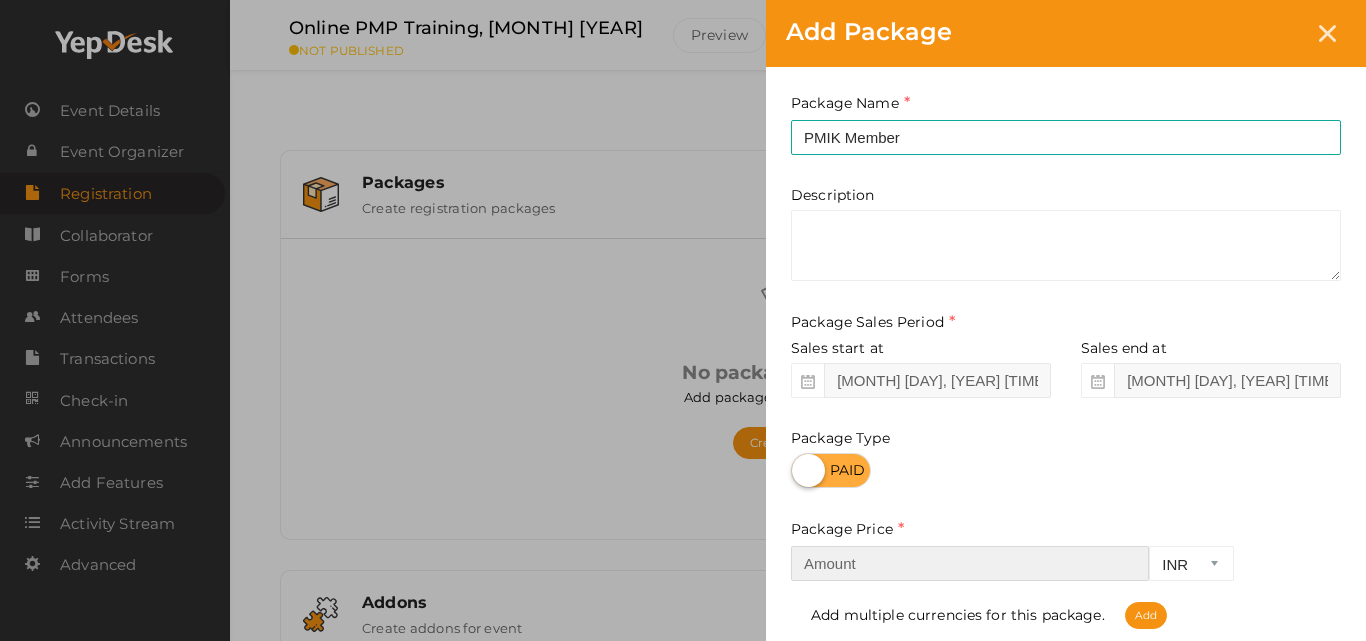 click at bounding box center [970, 563] 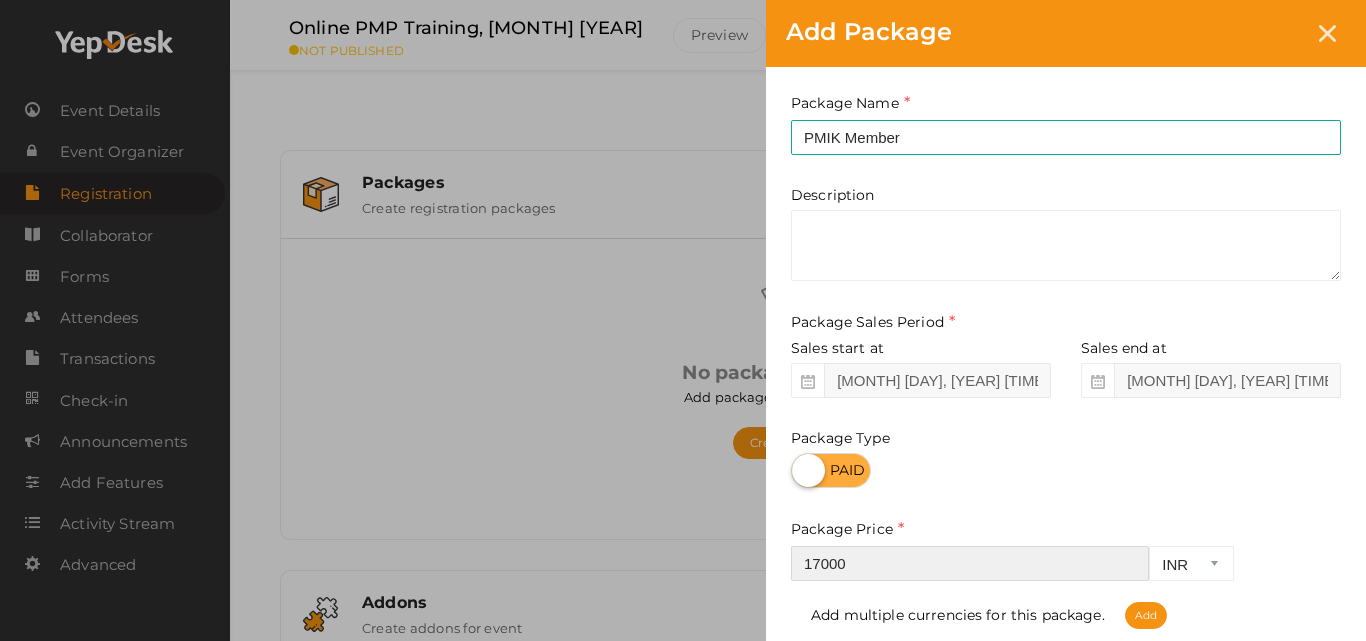 type on "17000" 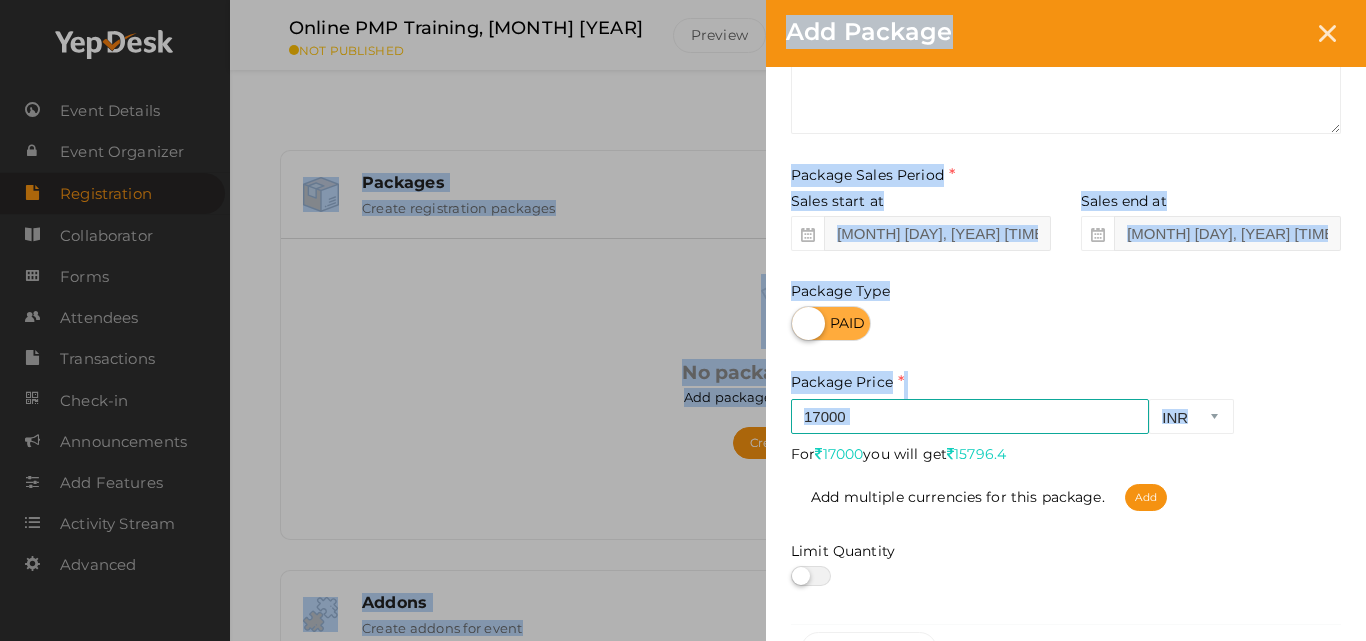 drag, startPoint x: 1339, startPoint y: 547, endPoint x: 1346, endPoint y: 642, distance: 95.257545 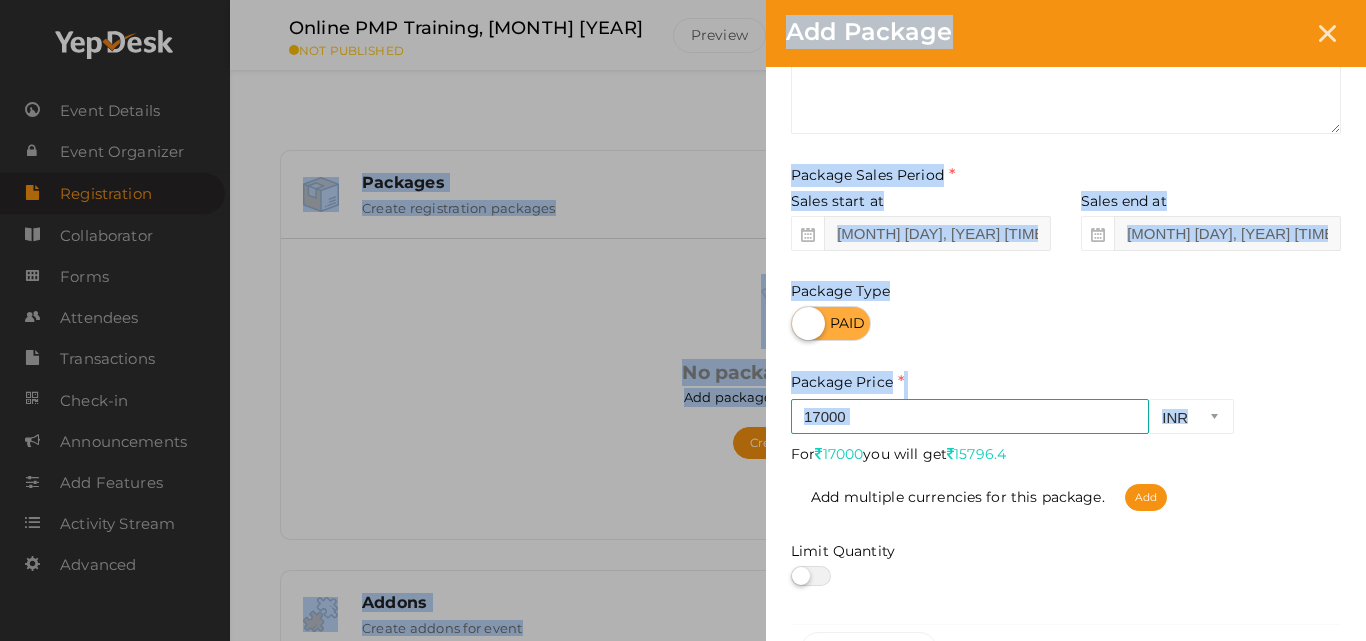 click on "Discover Events
How it works
Powerful Registration / Ticketing
Start selling your tickets in minutes
Pricing
Create Event
[STATE]" at bounding box center (683, 320) 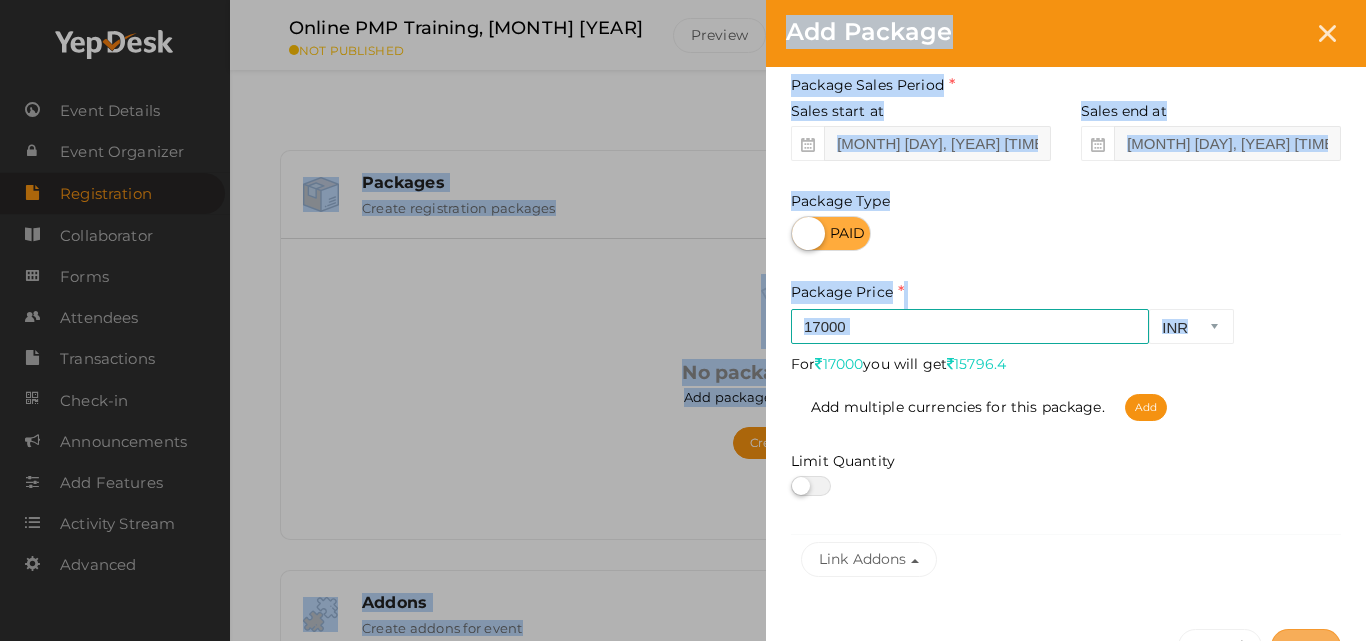click on "Save" at bounding box center [1306, 646] 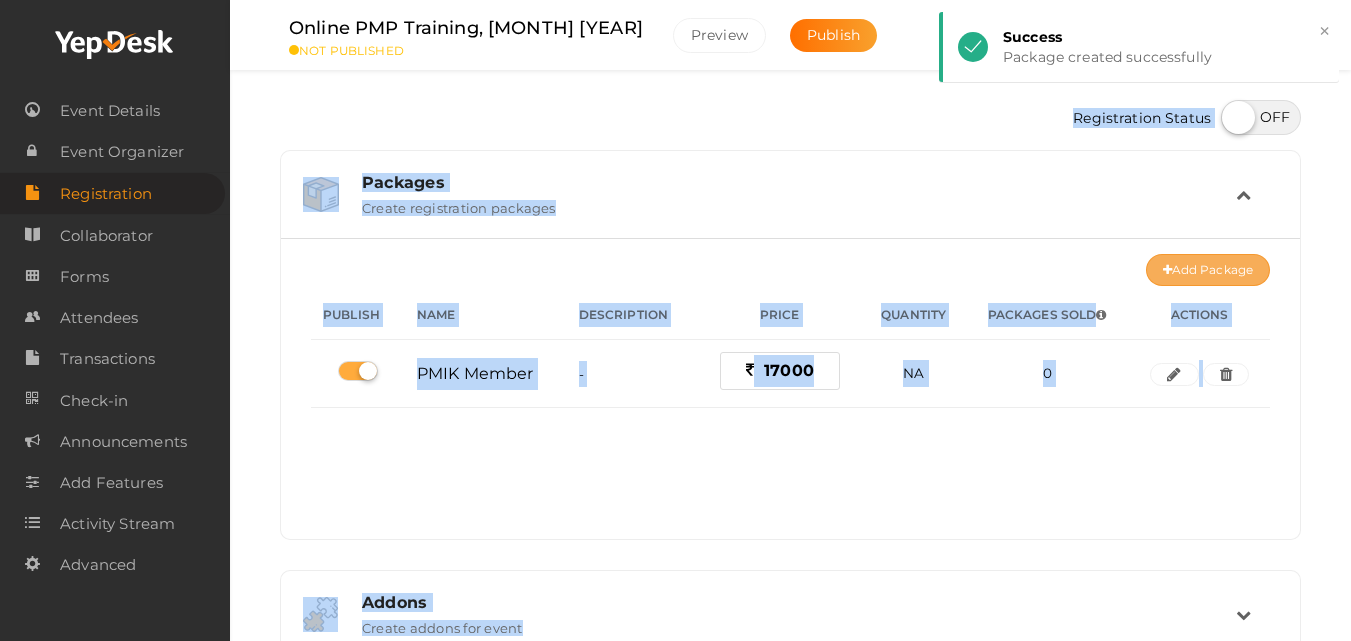 click on "Add Package" at bounding box center [1208, 270] 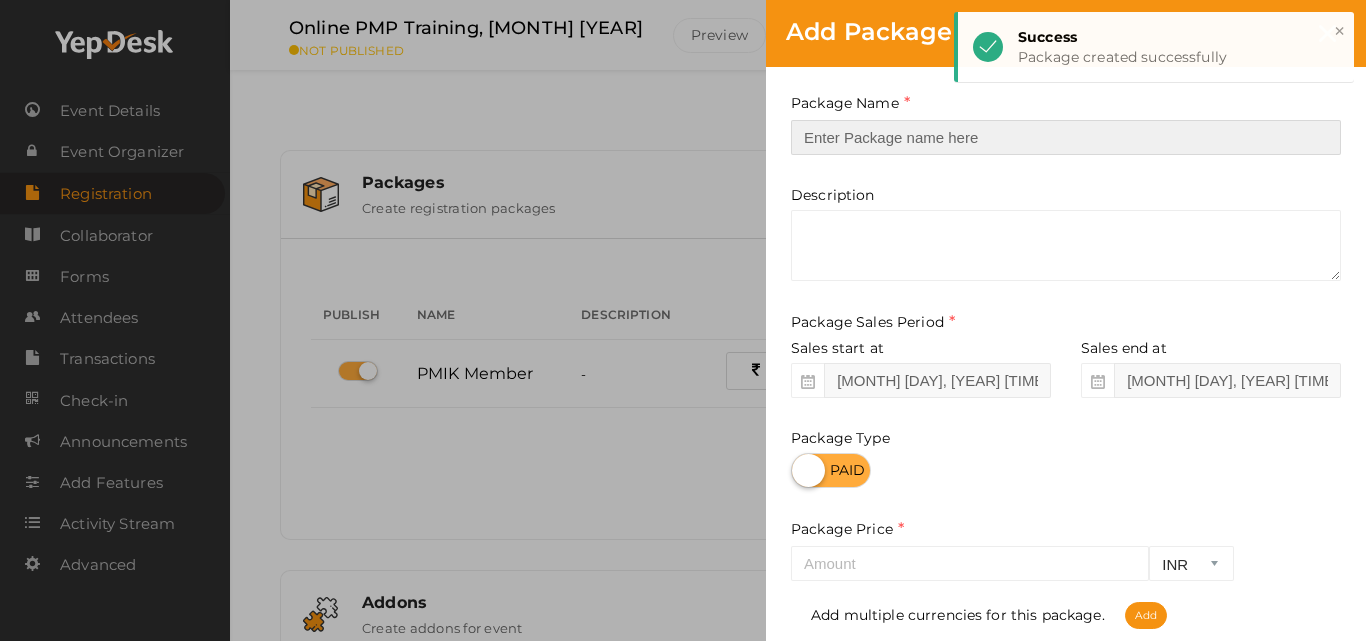 click at bounding box center (1066, 137) 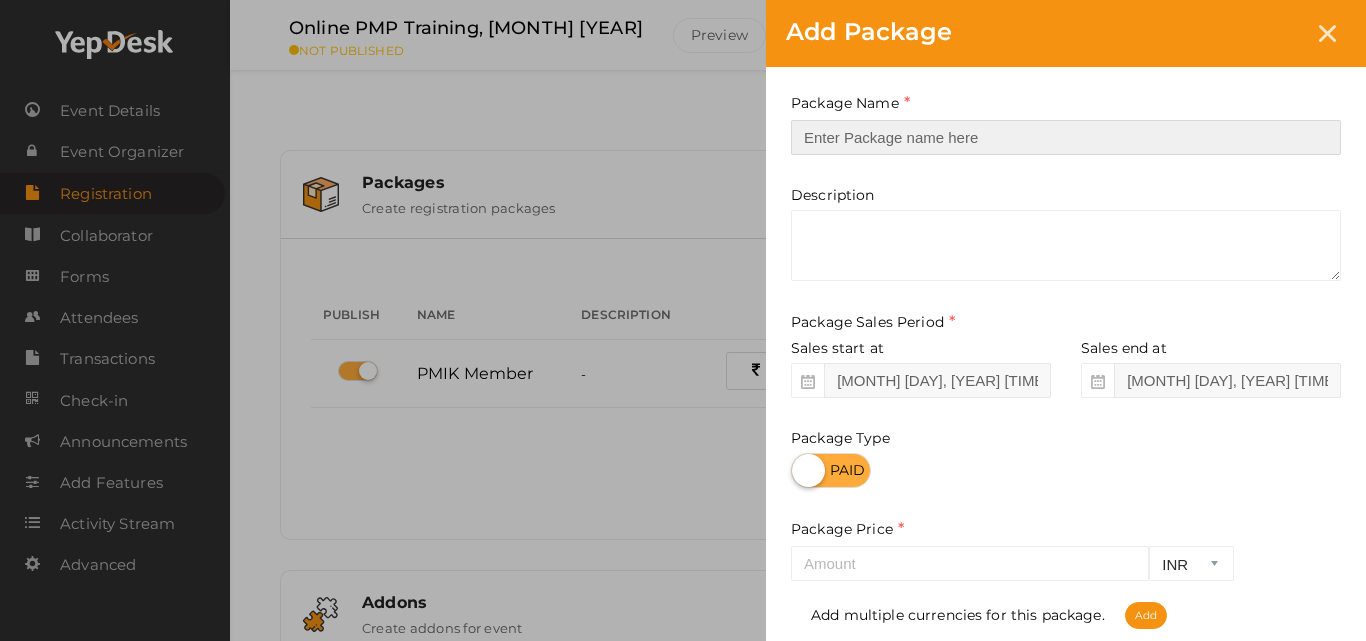 type on "Non-members" 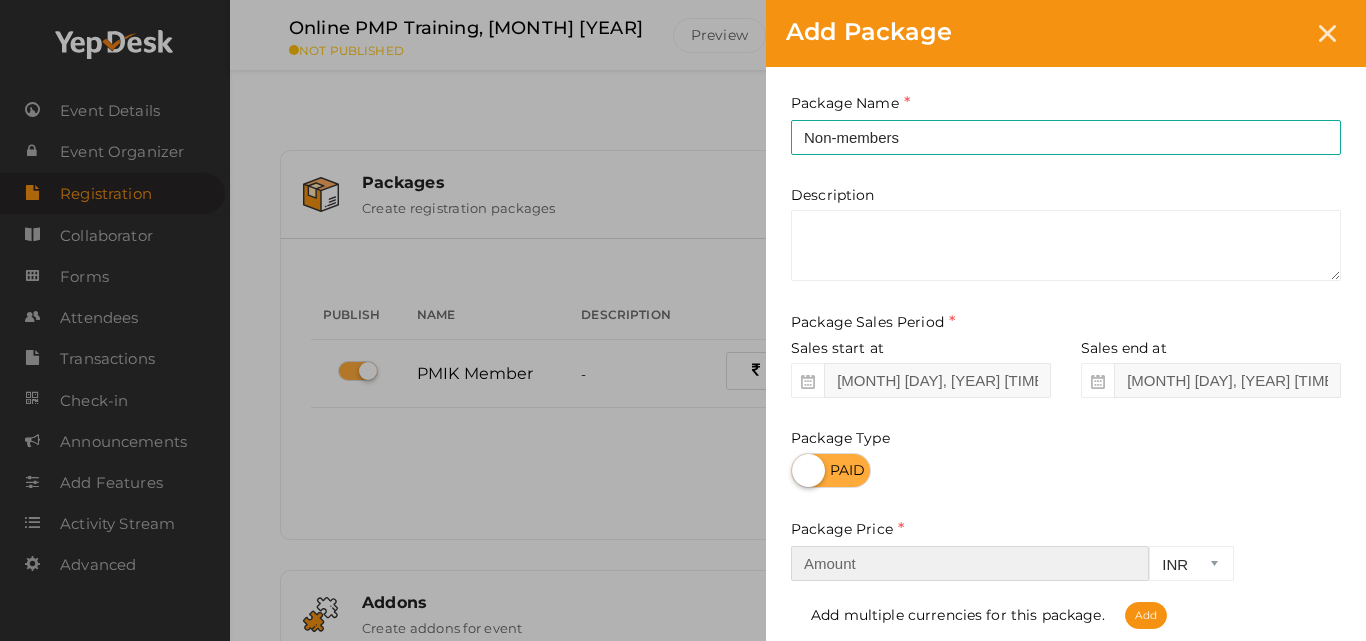 click at bounding box center (970, 563) 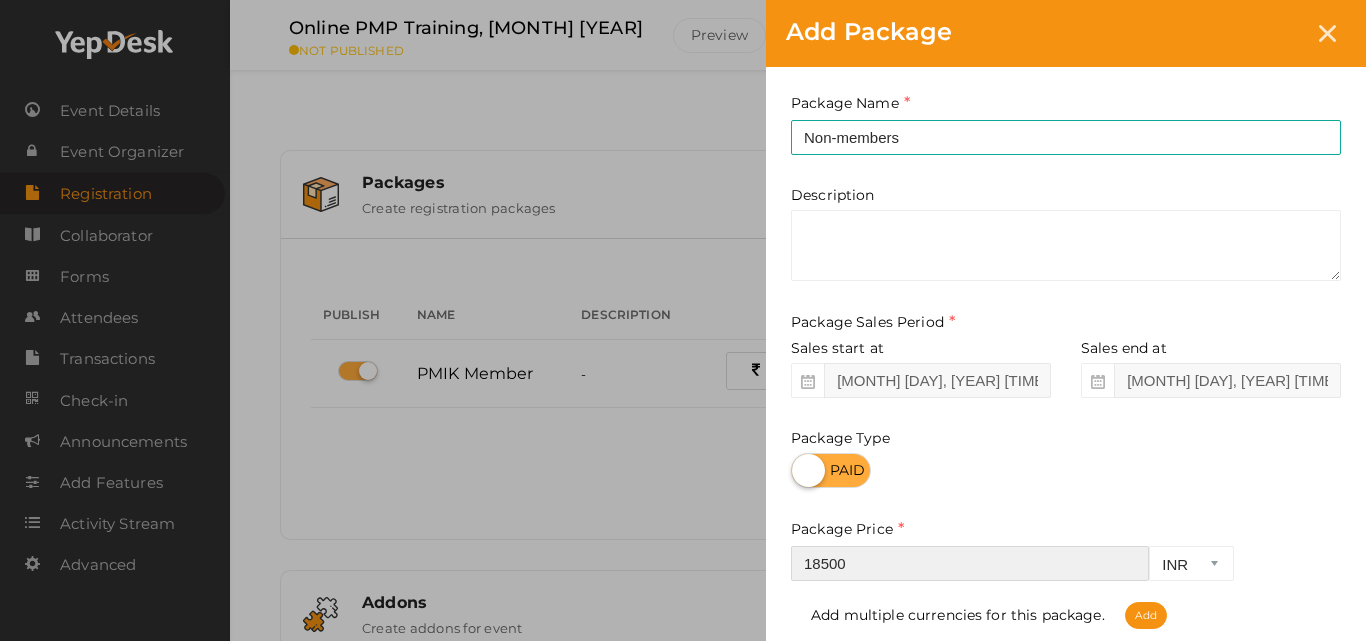 type on "18500" 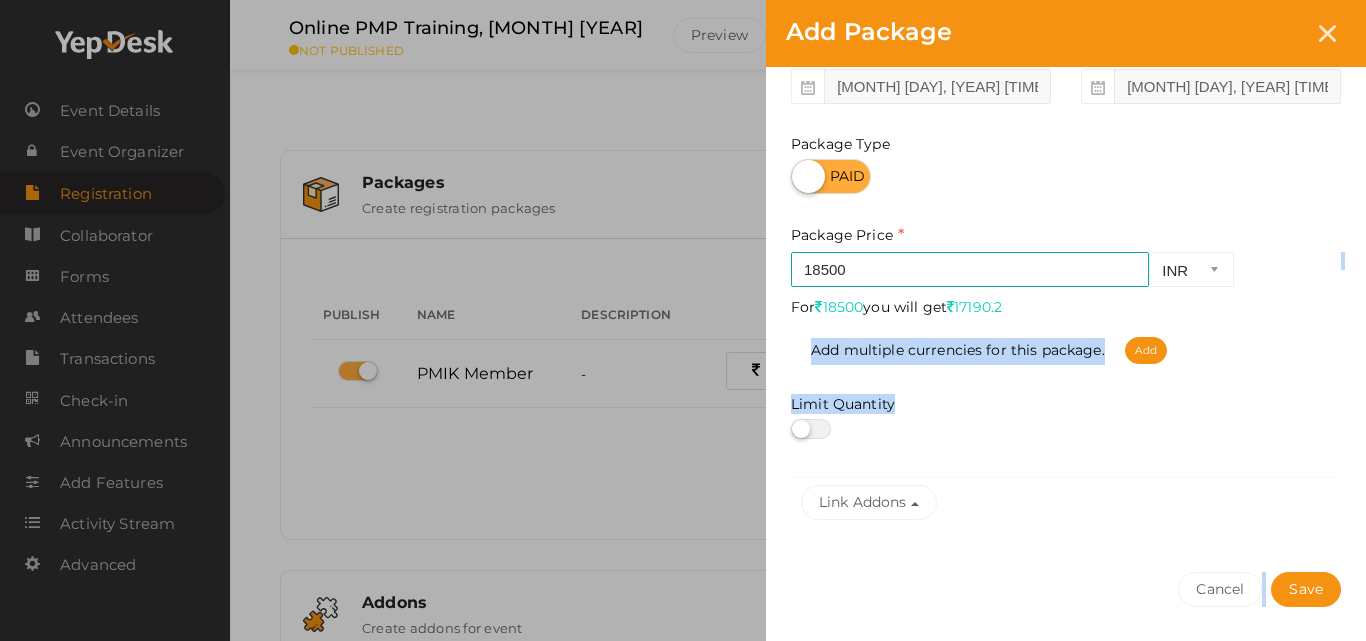 drag, startPoint x: 1345, startPoint y: 568, endPoint x: 1353, endPoint y: 630, distance: 62.514 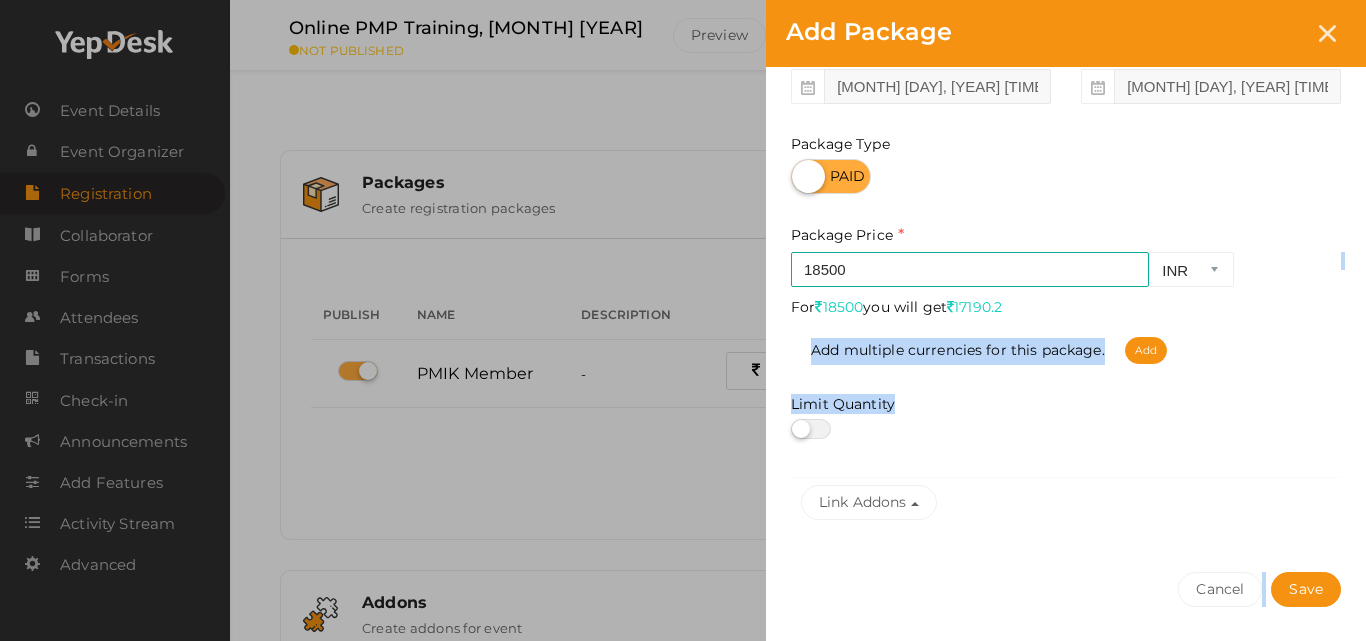 click on "Package Name
Non-members
This
field is Required.
Package
Name already used.
Description
Package Sales Period
Sales start at
[MONTH] [DAY], [YEAR] [TIME]
Sales end at
[MONTH] [DAY], [YEAR] [TIME]" at bounding box center (1066, 240) 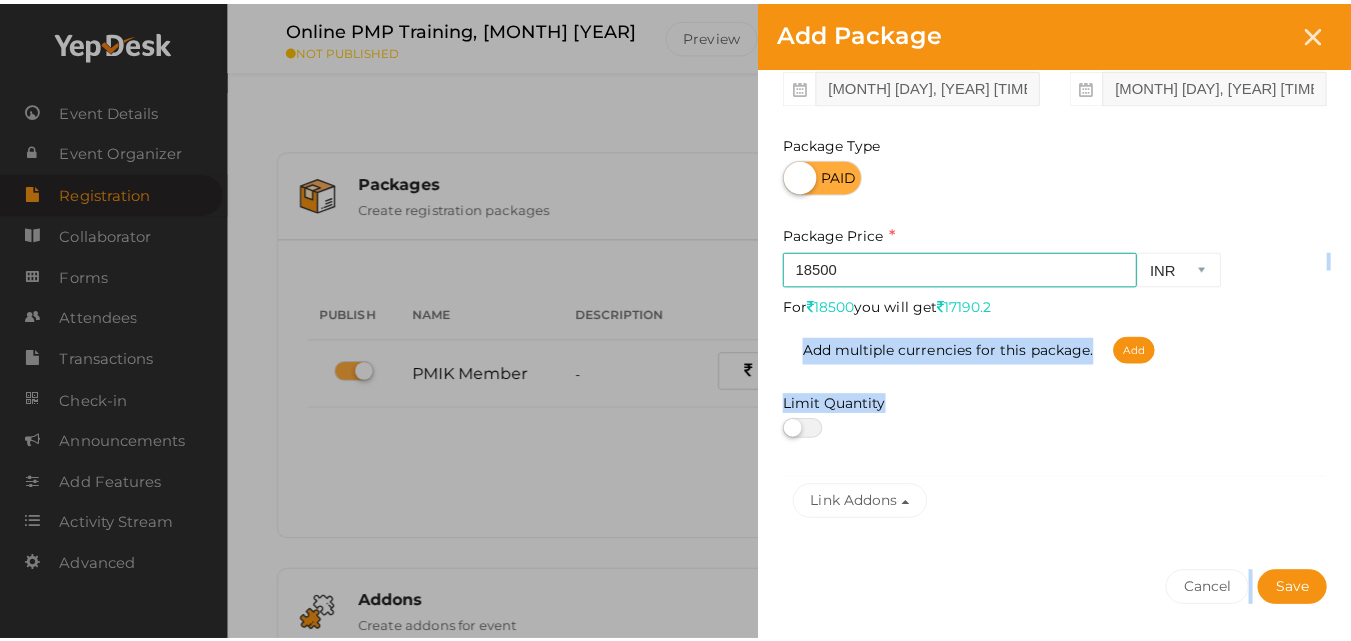 scroll, scrollTop: 322, scrollLeft: 0, axis: vertical 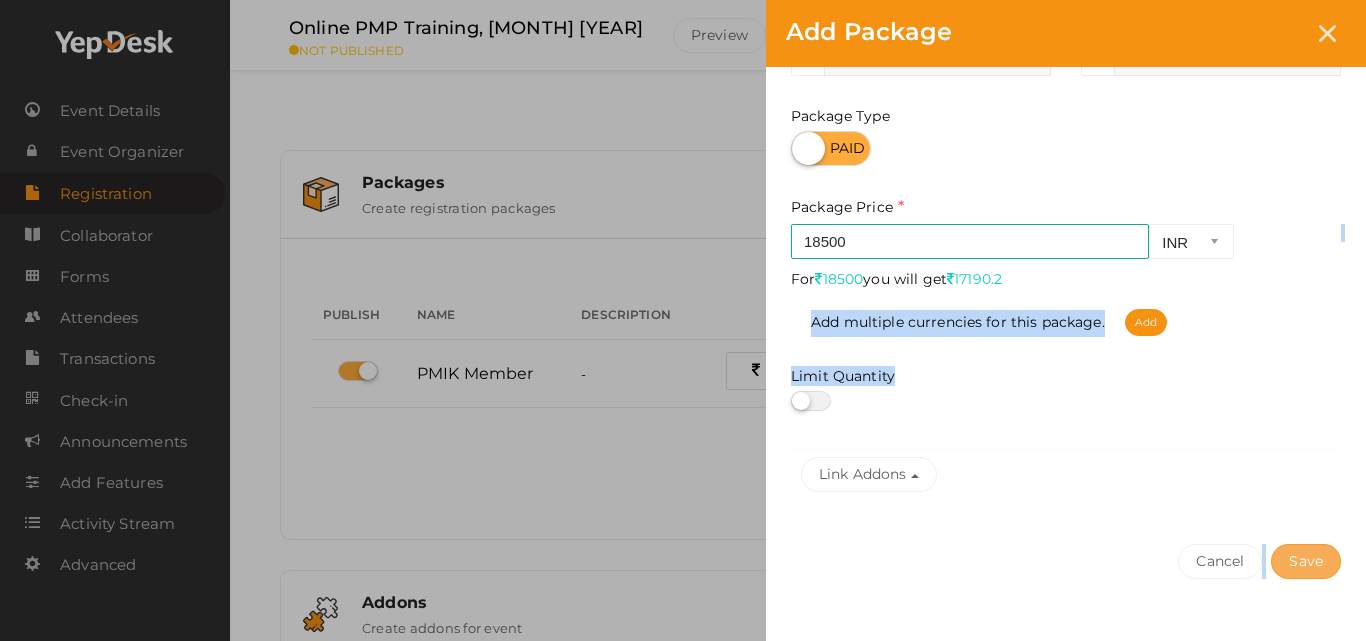 click on "Save" at bounding box center [1306, 561] 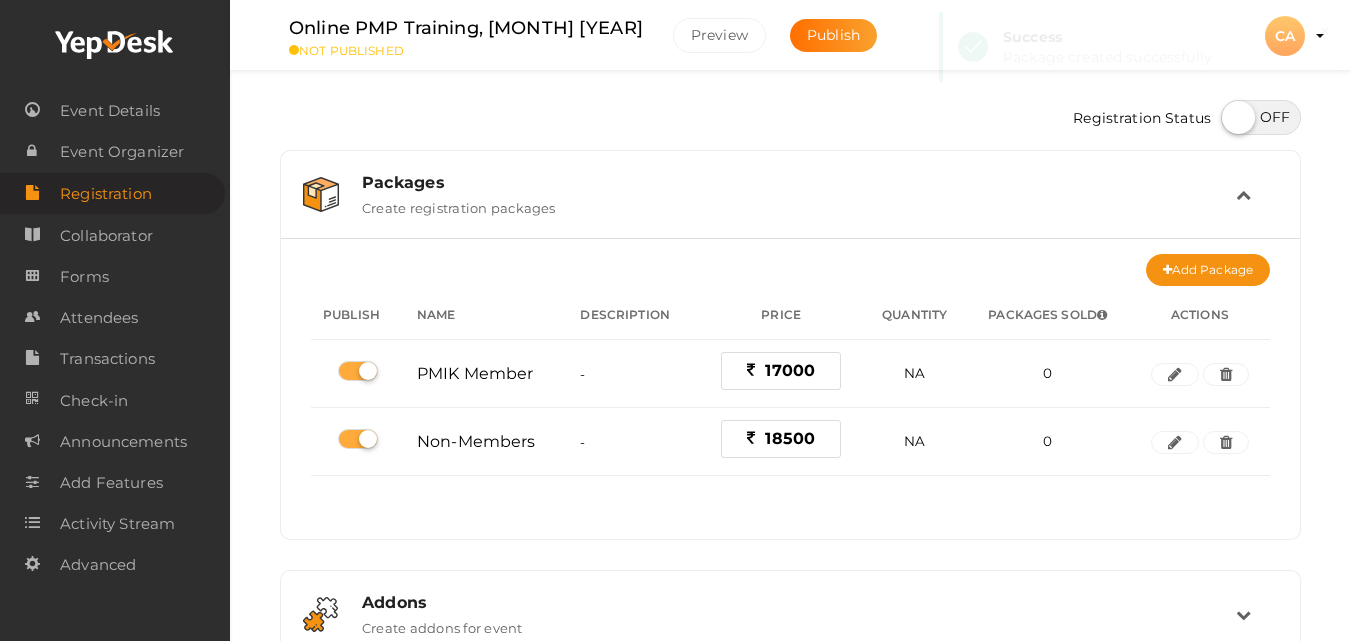 click on "Registration Status" at bounding box center (790, 120) 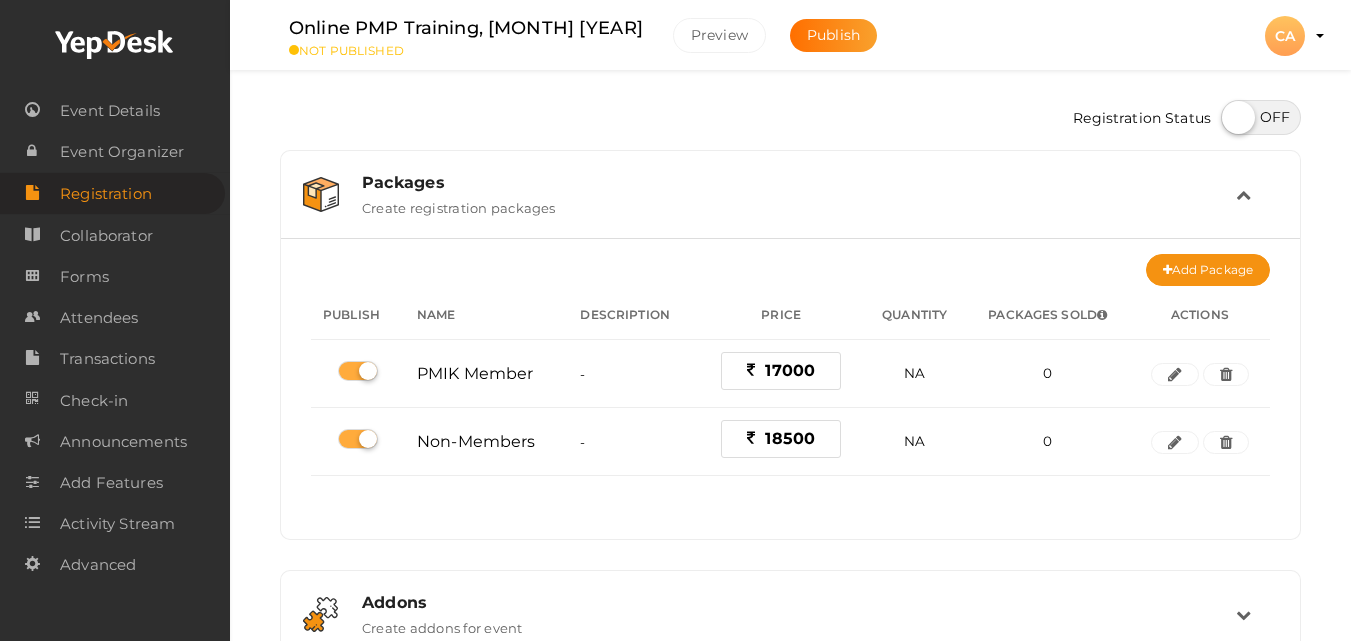 click at bounding box center (1261, 117) 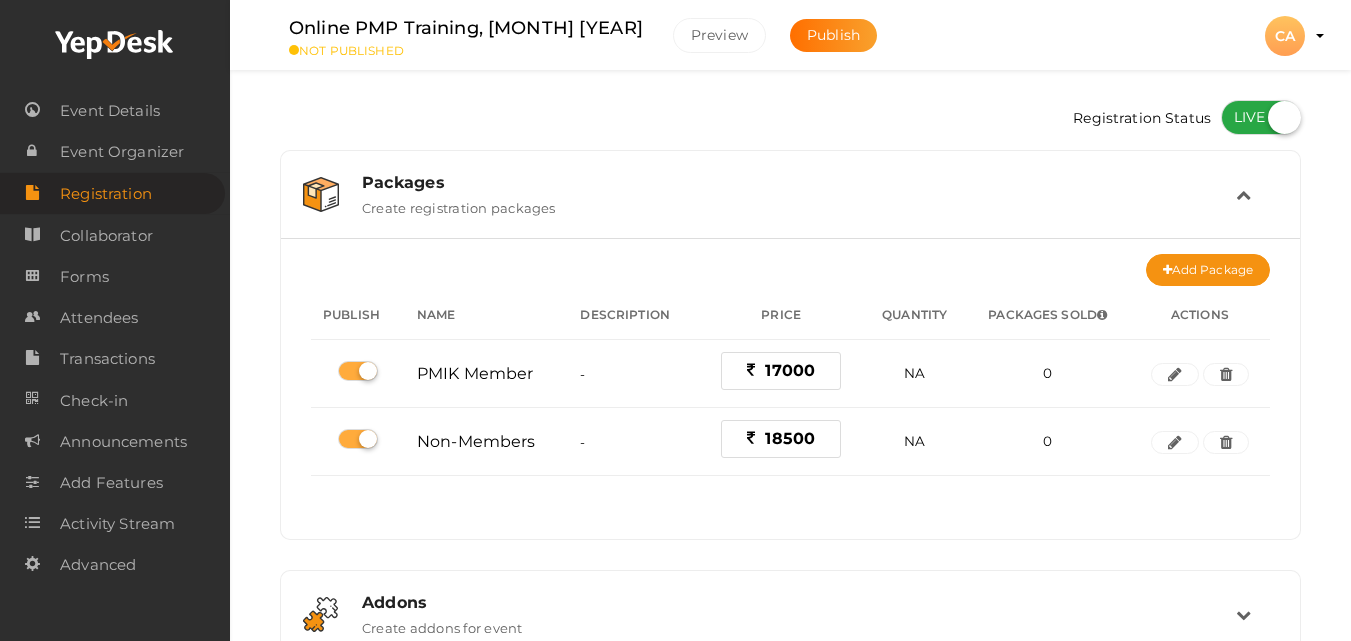 scroll, scrollTop: 356, scrollLeft: 0, axis: vertical 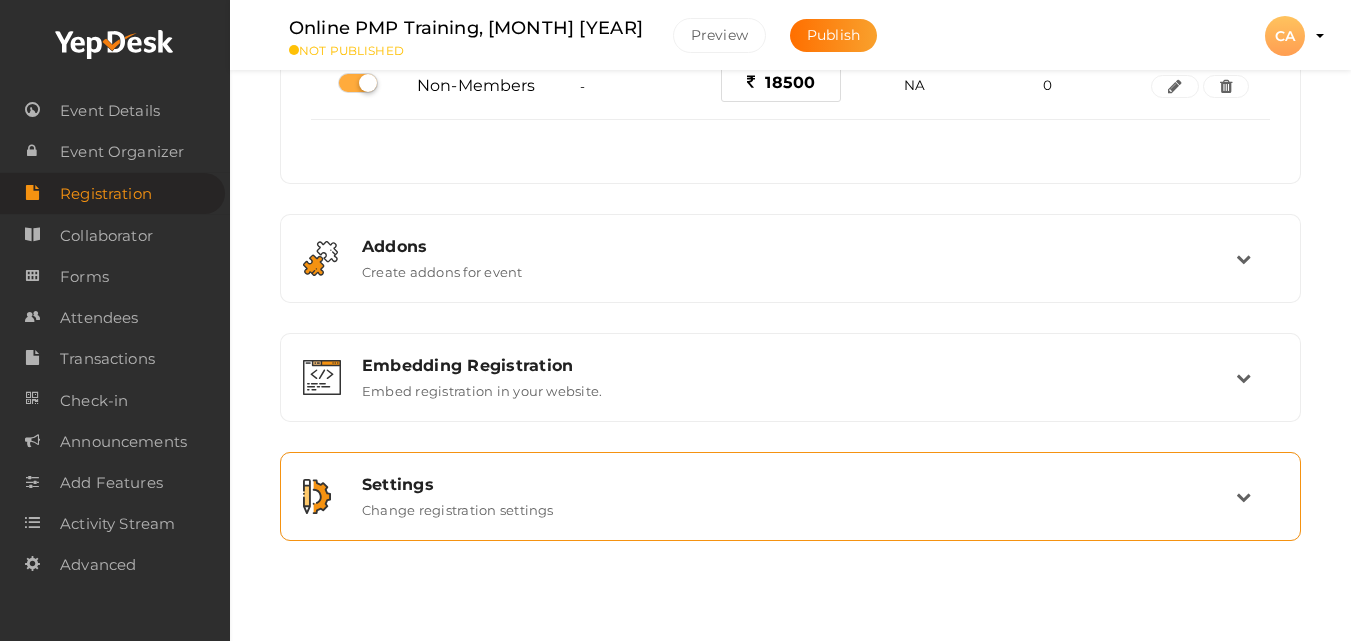 click on "Settings
Change registration settings" at bounding box center (791, 496) 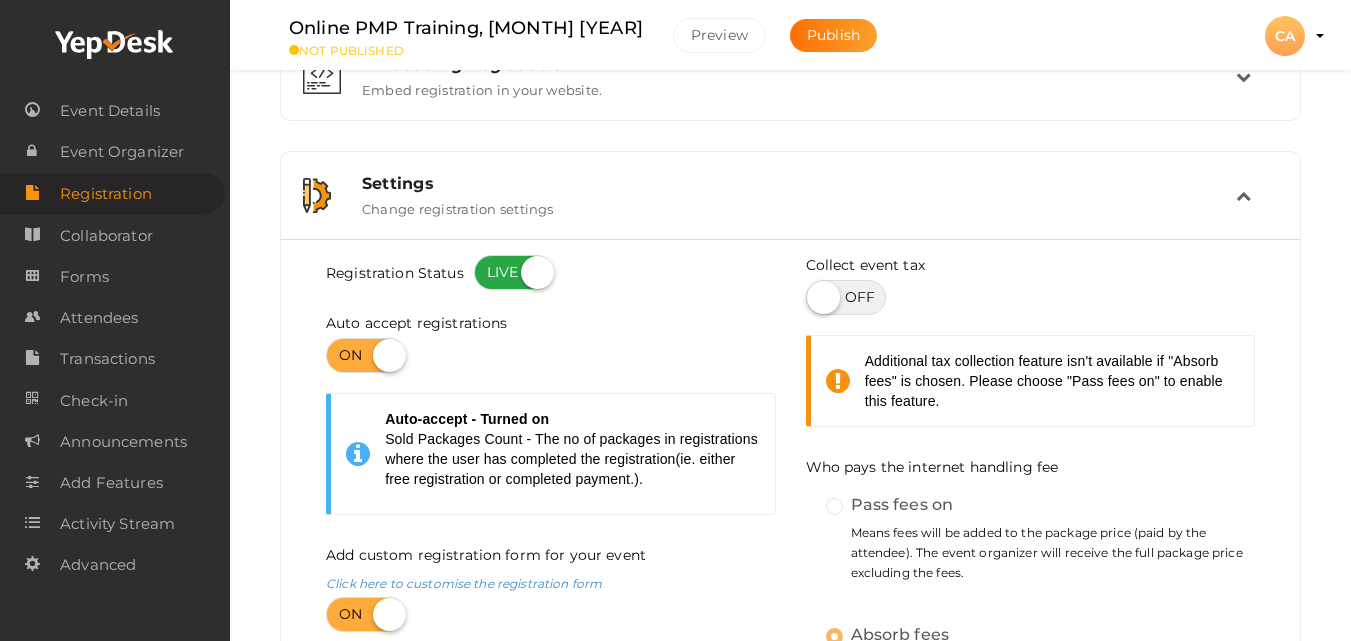 scroll, scrollTop: 0, scrollLeft: 0, axis: both 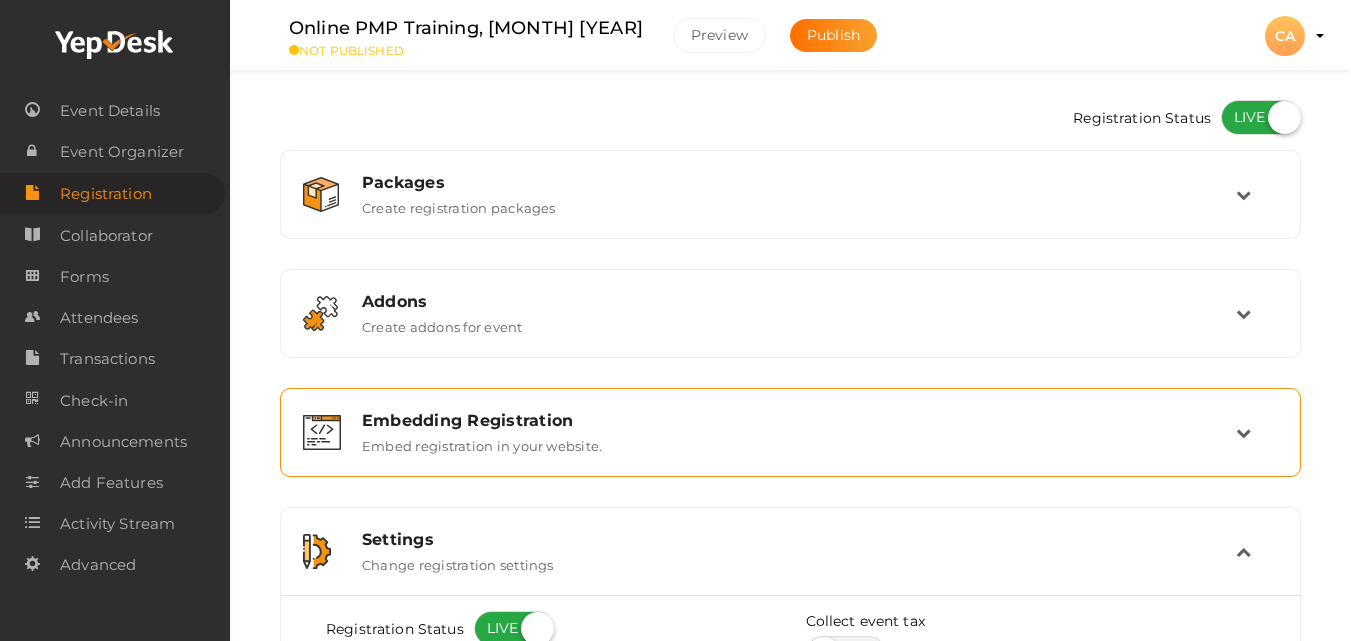 click on "Embed registration in your website." at bounding box center [482, 442] 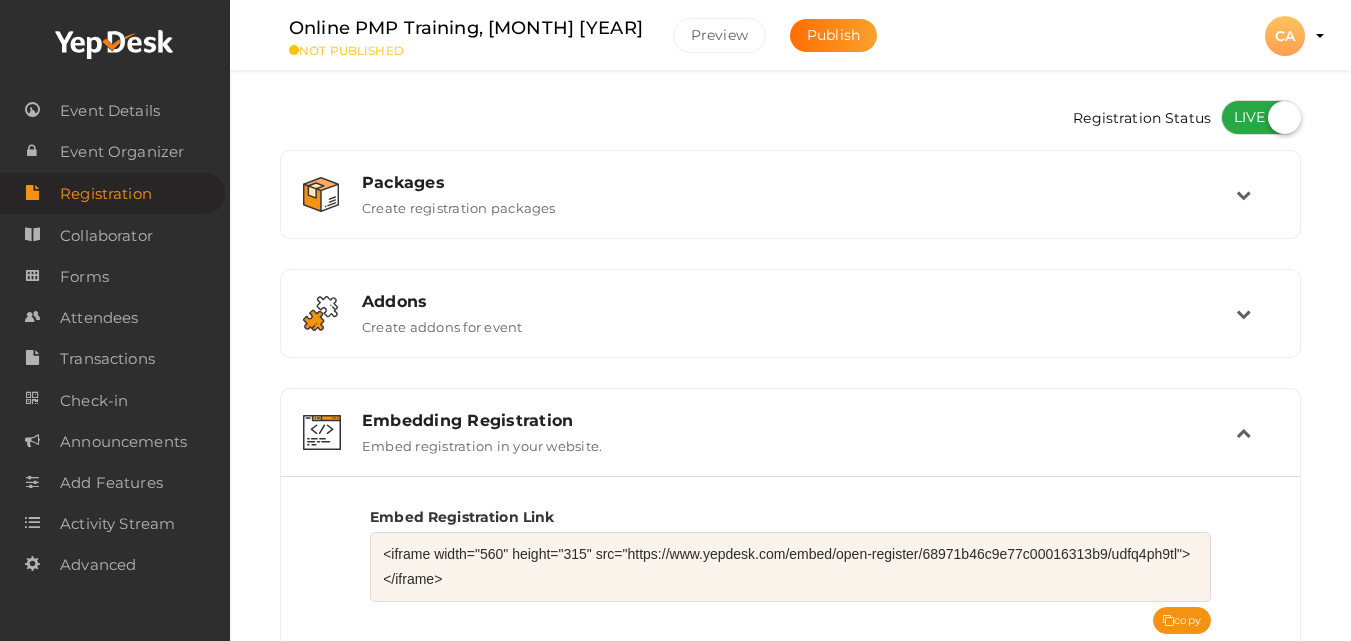 click on "<iframe width="560" height="315" src="https://www.yepdesk.com/embed/open-register/68971b46c9e77c00016313b9/udfq4ph9tl"></iframe>" at bounding box center [790, 567] 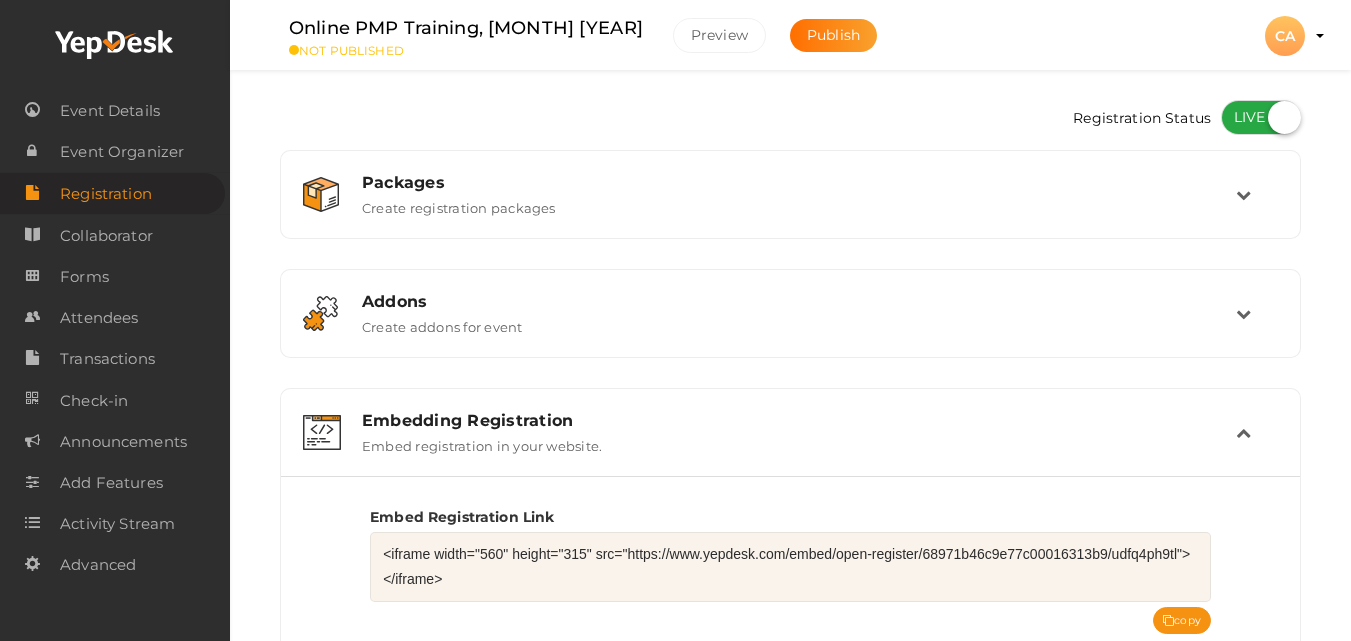 scroll, scrollTop: 401, scrollLeft: 0, axis: vertical 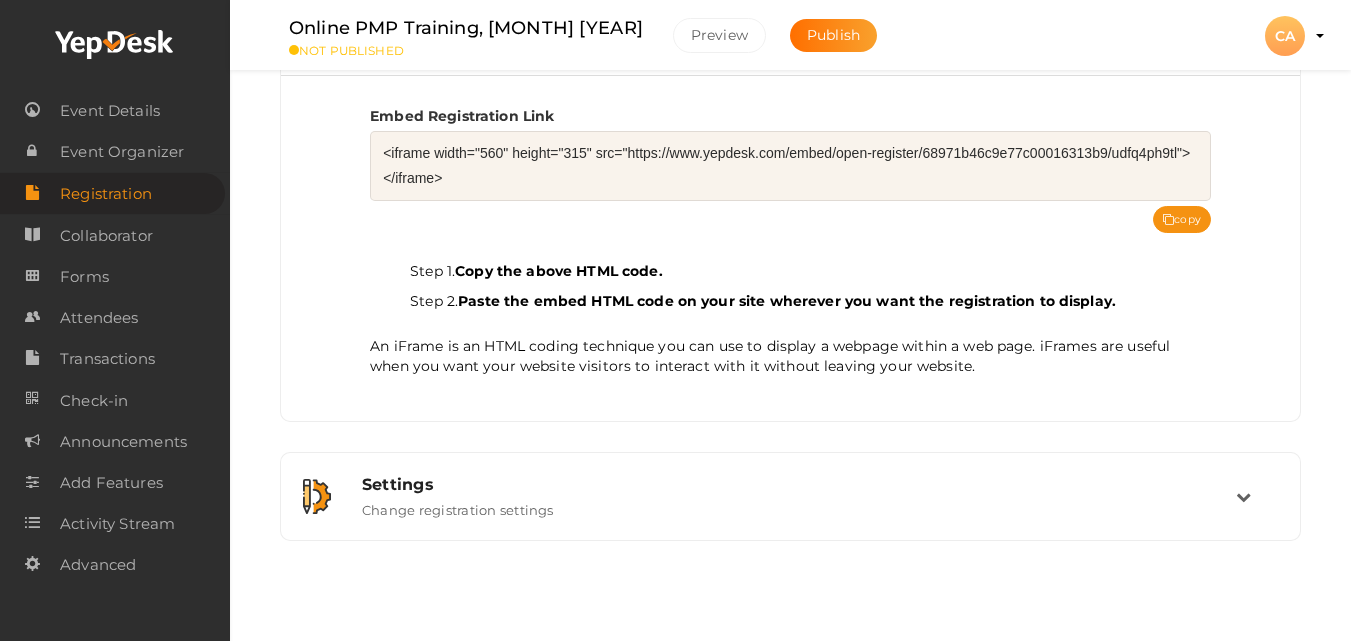 click on "<iframe width="560" height="315" src="https://www.yepdesk.com/embed/open-register/68971b46c9e77c00016313b9/udfq4ph9tl"></iframe>" at bounding box center (790, 166) 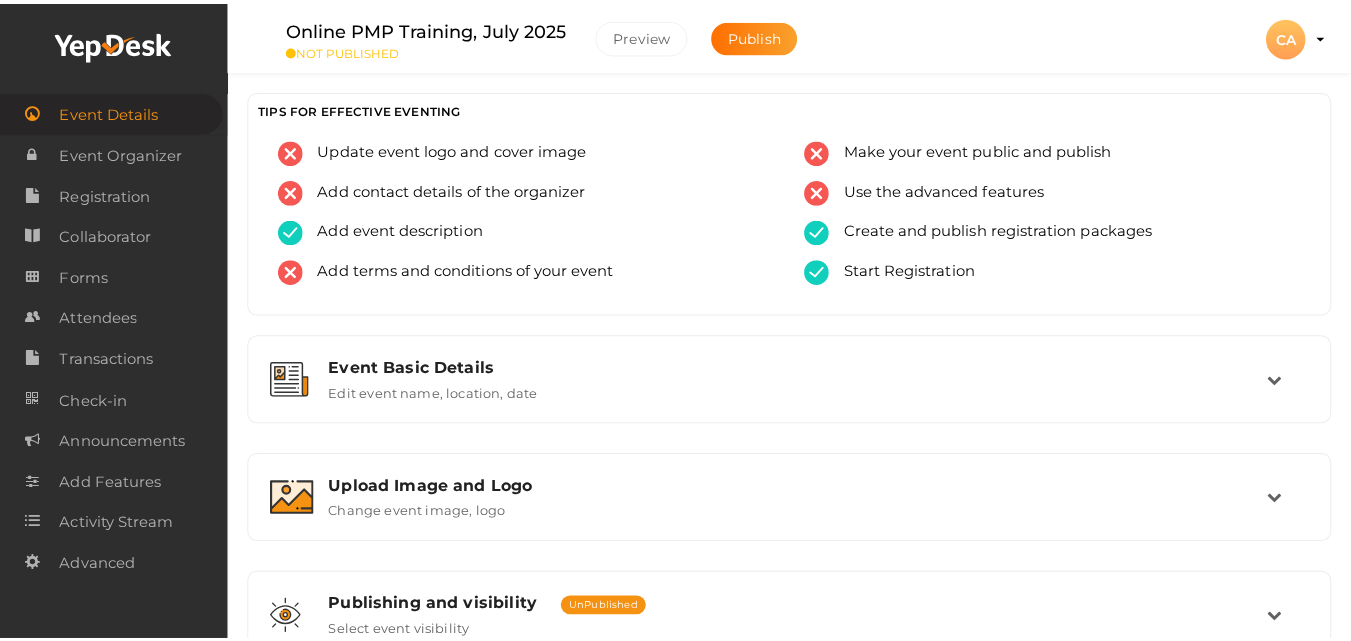 scroll, scrollTop: 0, scrollLeft: 0, axis: both 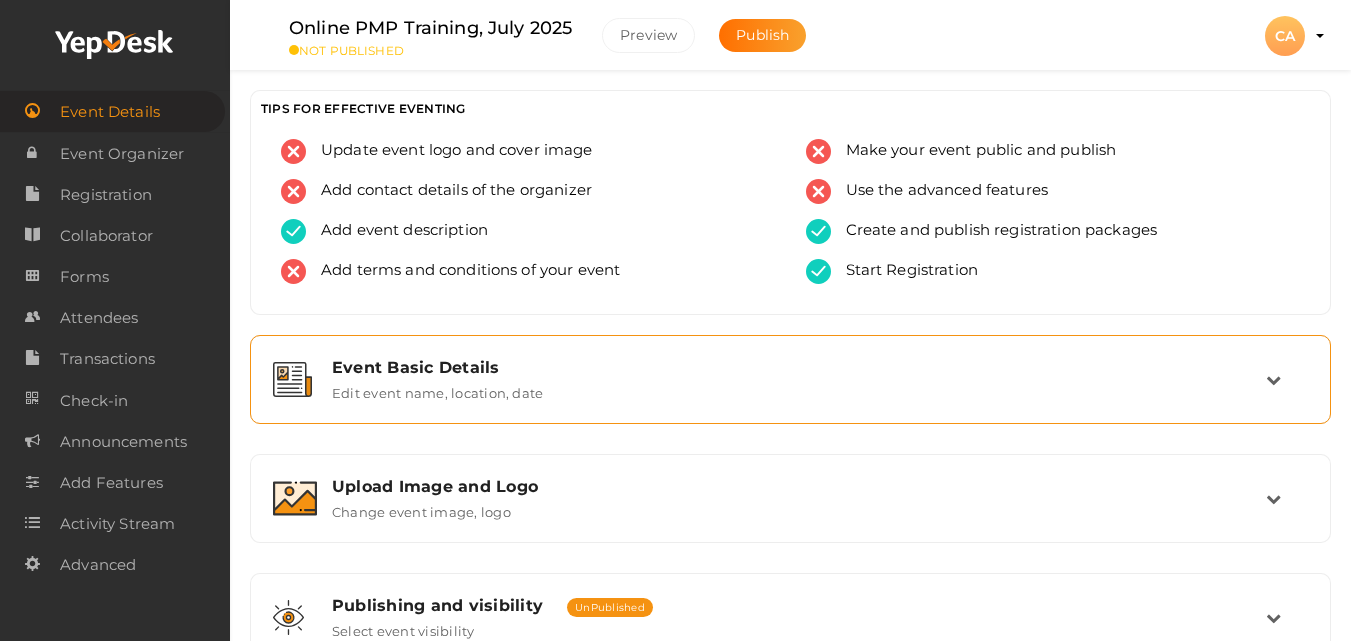 click on "Event Basic Details" at bounding box center [799, 367] 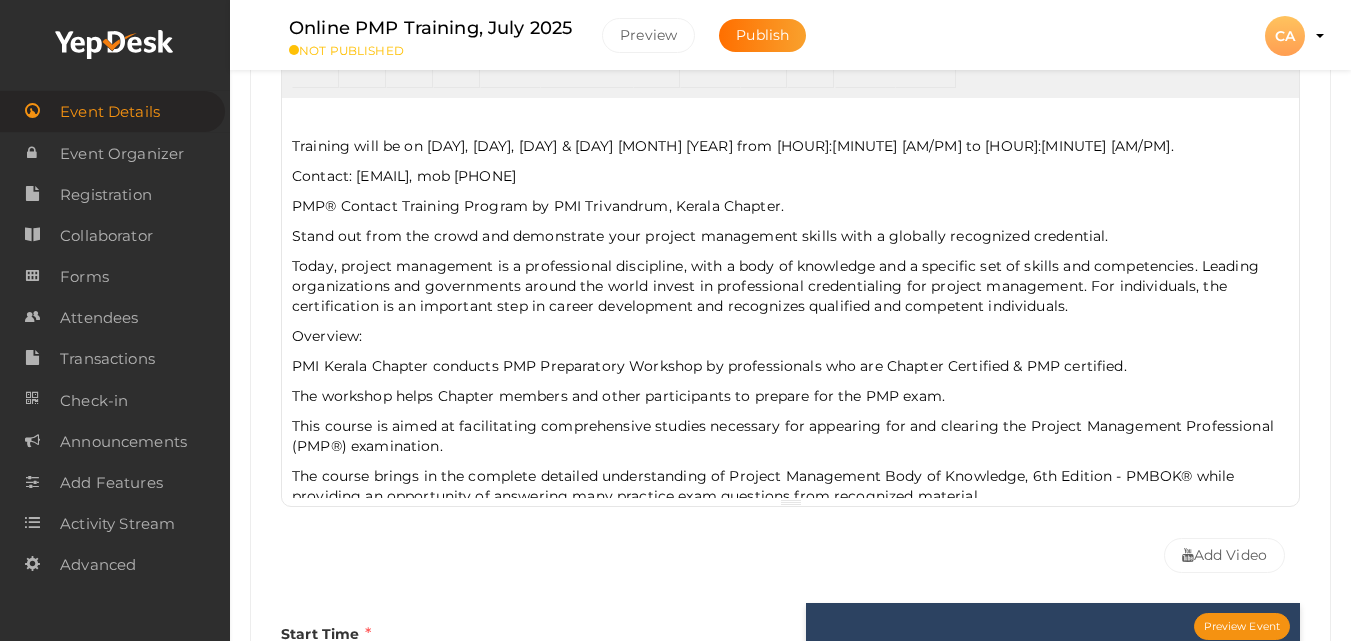 scroll, scrollTop: 1120, scrollLeft: 0, axis: vertical 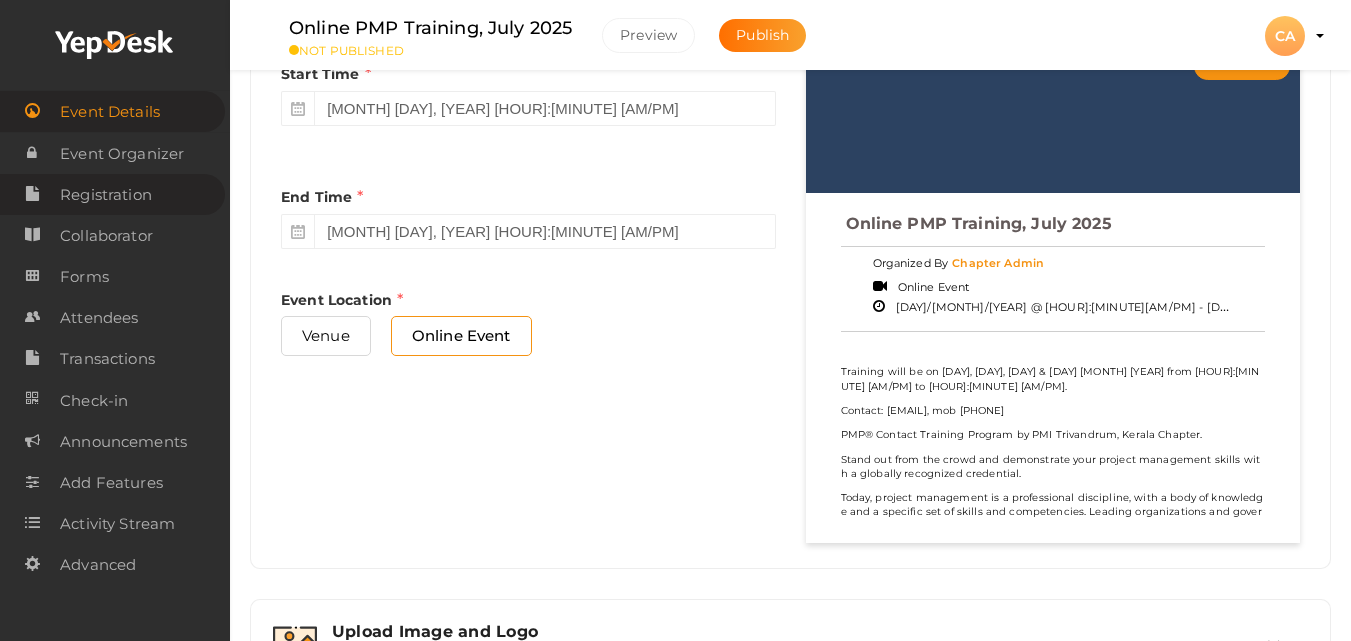 click on "Registration" at bounding box center (106, 195) 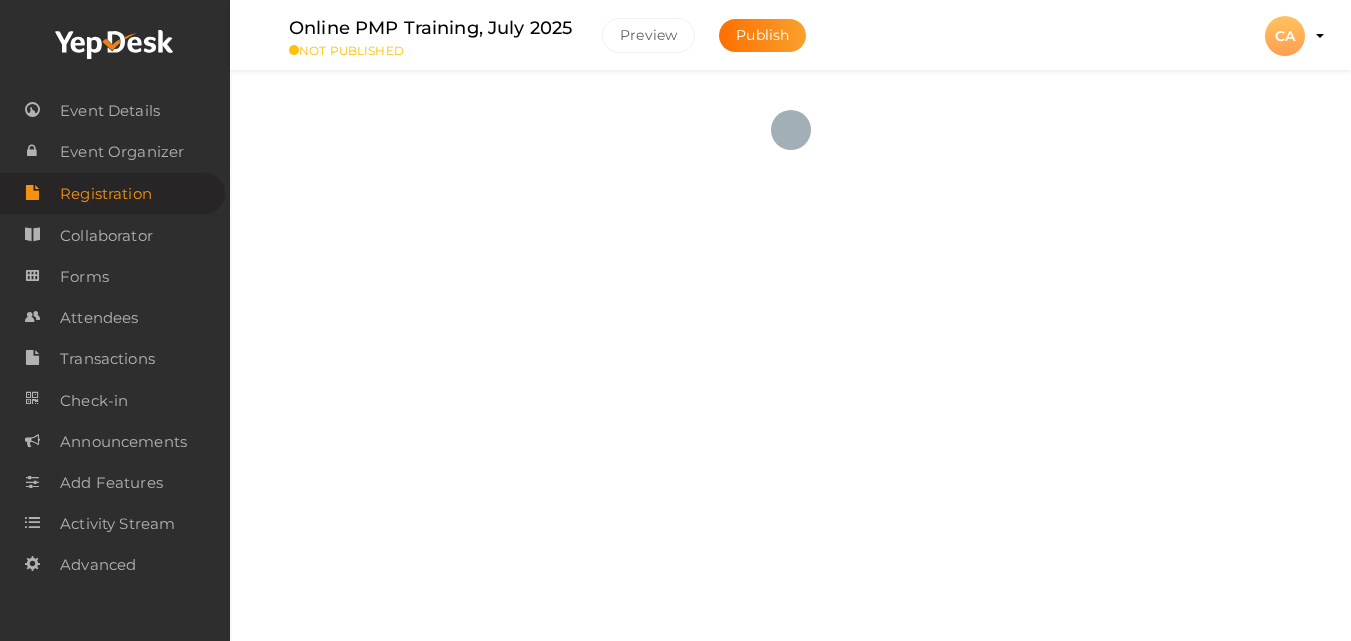 scroll, scrollTop: 0, scrollLeft: 0, axis: both 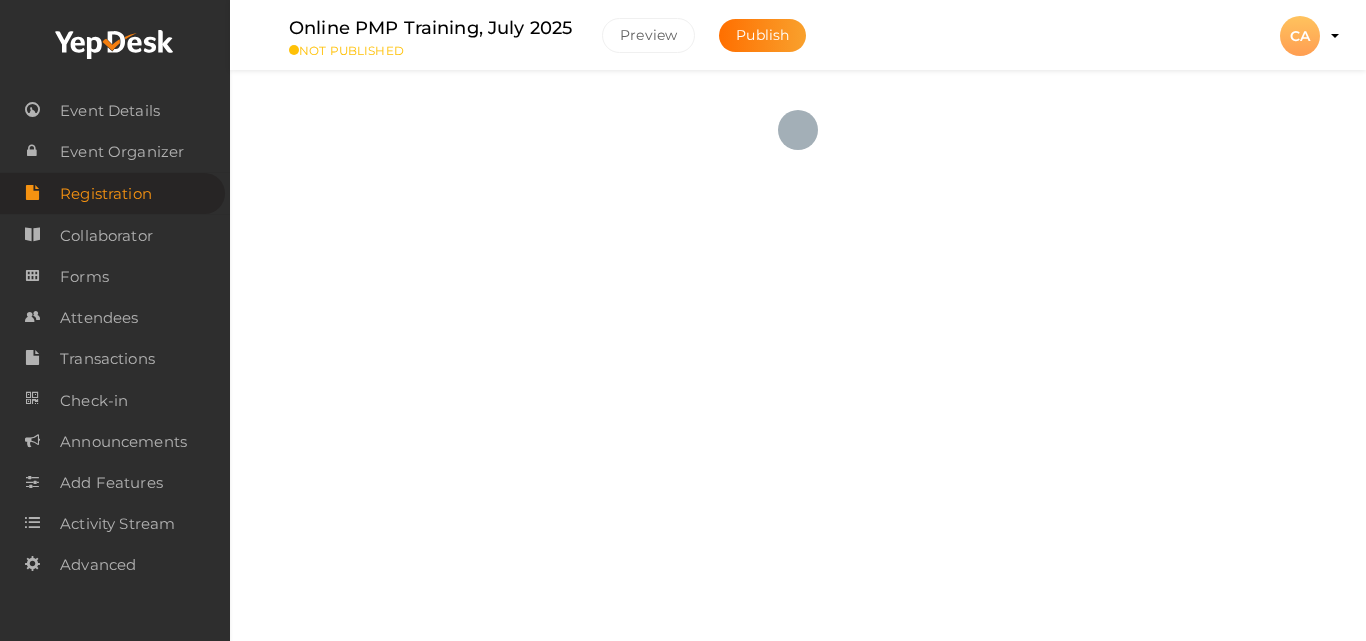 checkbox on "true" 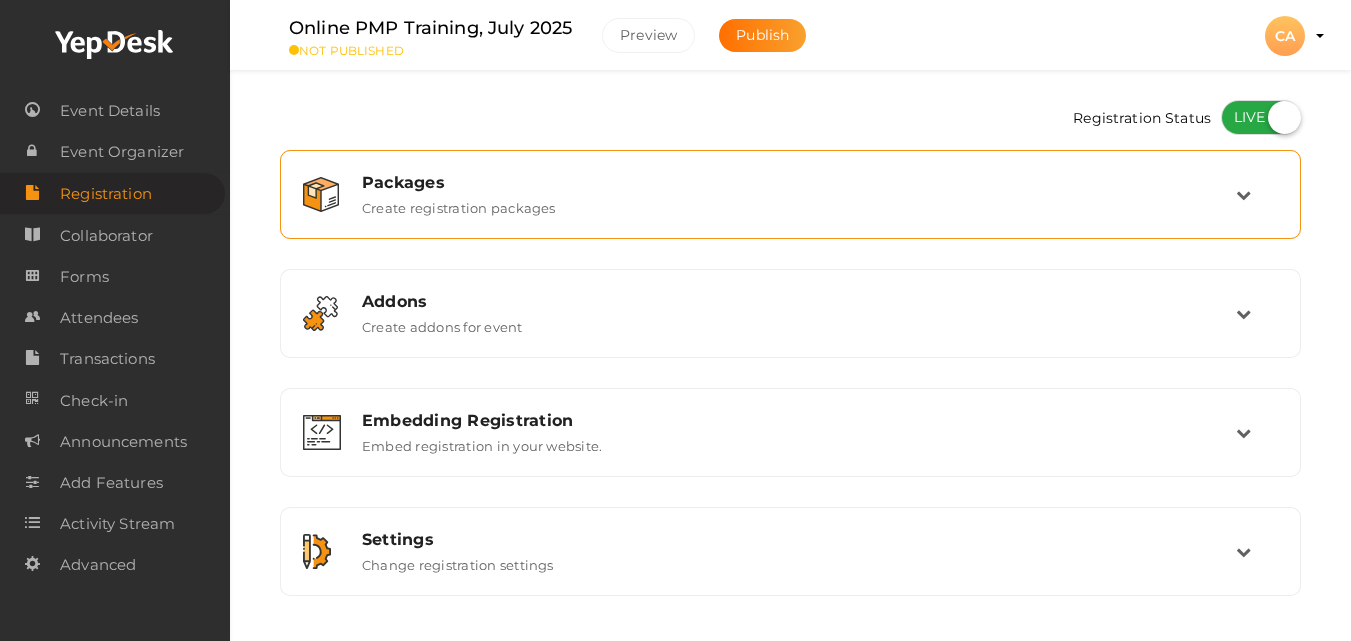 click on "Packages
Create registration packages" at bounding box center [790, 194] 